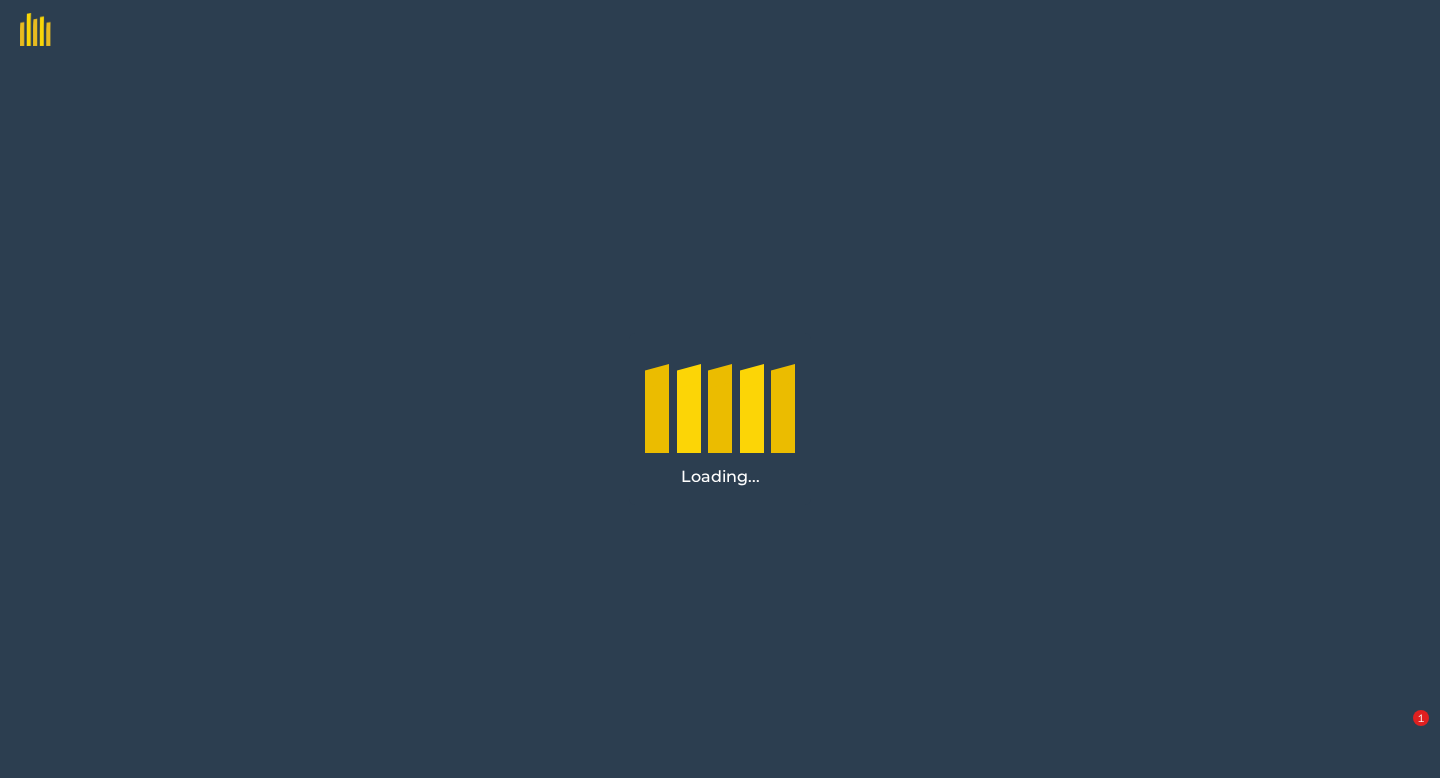 scroll, scrollTop: 0, scrollLeft: 0, axis: both 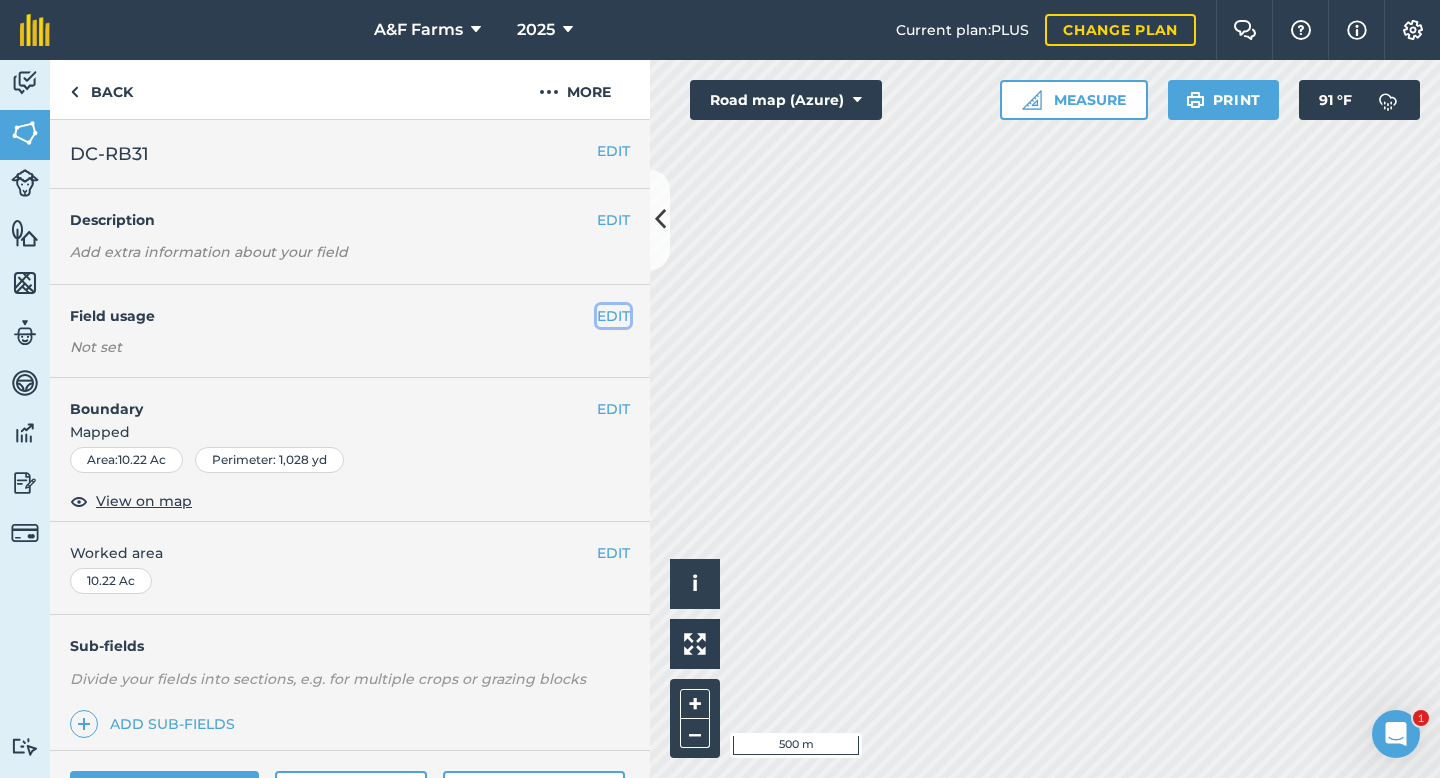 click on "EDIT" at bounding box center (613, 316) 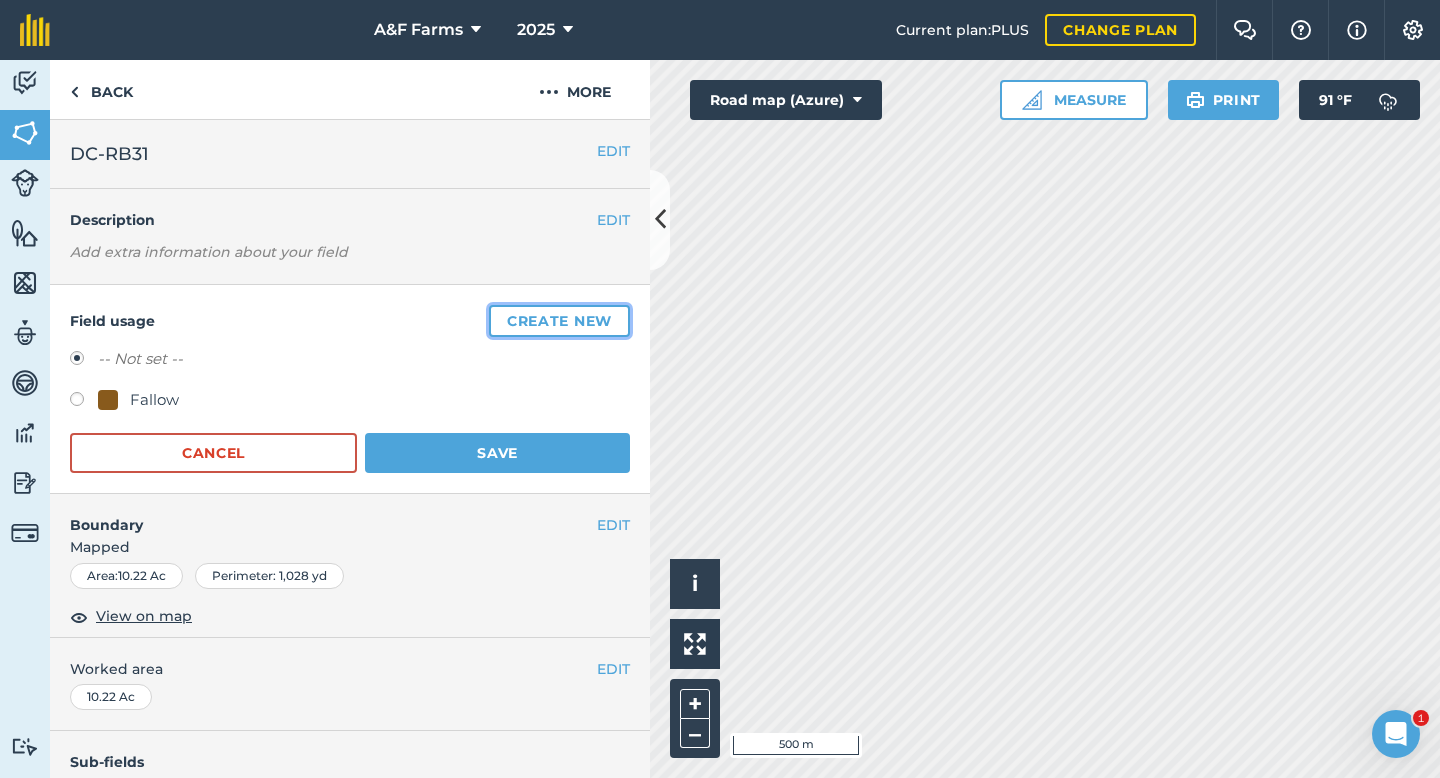 click on "Create new" at bounding box center (559, 321) 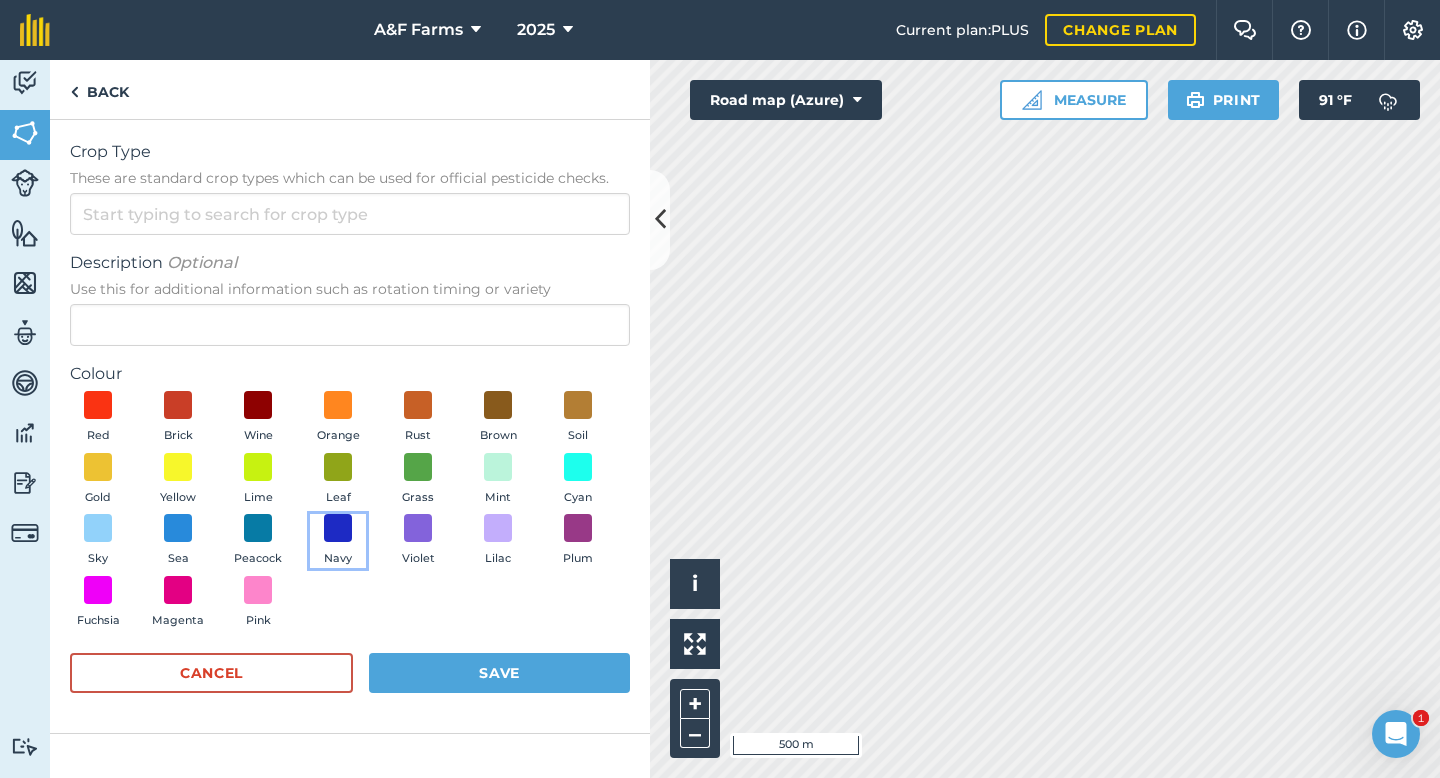 click on "Navy" at bounding box center (338, 541) 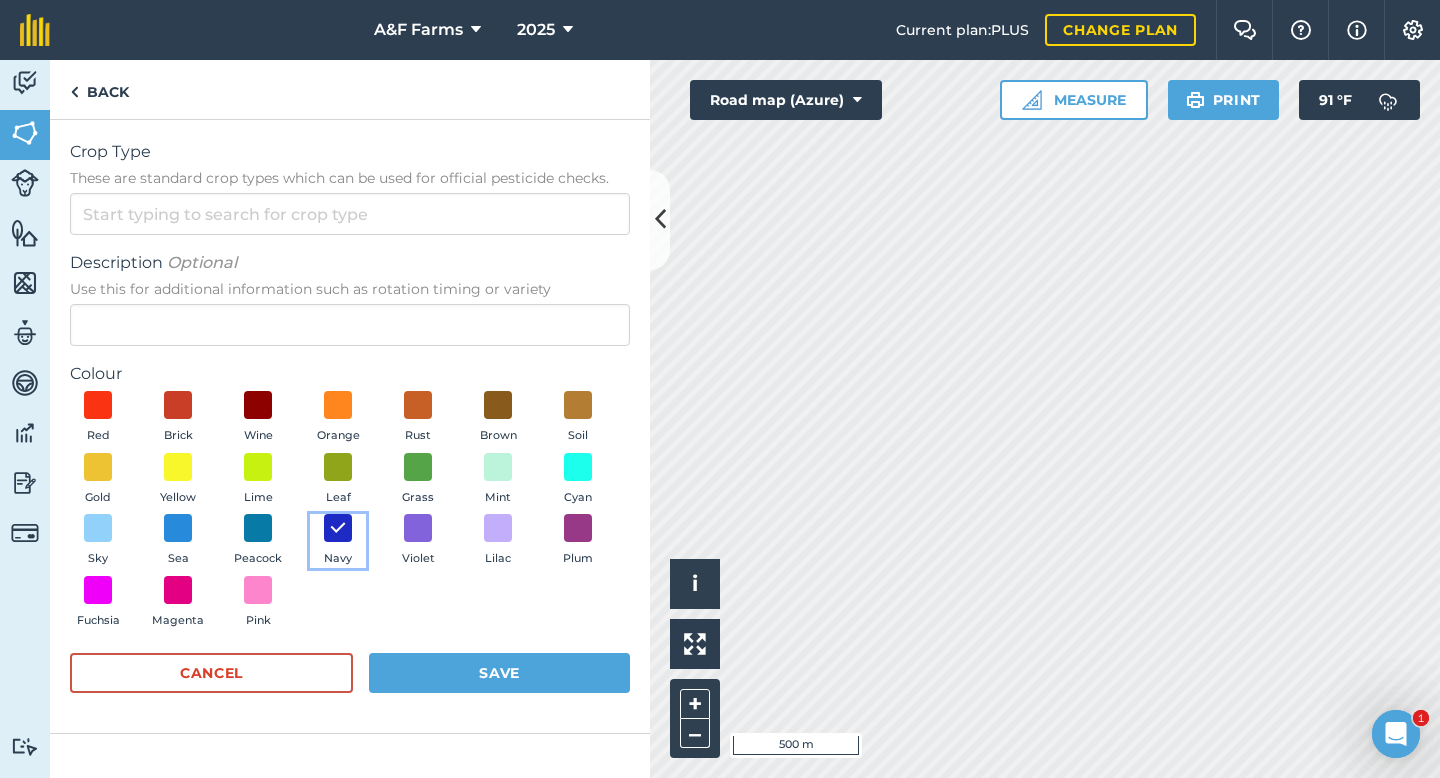 scroll, scrollTop: 0, scrollLeft: 0, axis: both 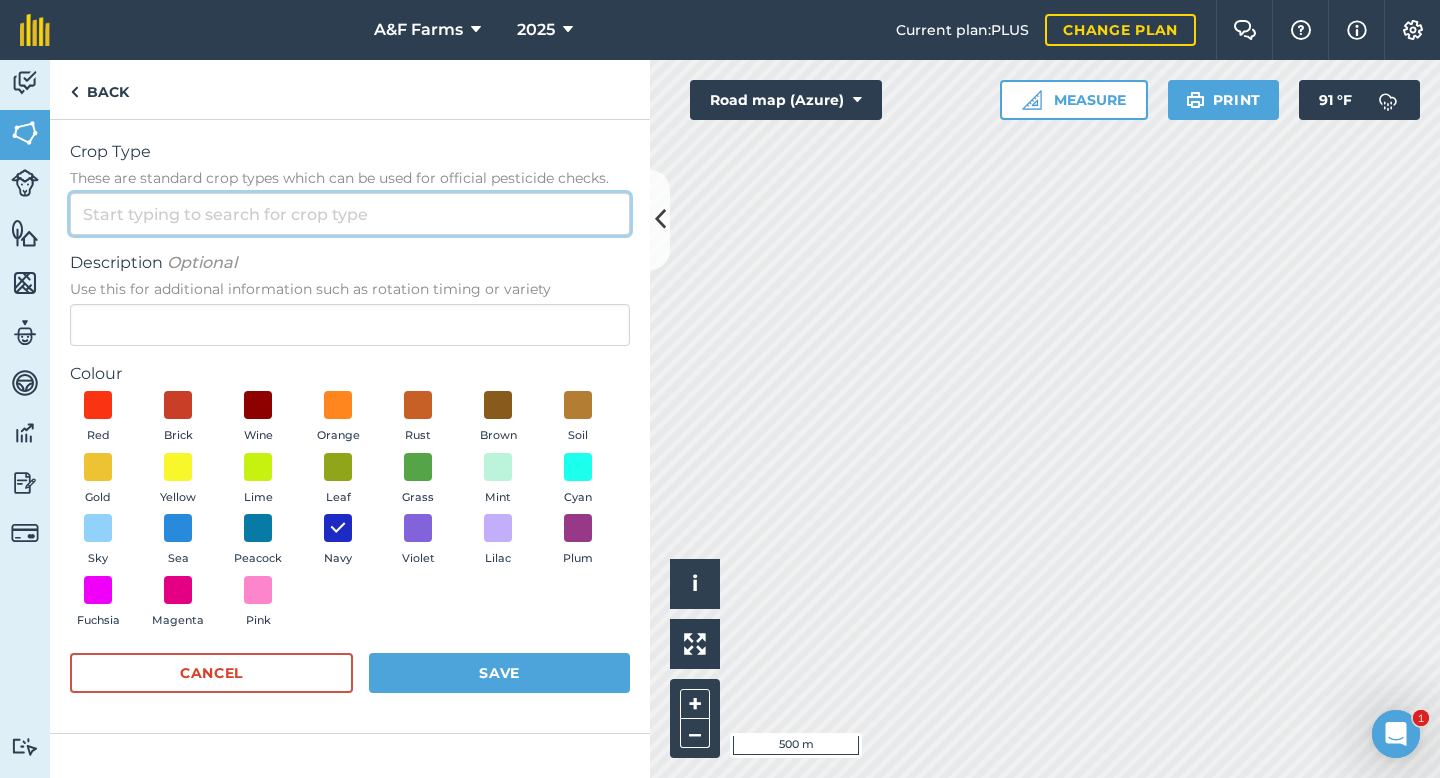 click on "Crop Type These are standard crop types which can be used for official pesticide checks." at bounding box center [350, 214] 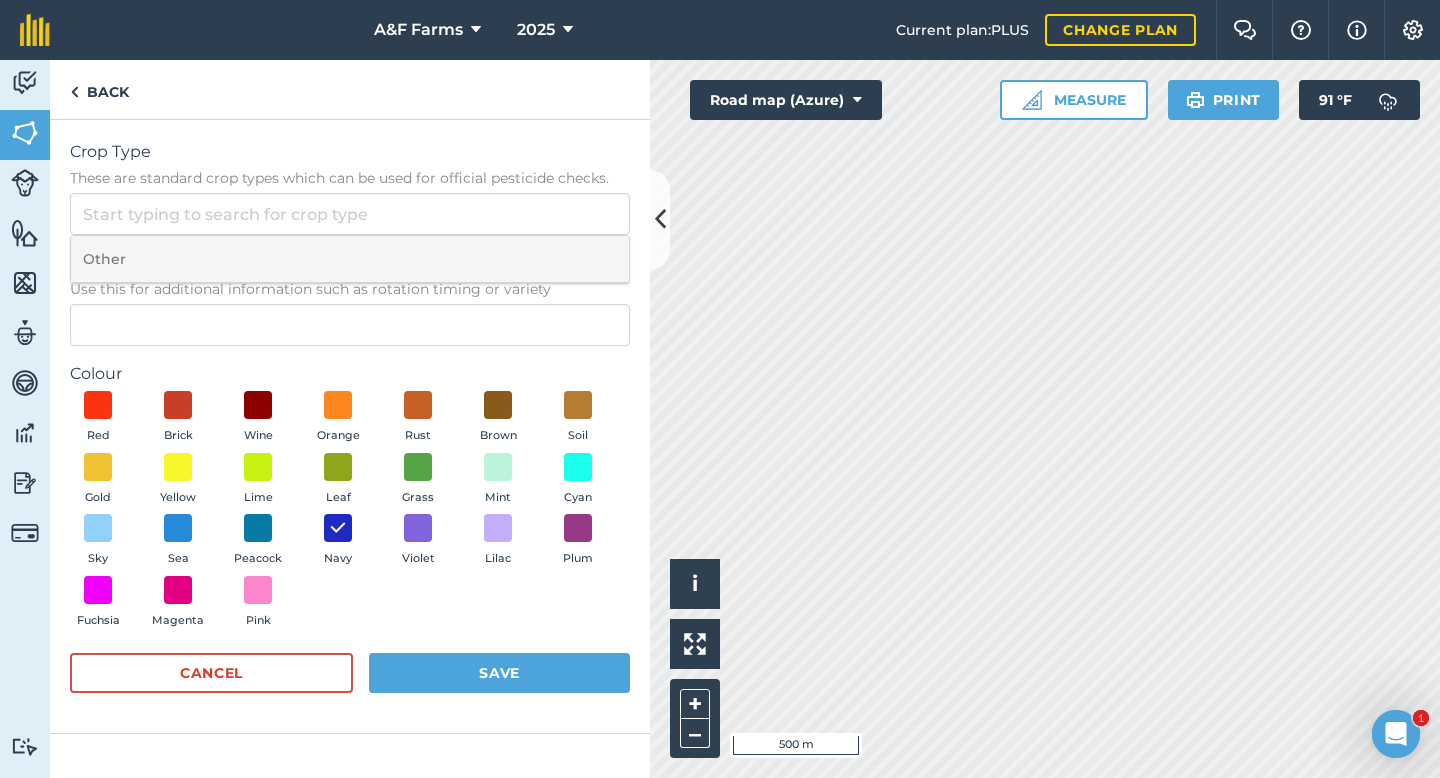 click on "Other" at bounding box center (350, 259) 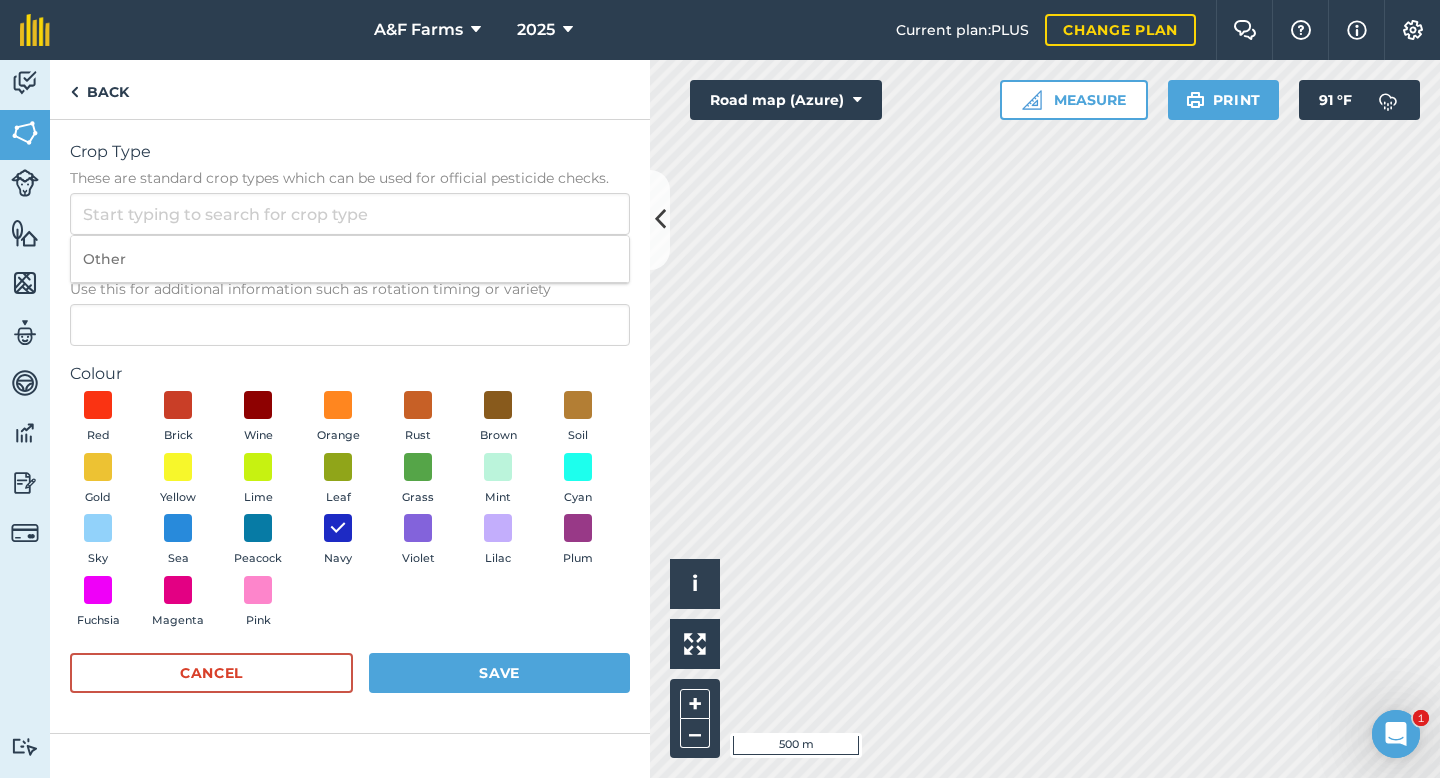 type on "Other" 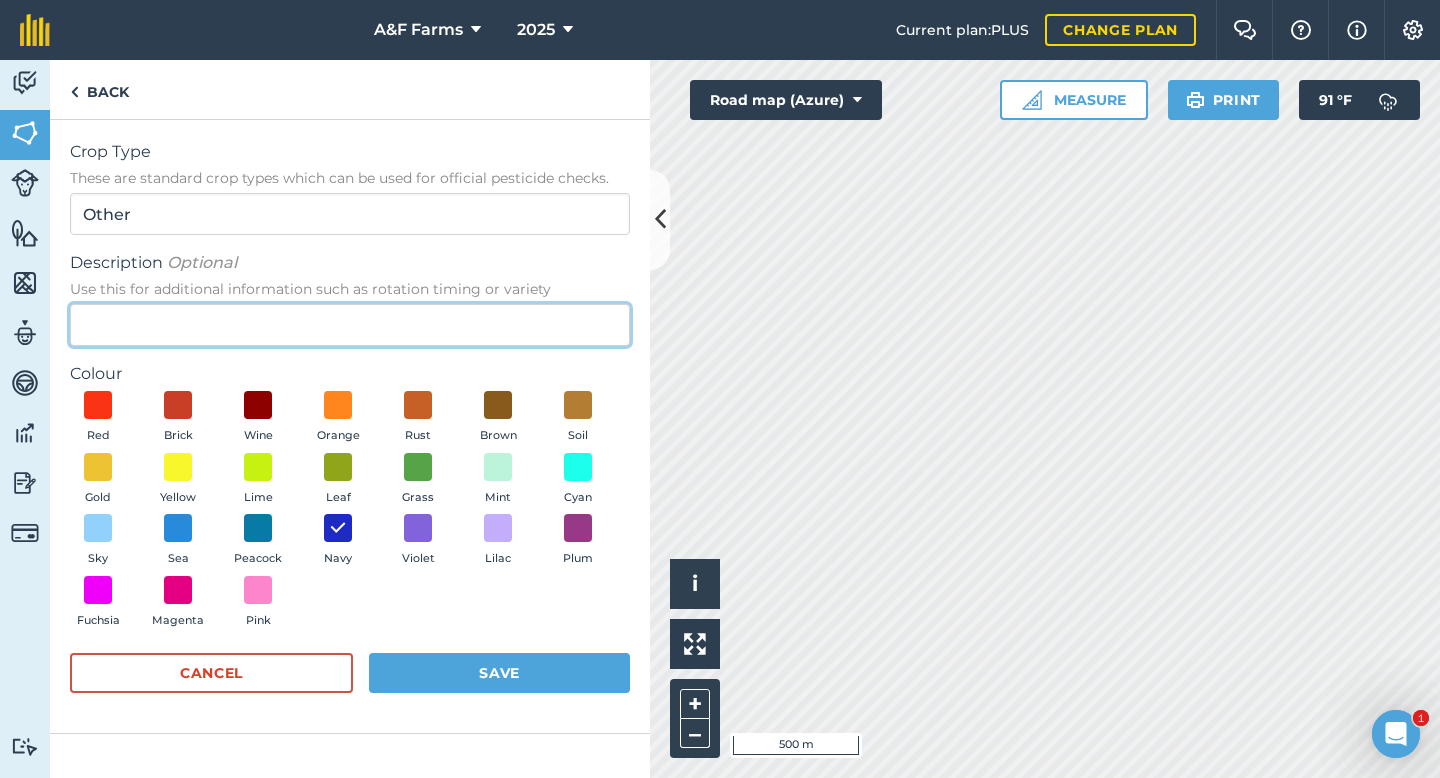 click on "Description   Optional Use this for additional information such as rotation timing or variety" at bounding box center [350, 325] 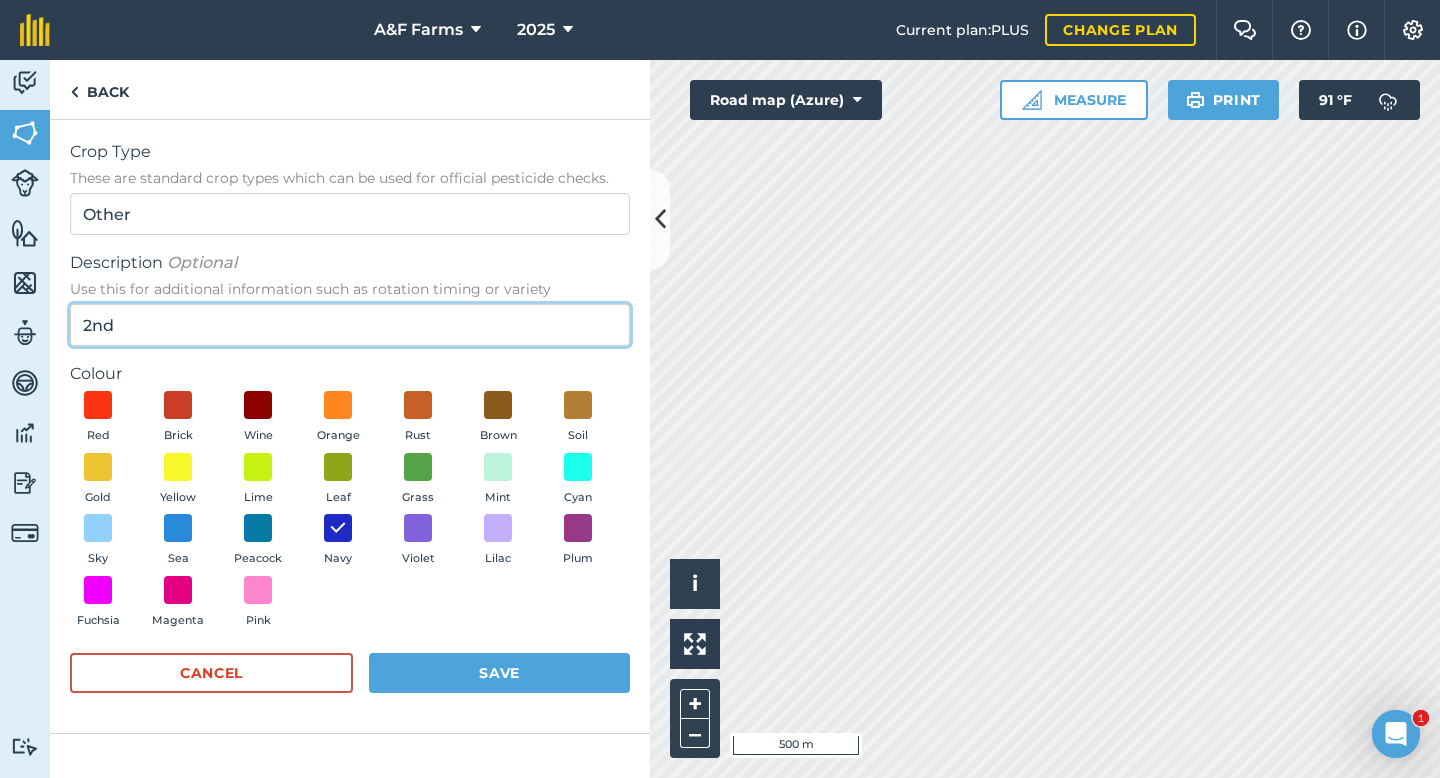type on "2nd" 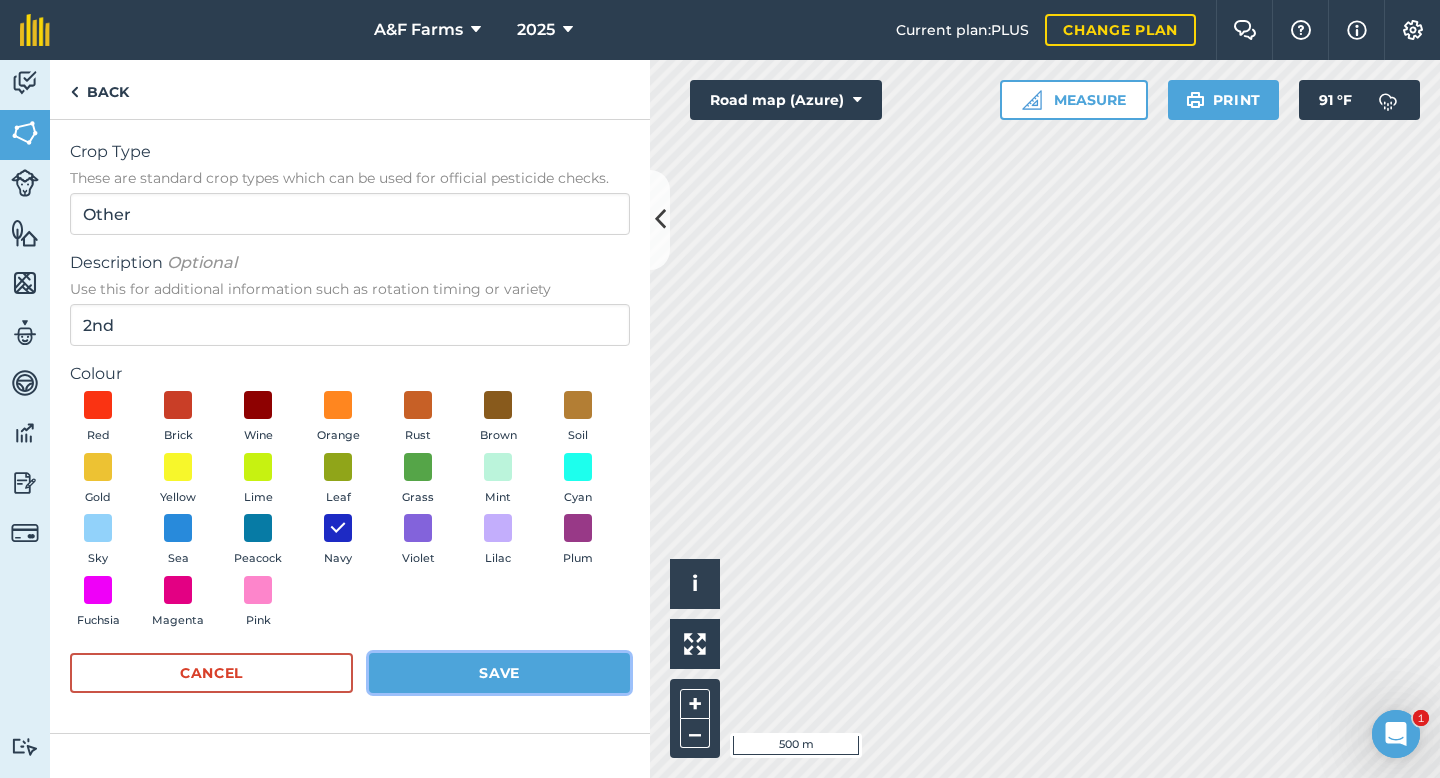 click on "Save" at bounding box center [499, 673] 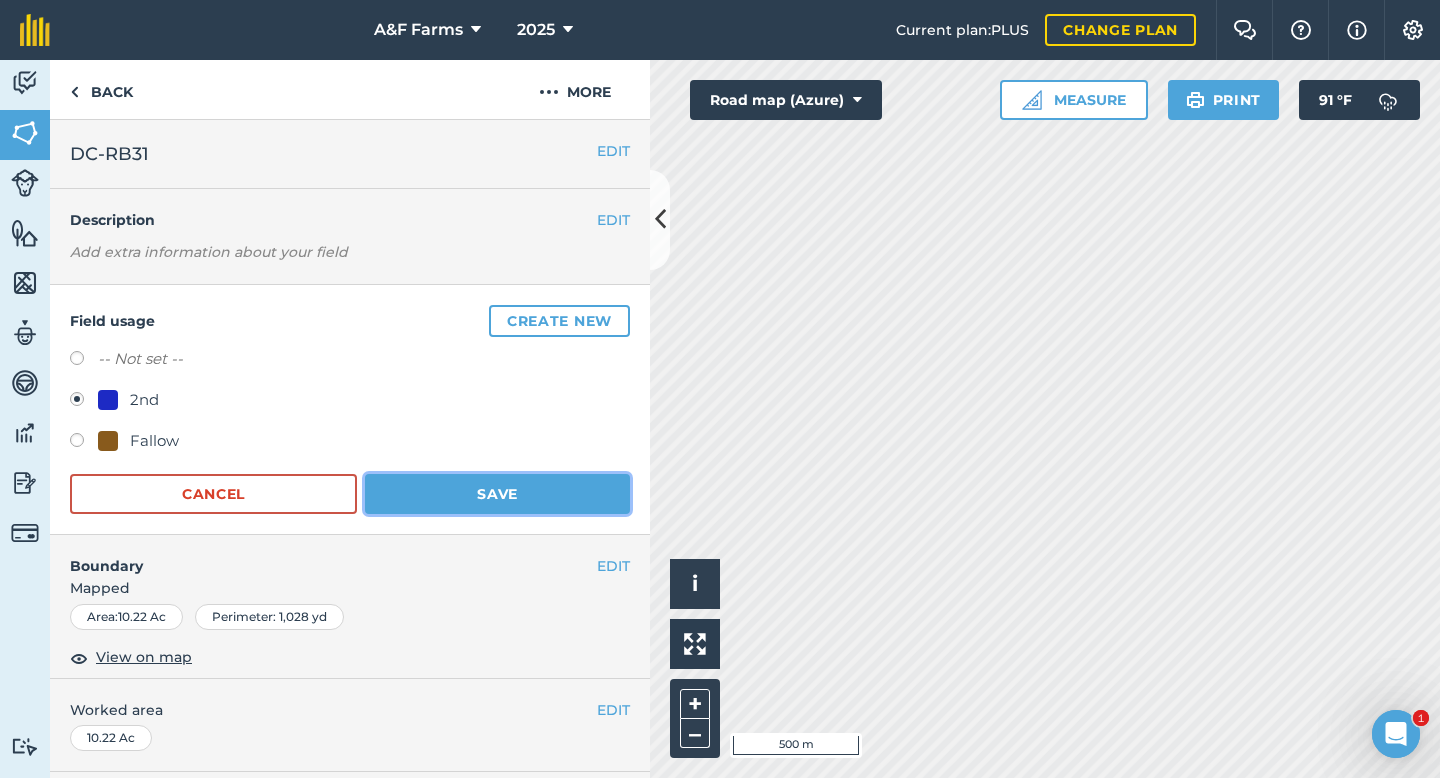 click on "Save" at bounding box center [497, 494] 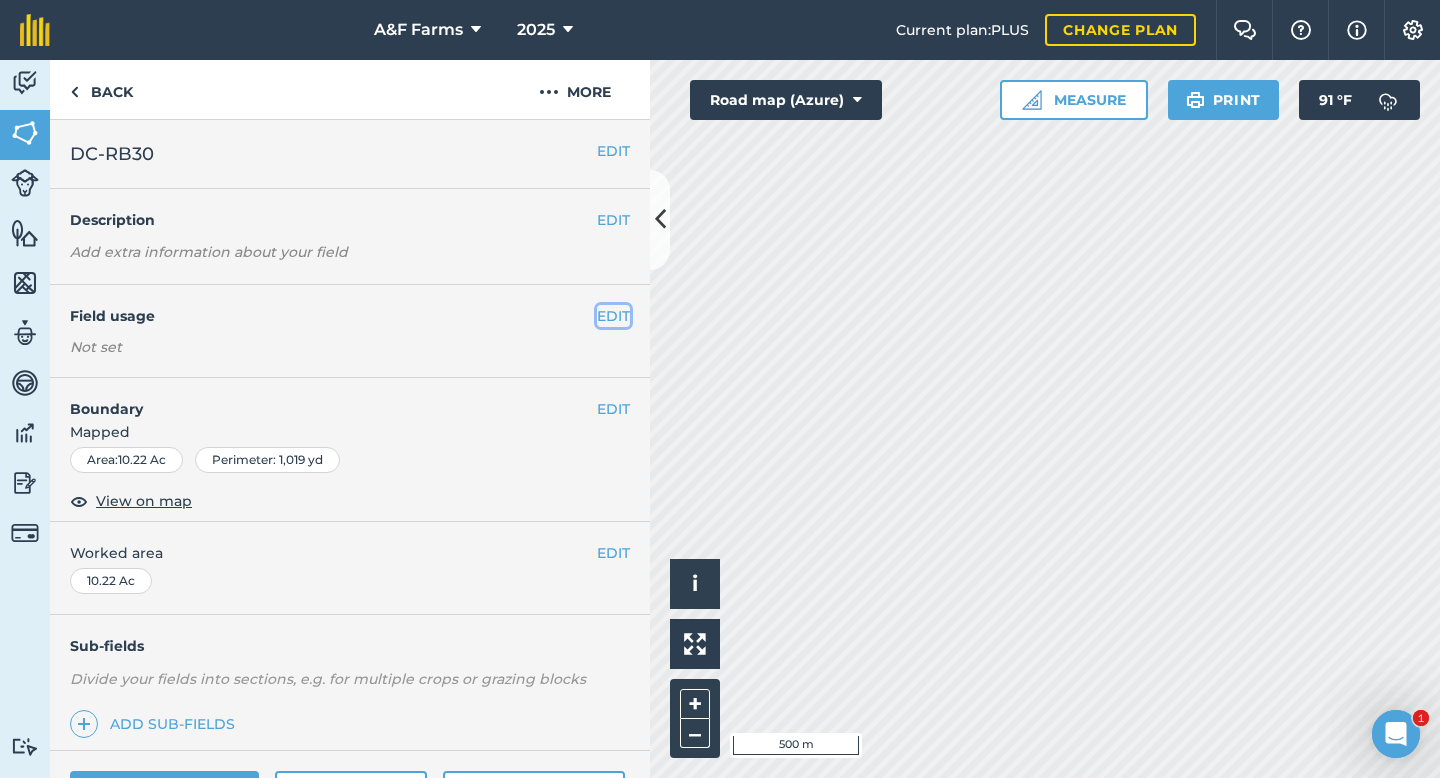 click on "EDIT" at bounding box center [613, 316] 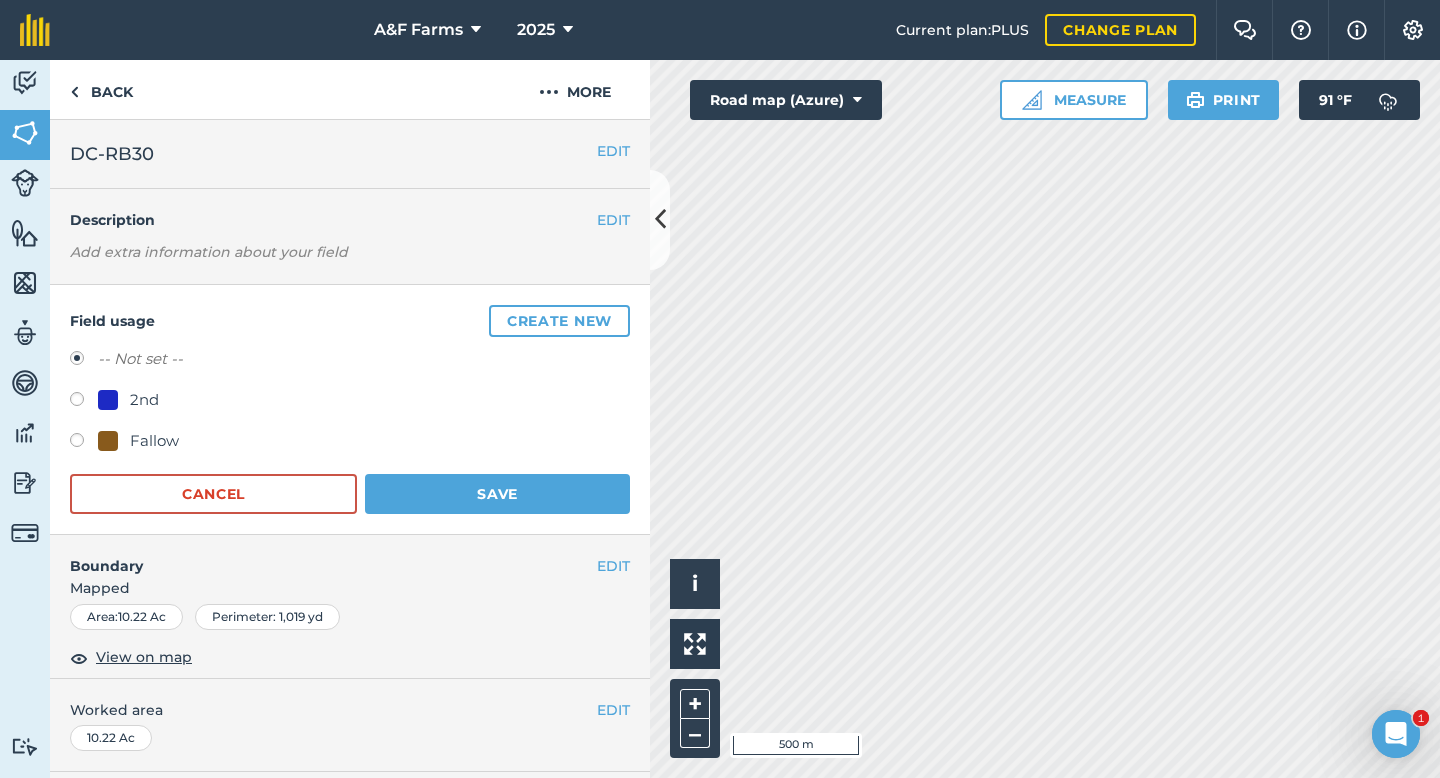 click at bounding box center [108, 441] 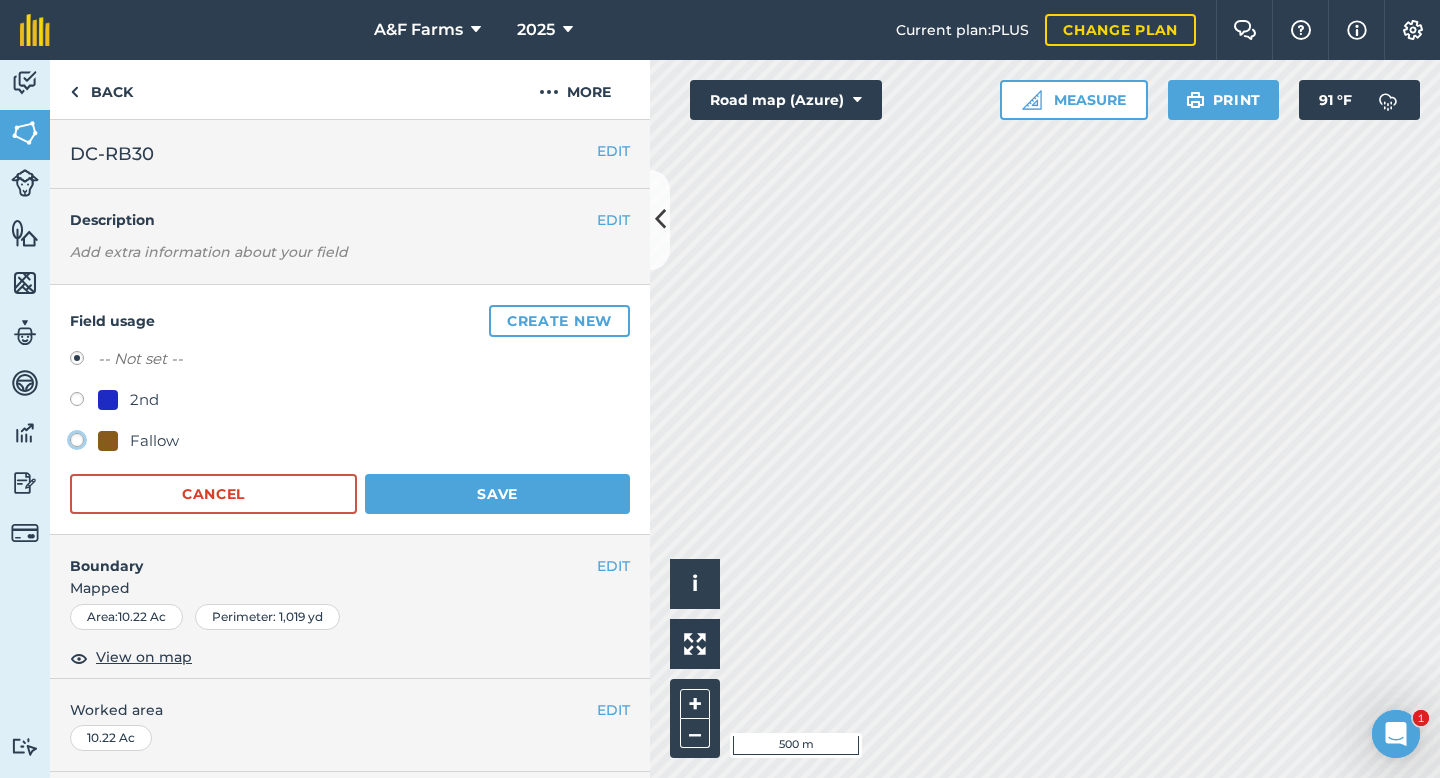 click on "Fallow" at bounding box center [-9923, 439] 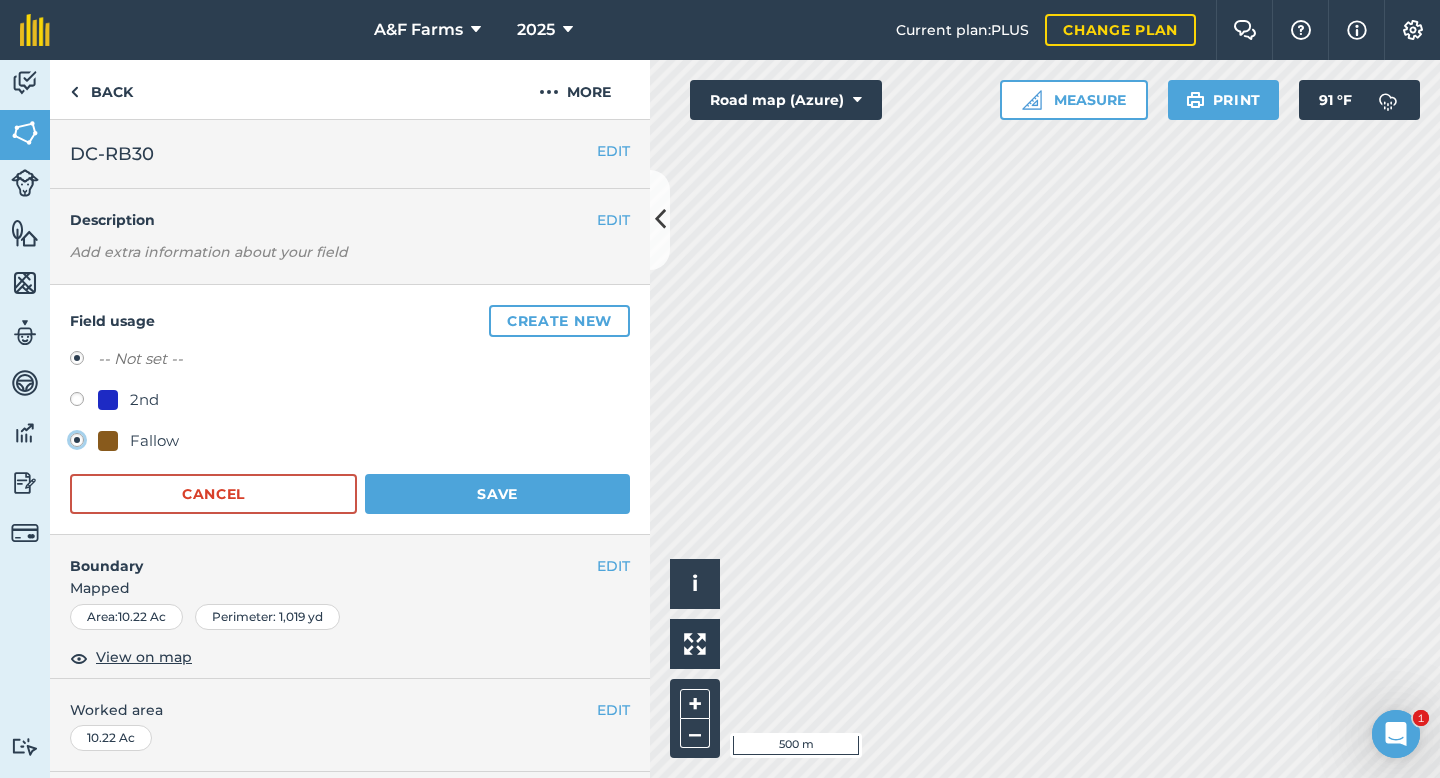 radio on "true" 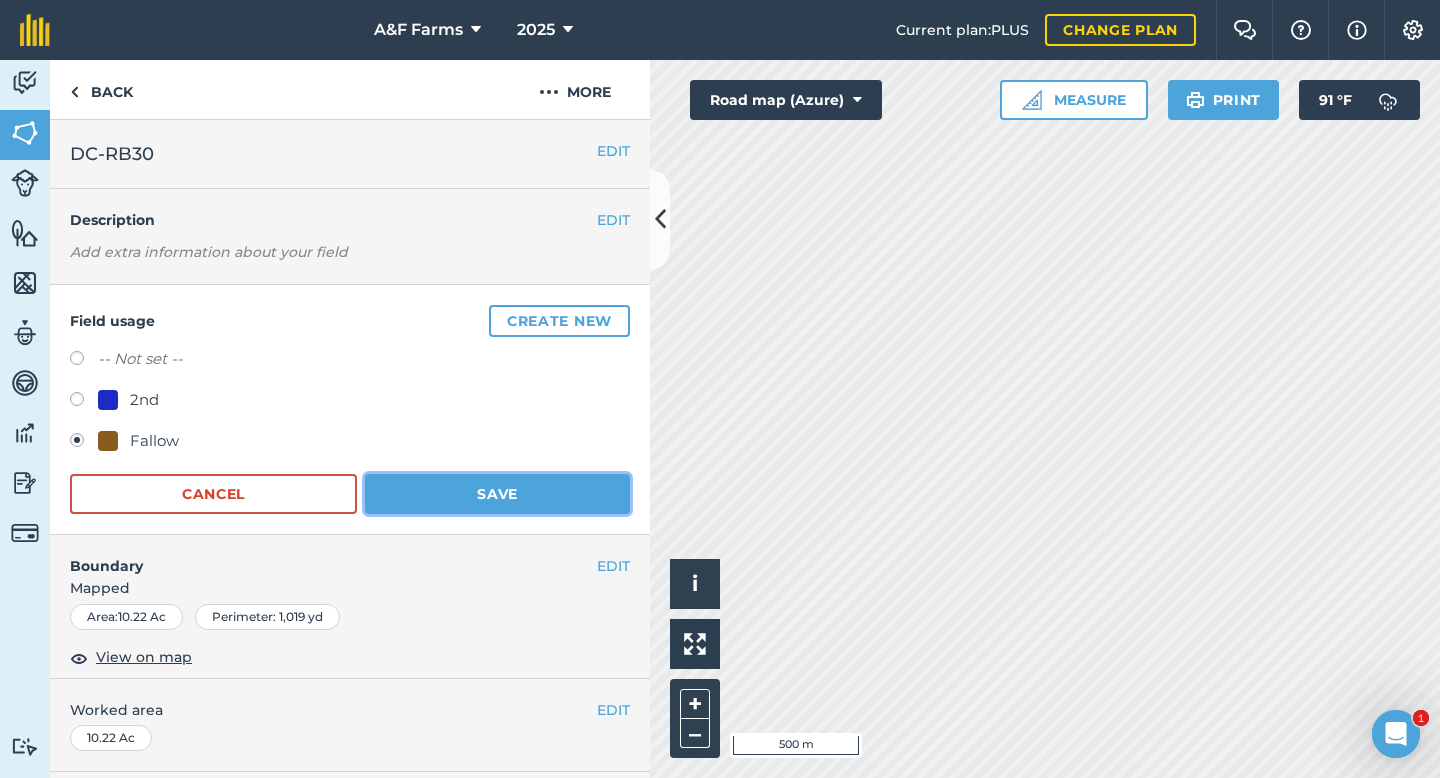 click on "Save" at bounding box center [497, 494] 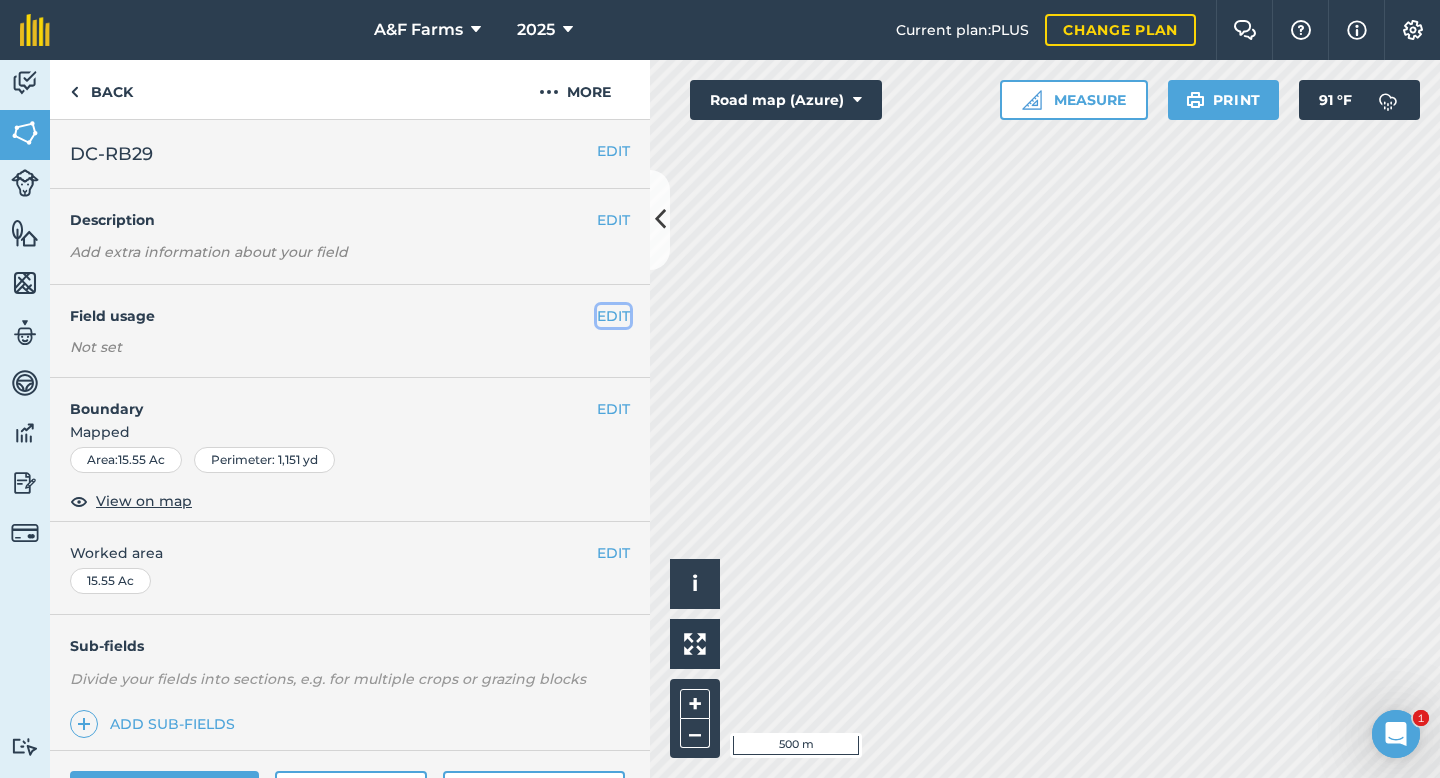 click on "EDIT" at bounding box center [613, 316] 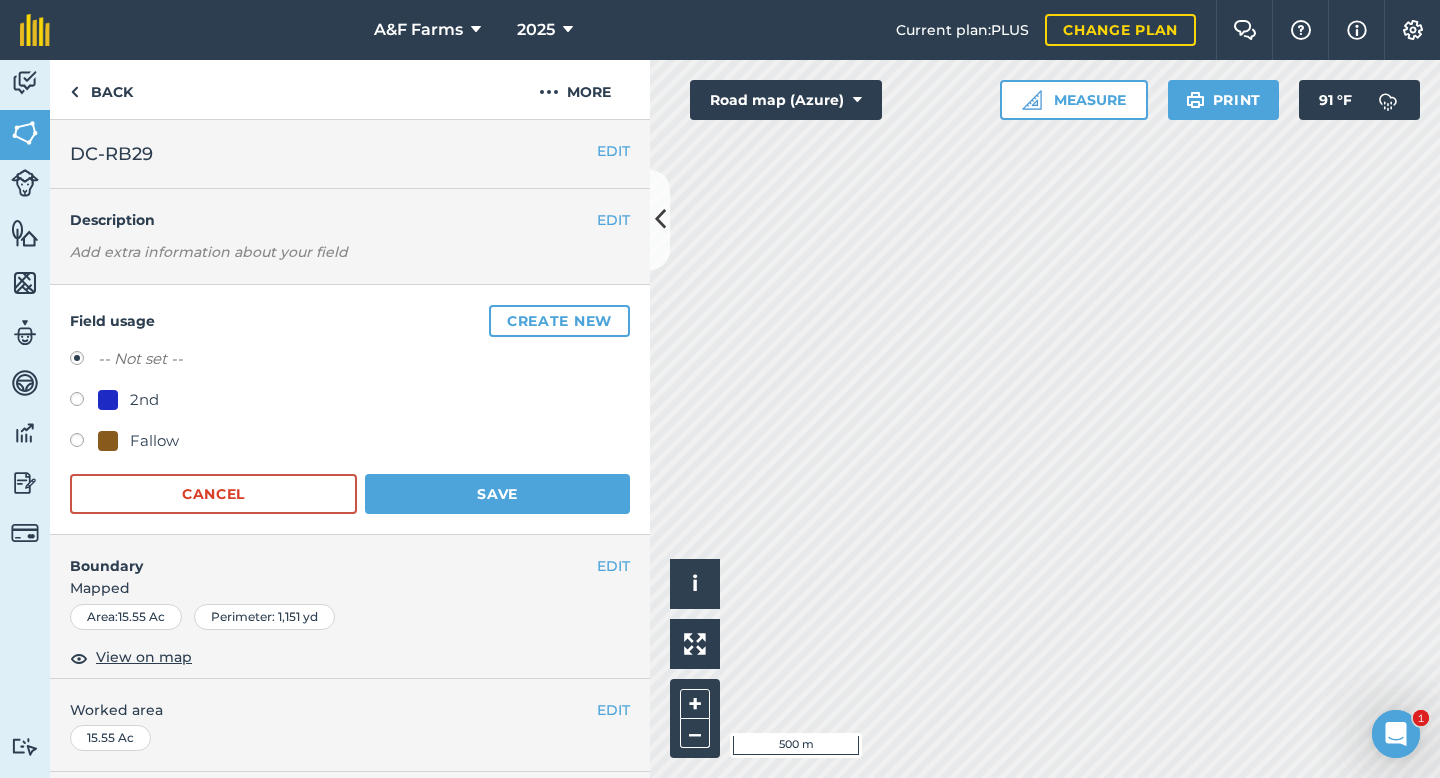click on "Fallow" at bounding box center [350, 443] 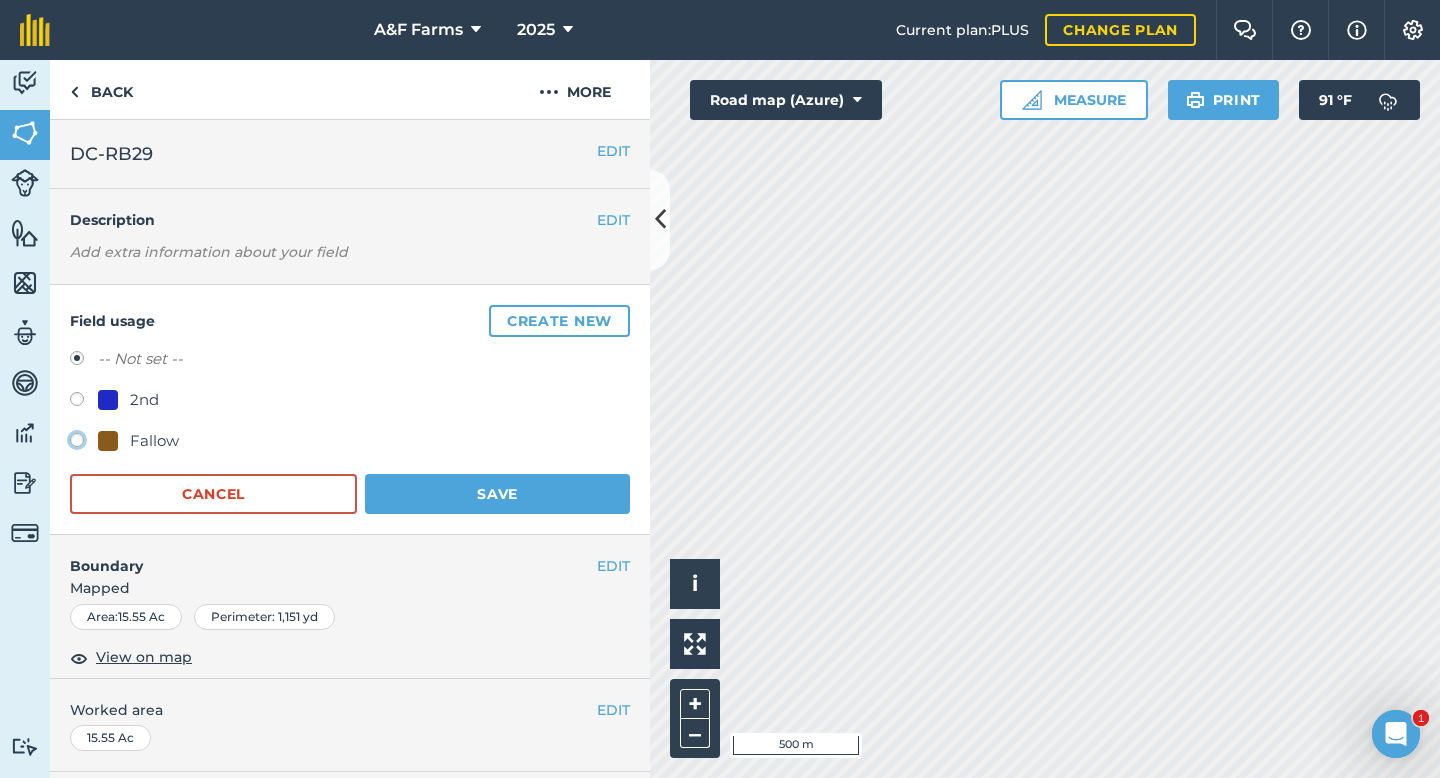 click on "Fallow" at bounding box center (-9923, 439) 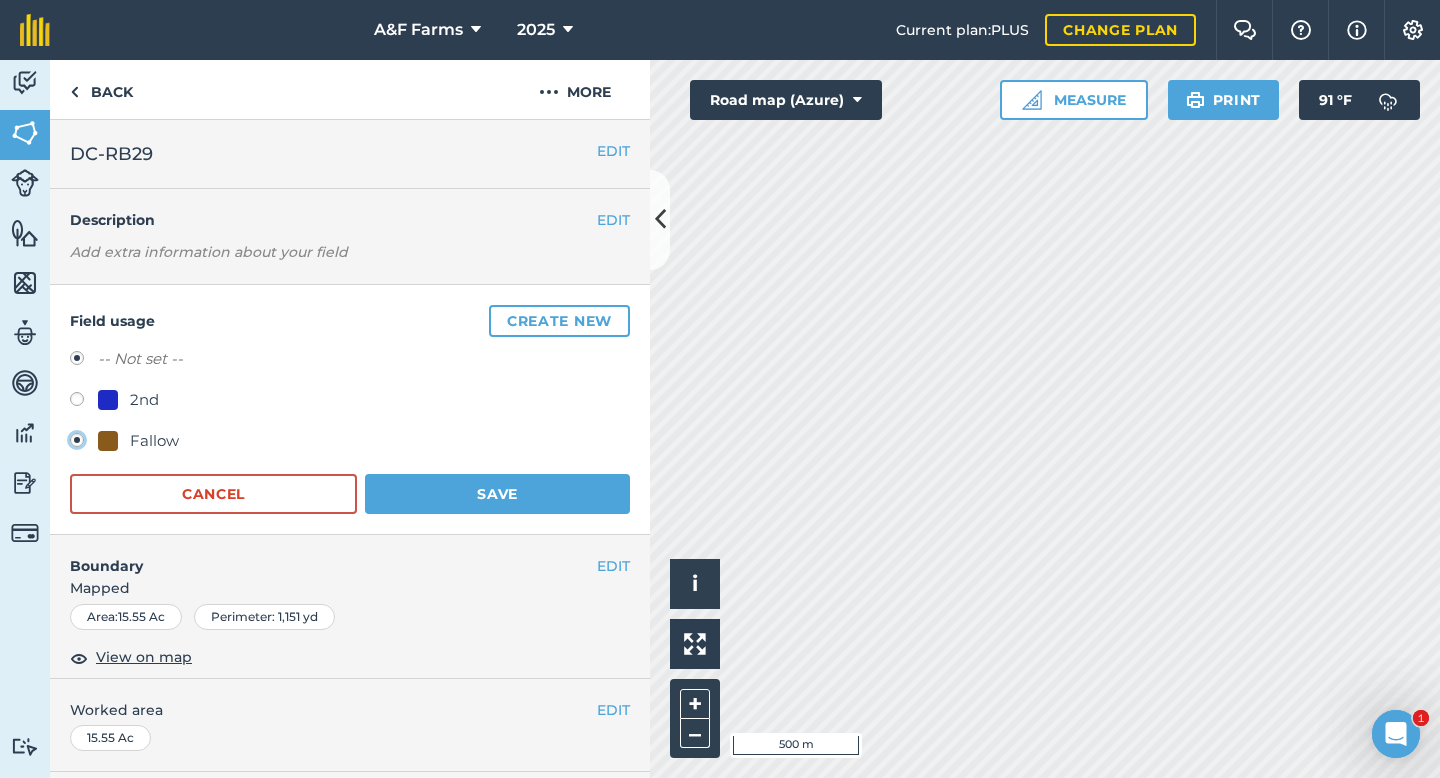 radio on "true" 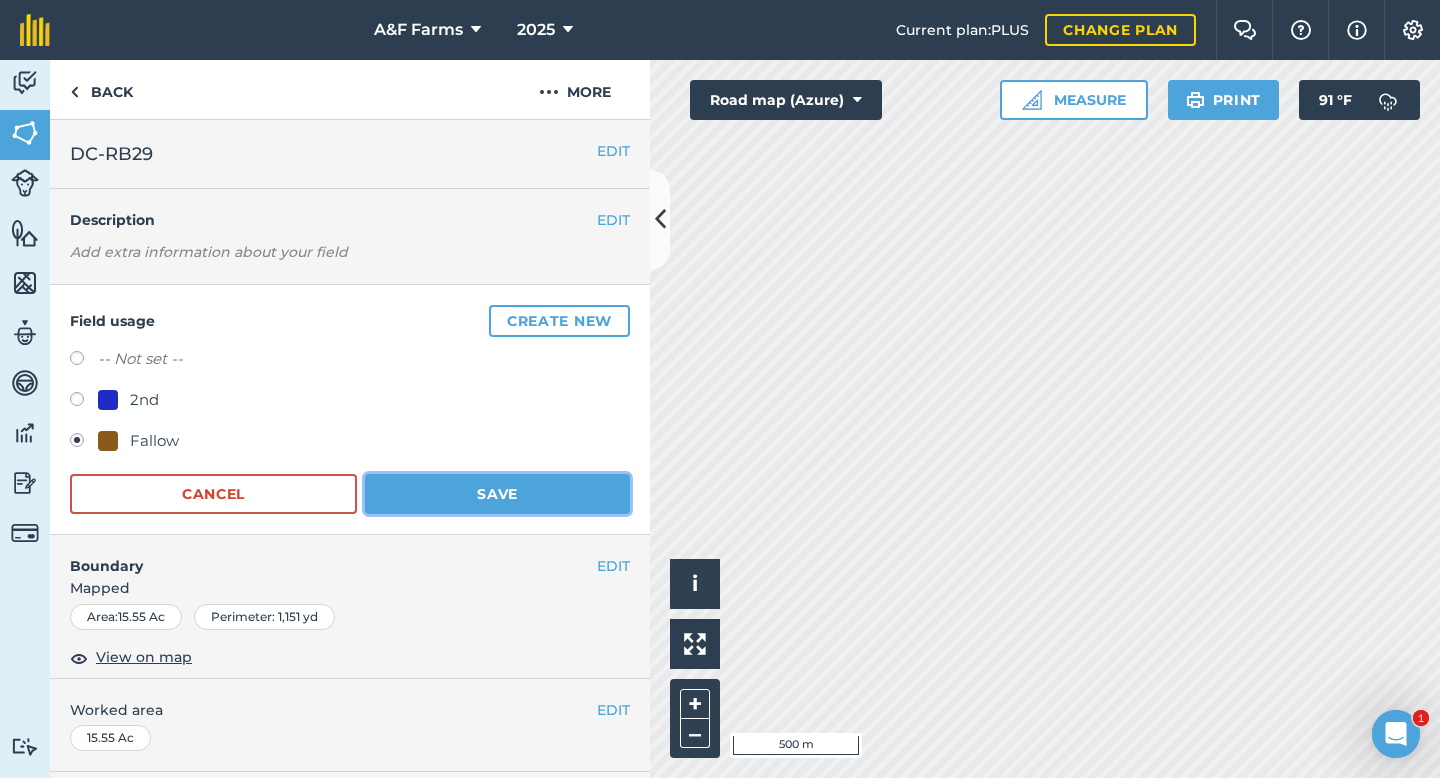 click on "Save" at bounding box center (497, 494) 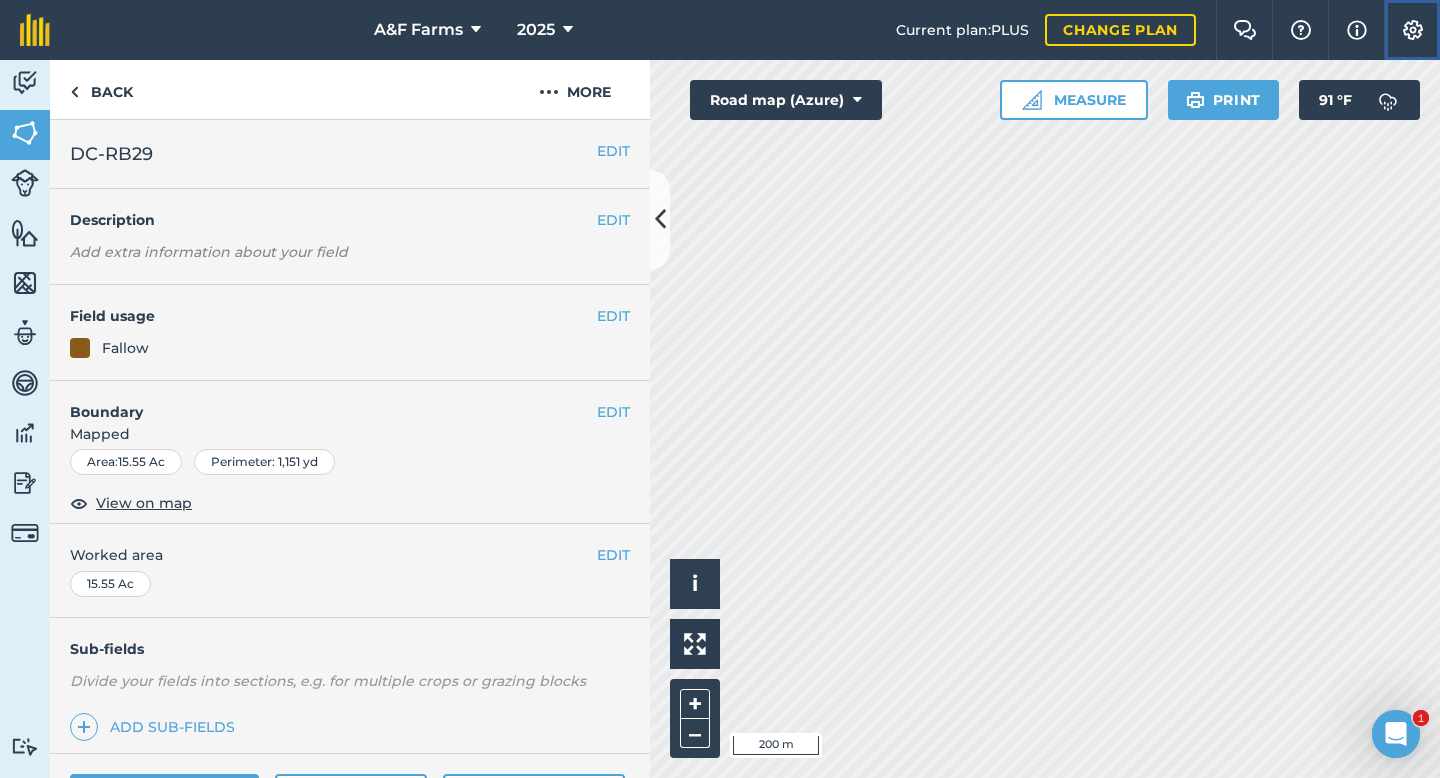click at bounding box center [1413, 30] 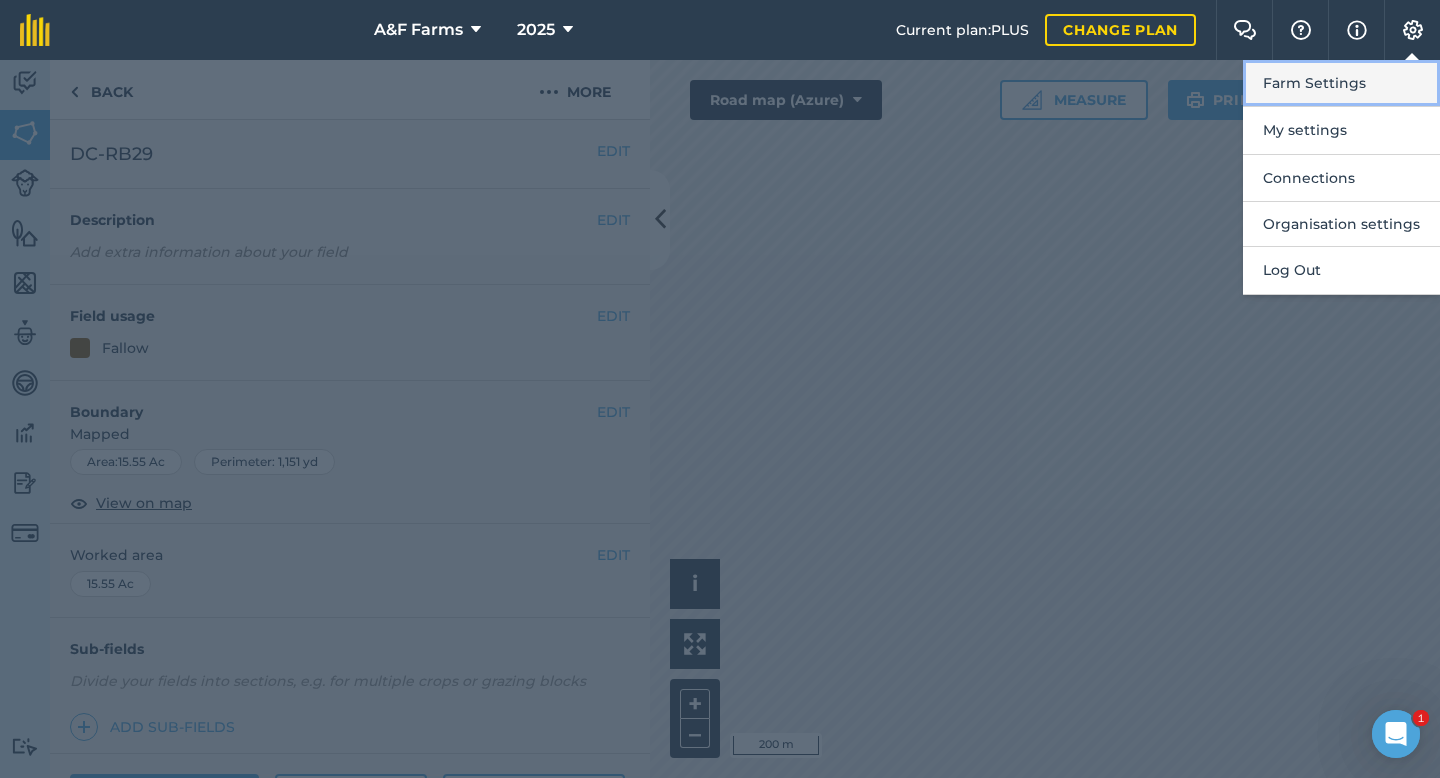 click on "Farm Settings" at bounding box center [1341, 83] 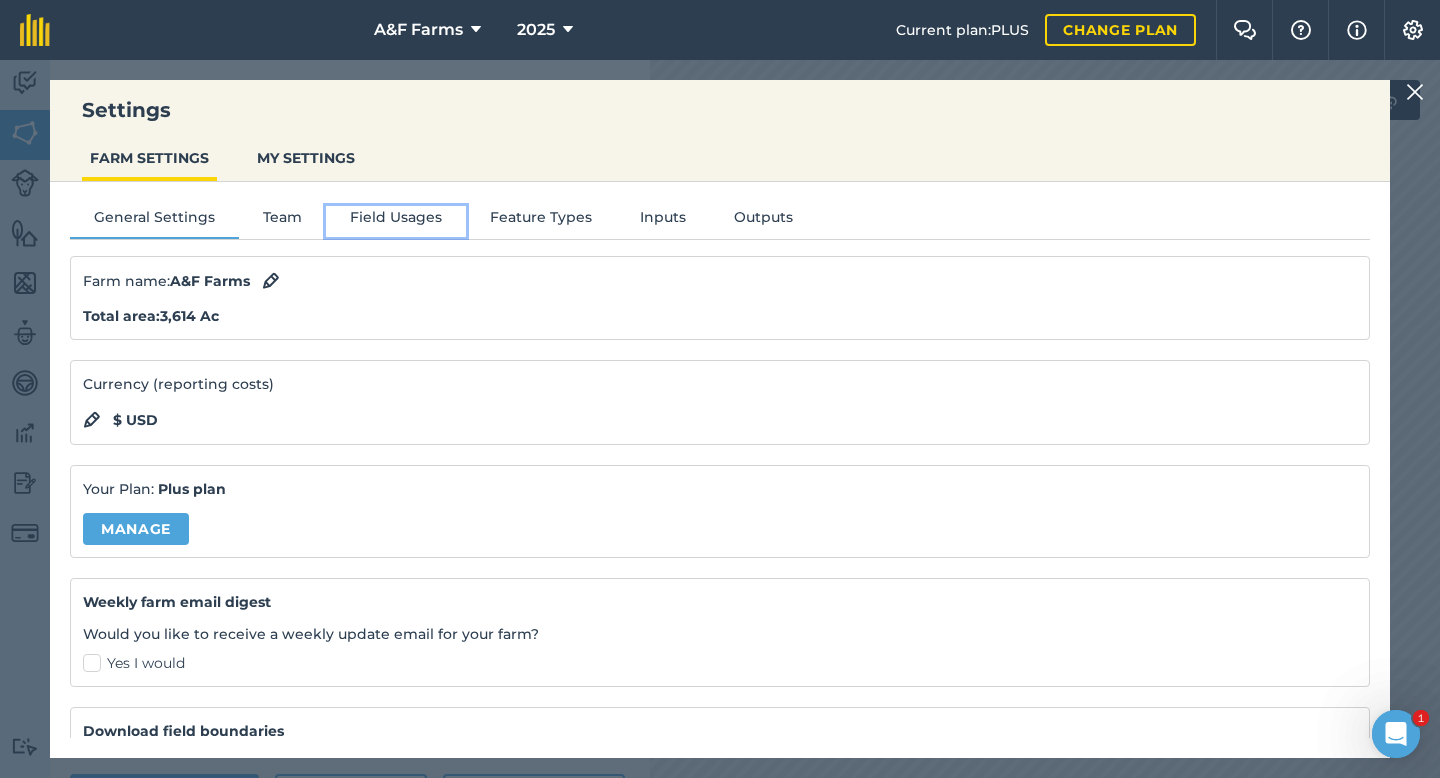 click on "Field Usages" at bounding box center (396, 221) 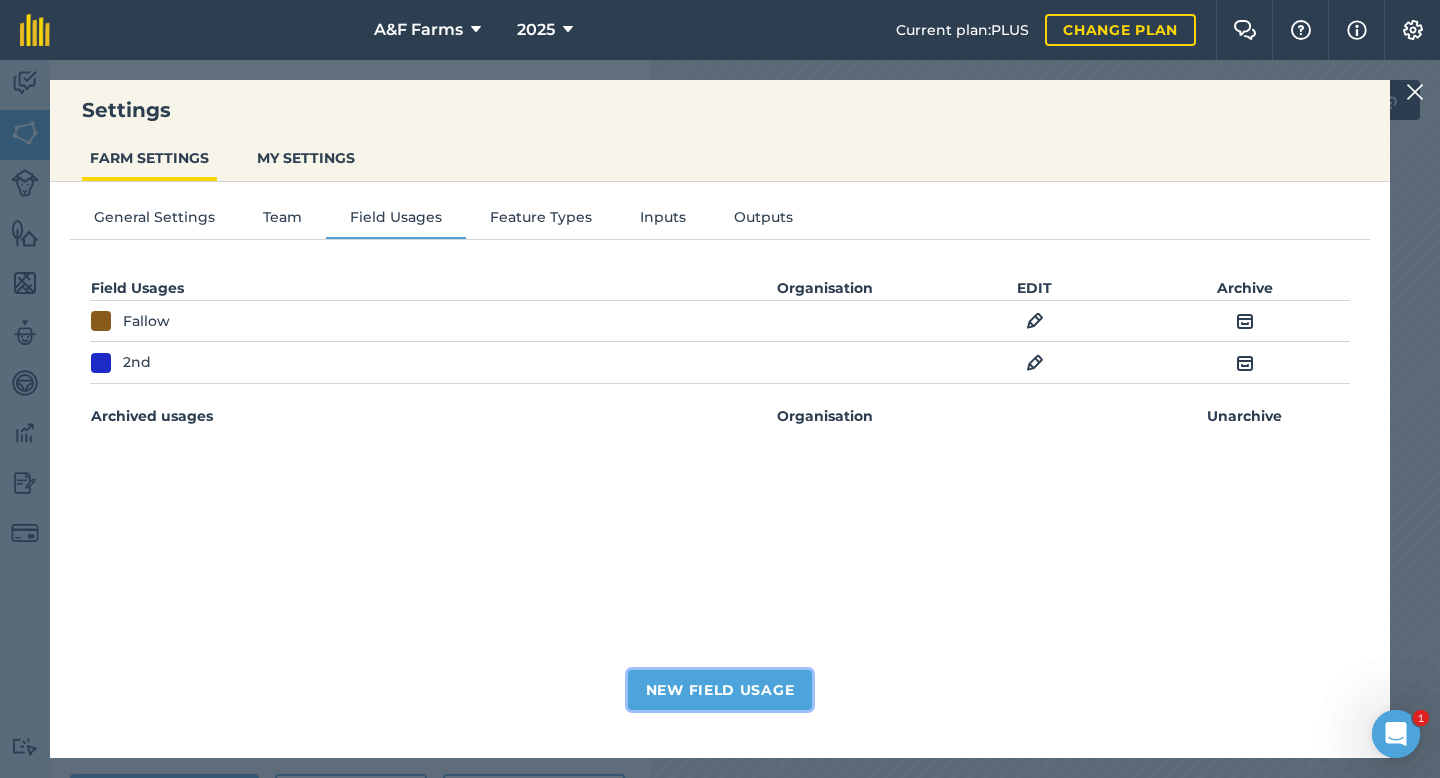 click on "New Field Usage" at bounding box center [720, 690] 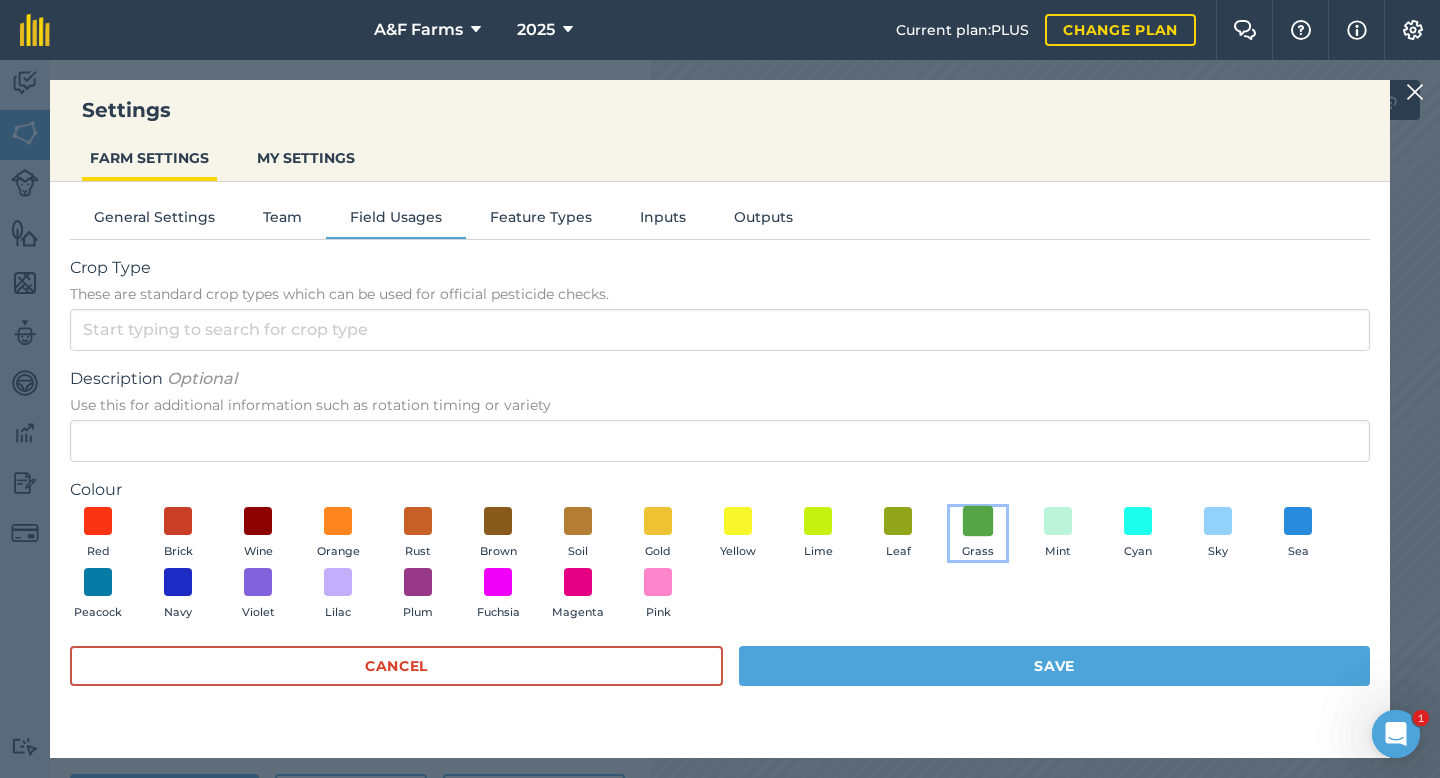 click at bounding box center (978, 520) 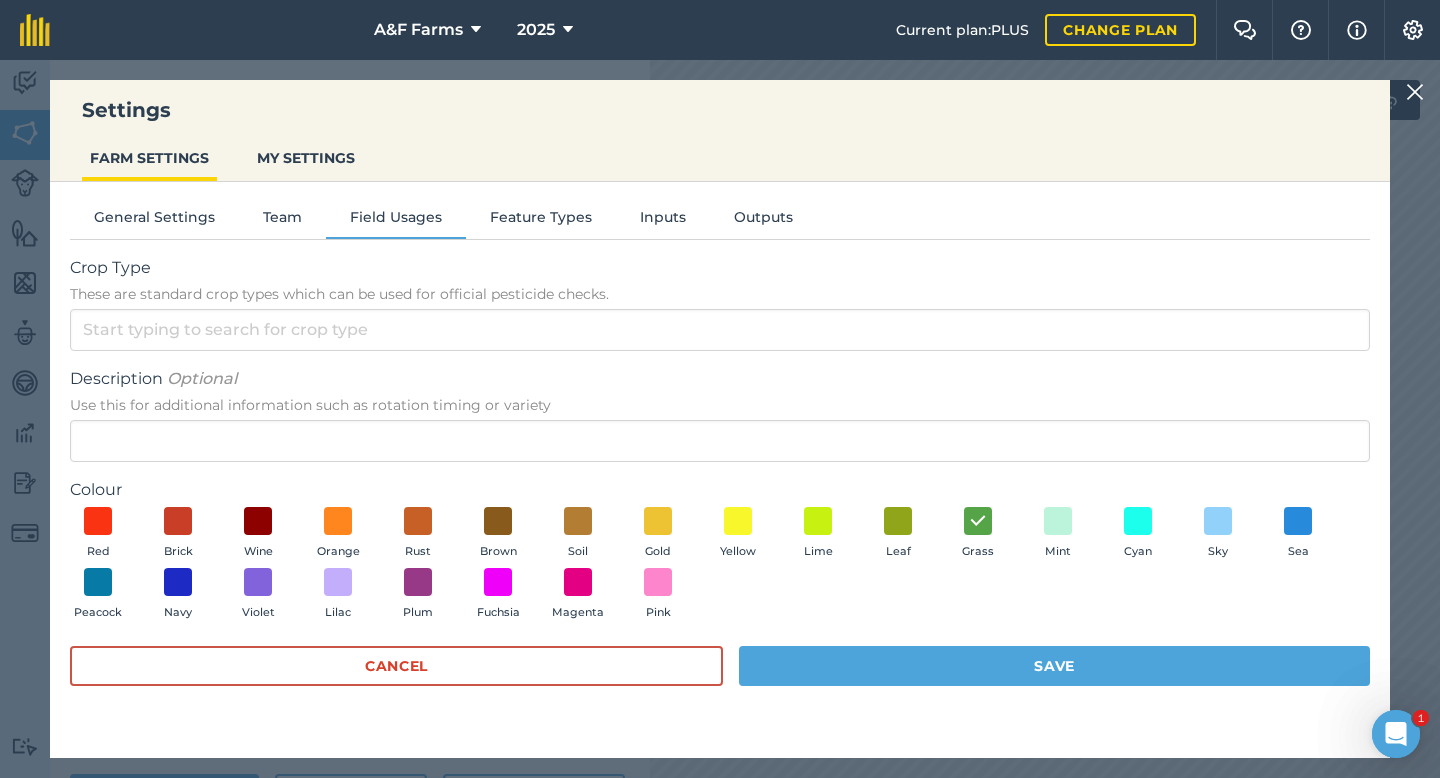 click on "Description   Optional" at bounding box center (720, 379) 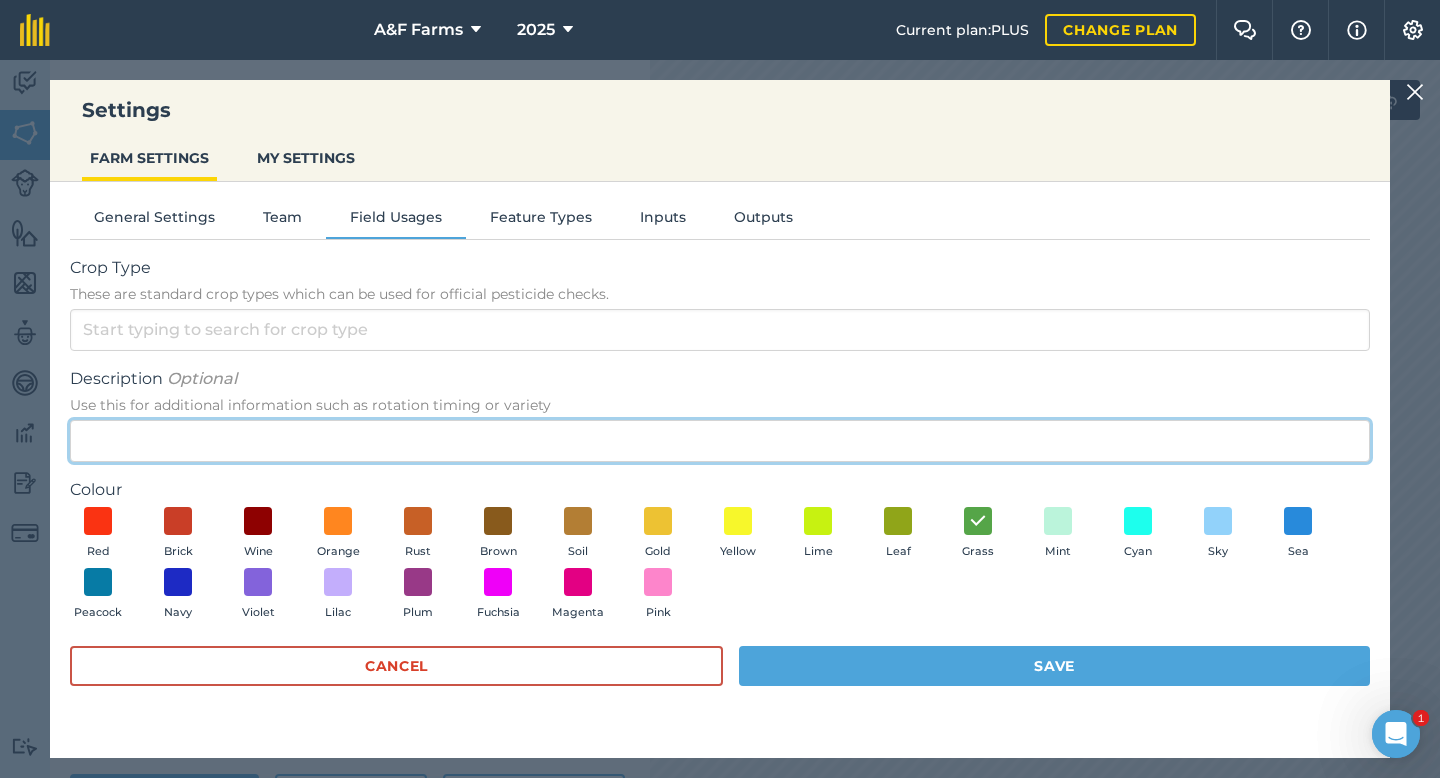 click on "Description   Optional Use this for additional information such as rotation timing or variety" at bounding box center [720, 441] 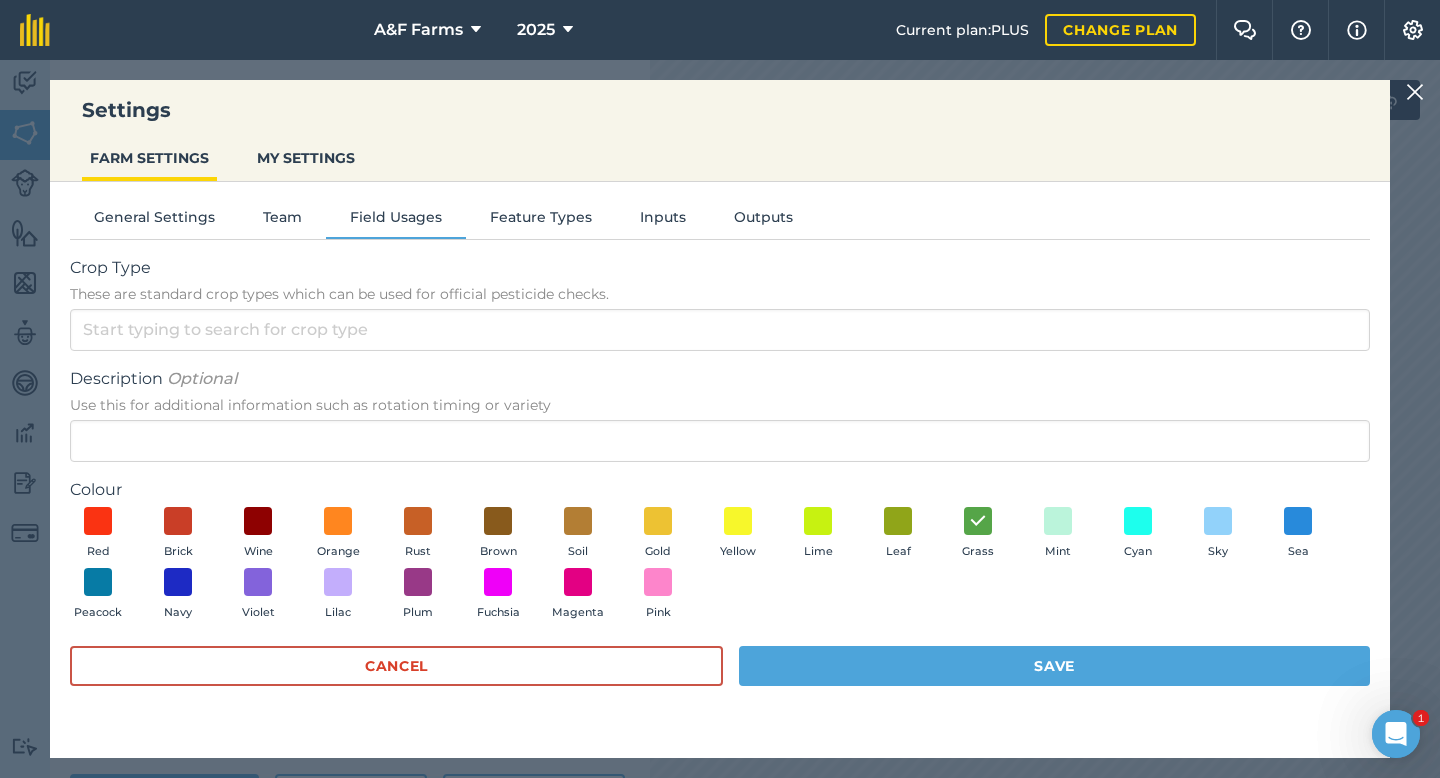 click on "Crop Type These are standard crop types which can be used for official pesticide checks. Description   Optional Use this for additional information such as rotation timing or variety Colour Red Brick Wine Orange Rust Brown Soil Gold Yellow Lime Leaf Grass Mint Cyan Sky Sea Peacock Navy Violet Lilac Plum Fuchsia Magenta Pink Cancel Save" at bounding box center [720, 481] 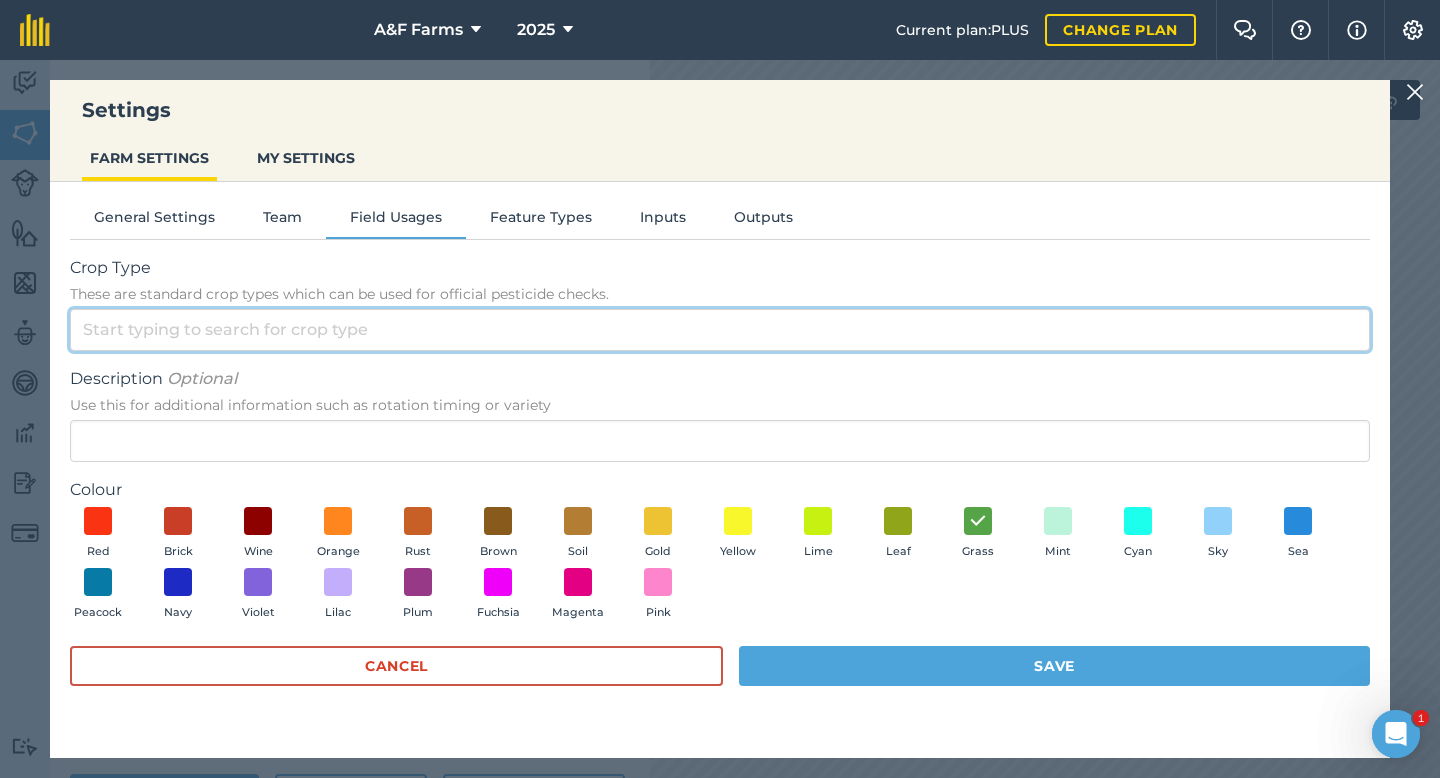 click on "Crop Type These are standard crop types which can be used for official pesticide checks." at bounding box center [720, 330] 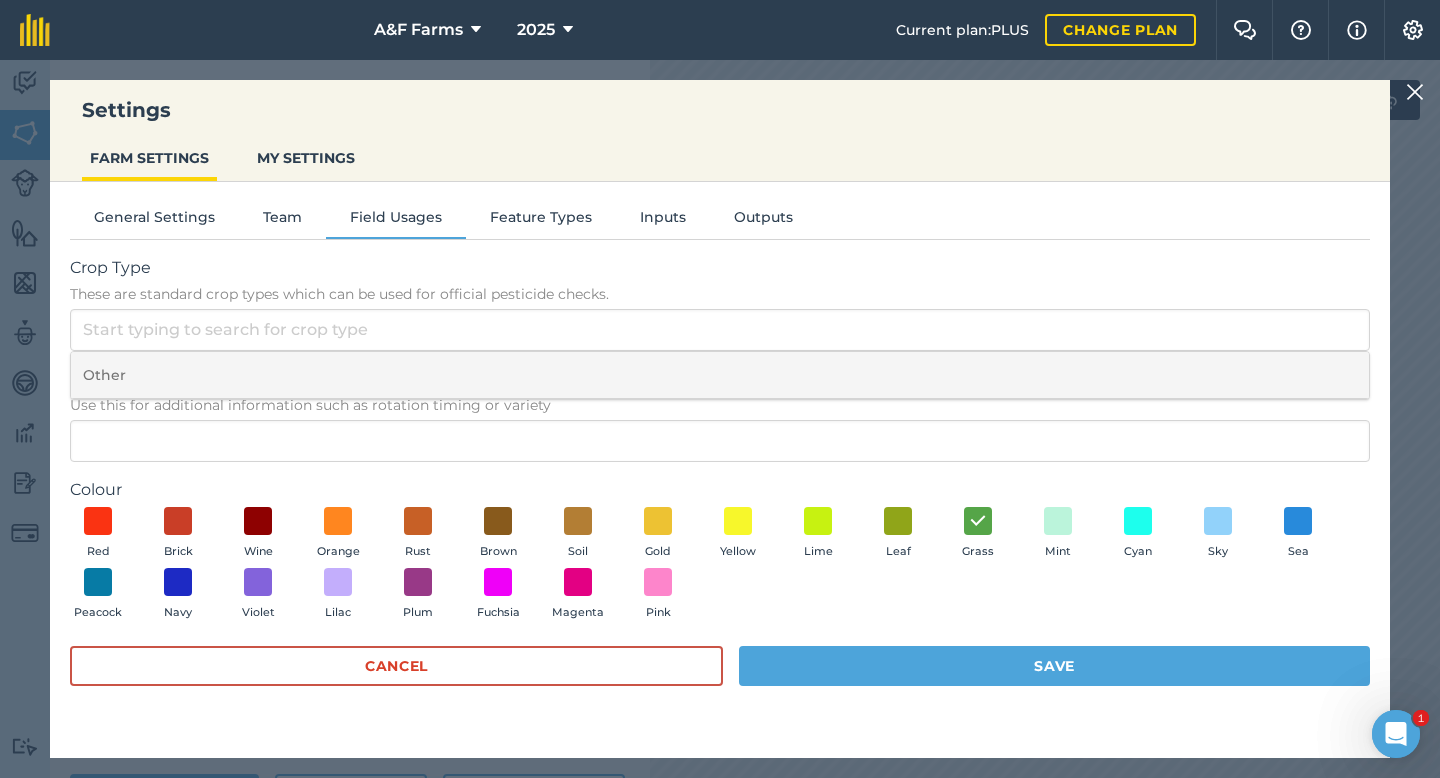 click on "Other" at bounding box center [720, 375] 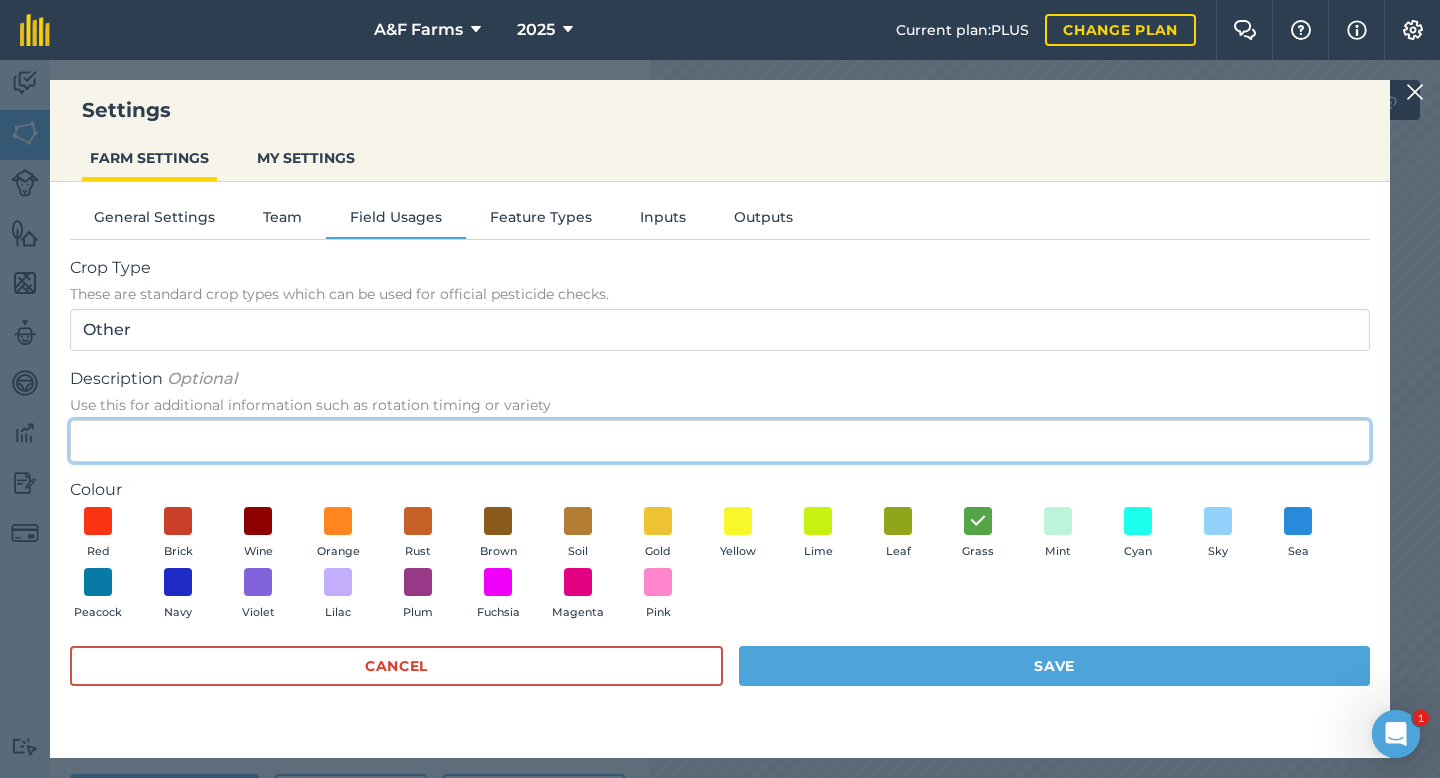 click on "Description   Optional Use this for additional information such as rotation timing or variety" at bounding box center [720, 441] 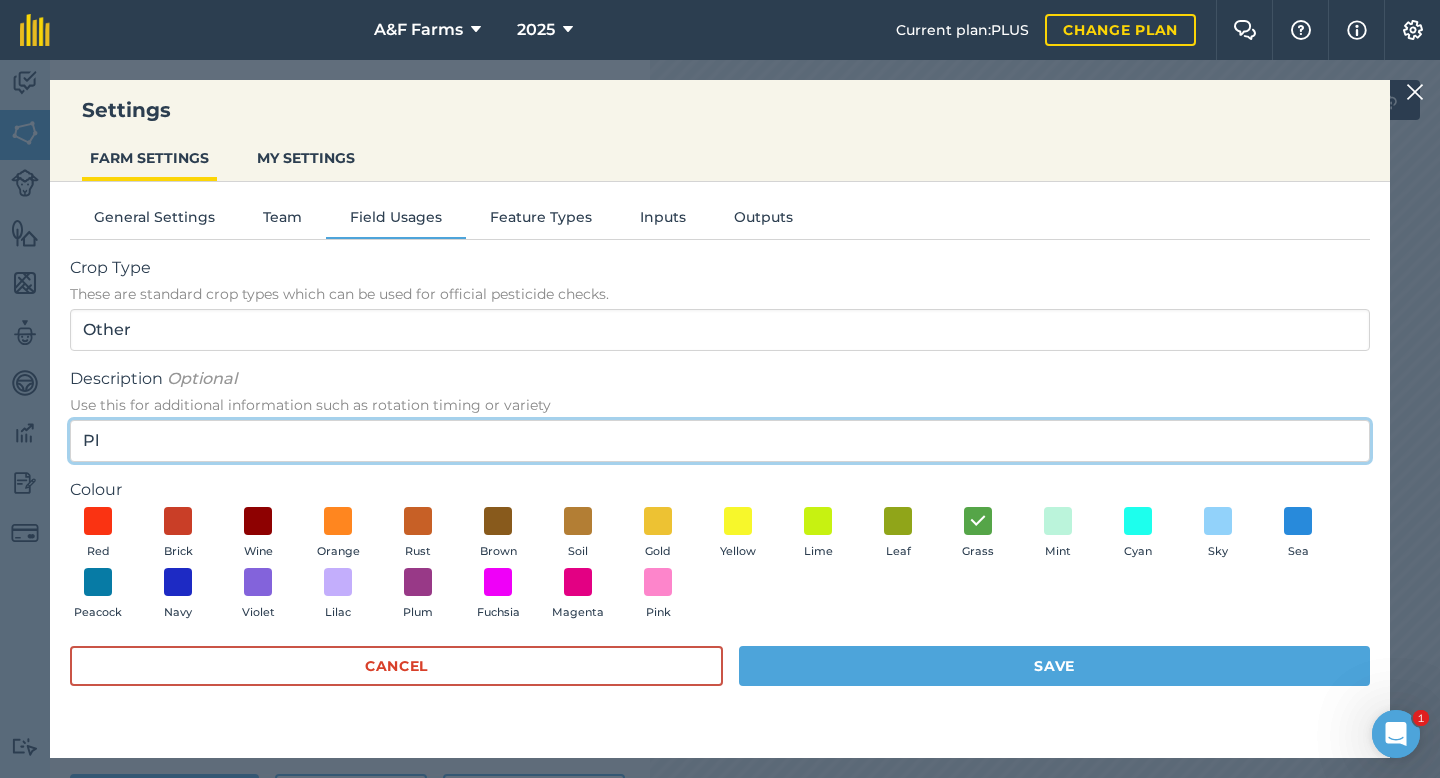 type on "P" 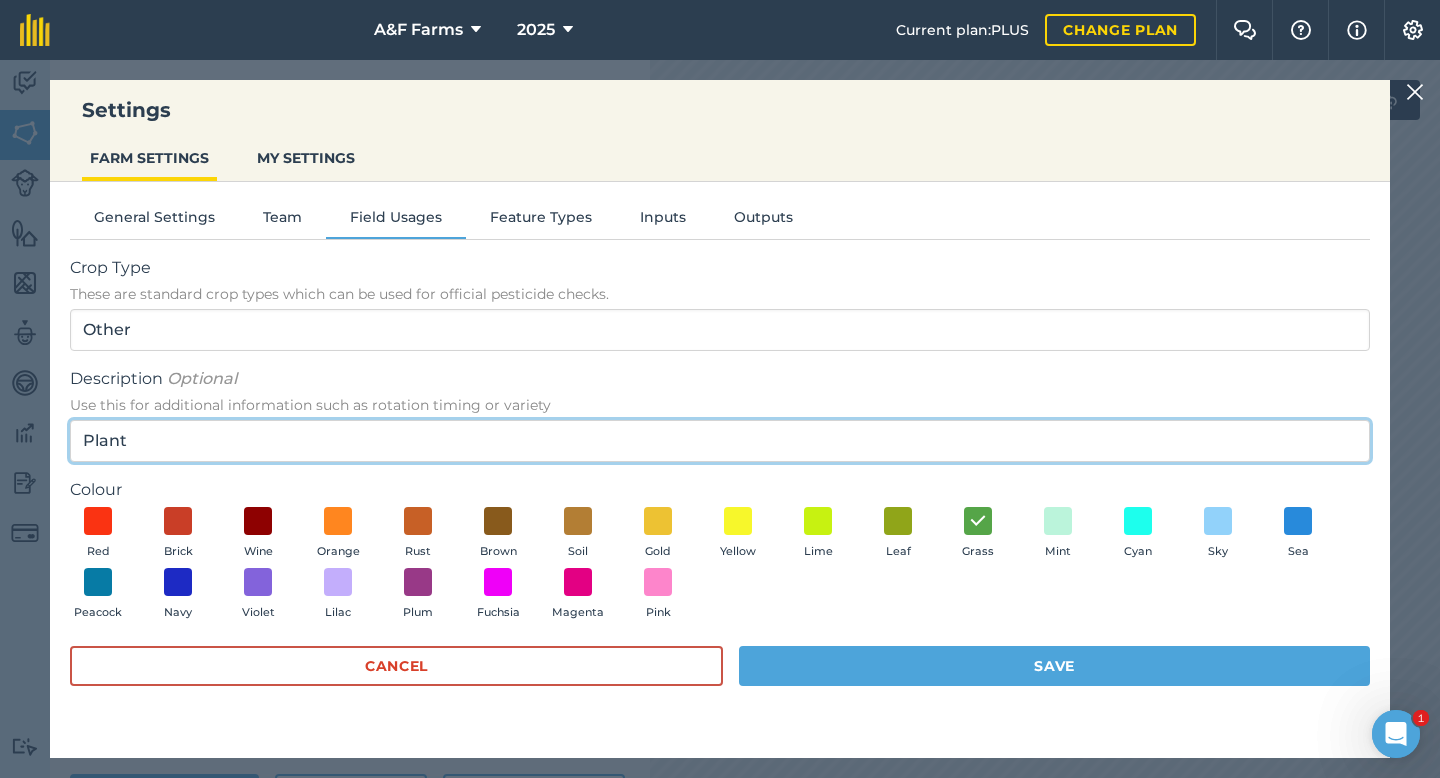 type on "Plant" 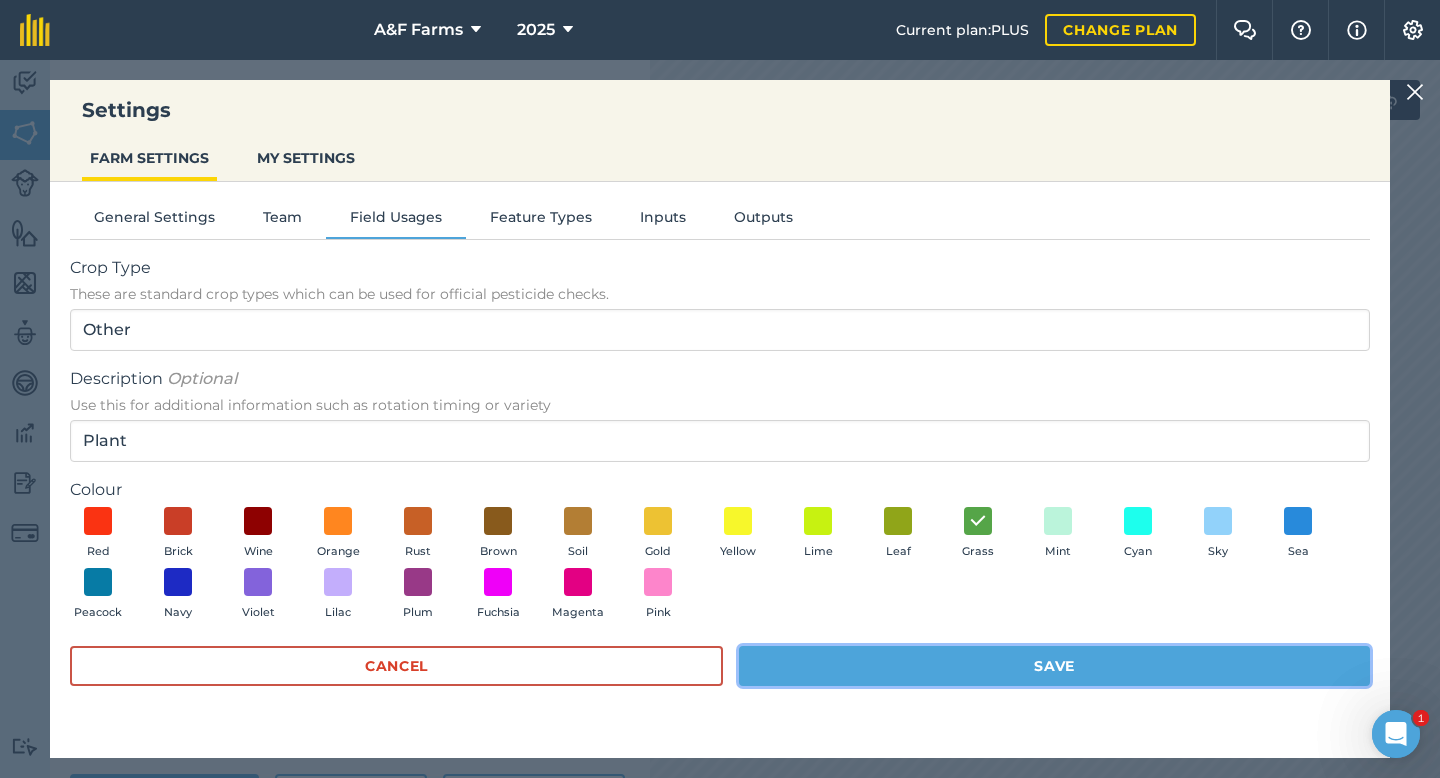 click on "Save" at bounding box center (1054, 666) 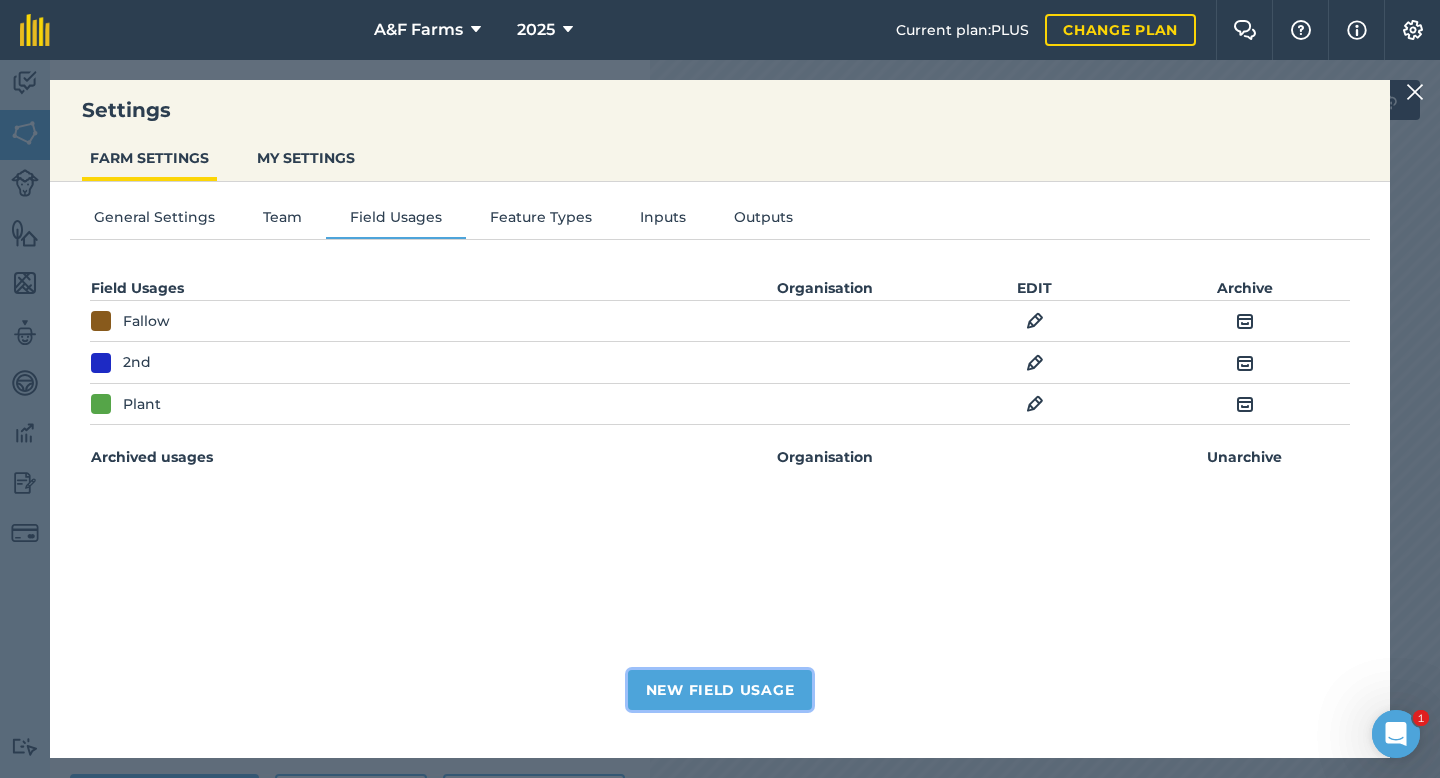 click on "New Field Usage" at bounding box center (720, 690) 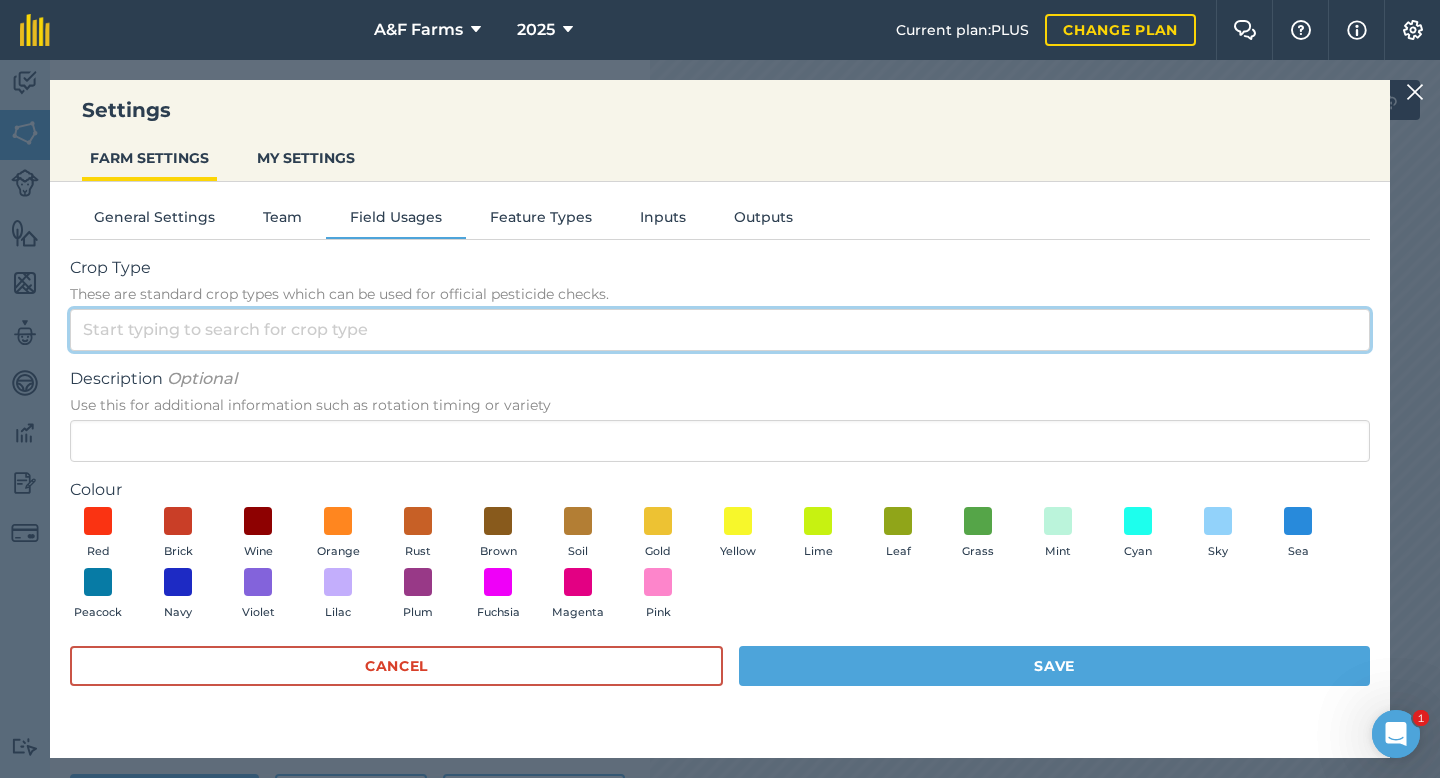 click on "Crop Type These are standard crop types which can be used for official pesticide checks." at bounding box center (720, 330) 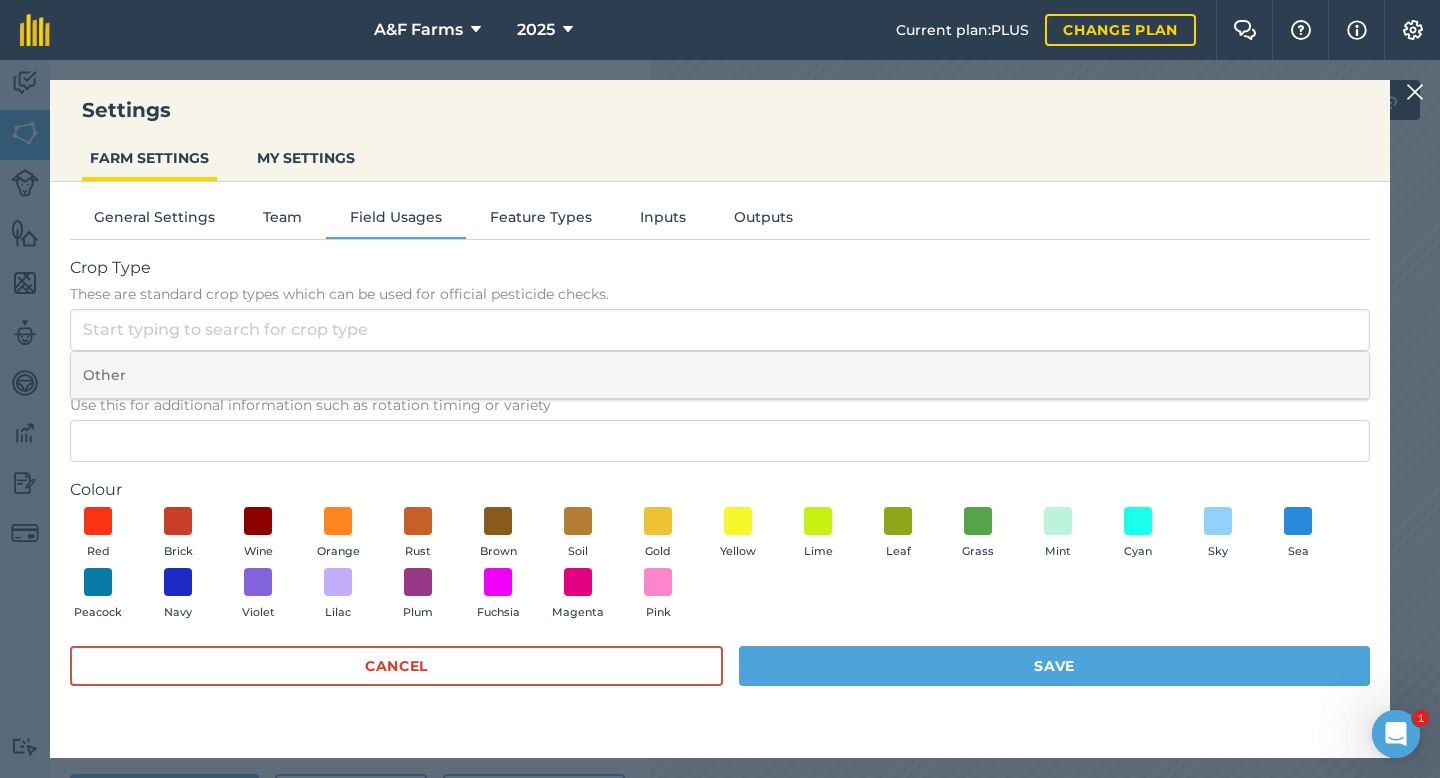 click on "Other" at bounding box center [720, 375] 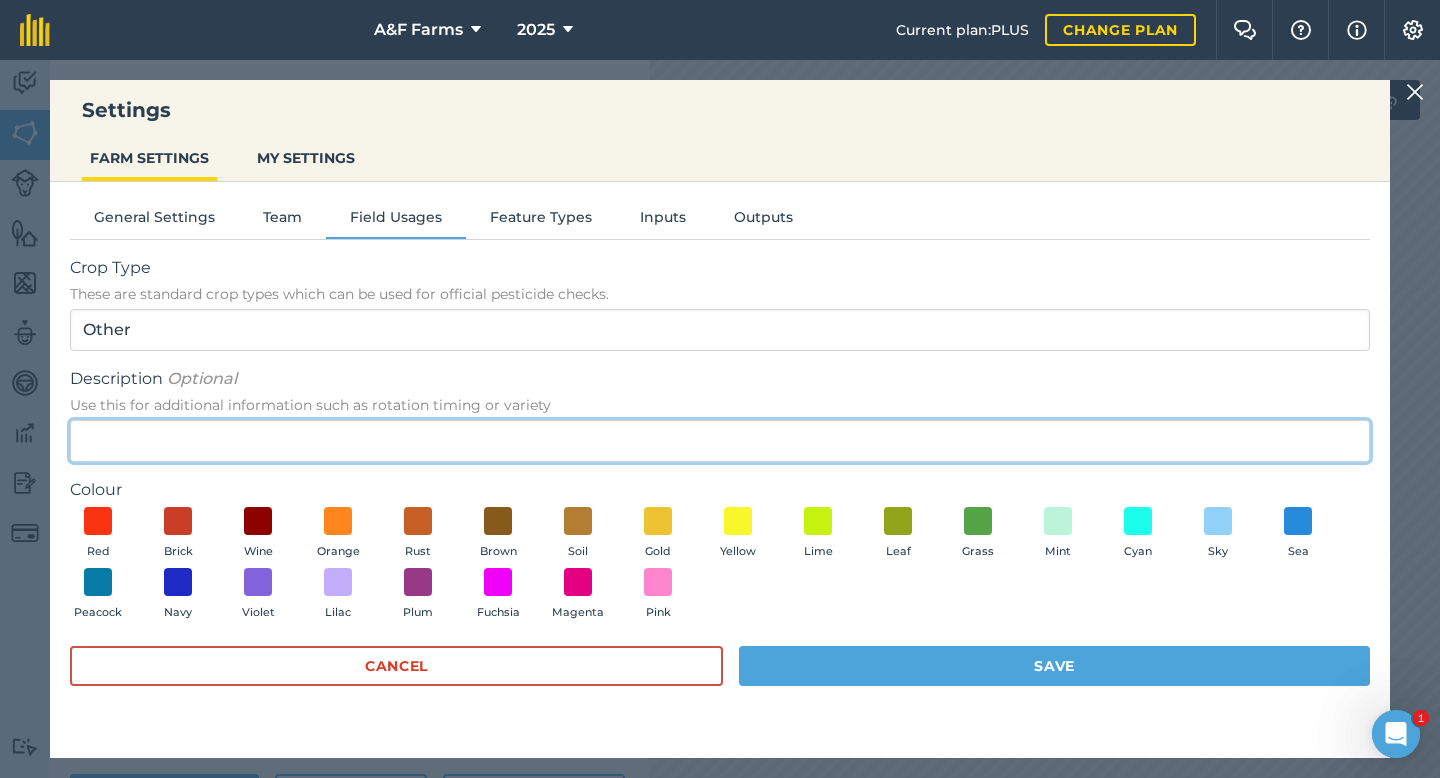 click on "Description   Optional Use this for additional information such as rotation timing or variety" at bounding box center [720, 441] 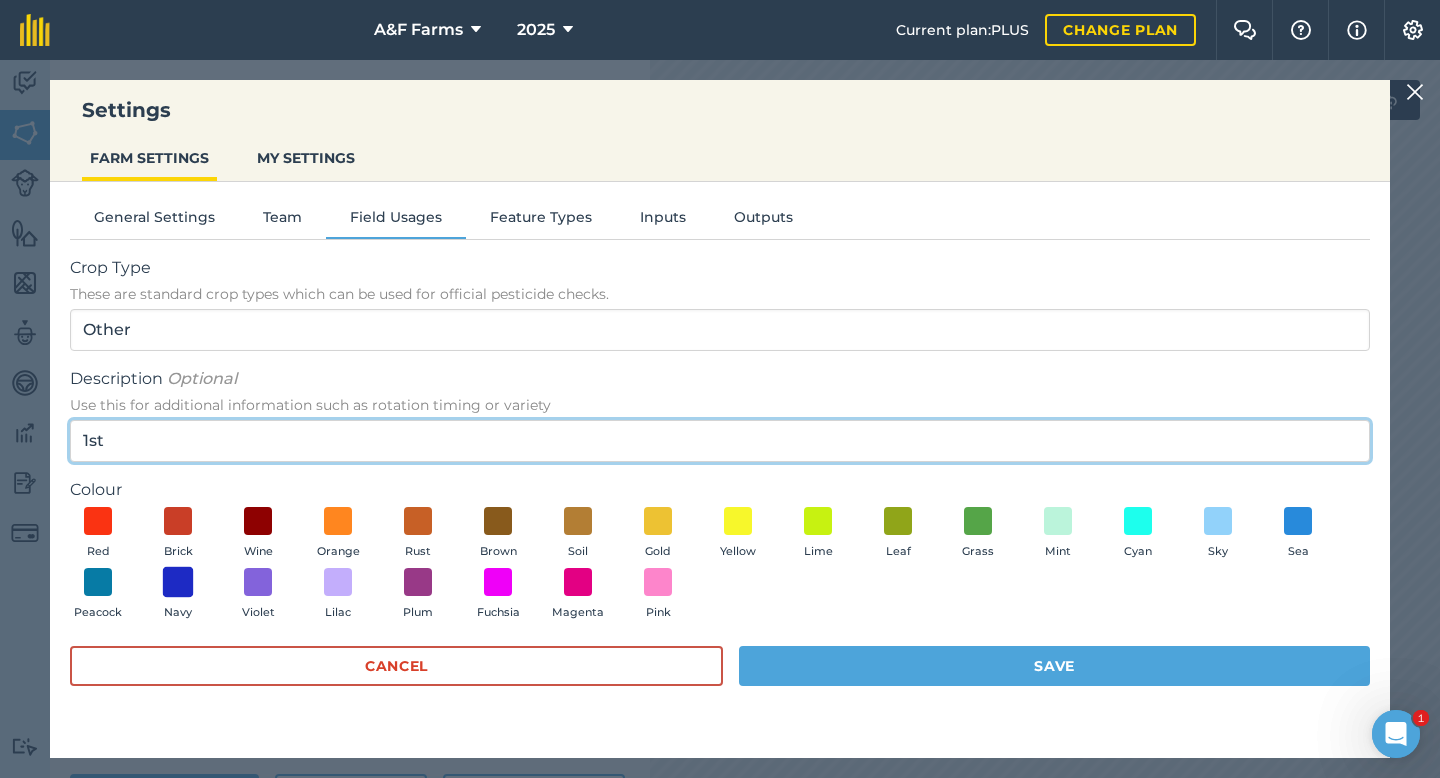 type on "1st" 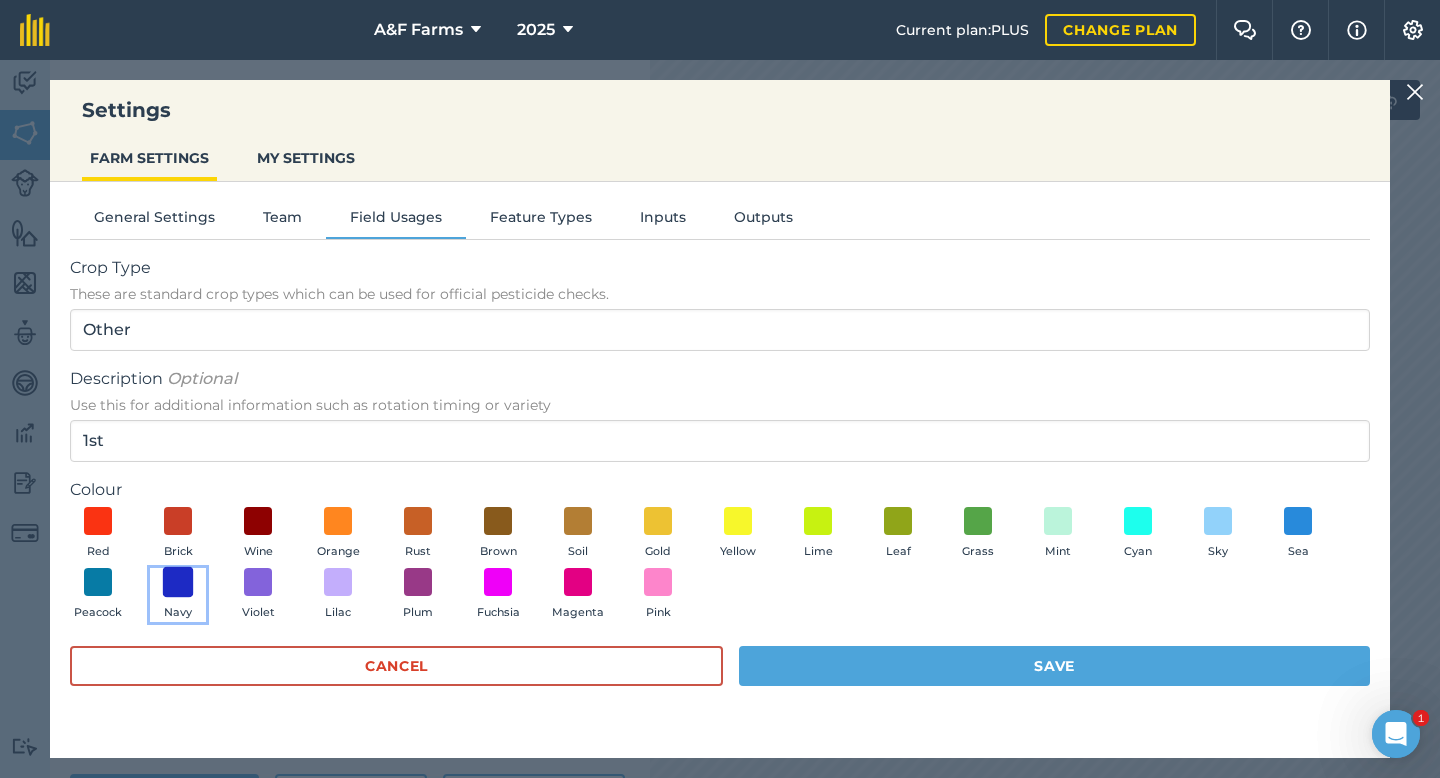 click at bounding box center [178, 582] 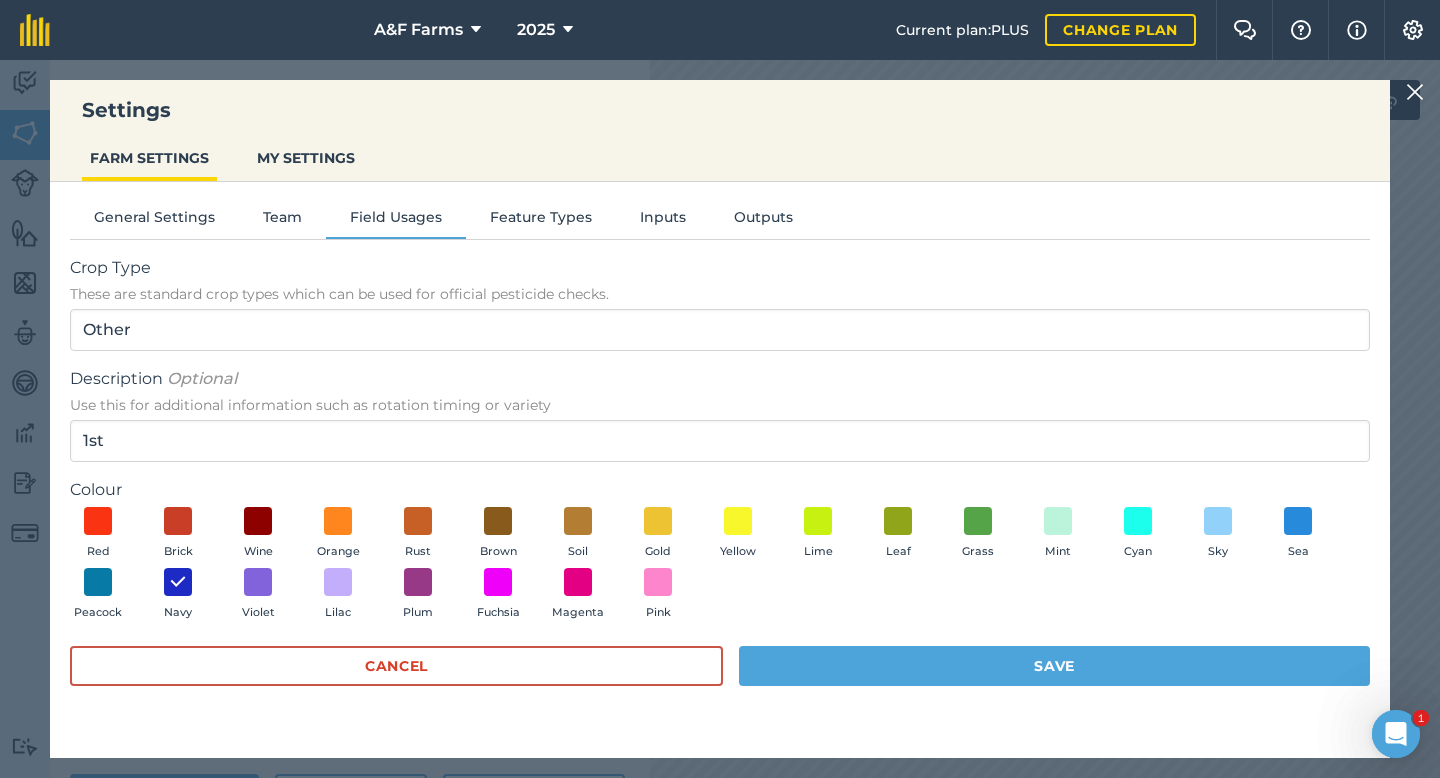 click on "Crop Type These are standard crop types which can be used for official pesticide checks. Other Description   Optional Use this for additional information such as rotation timing or variety 1st Colour Red Brick Wine Orange Rust Brown Soil Gold Yellow Lime Leaf Grass Mint Cyan Sky Sea Peacock Navy Violet Lilac Plum Fuchsia Magenta Pink Cancel Save" at bounding box center (720, 481) 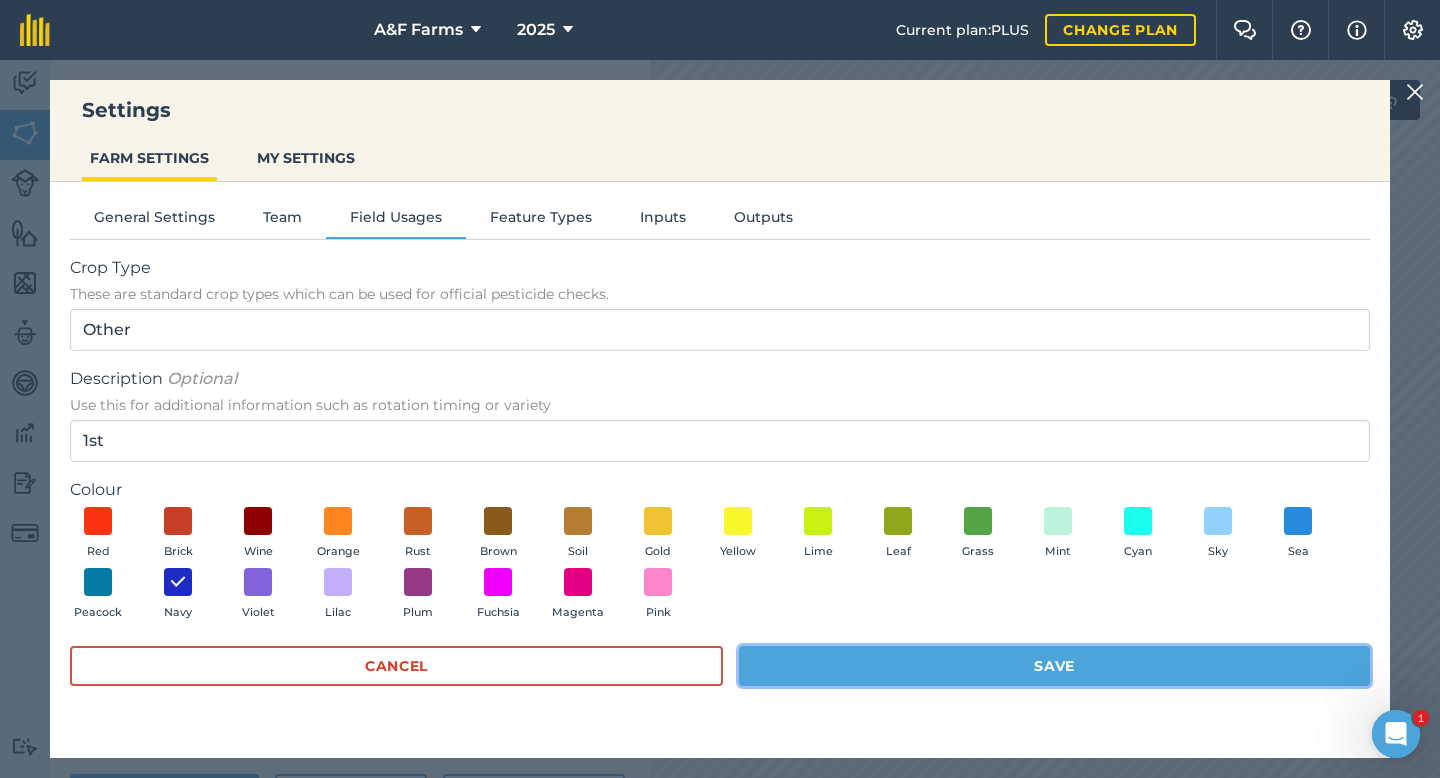 click on "Save" at bounding box center (1054, 666) 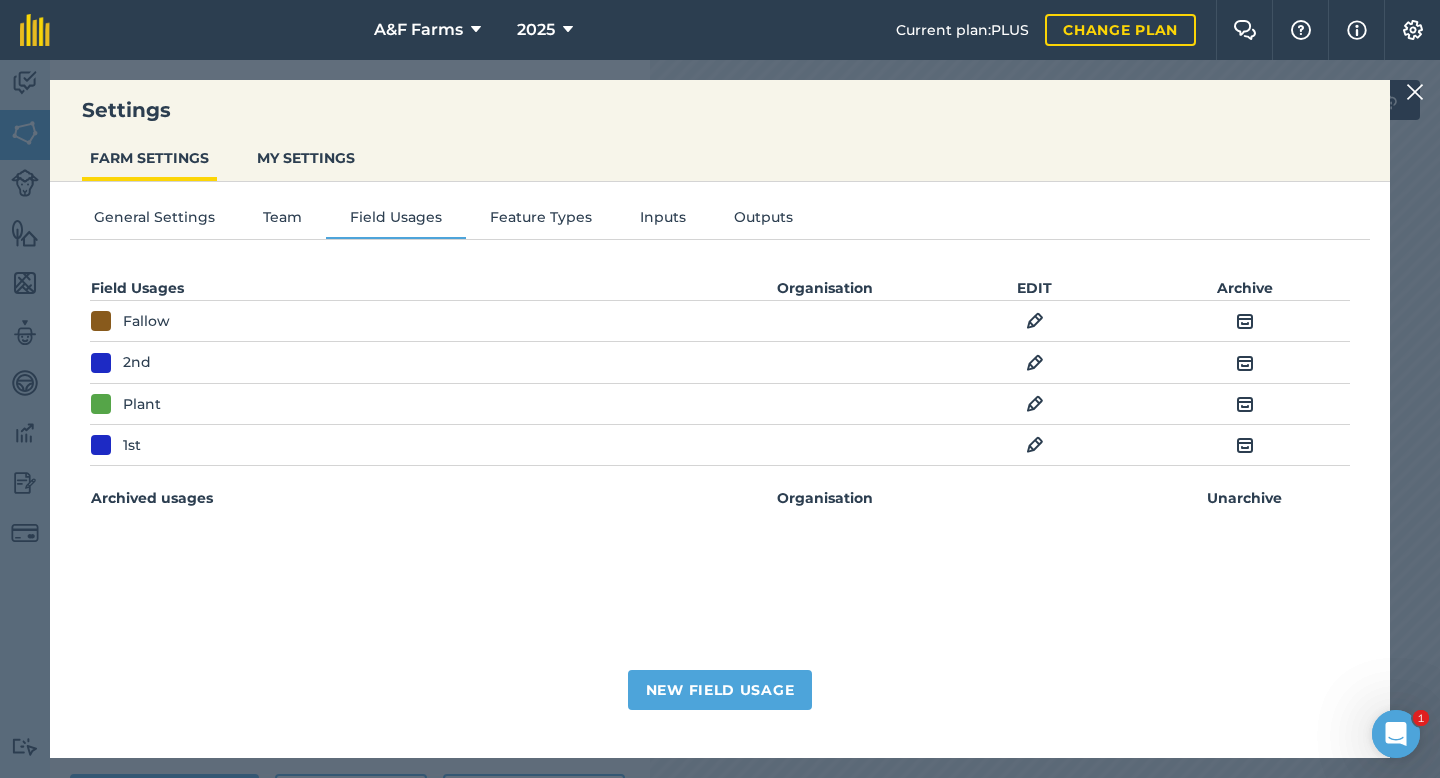 click at bounding box center [1035, 363] 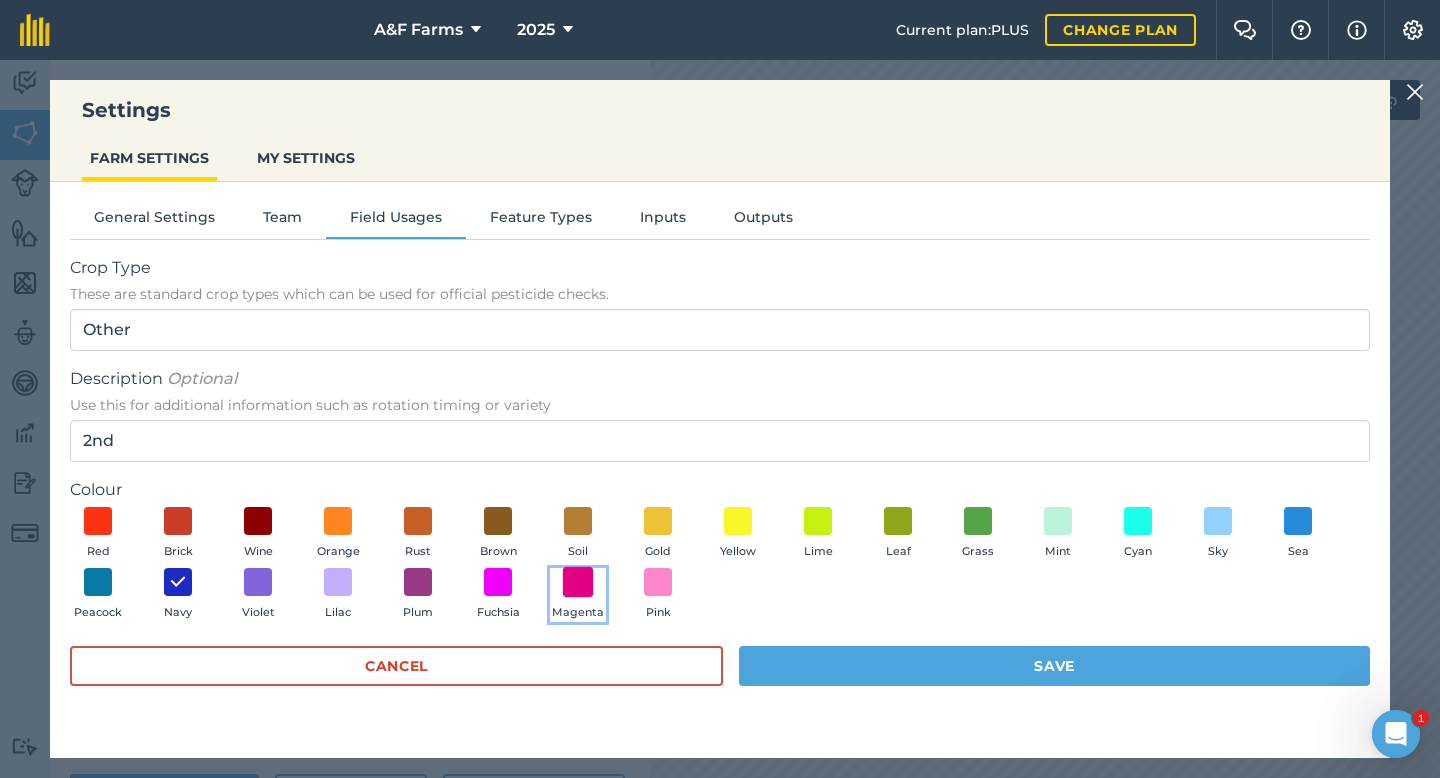 click at bounding box center (578, 582) 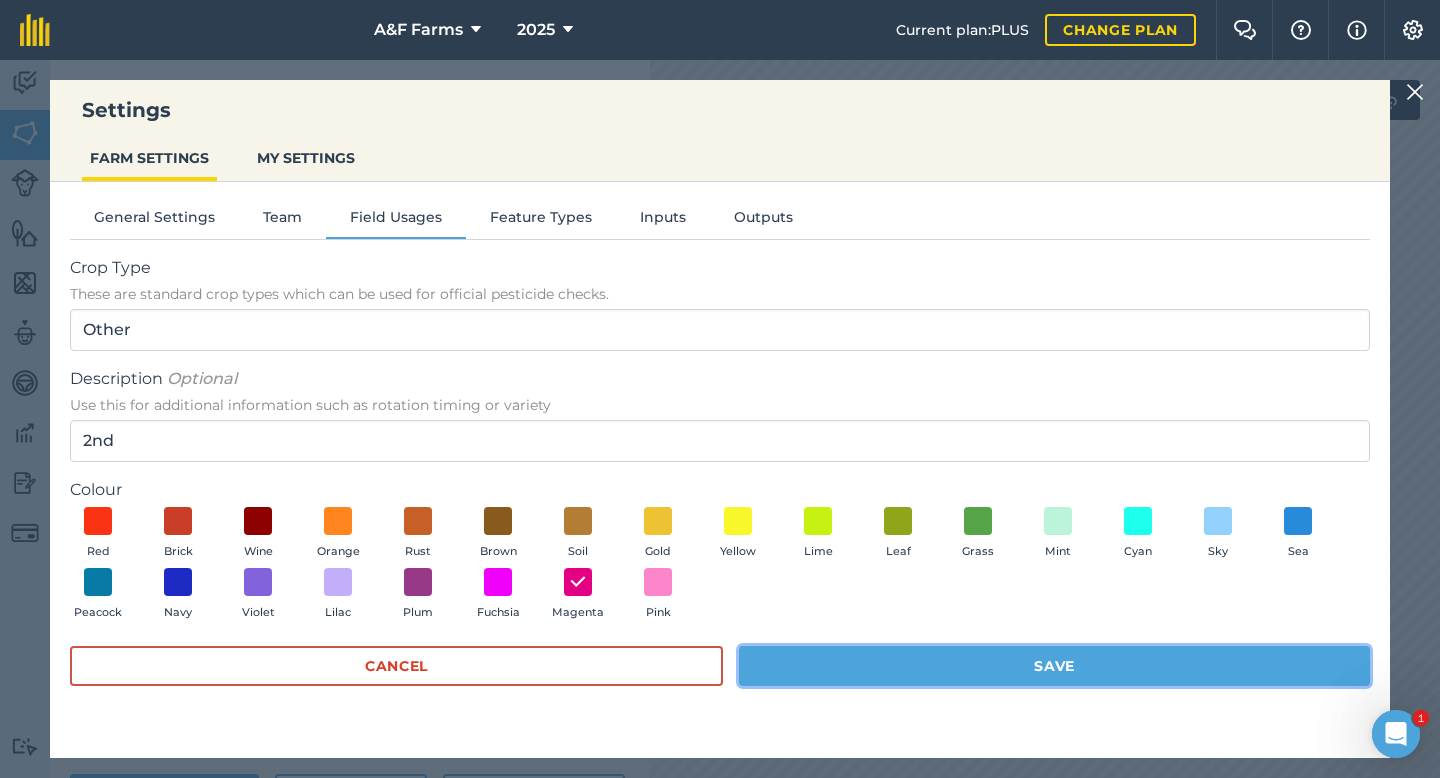 click on "Save" at bounding box center [1054, 666] 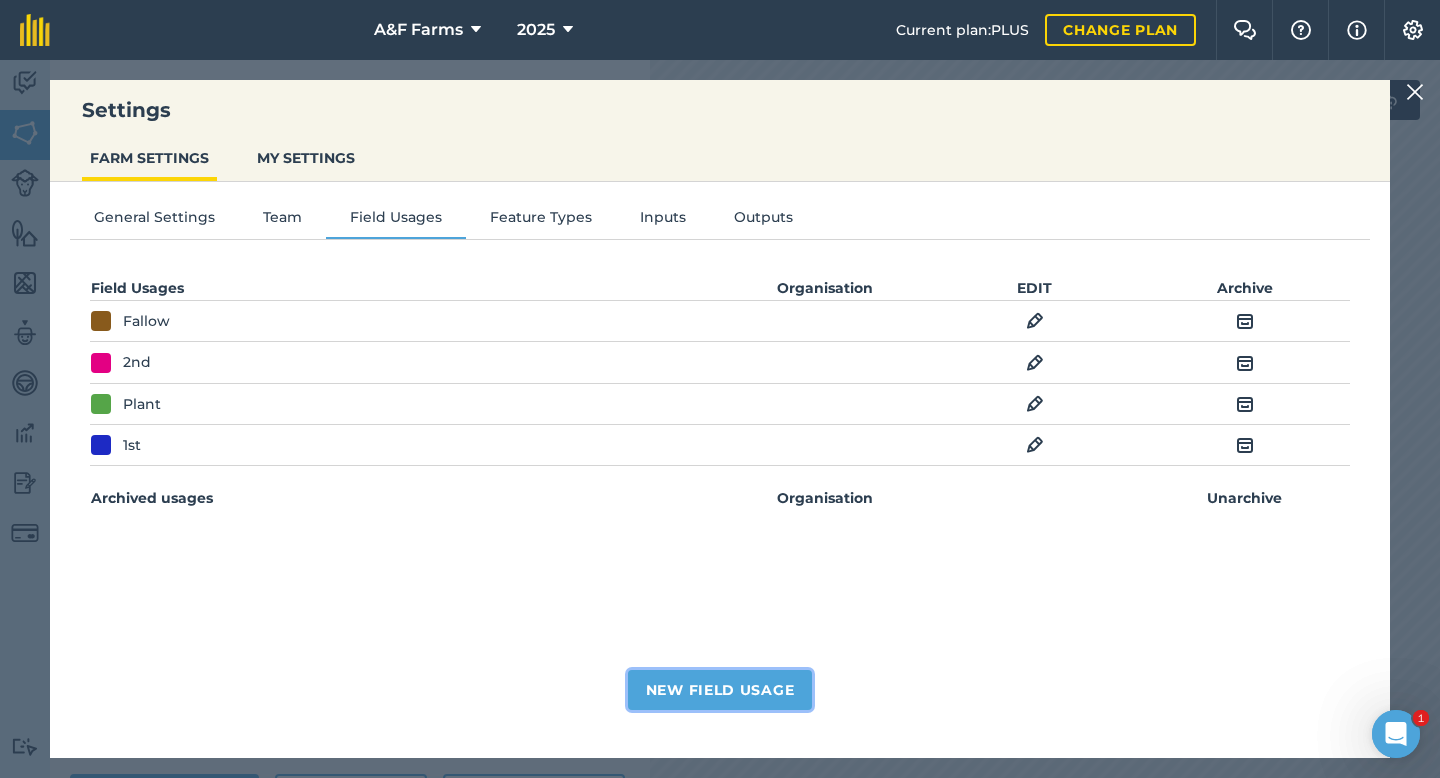 click on "New Field Usage" at bounding box center (720, 690) 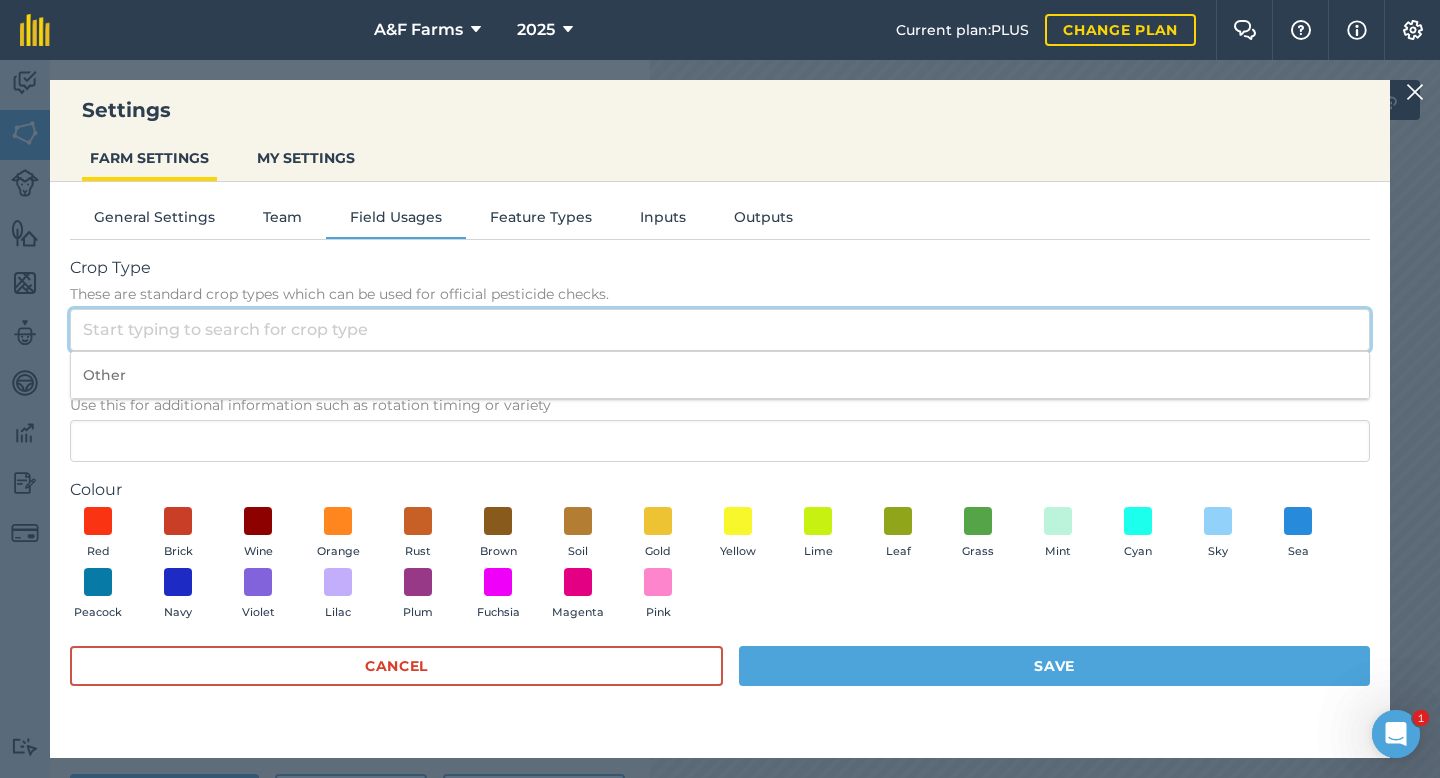 click on "Crop Type These are standard crop types which can be used for official pesticide checks." at bounding box center (720, 330) 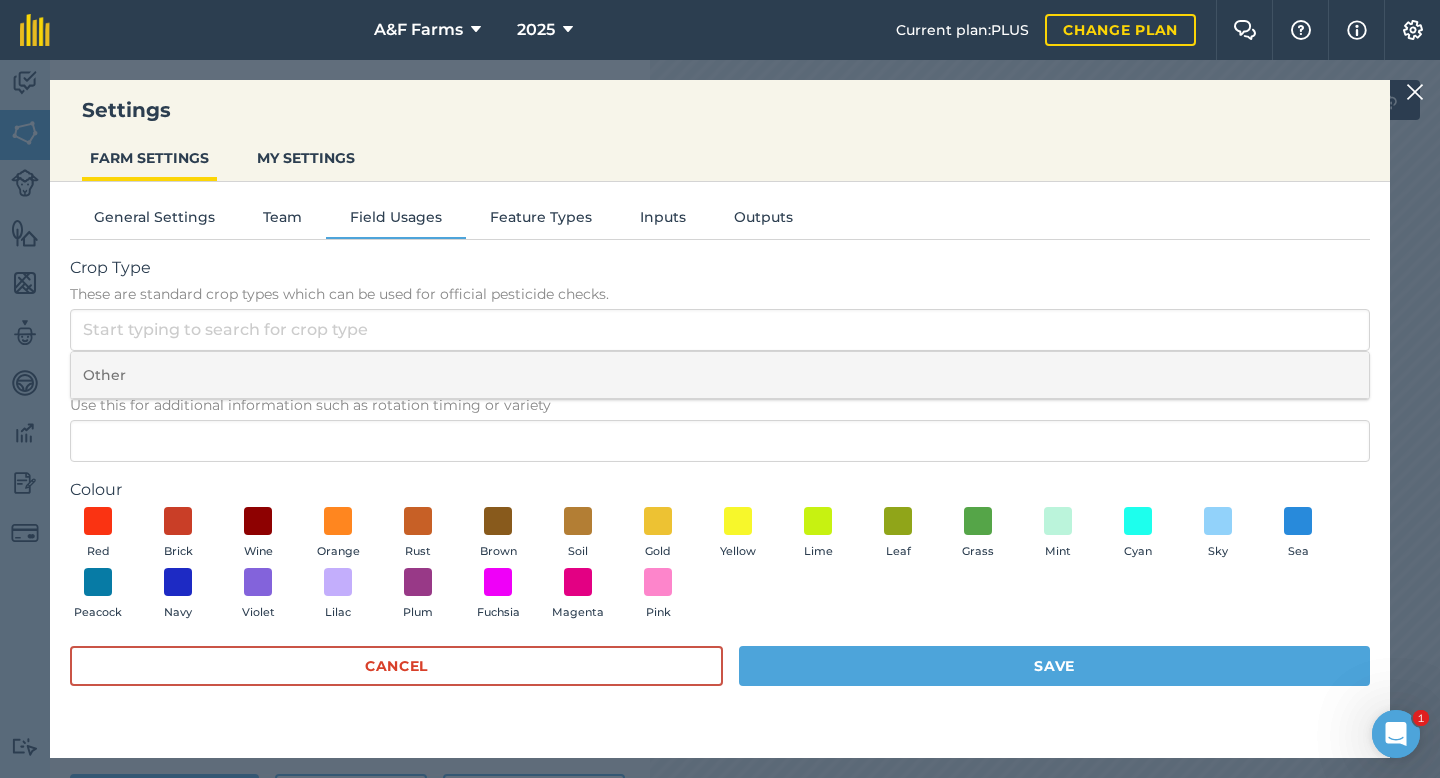 click on "Other" at bounding box center [720, 375] 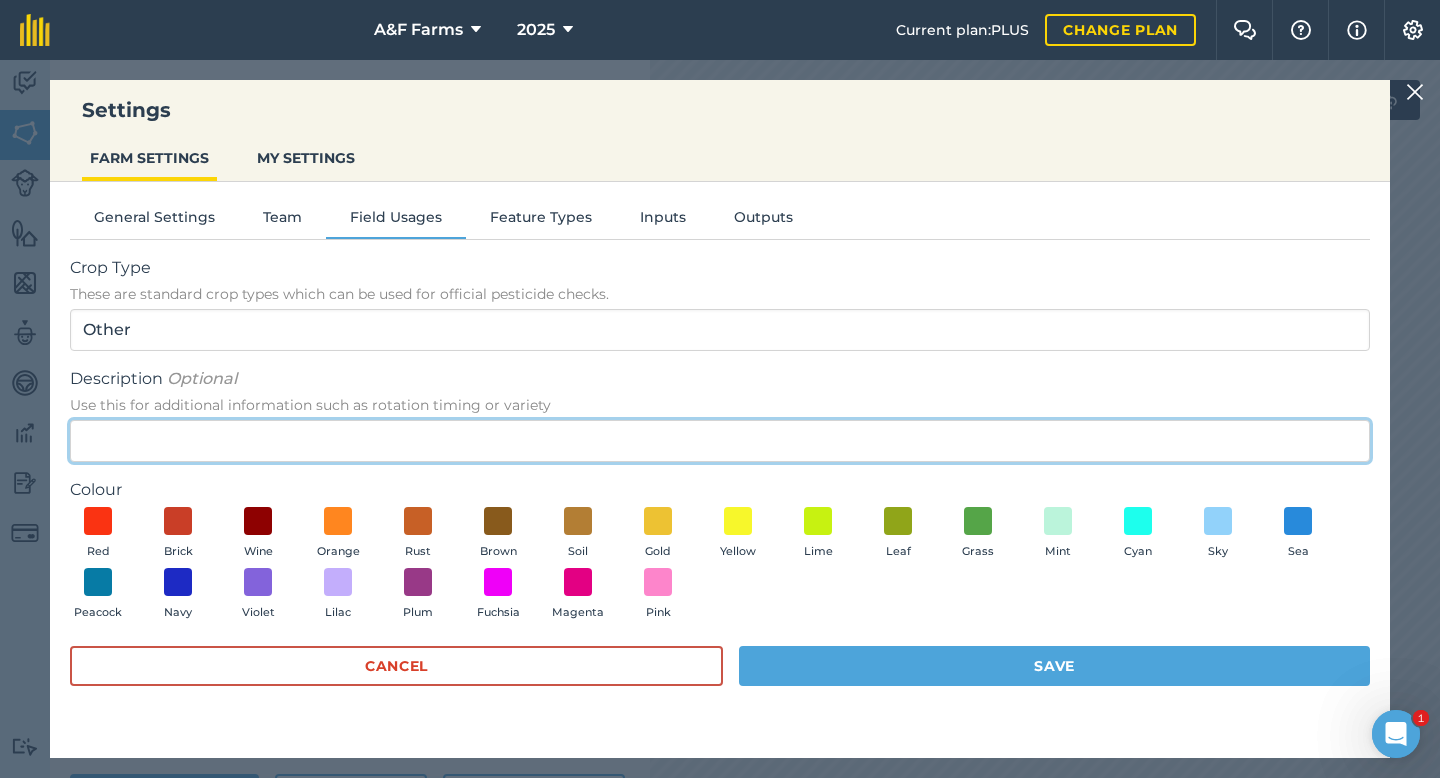 click on "Description   Optional Use this for additional information such as rotation timing or variety" at bounding box center (720, 441) 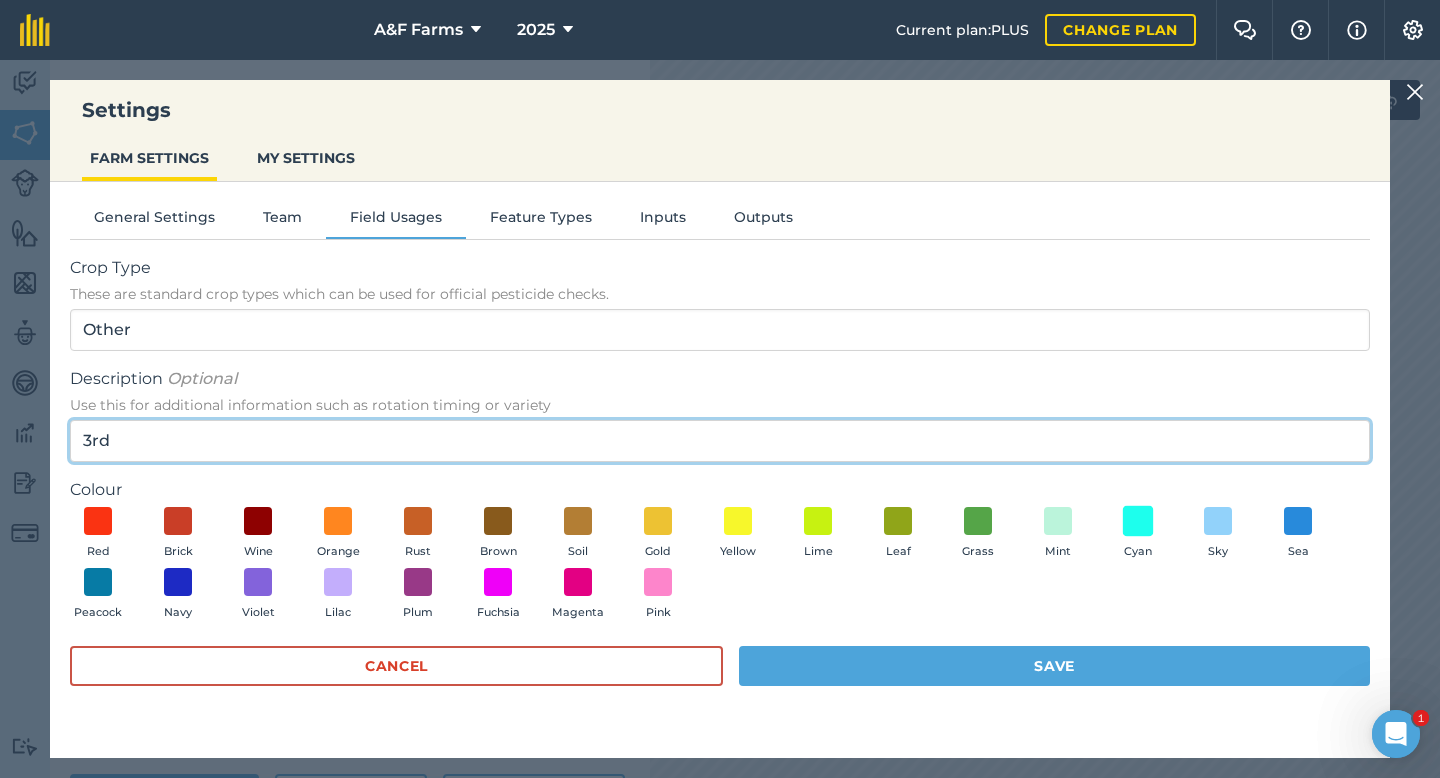 type on "3rd" 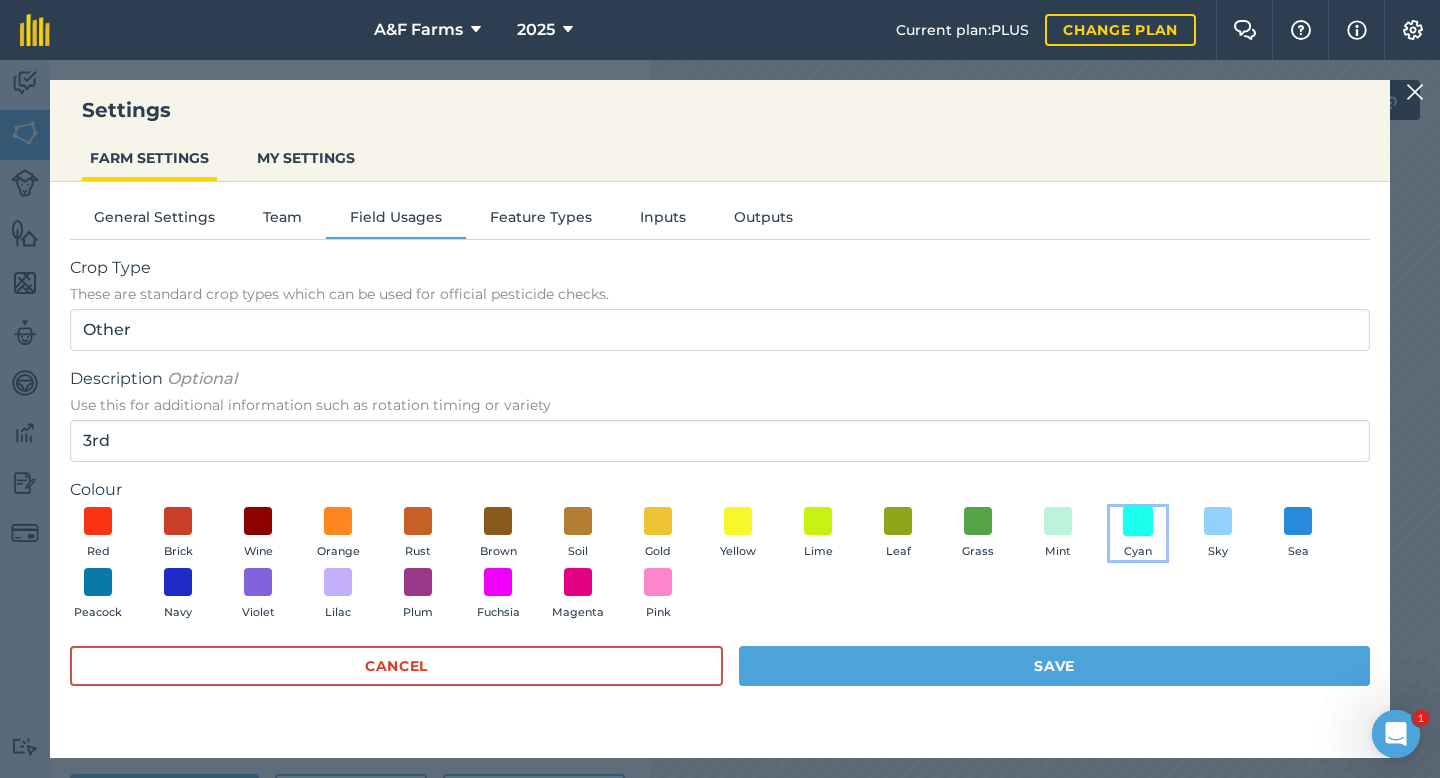 click at bounding box center (1138, 520) 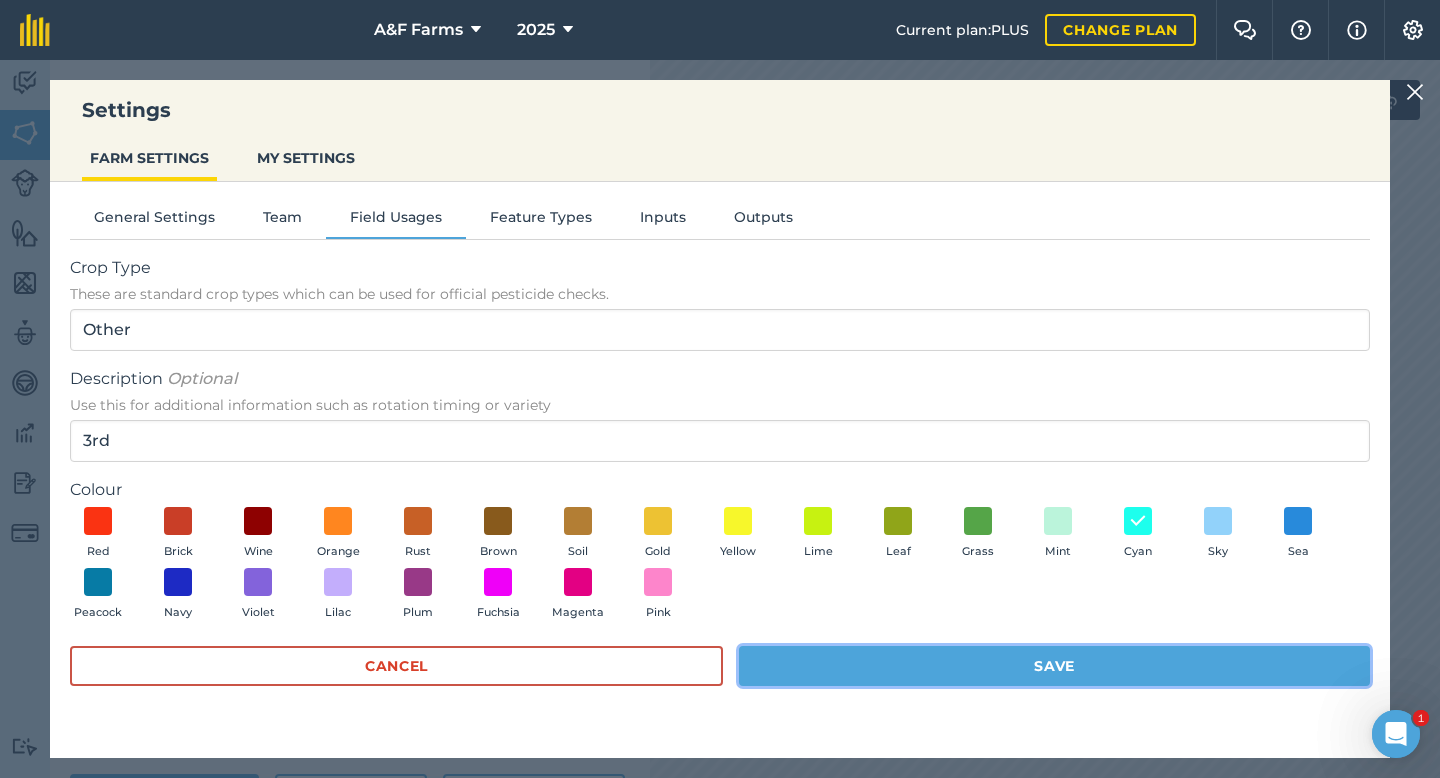 click on "Save" at bounding box center [1054, 666] 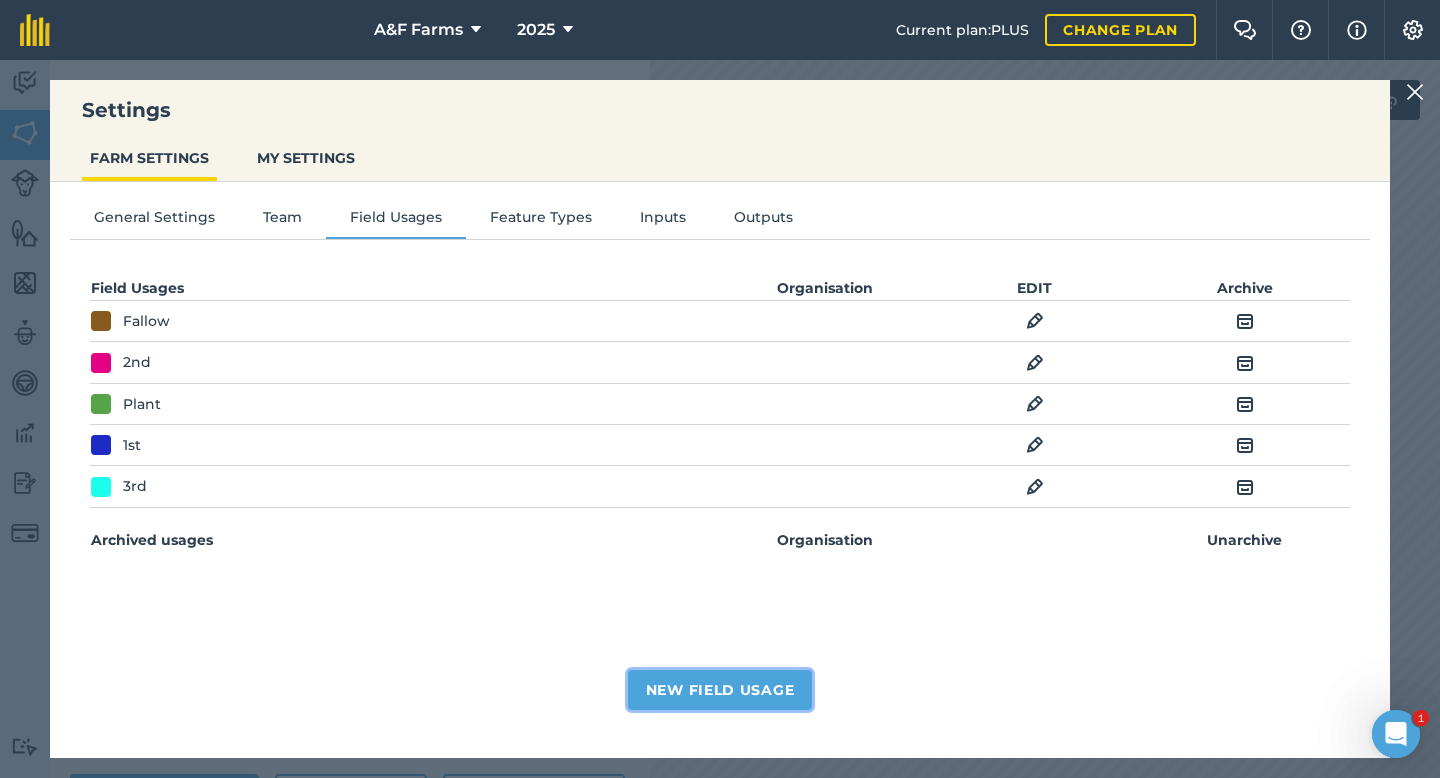click on "New Field Usage" at bounding box center (720, 690) 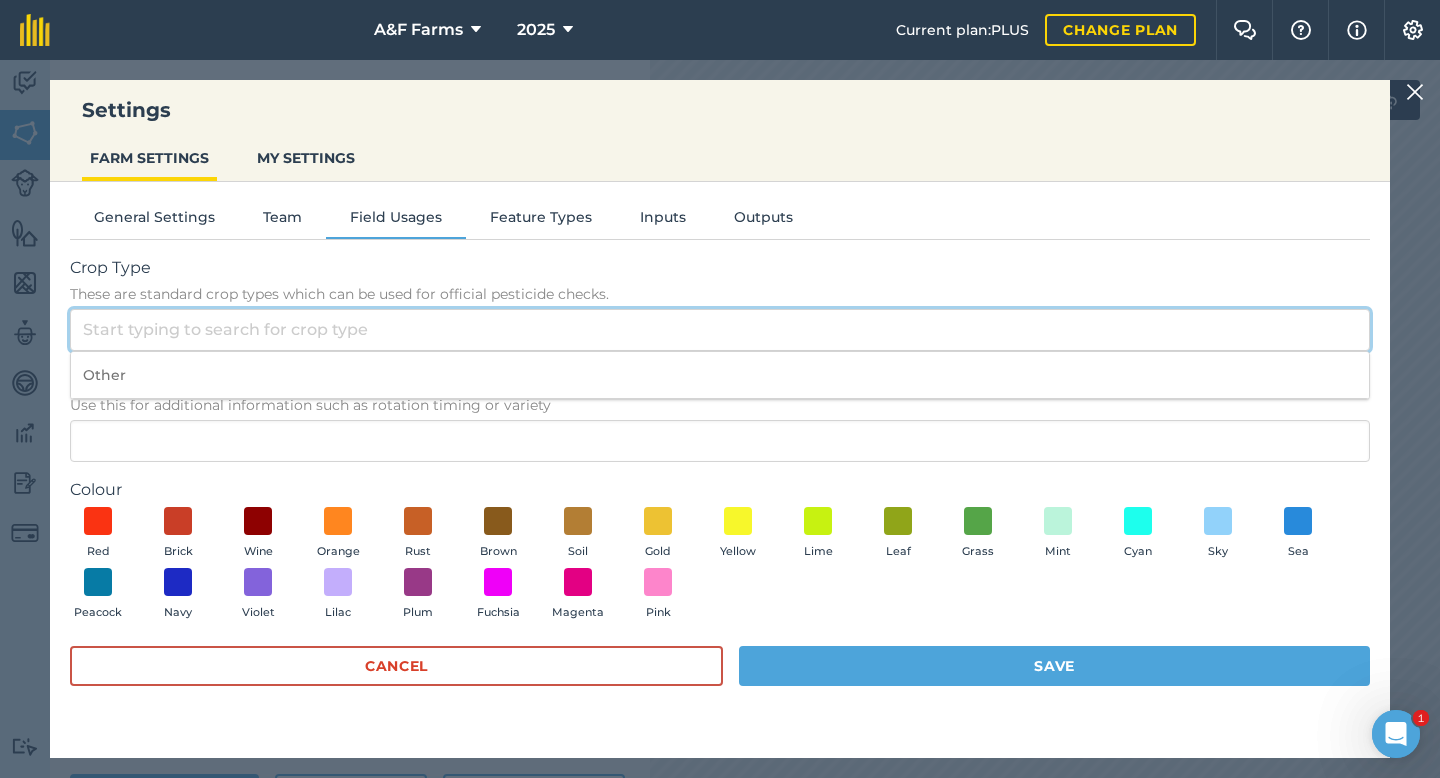 click on "Crop Type These are standard crop types which can be used for official pesticide checks." at bounding box center (720, 330) 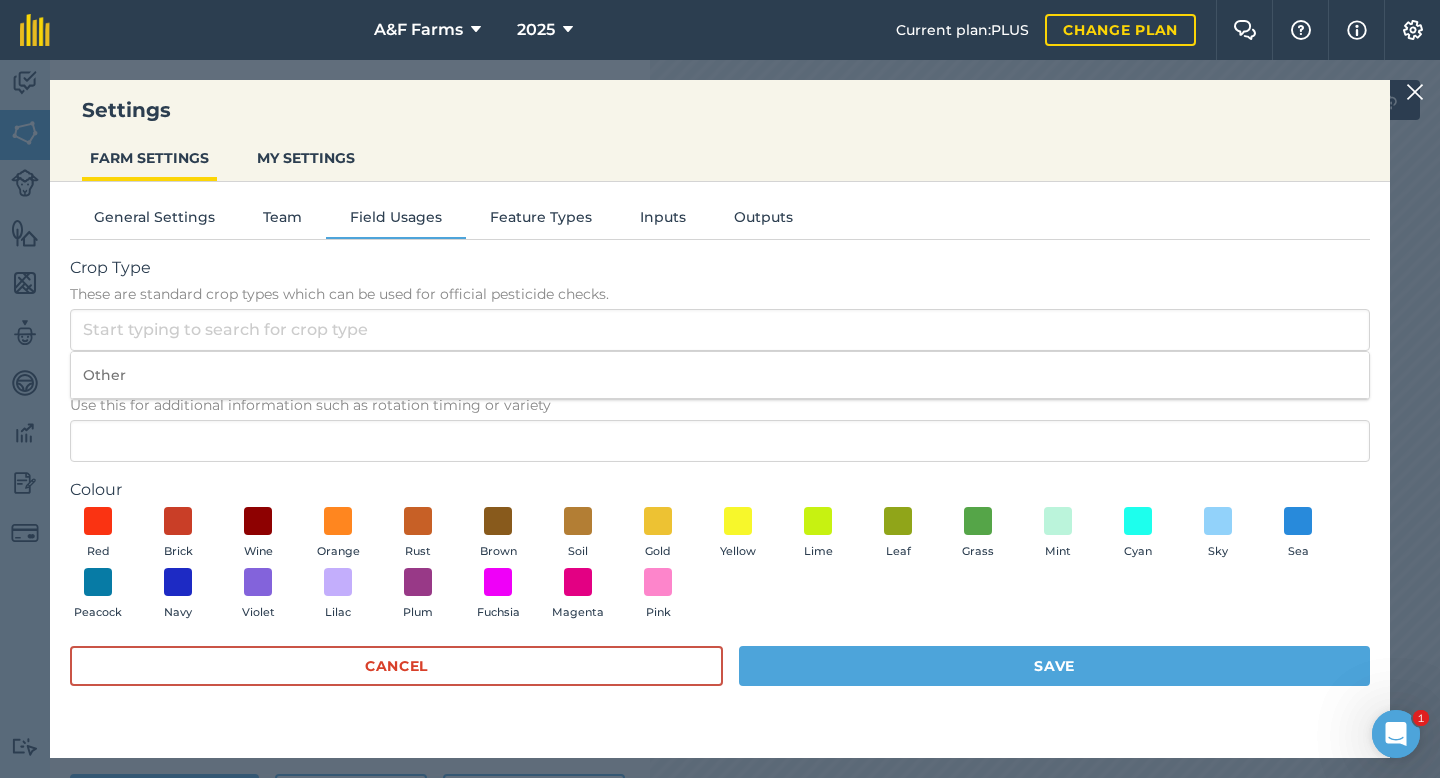 click on "Other" at bounding box center [720, 375] 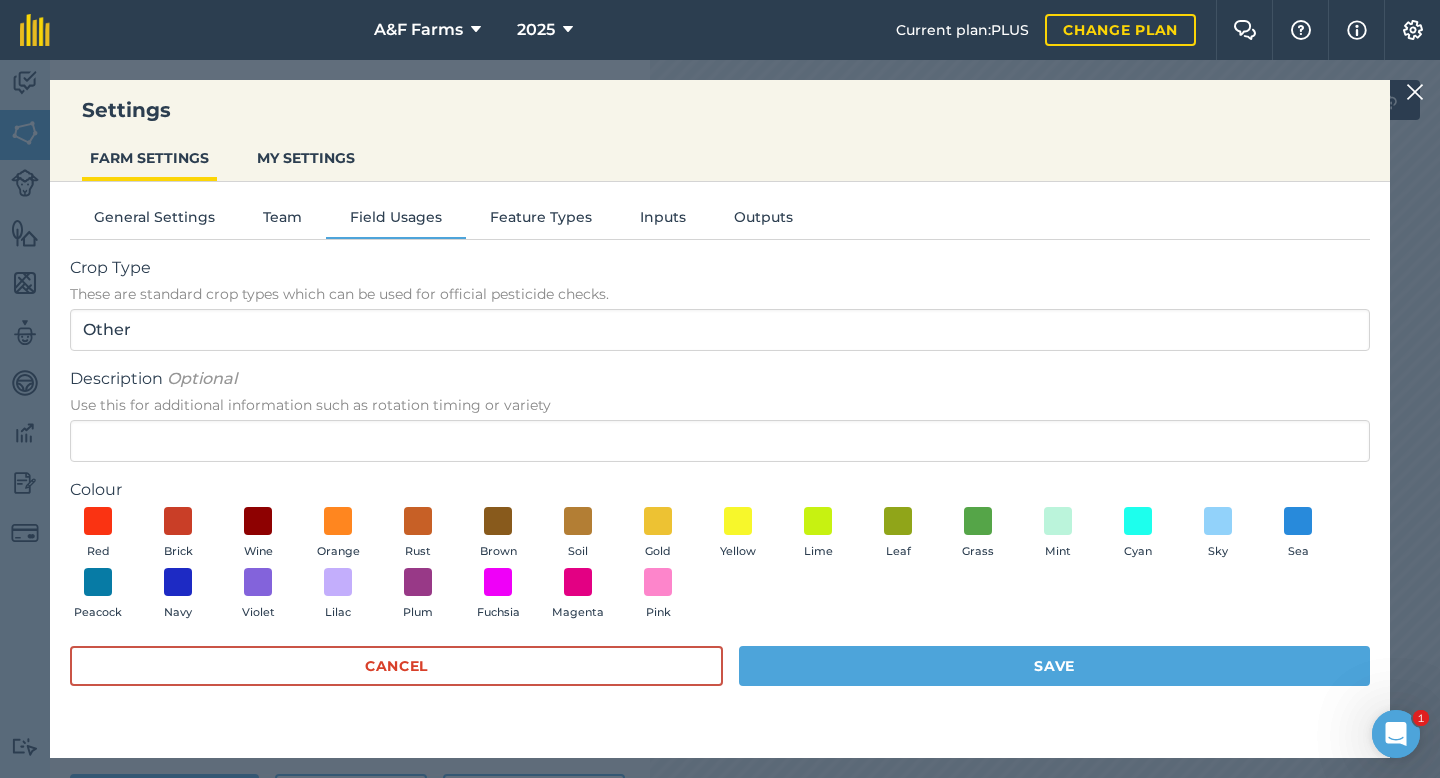 click on "Crop Type These are standard crop types which can be used for official pesticide checks. Other Description   Optional Use this for additional information such as rotation timing or variety Colour Red Brick Wine Orange Rust Brown Soil Gold Yellow Lime Leaf Grass Mint Cyan Sky Sea Peacock Navy Violet Lilac Plum Fuchsia Magenta Pink Cancel Save" at bounding box center [720, 481] 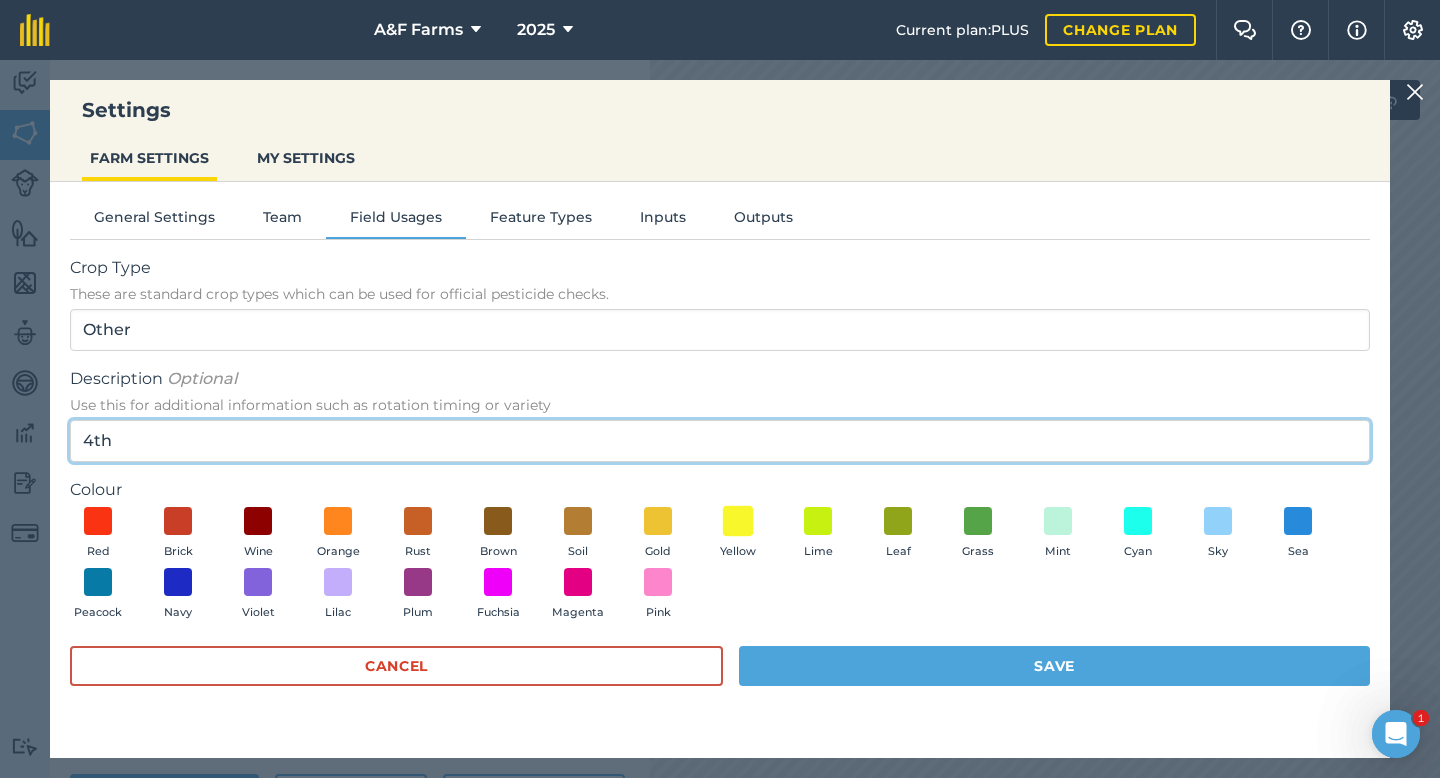 type on "4th" 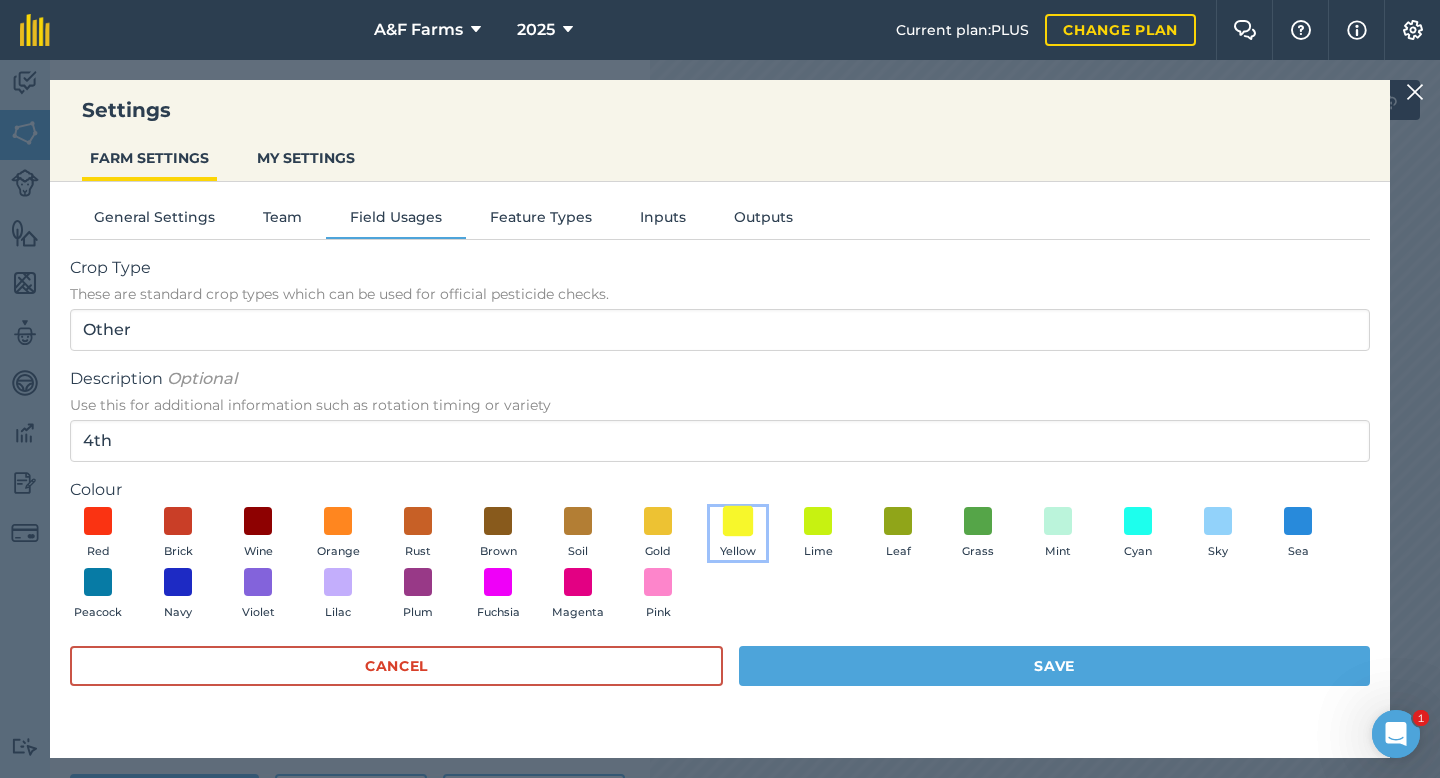 click at bounding box center [738, 520] 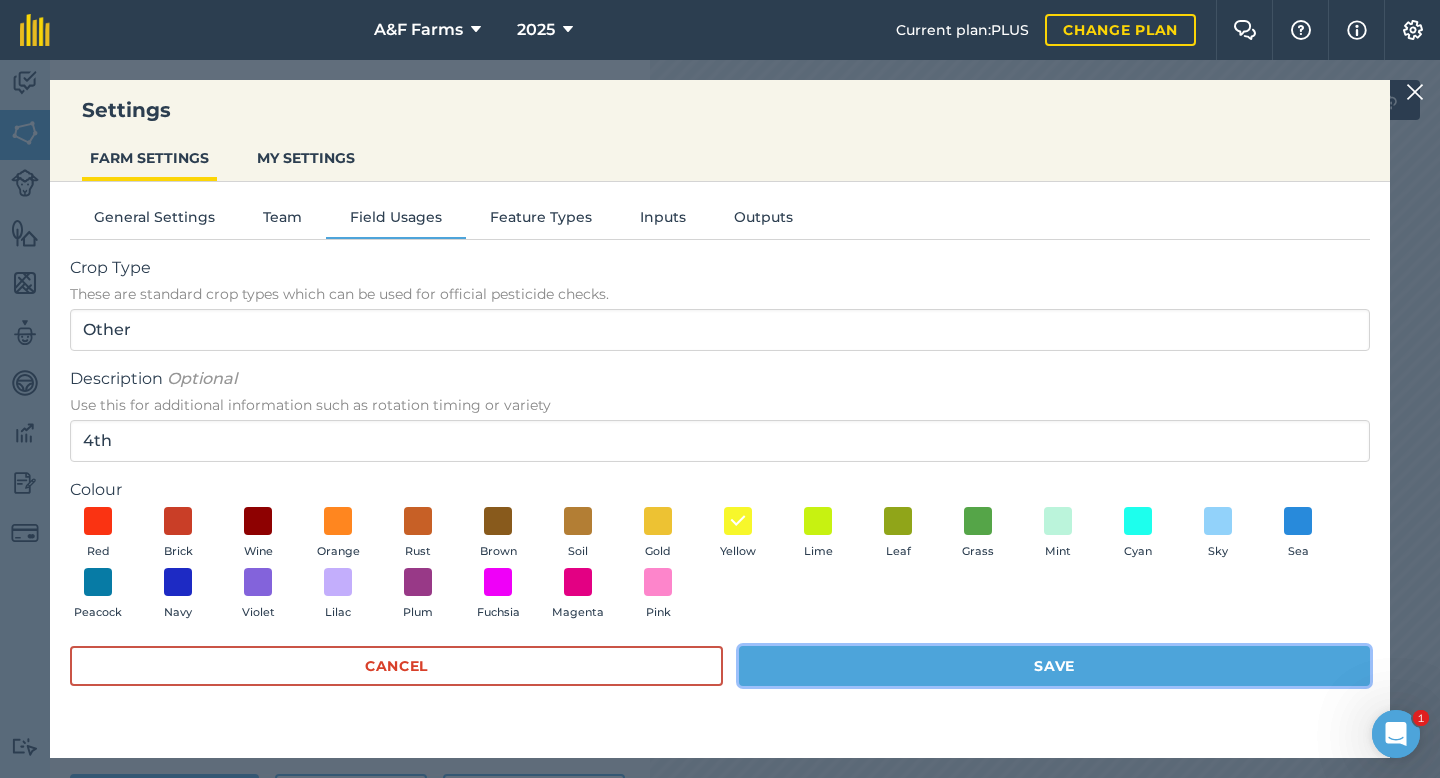 click on "Save" at bounding box center [1054, 666] 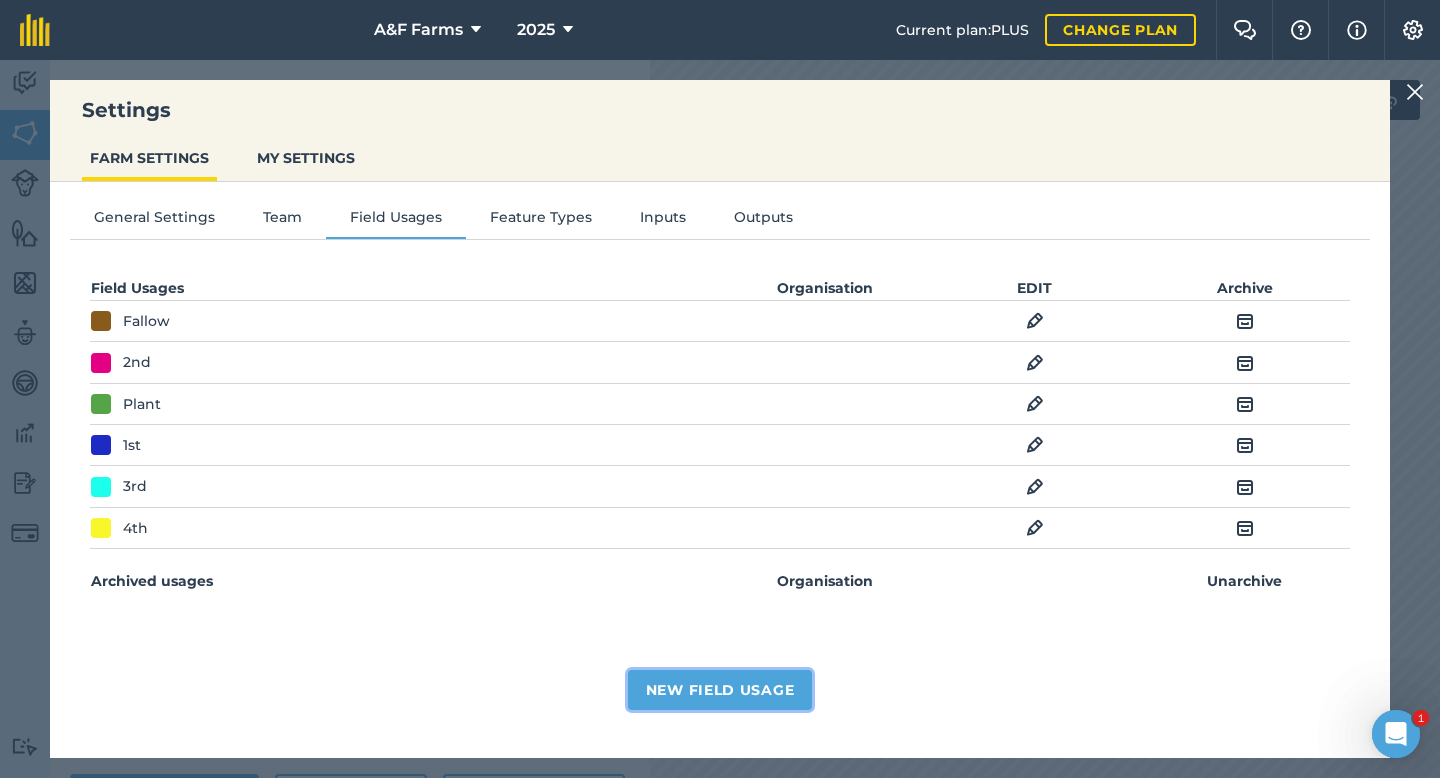 click on "New Field Usage" at bounding box center (720, 690) 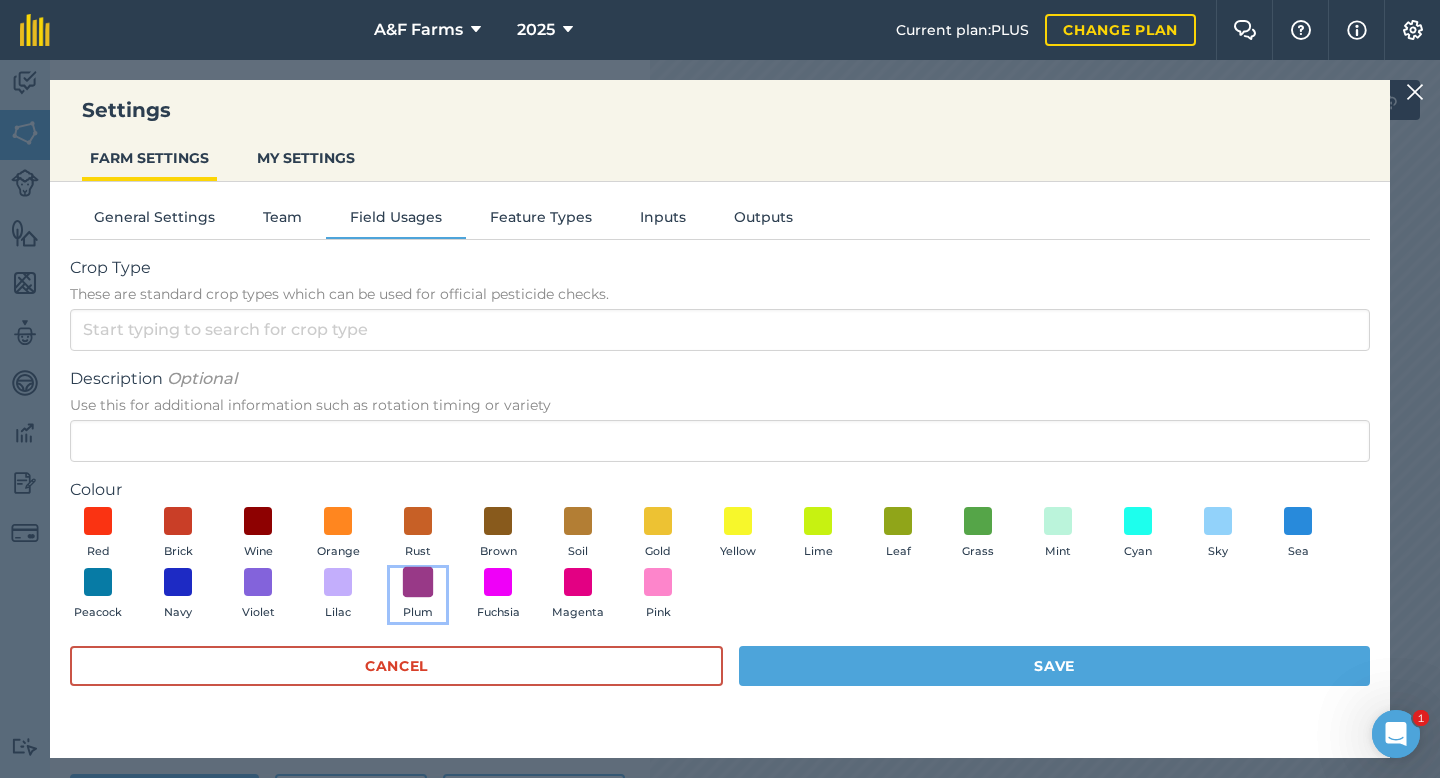 click at bounding box center [418, 582] 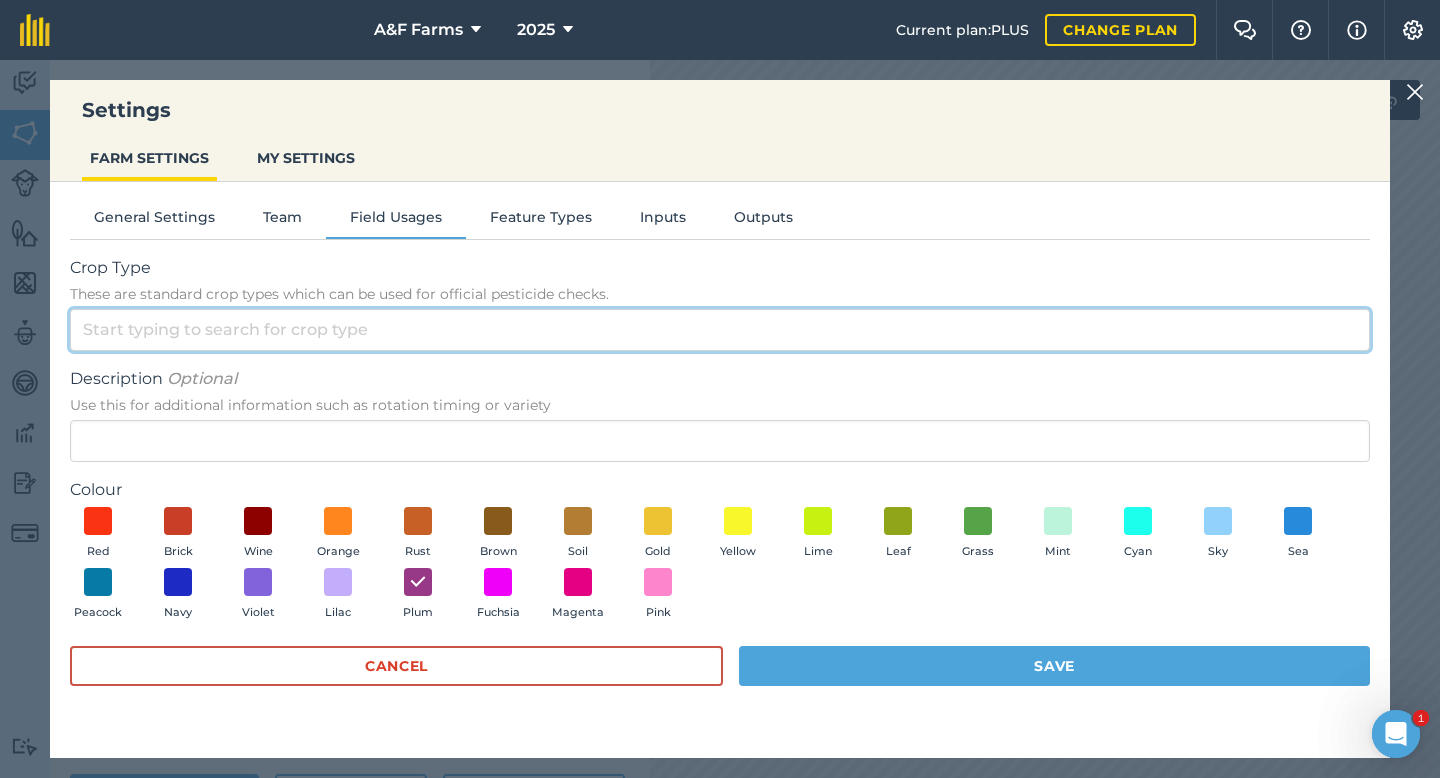 click on "Crop Type These are standard crop types which can be used for official pesticide checks." at bounding box center (720, 330) 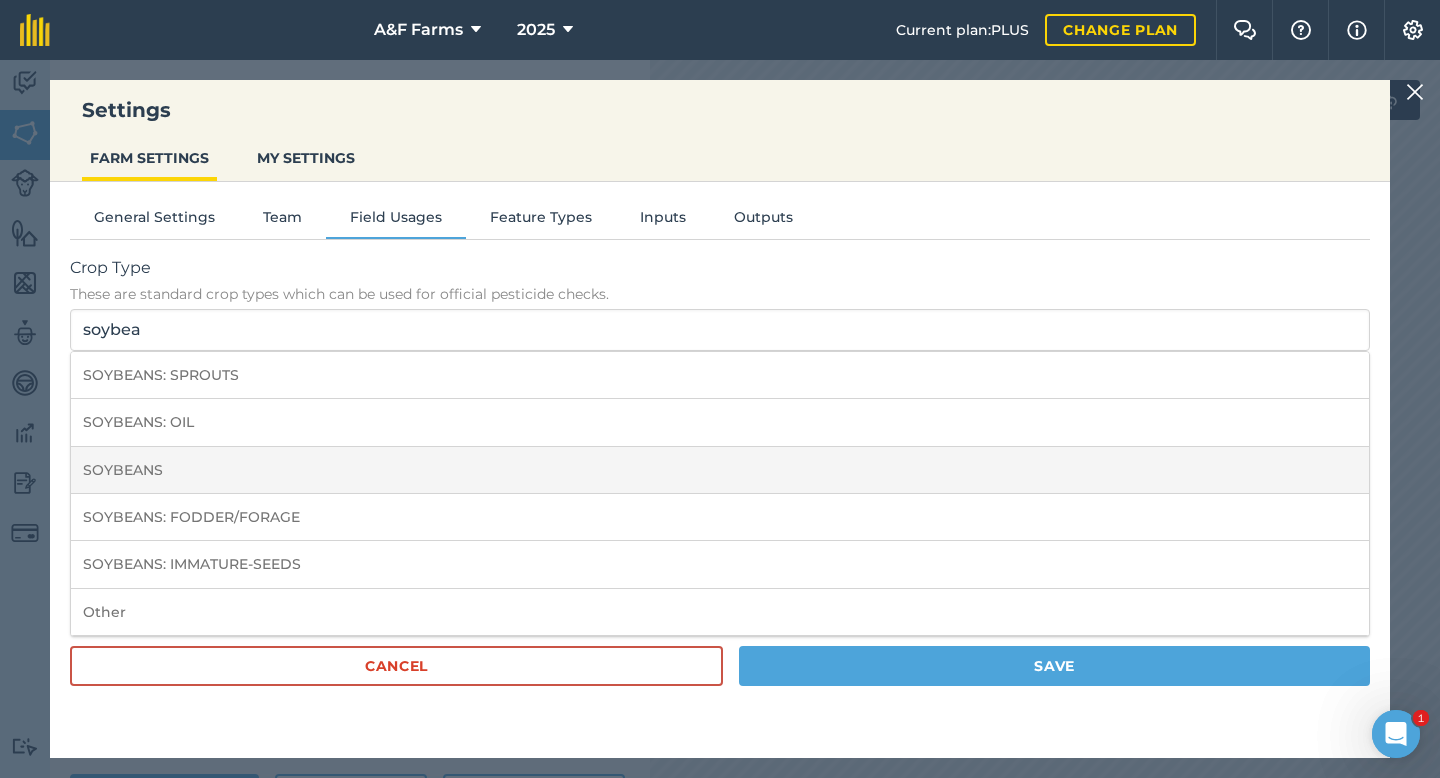 click on "SOYBEANS" at bounding box center (720, 470) 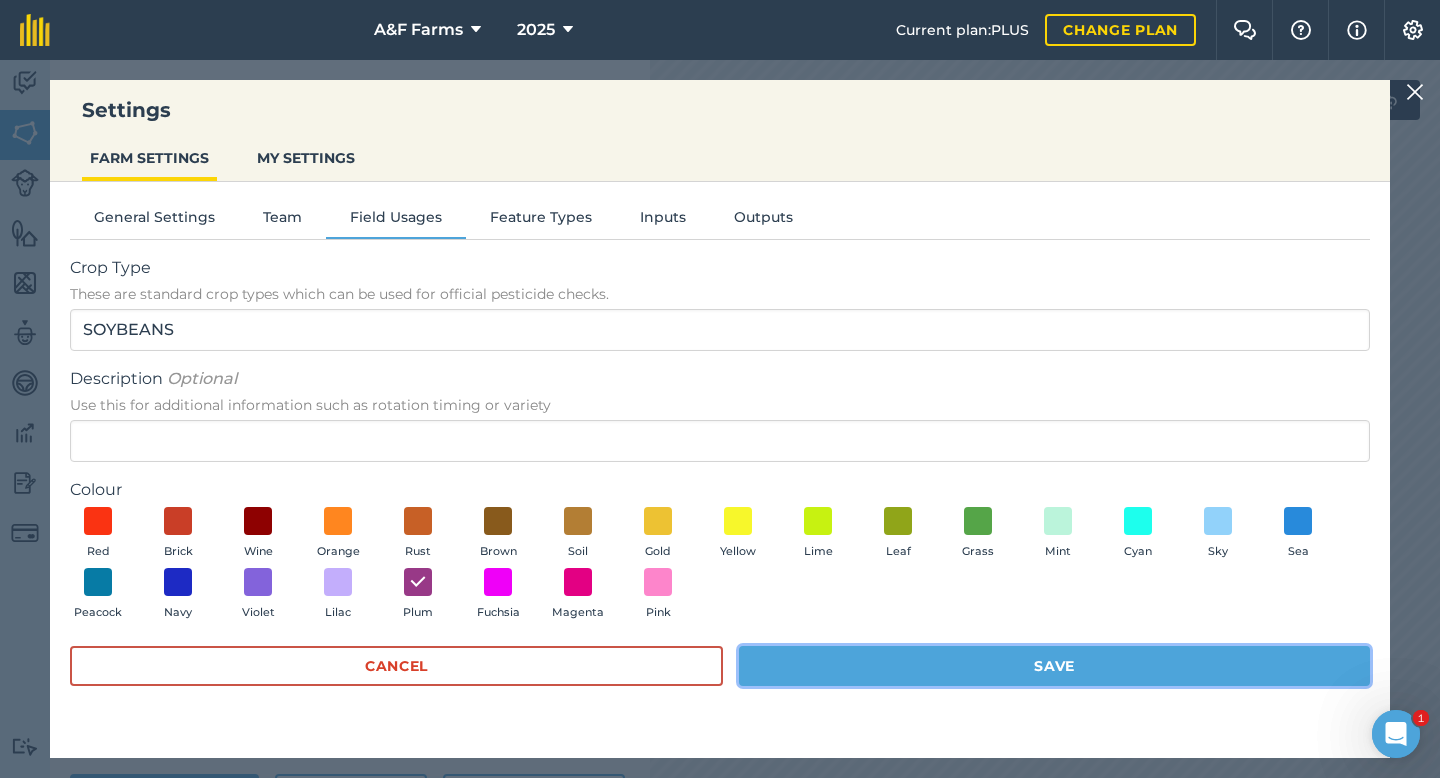click on "Save" at bounding box center [1054, 666] 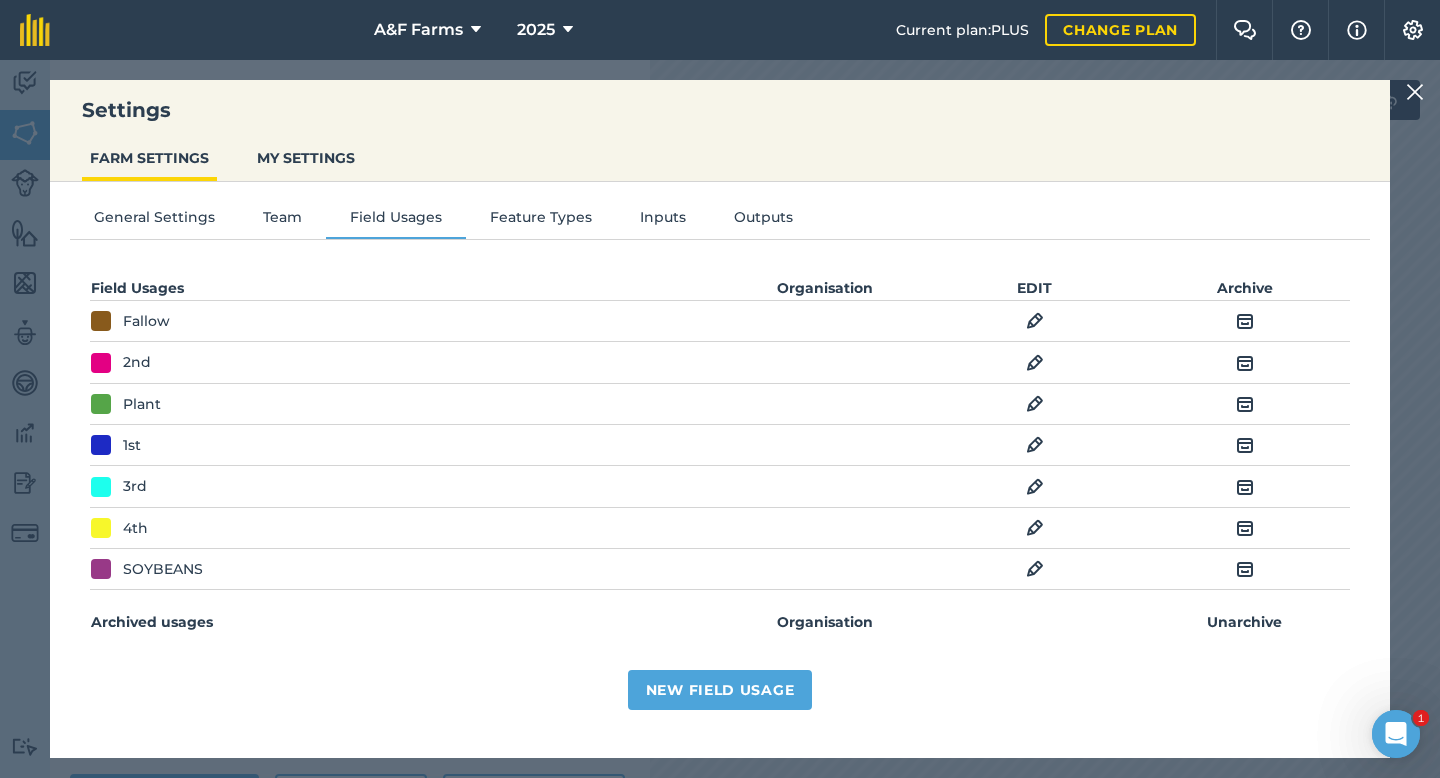 click at bounding box center (1415, 92) 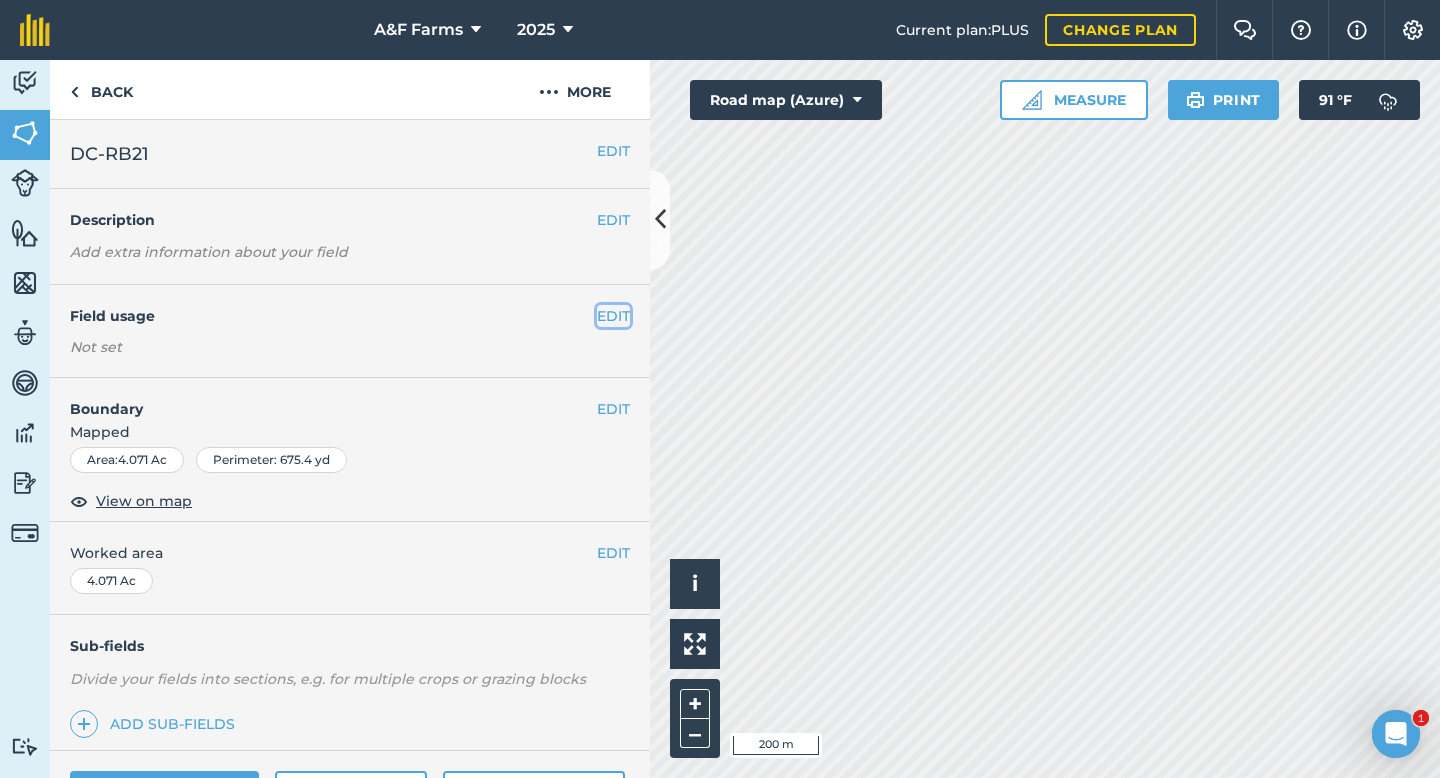 click on "EDIT" at bounding box center (613, 316) 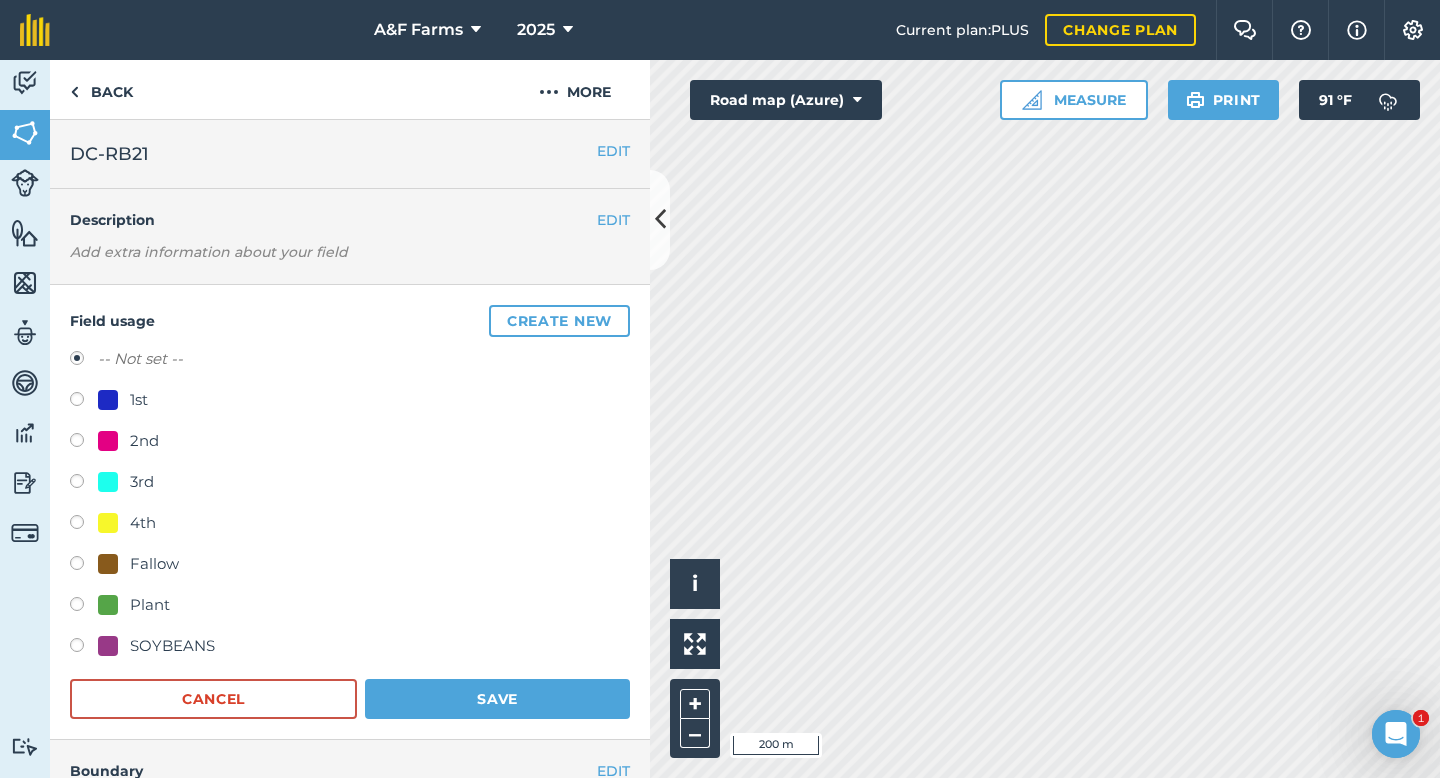 click on "Plant" at bounding box center (150, 605) 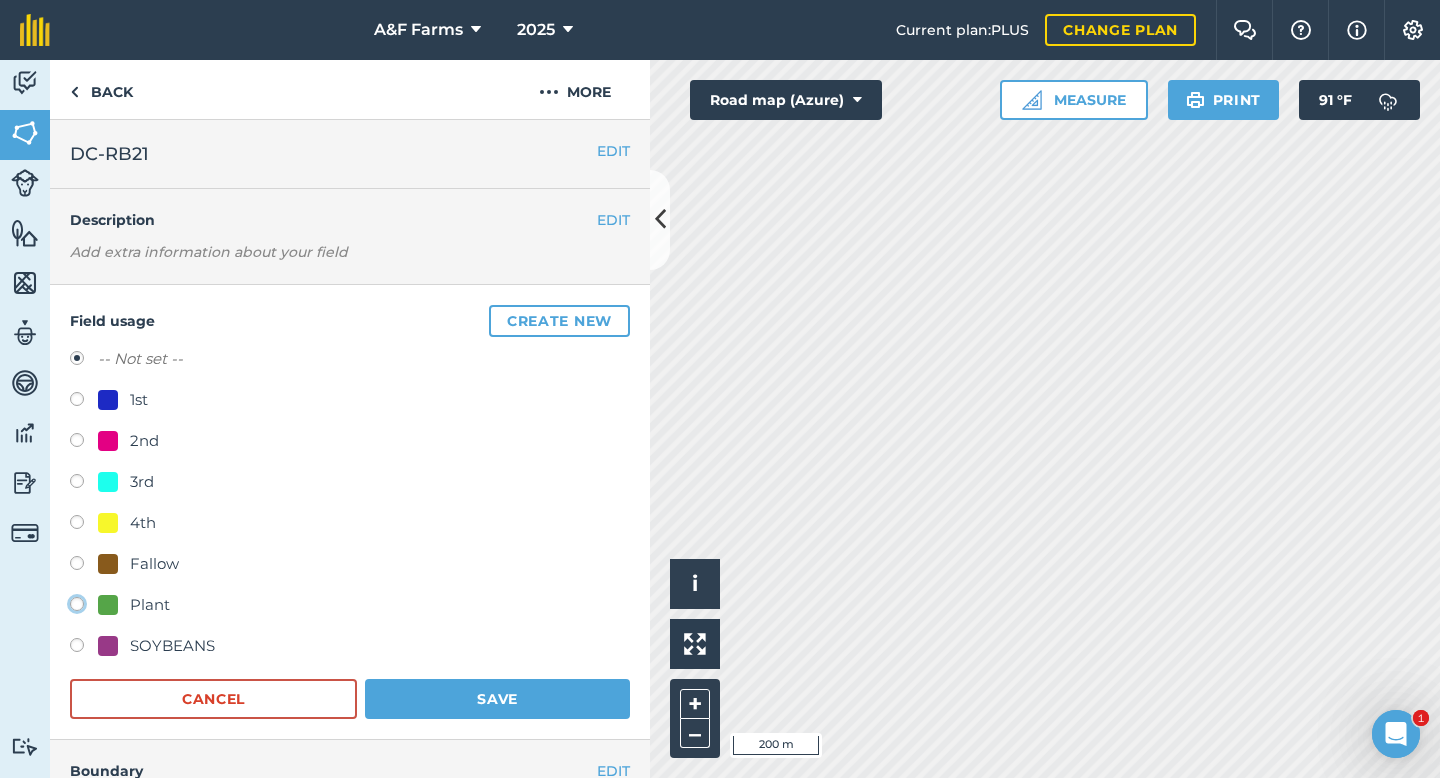 click on "Plant" at bounding box center (-9923, 603) 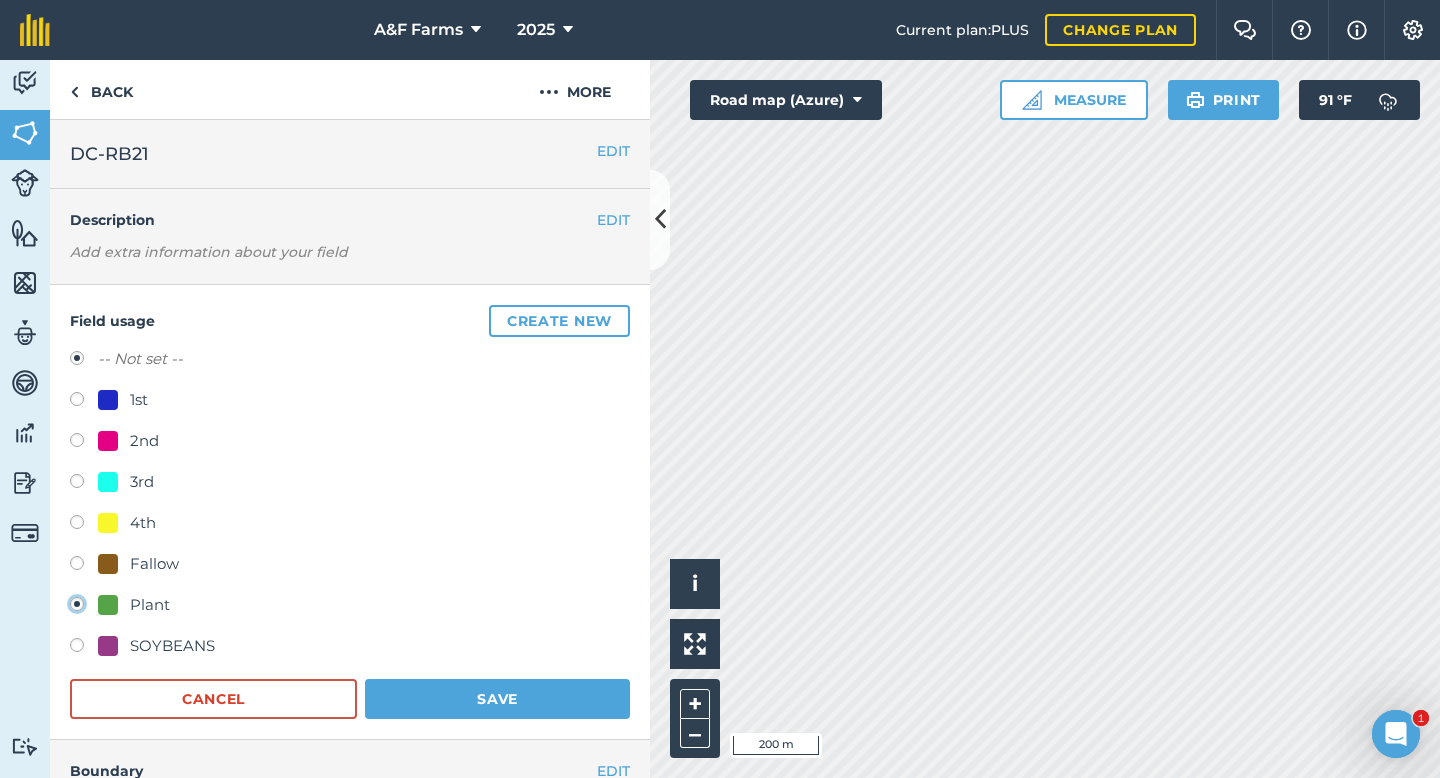 radio on "true" 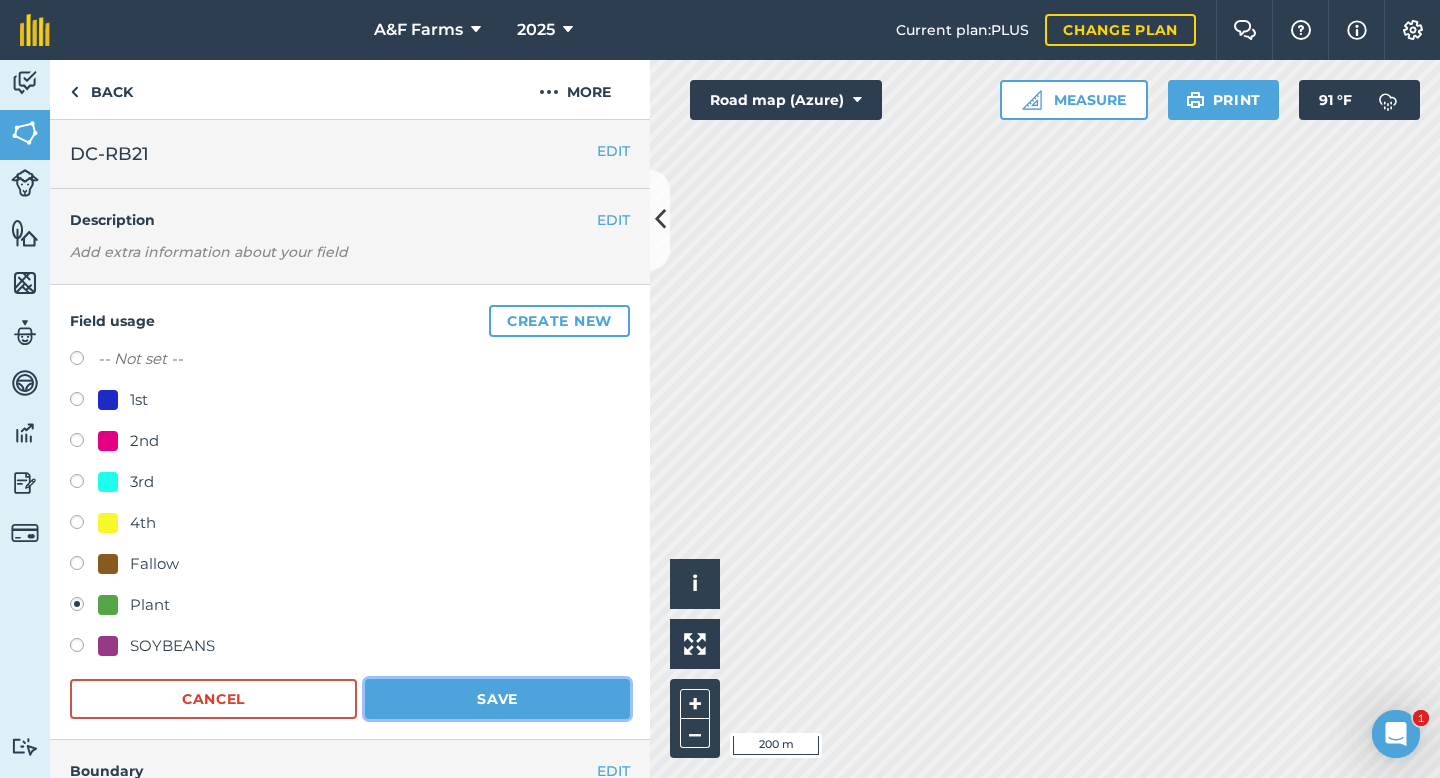 click on "Save" at bounding box center (497, 699) 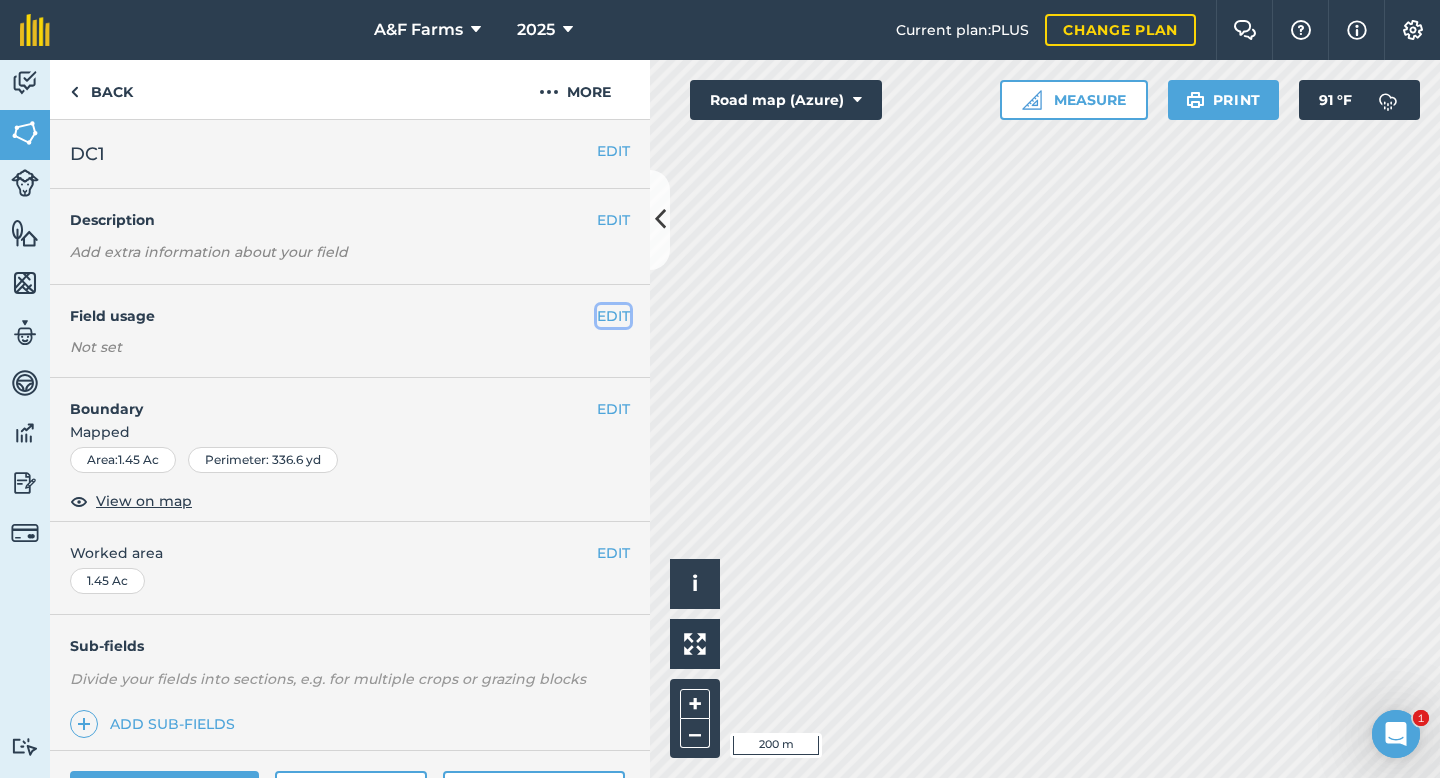 click on "EDIT" at bounding box center [613, 316] 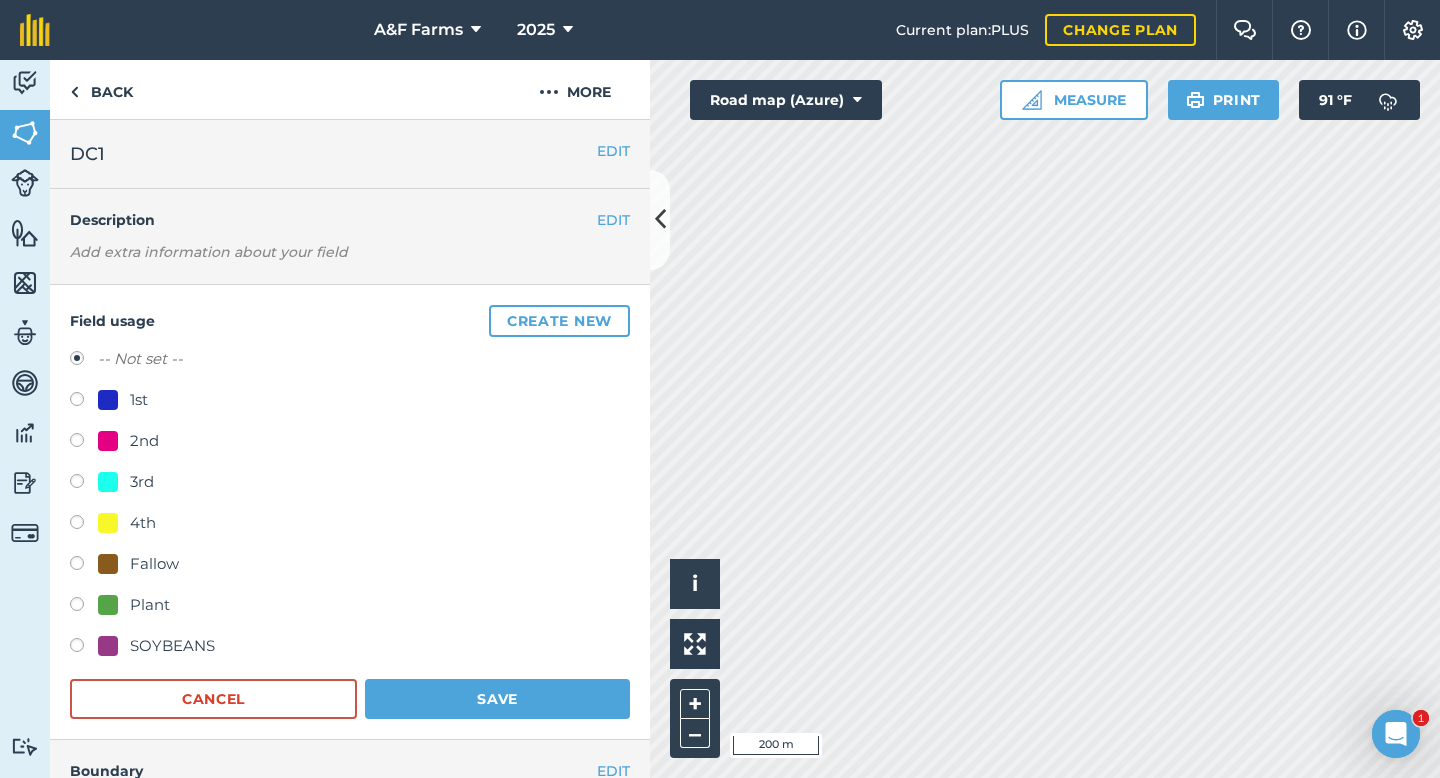 click on "Plant" at bounding box center (150, 605) 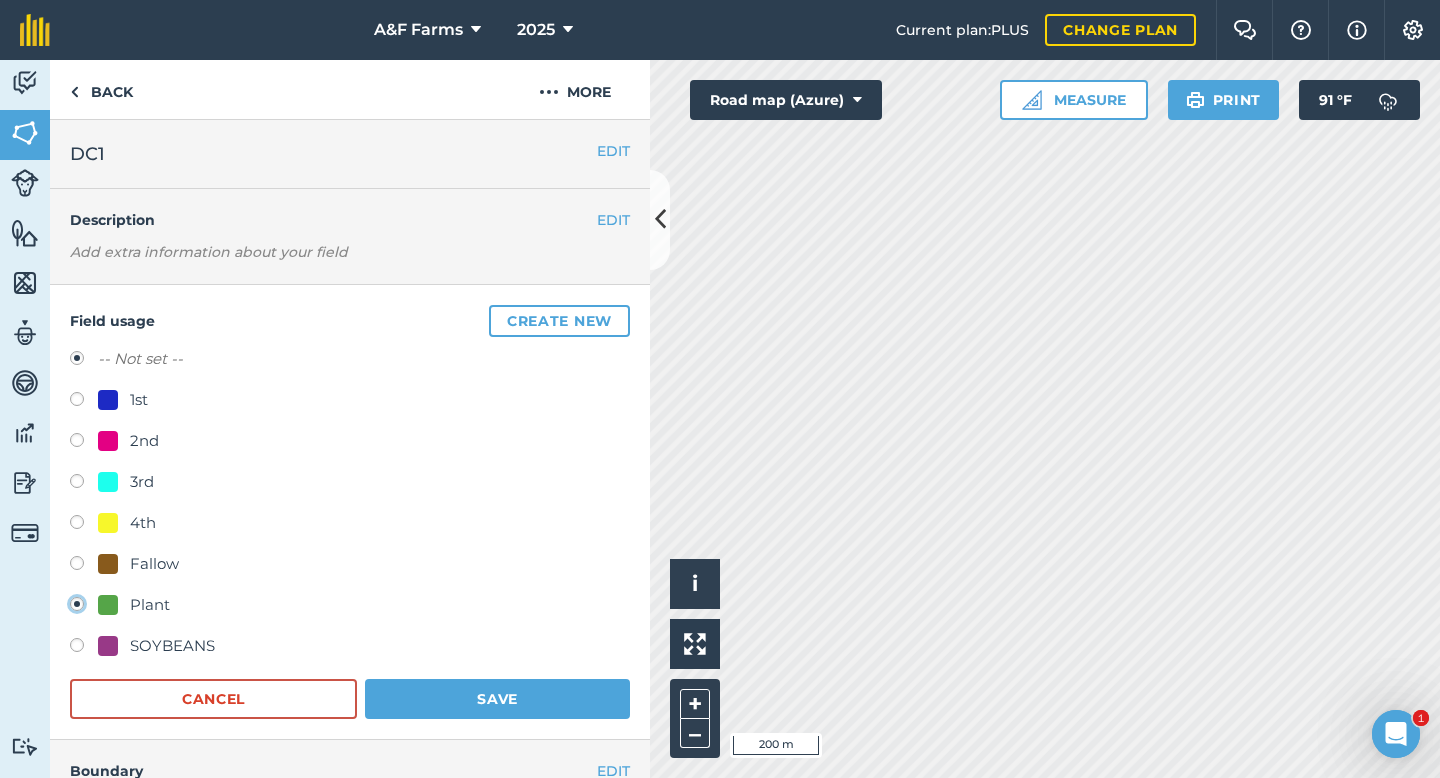 radio on "true" 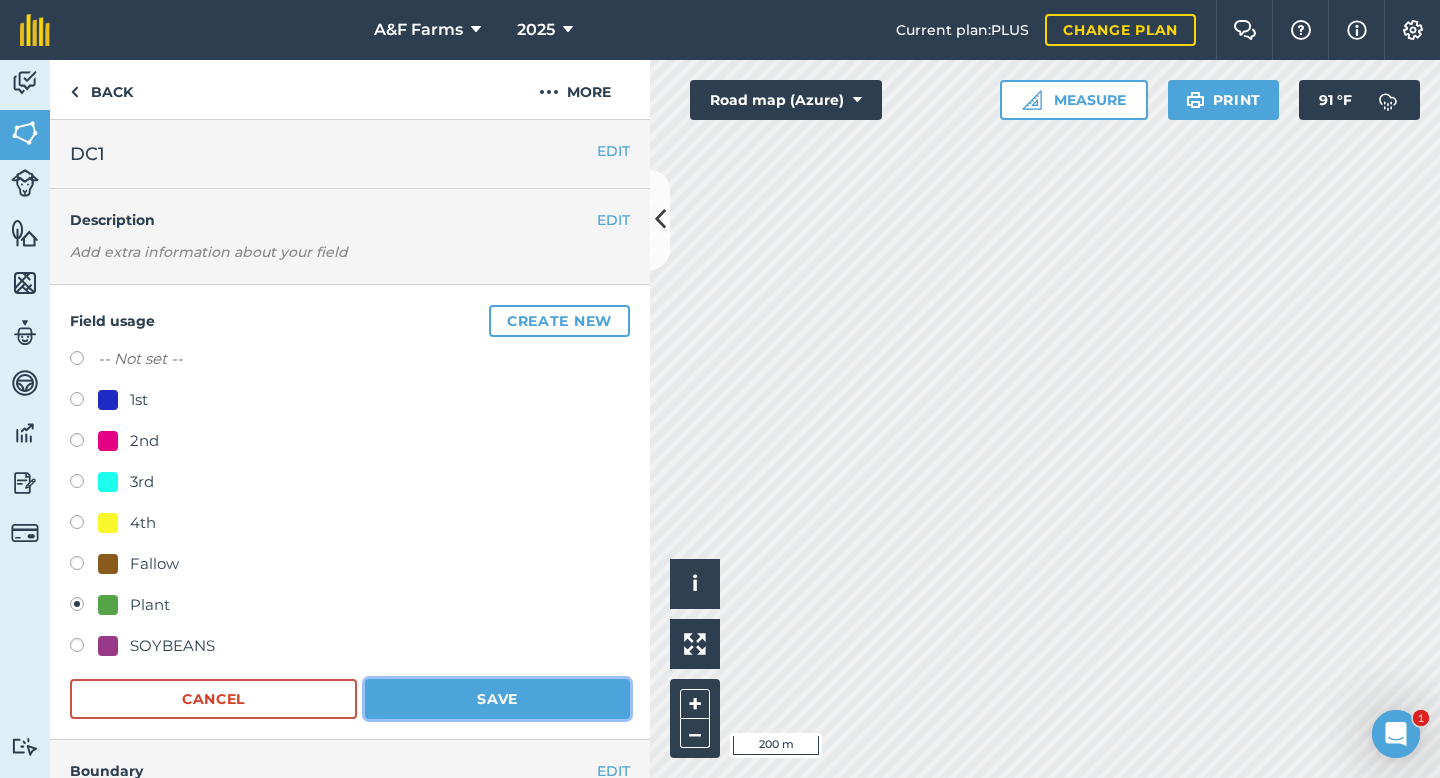 click on "Save" at bounding box center [497, 699] 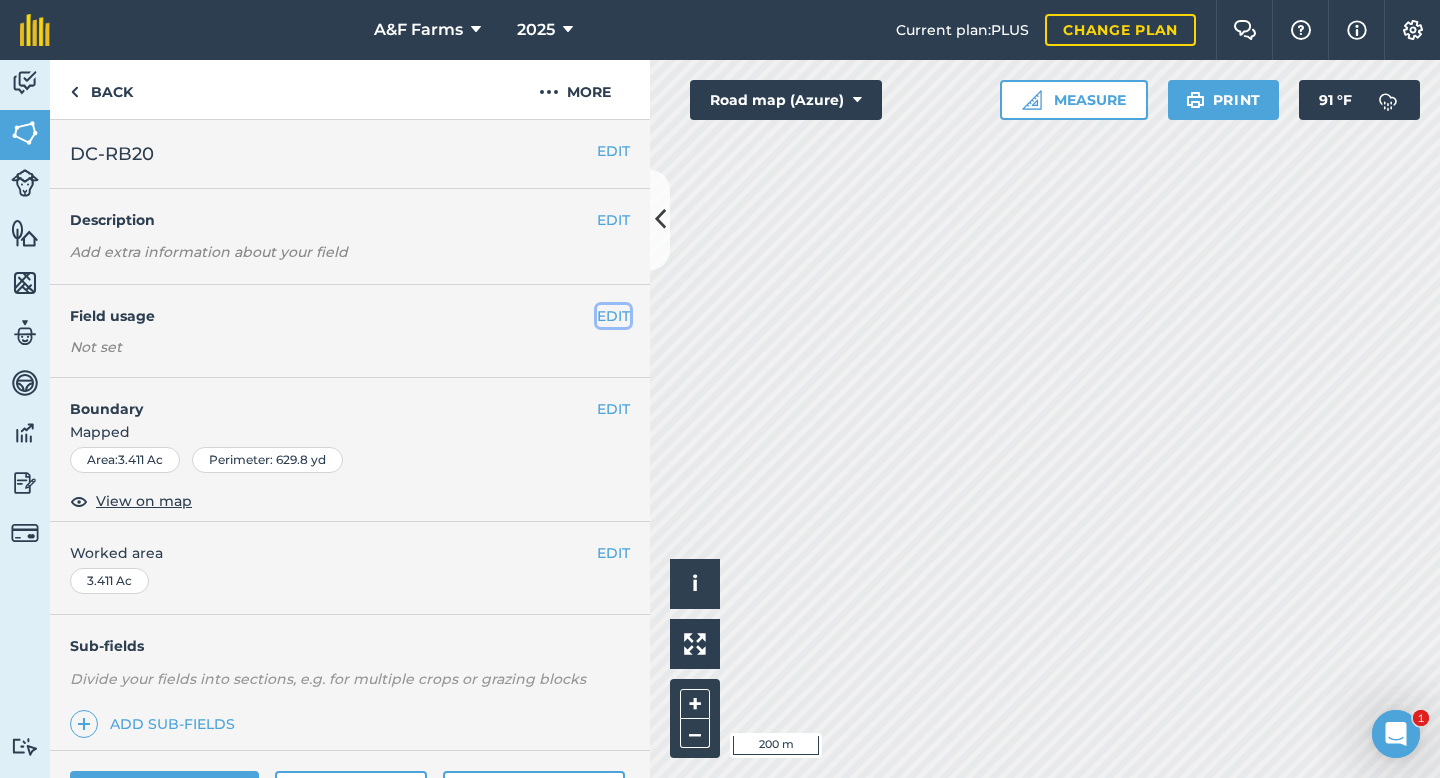 click on "EDIT" at bounding box center (613, 316) 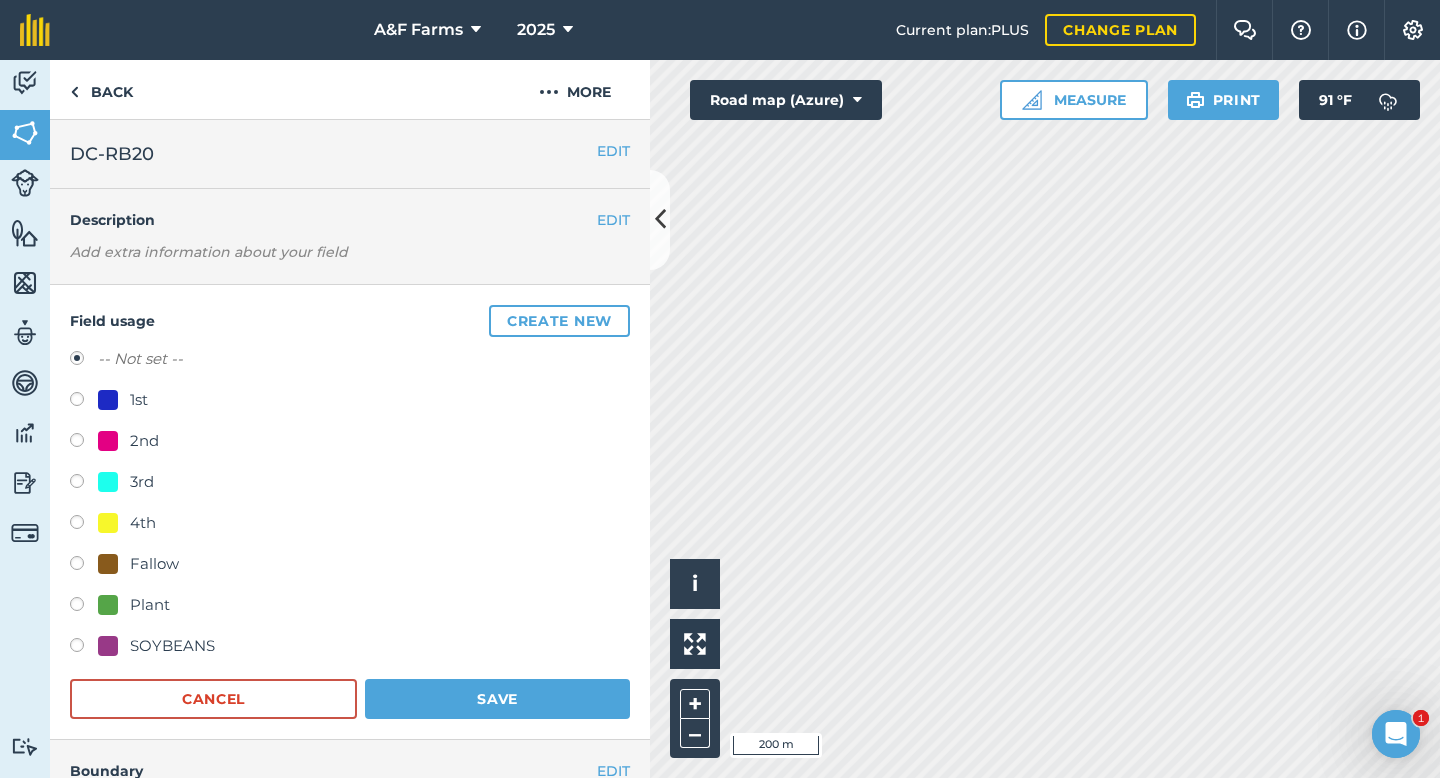 click on "Plant" at bounding box center (350, 607) 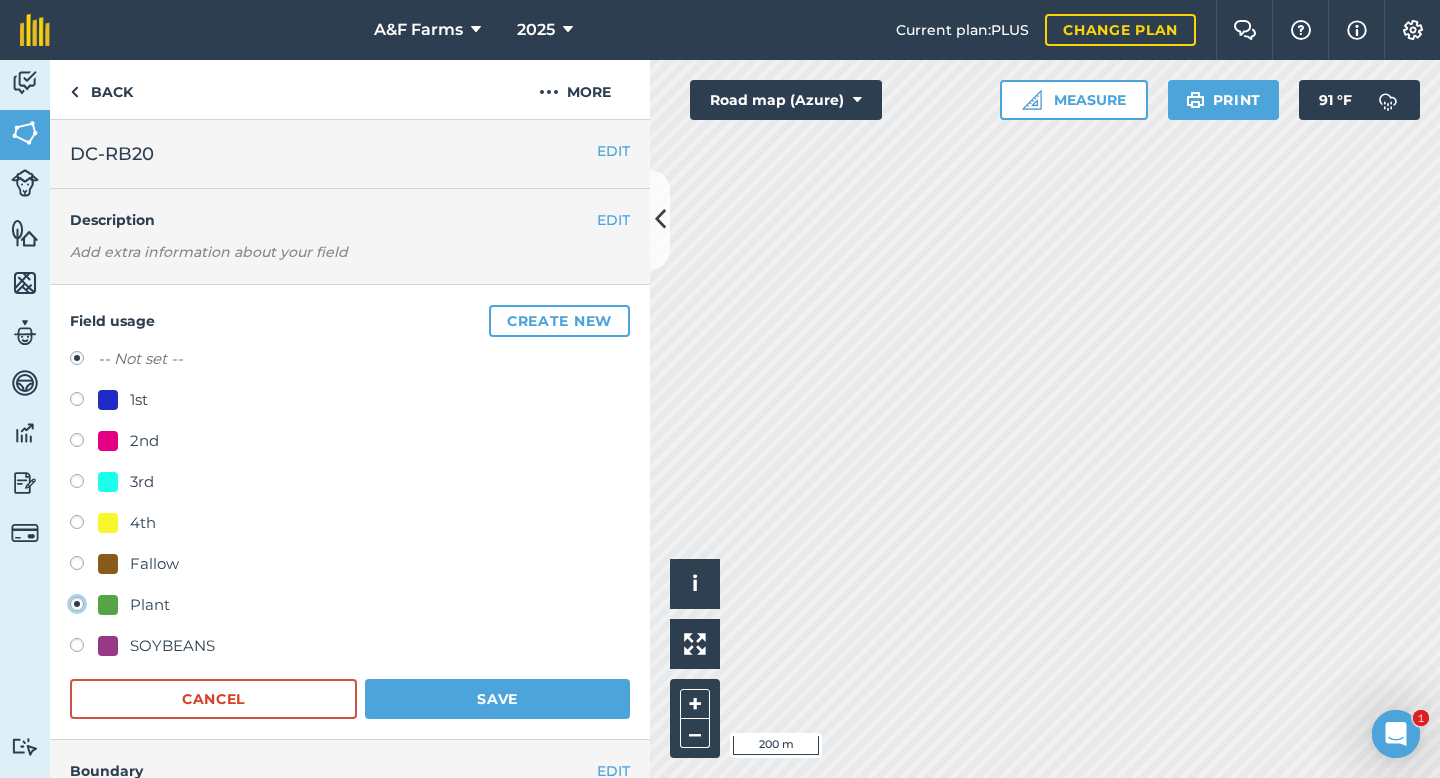 radio on "true" 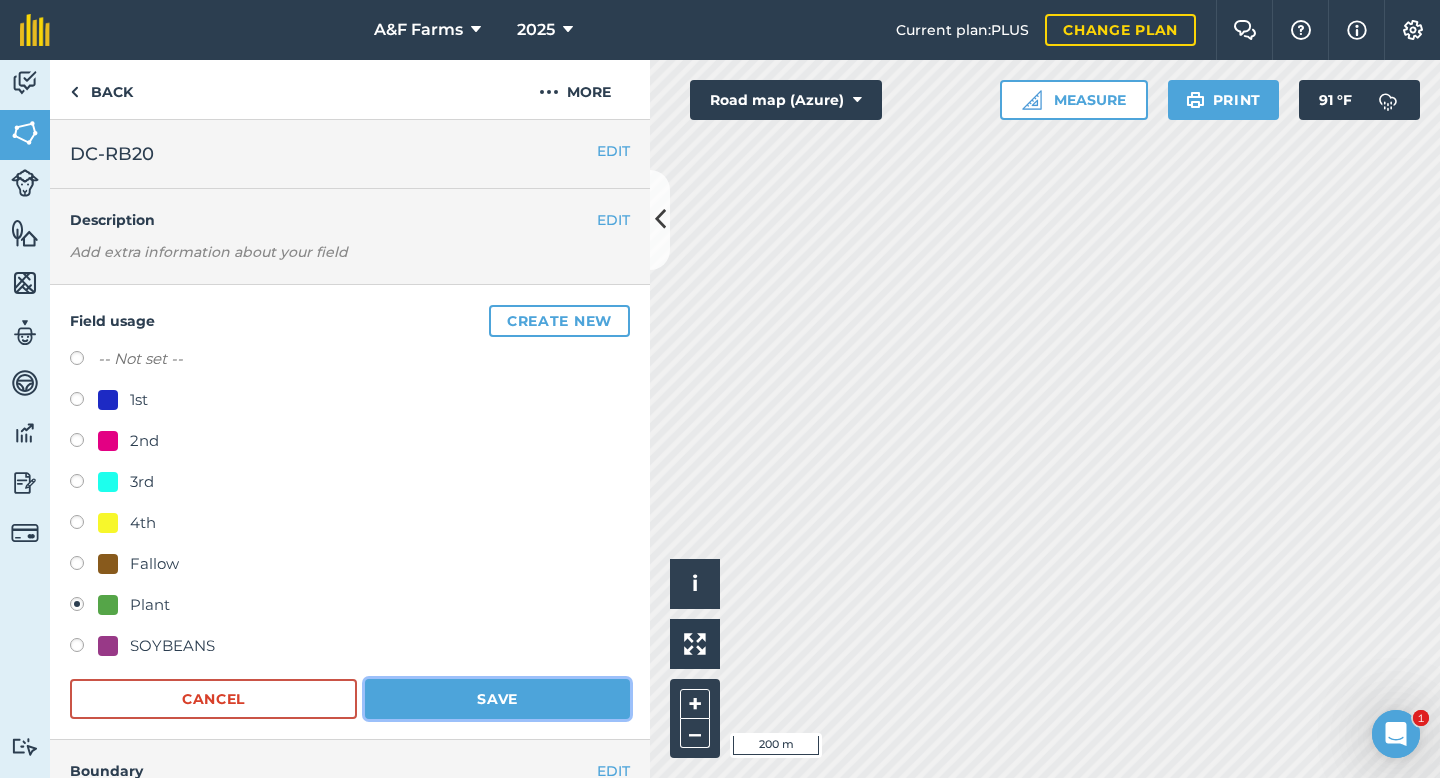 click on "Save" at bounding box center [497, 699] 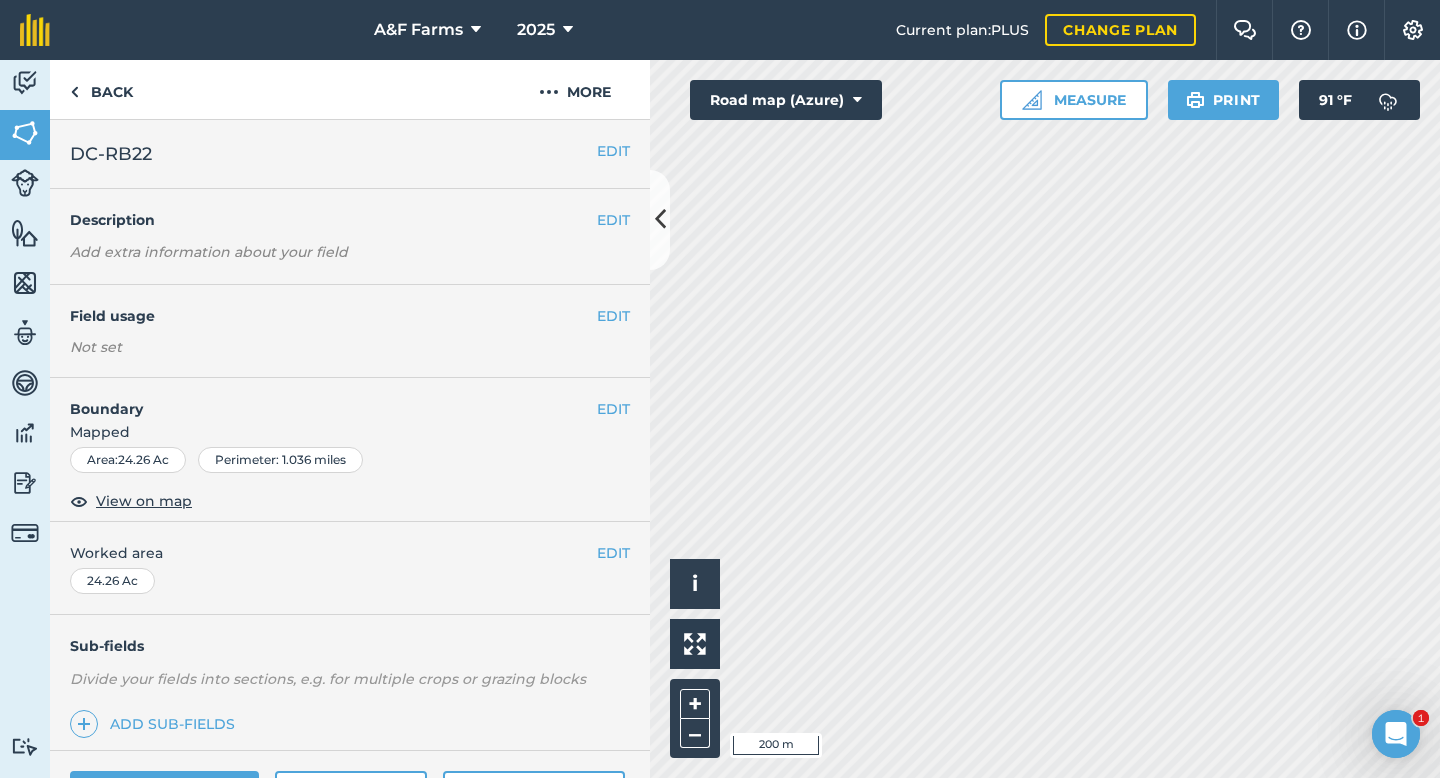 click on "Field usage" at bounding box center (333, 316) 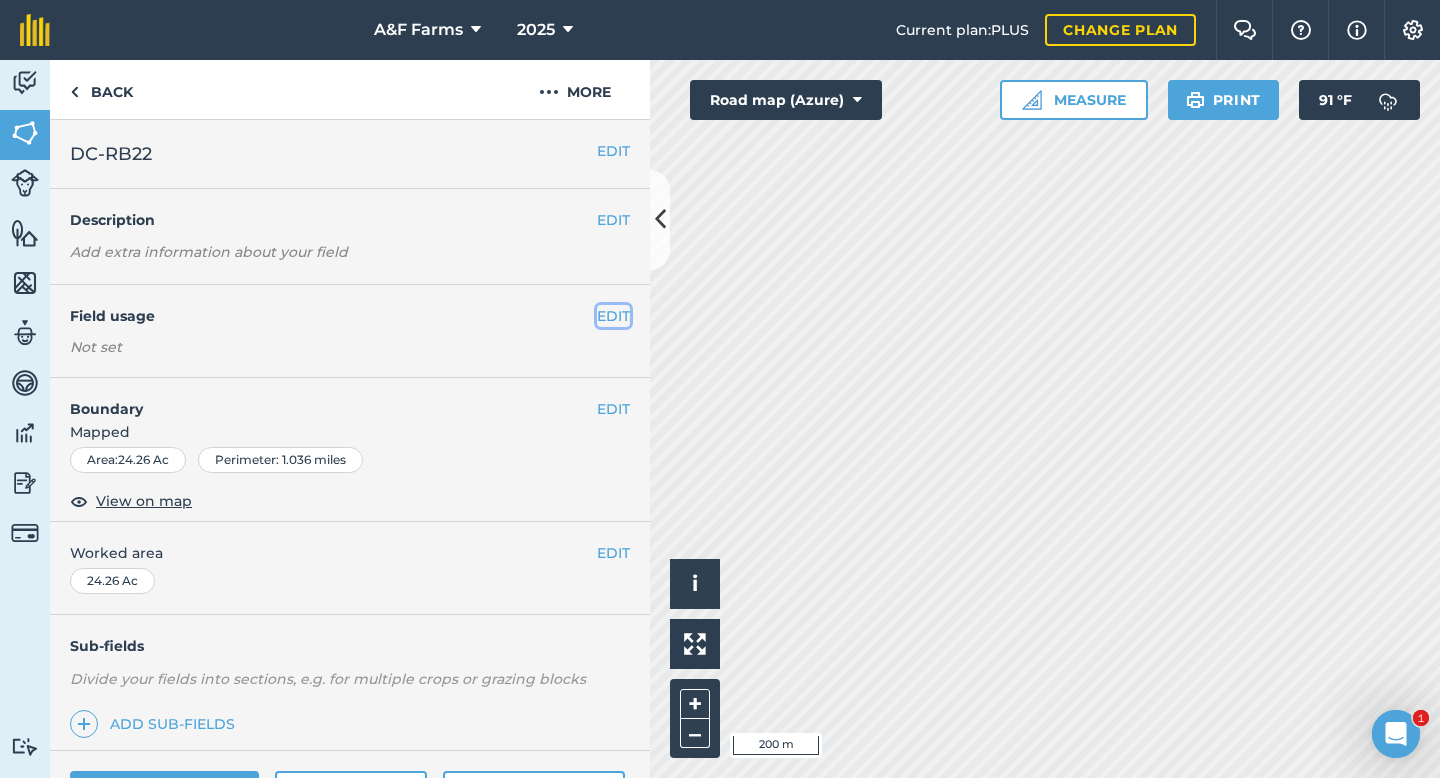 click on "EDIT" at bounding box center [613, 316] 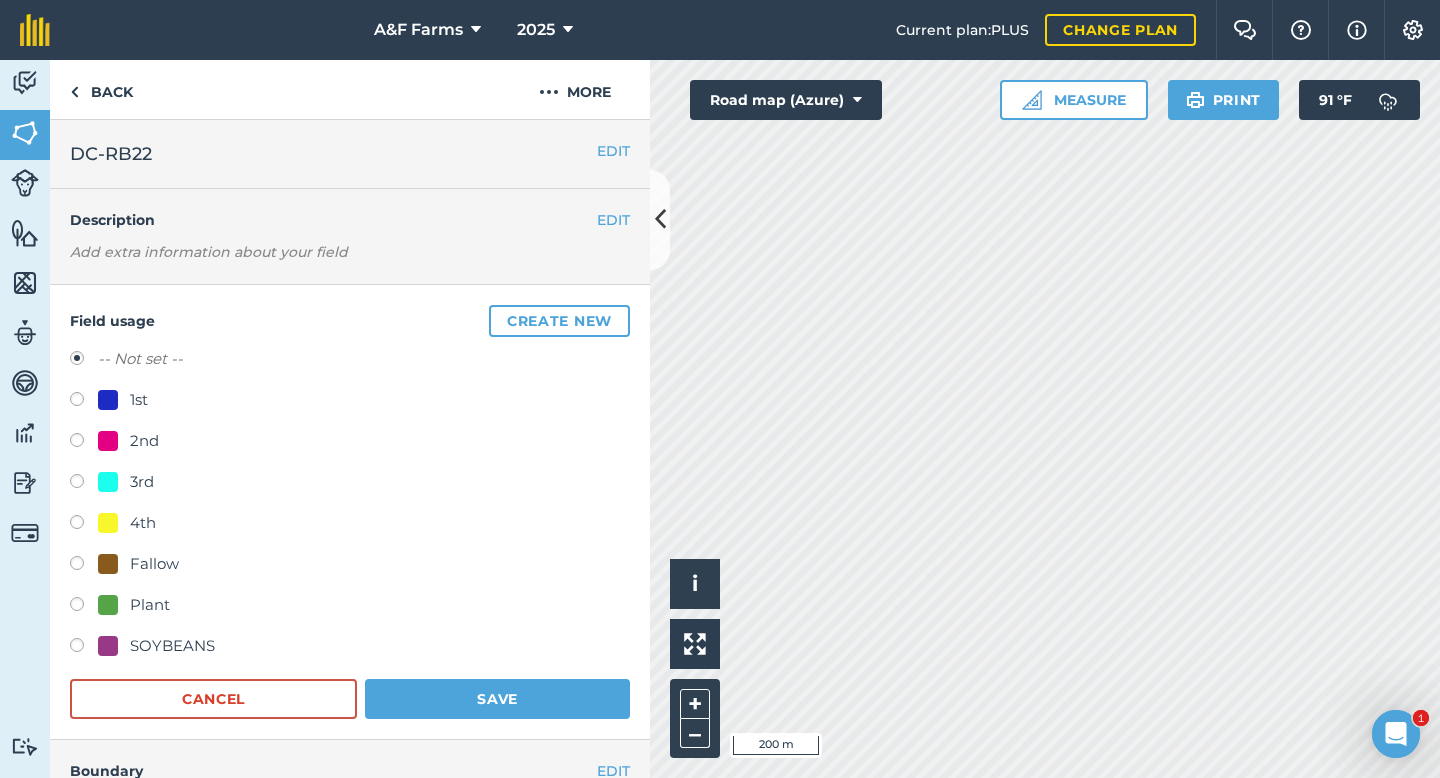 click on "Fallow" at bounding box center [154, 564] 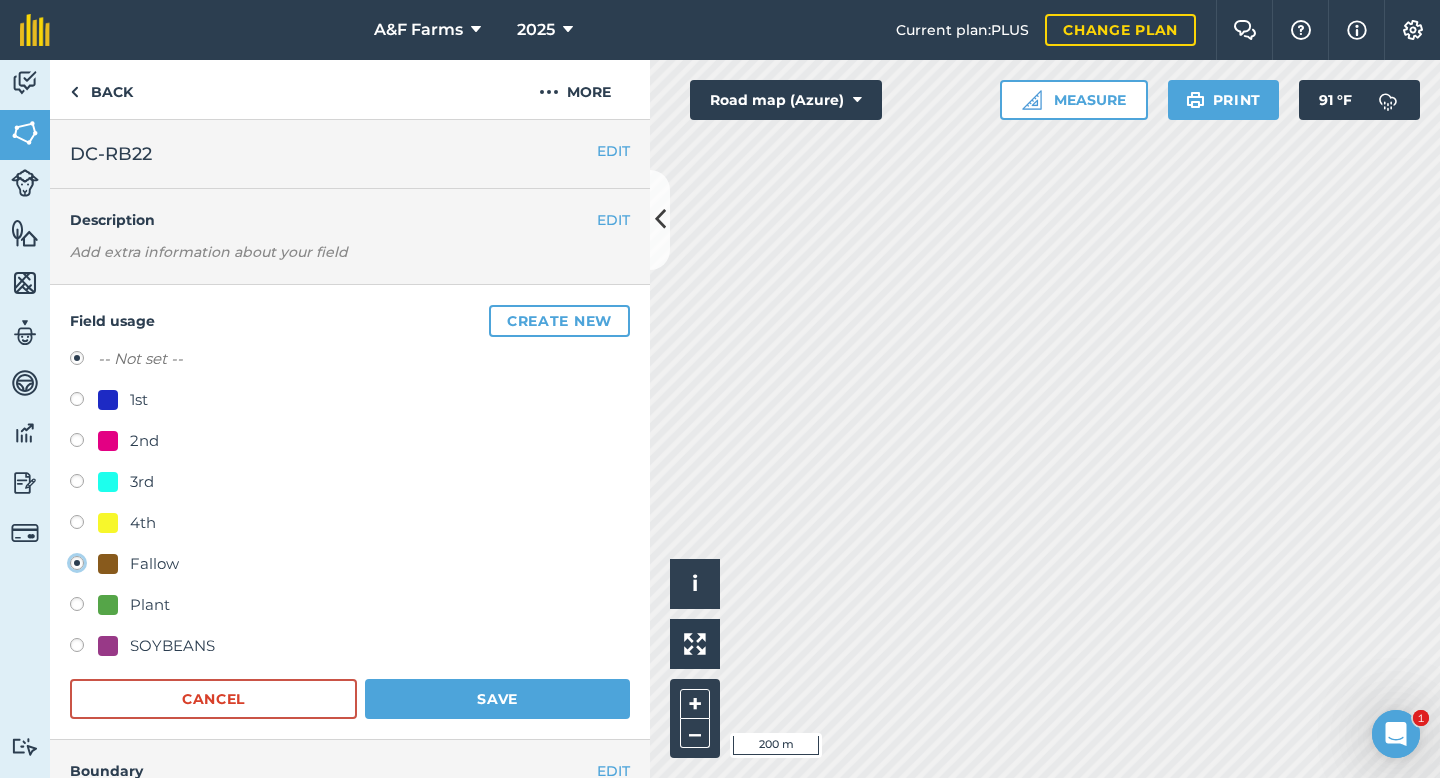 radio on "true" 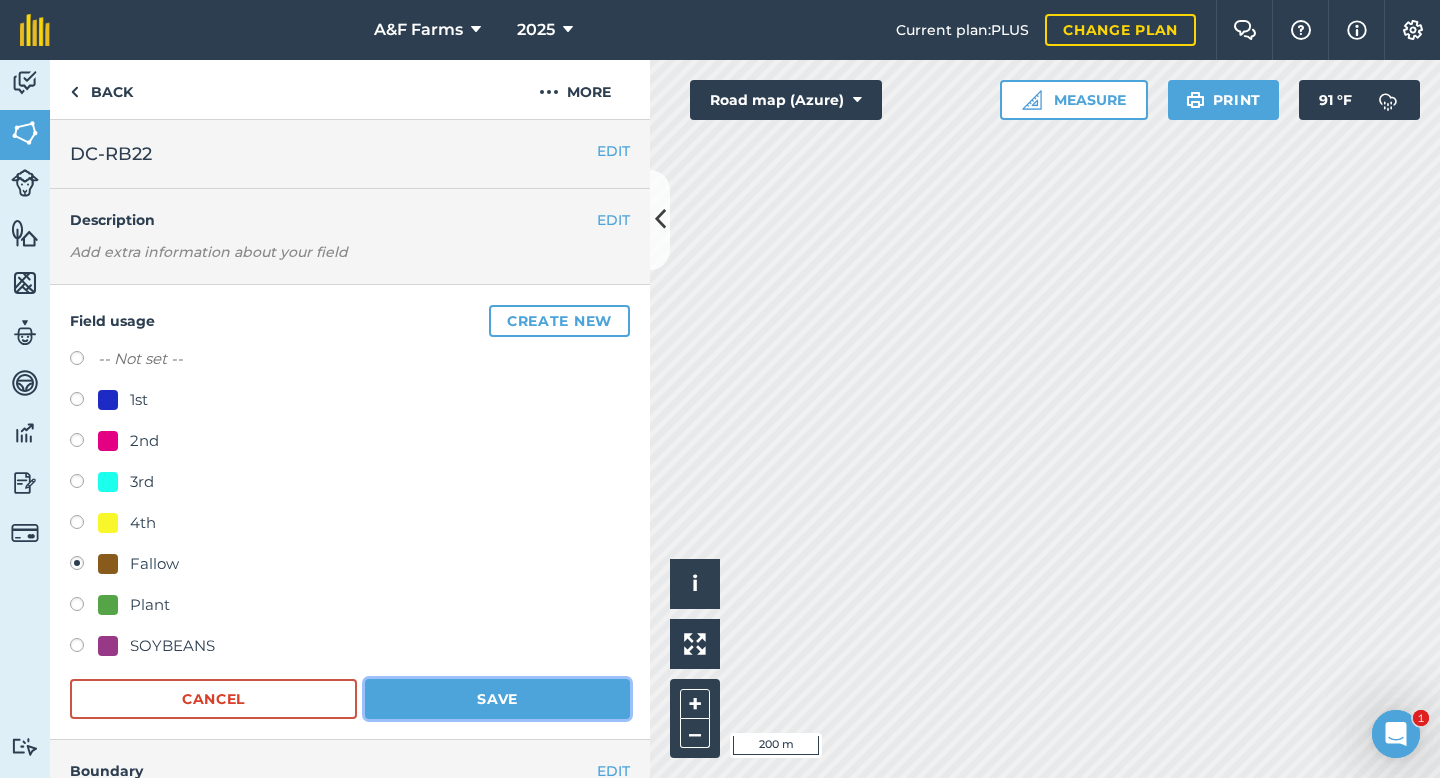 click on "Save" at bounding box center [497, 699] 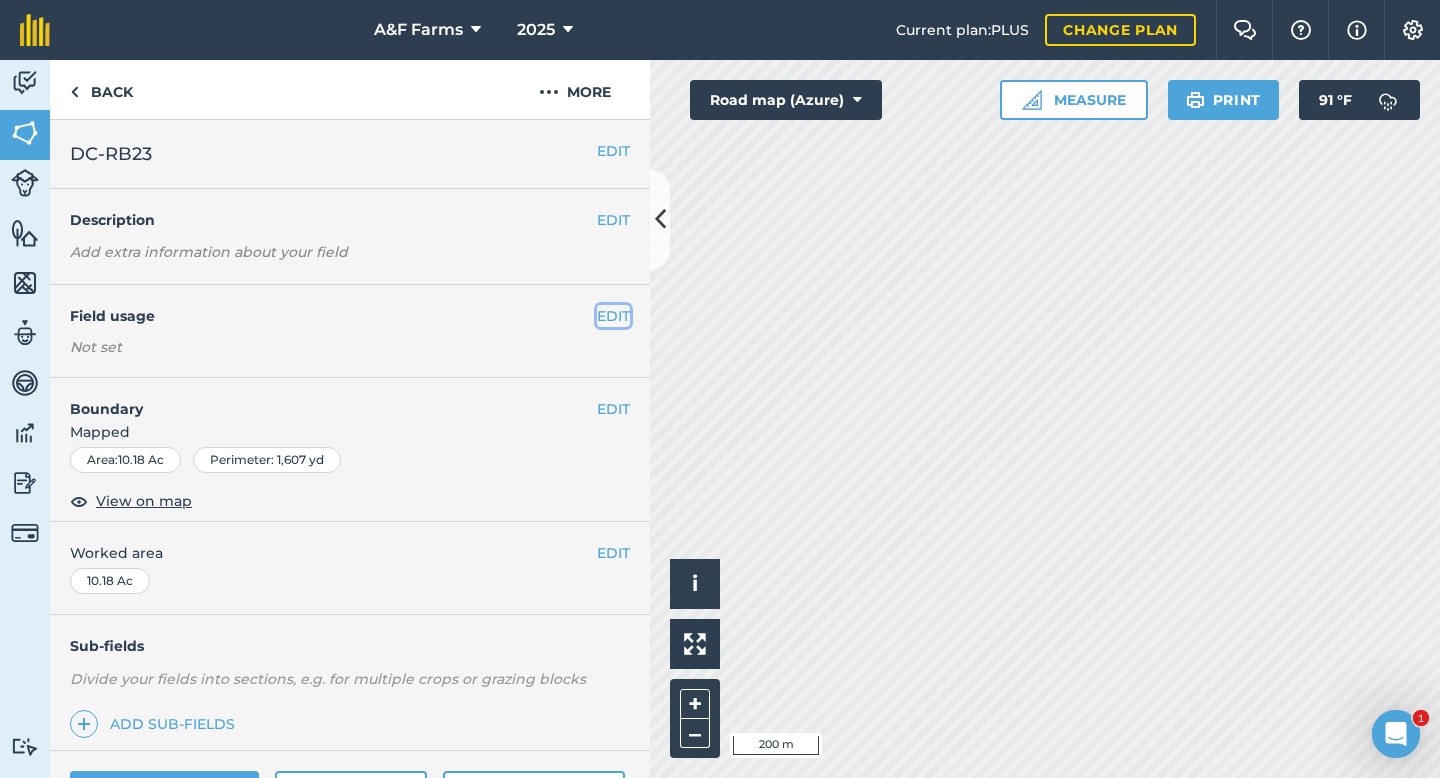 click on "EDIT" at bounding box center (613, 316) 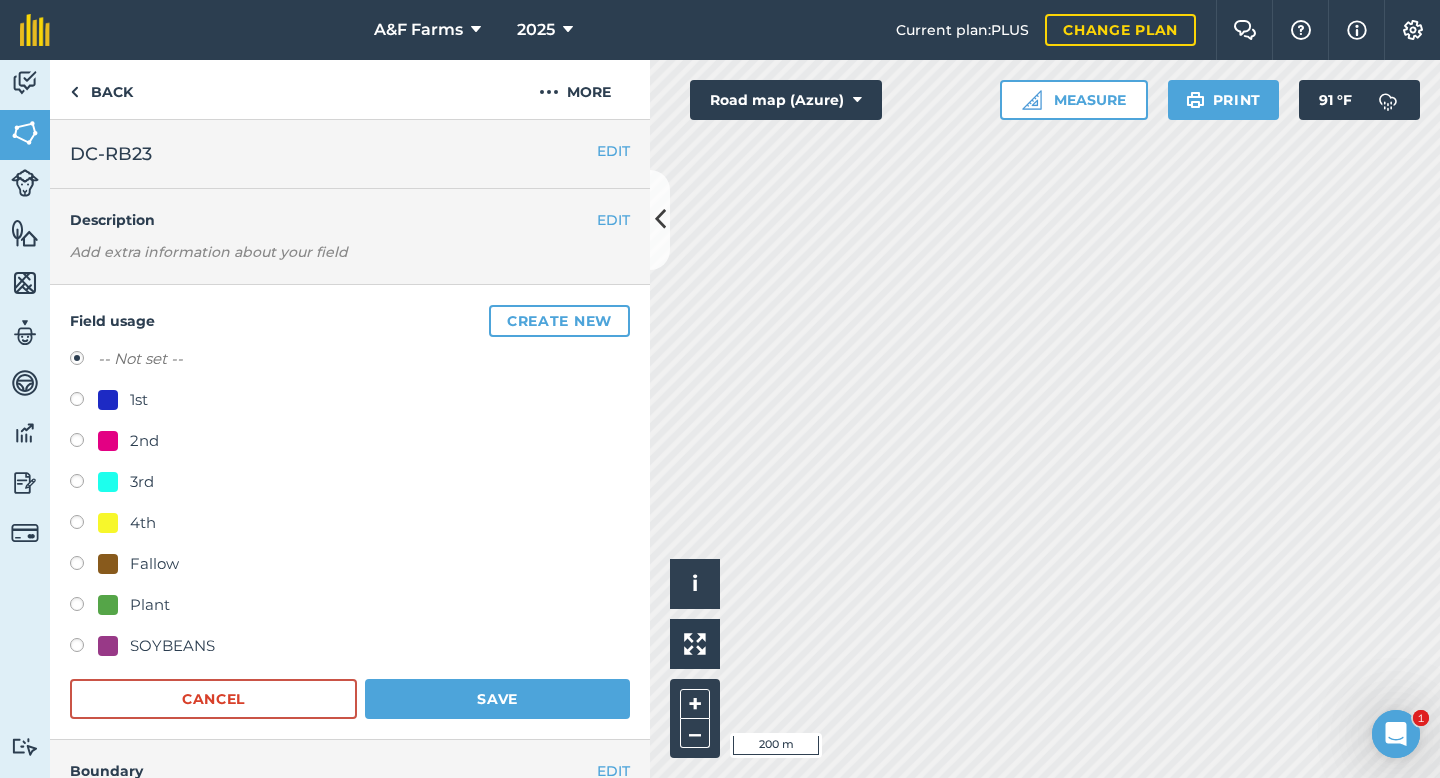 click on "2nd" at bounding box center [128, 441] 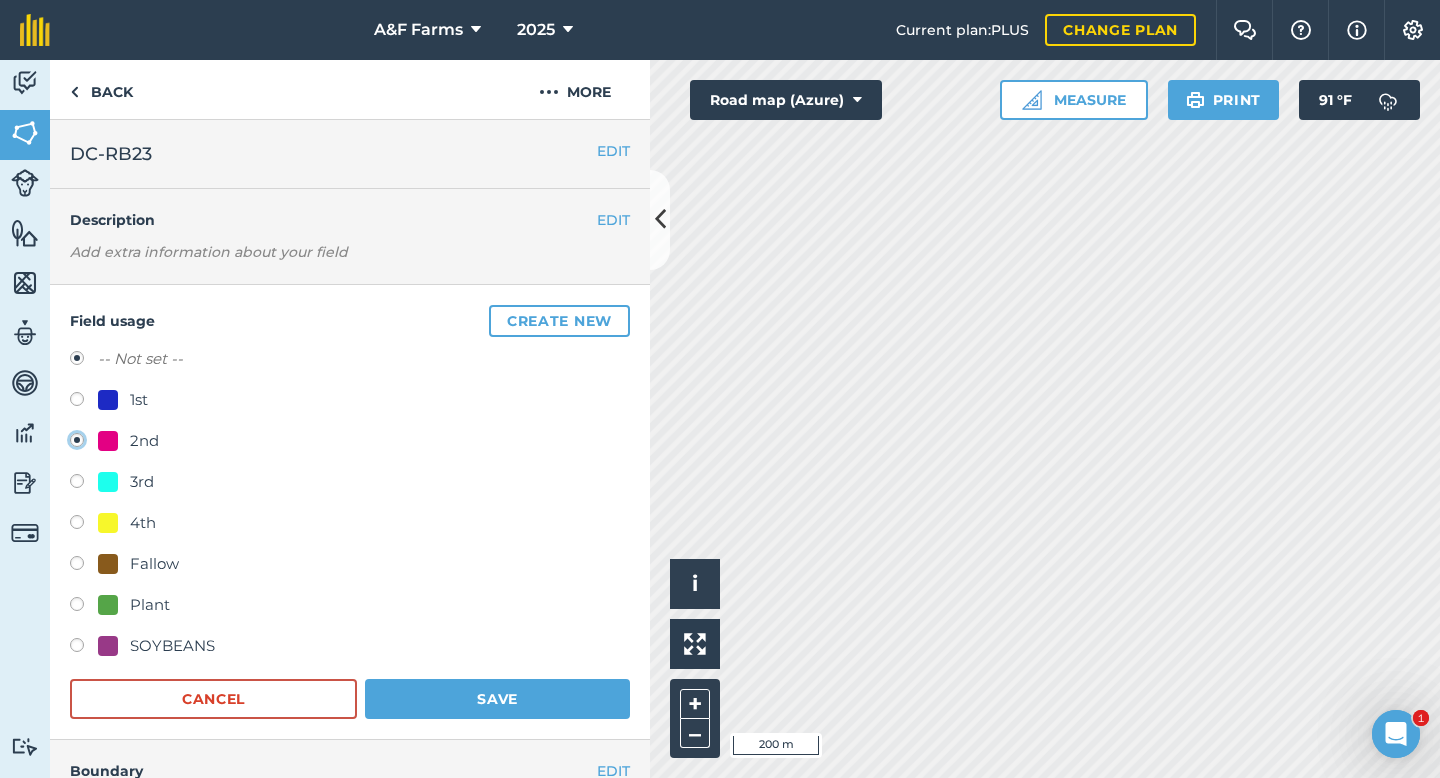 radio on "true" 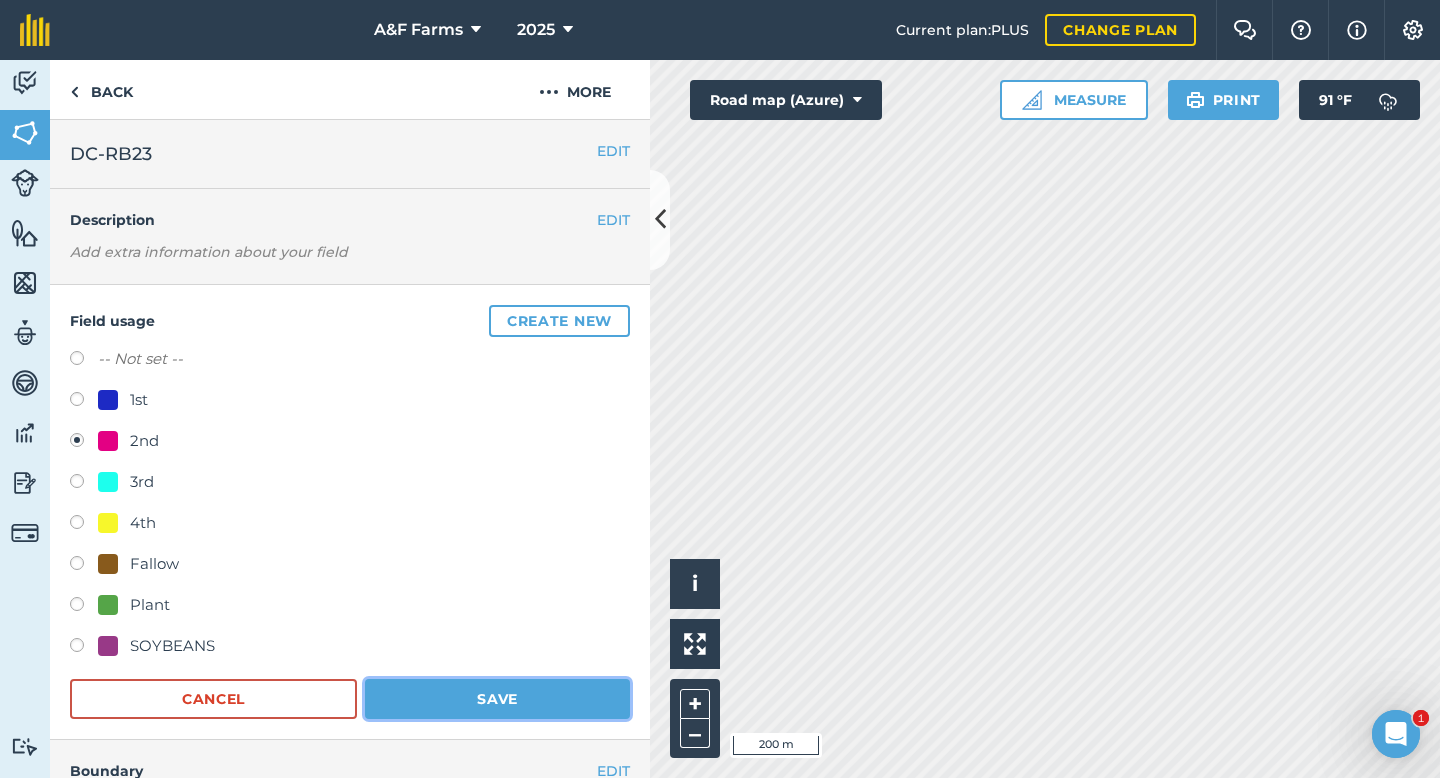 click on "Save" at bounding box center (497, 699) 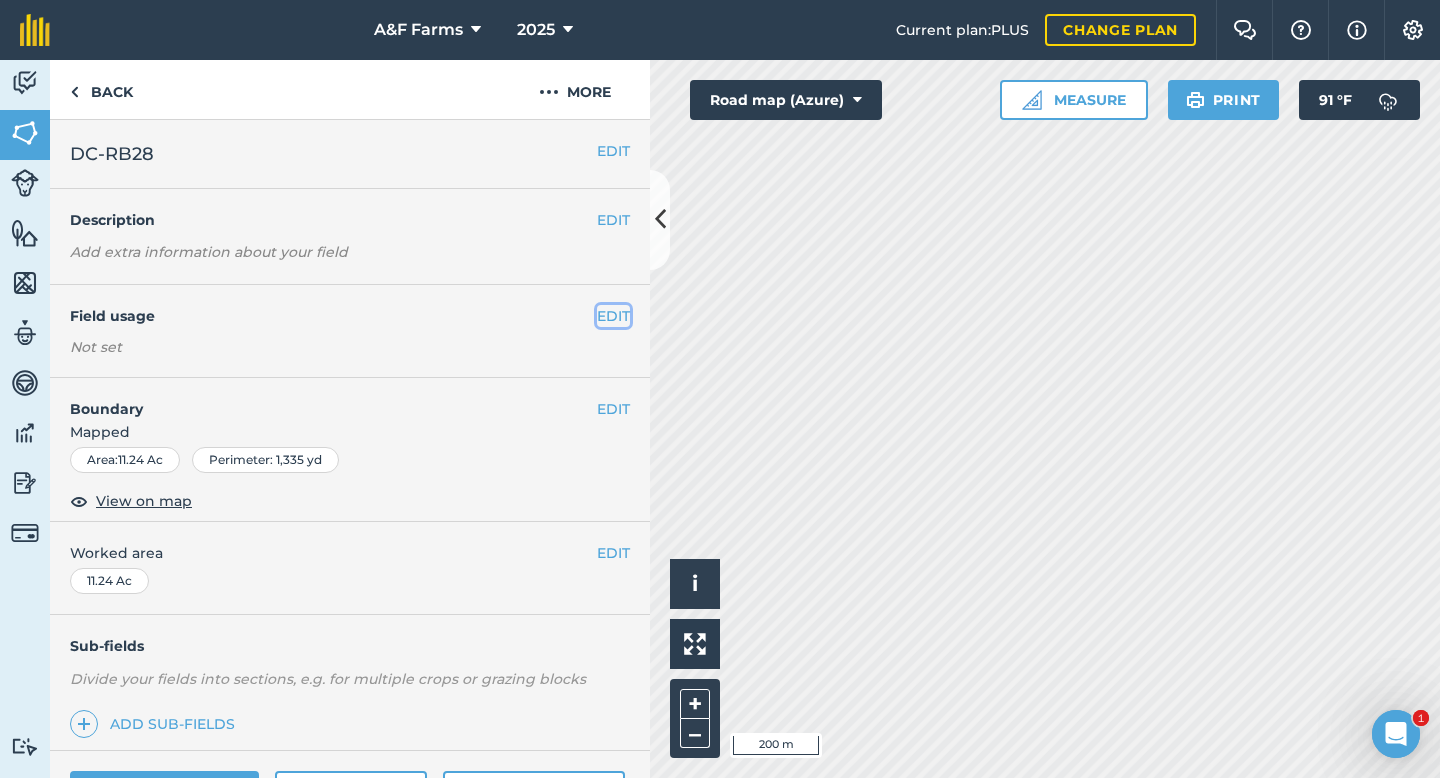 click on "EDIT" at bounding box center (613, 316) 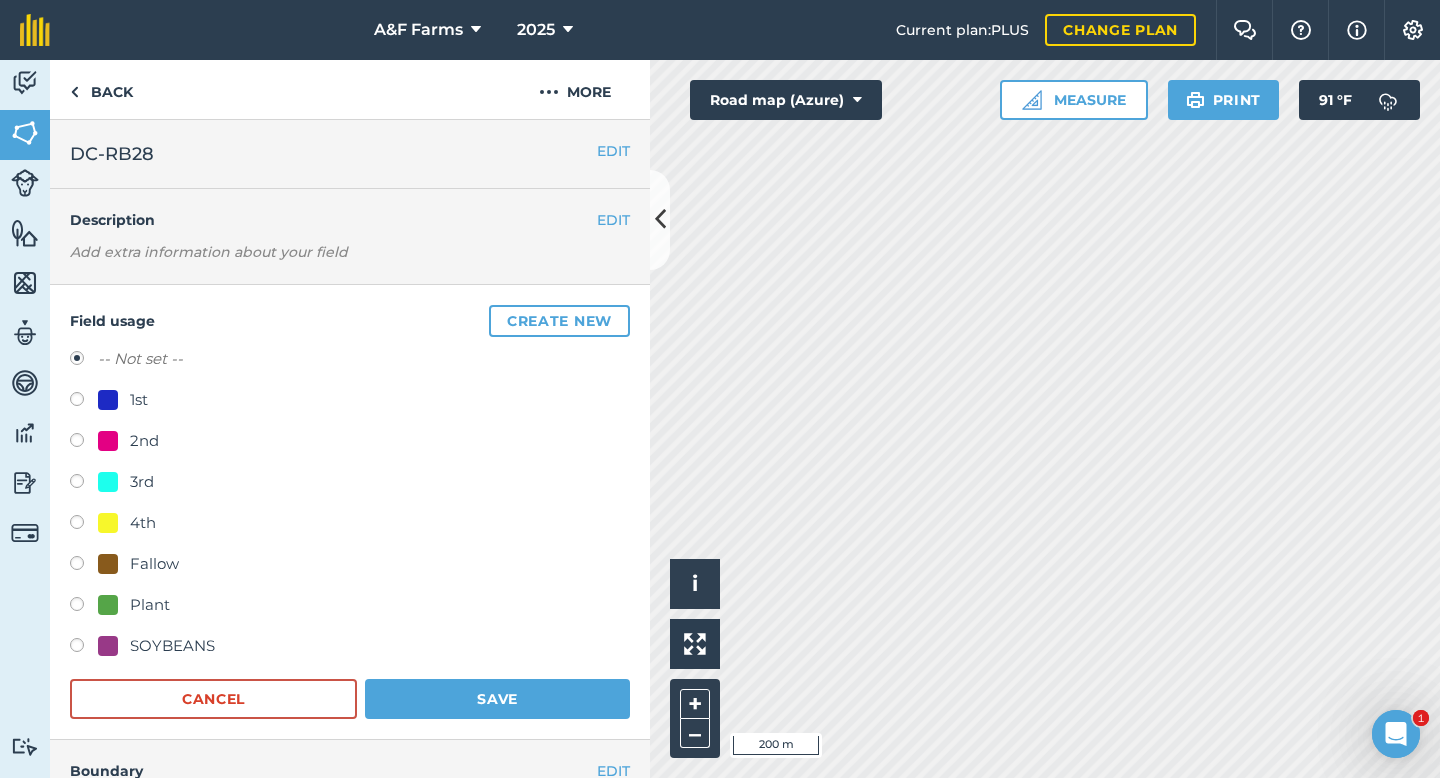 click on "Fallow" at bounding box center [154, 564] 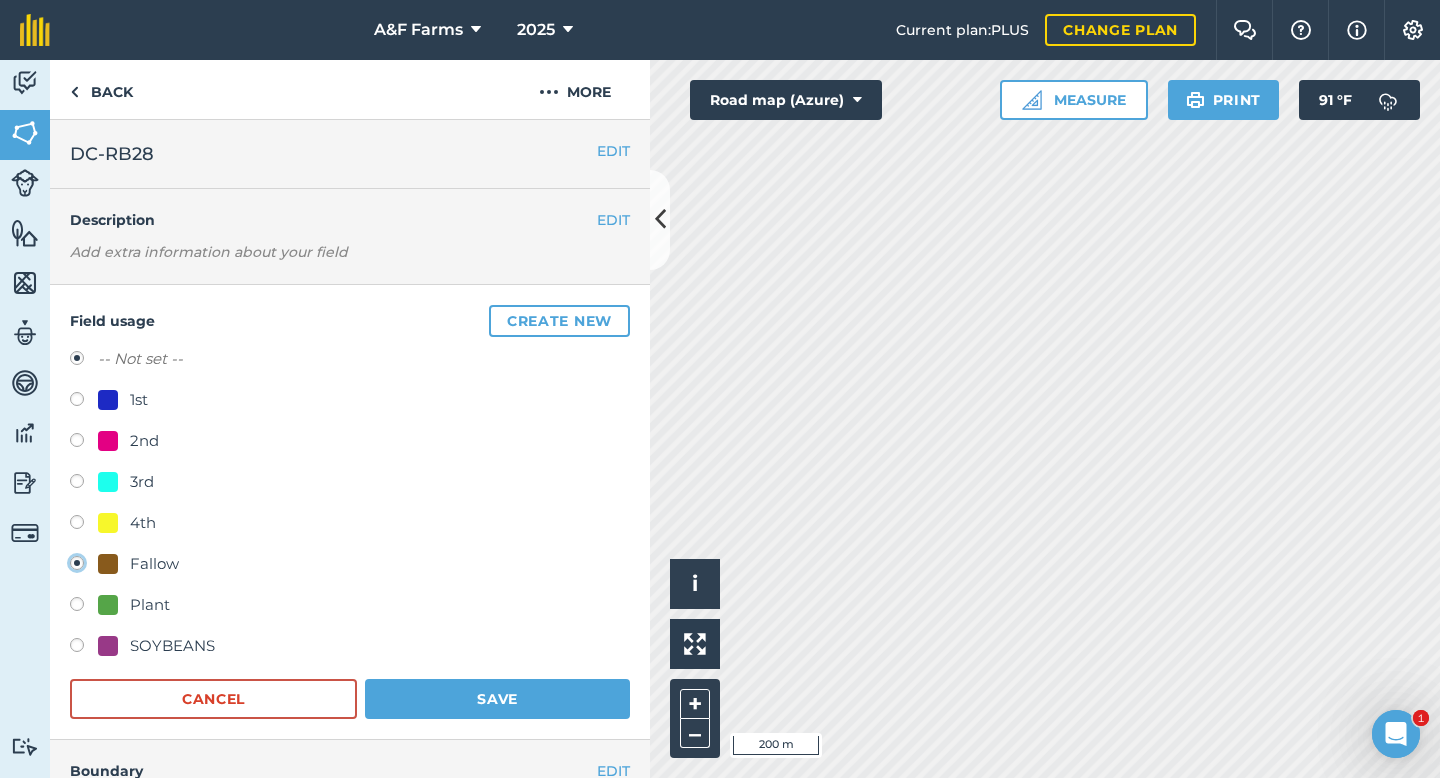 radio on "true" 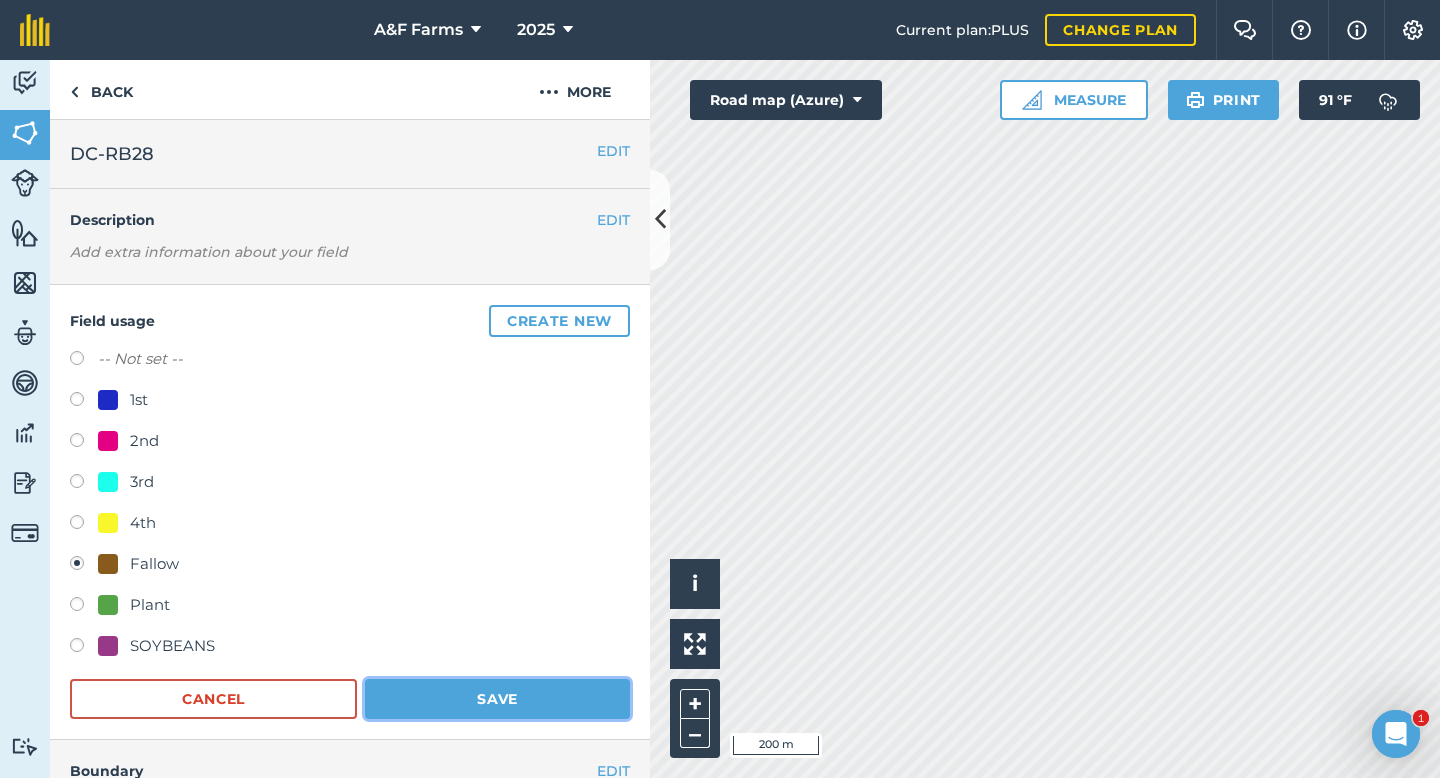click on "Save" at bounding box center (497, 699) 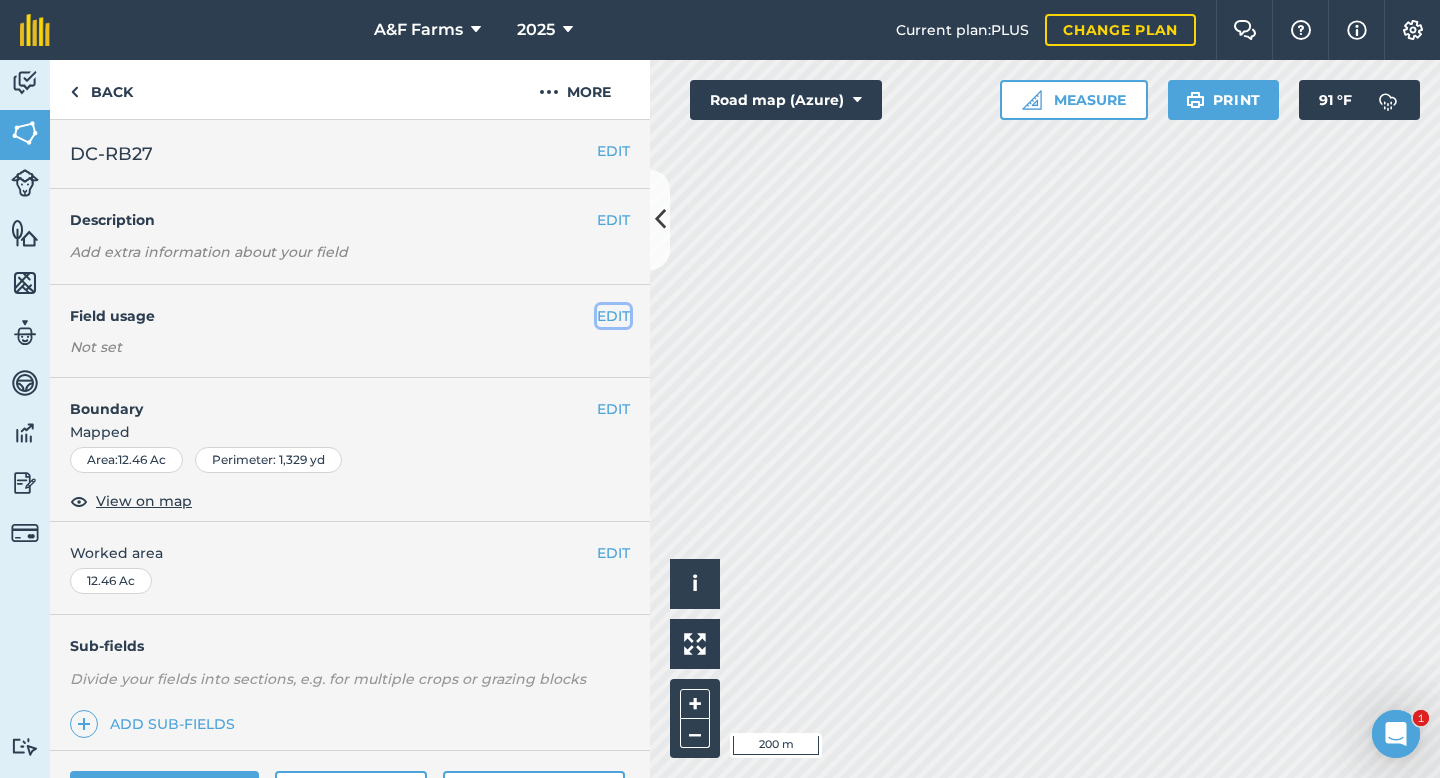 click on "EDIT" at bounding box center (613, 316) 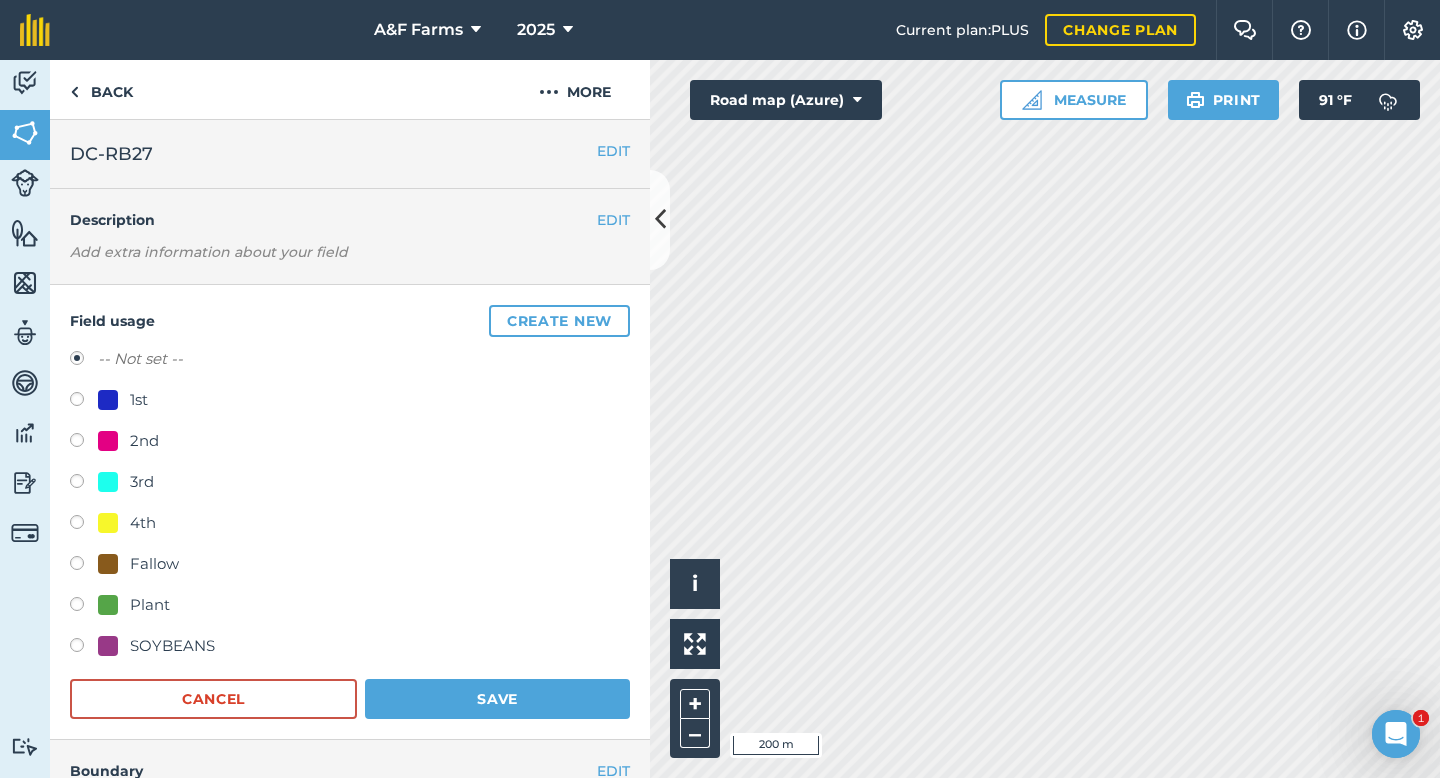 click on "Fallow" at bounding box center (154, 564) 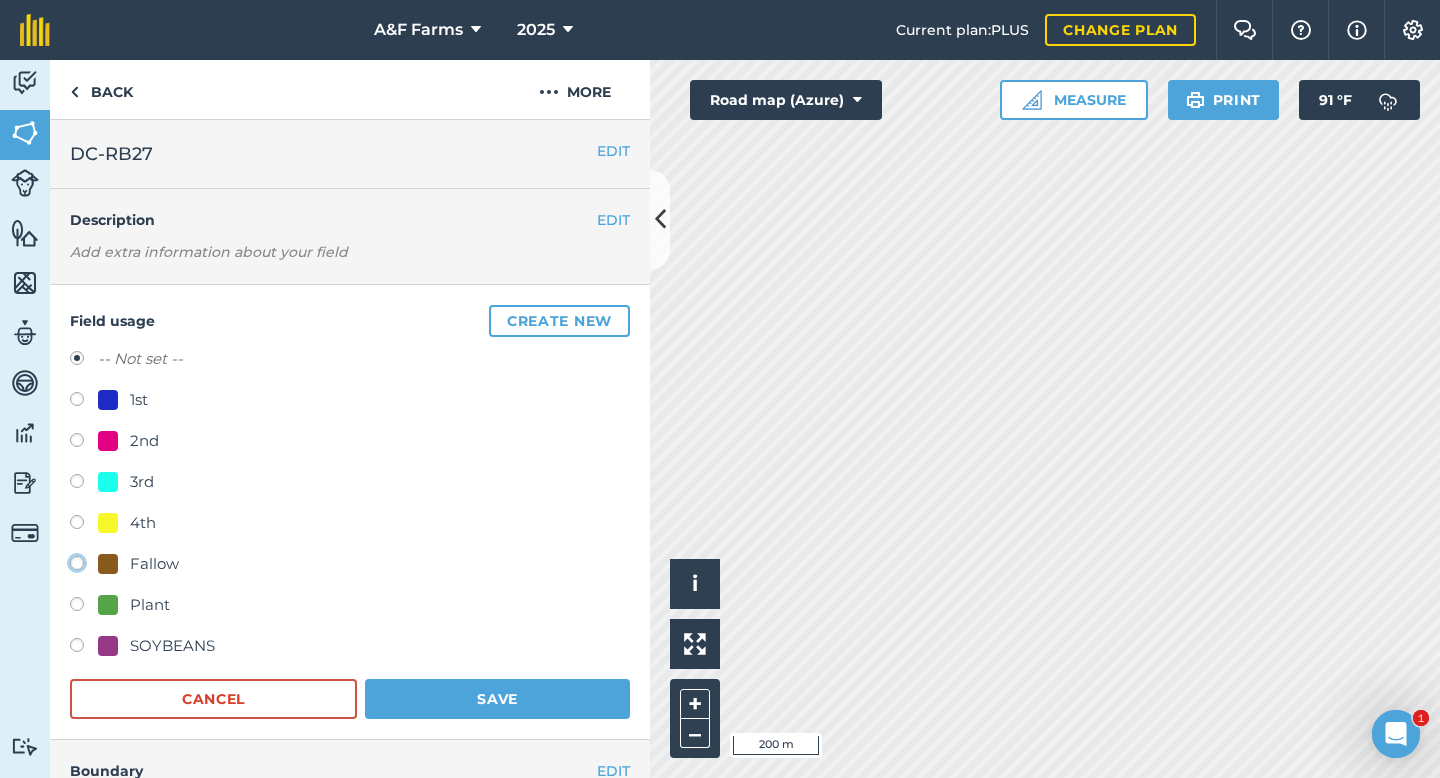 click on "Fallow" at bounding box center [-9923, 562] 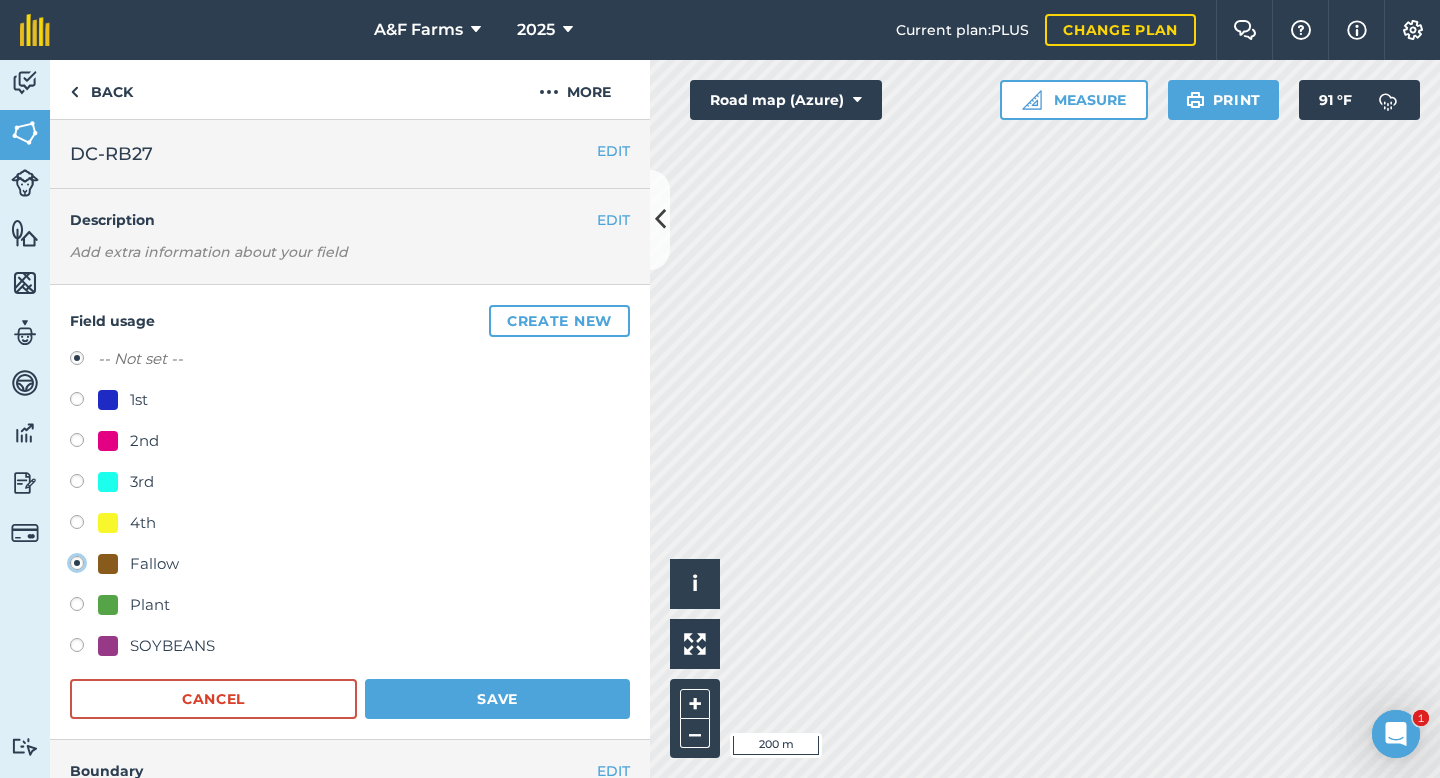 radio on "true" 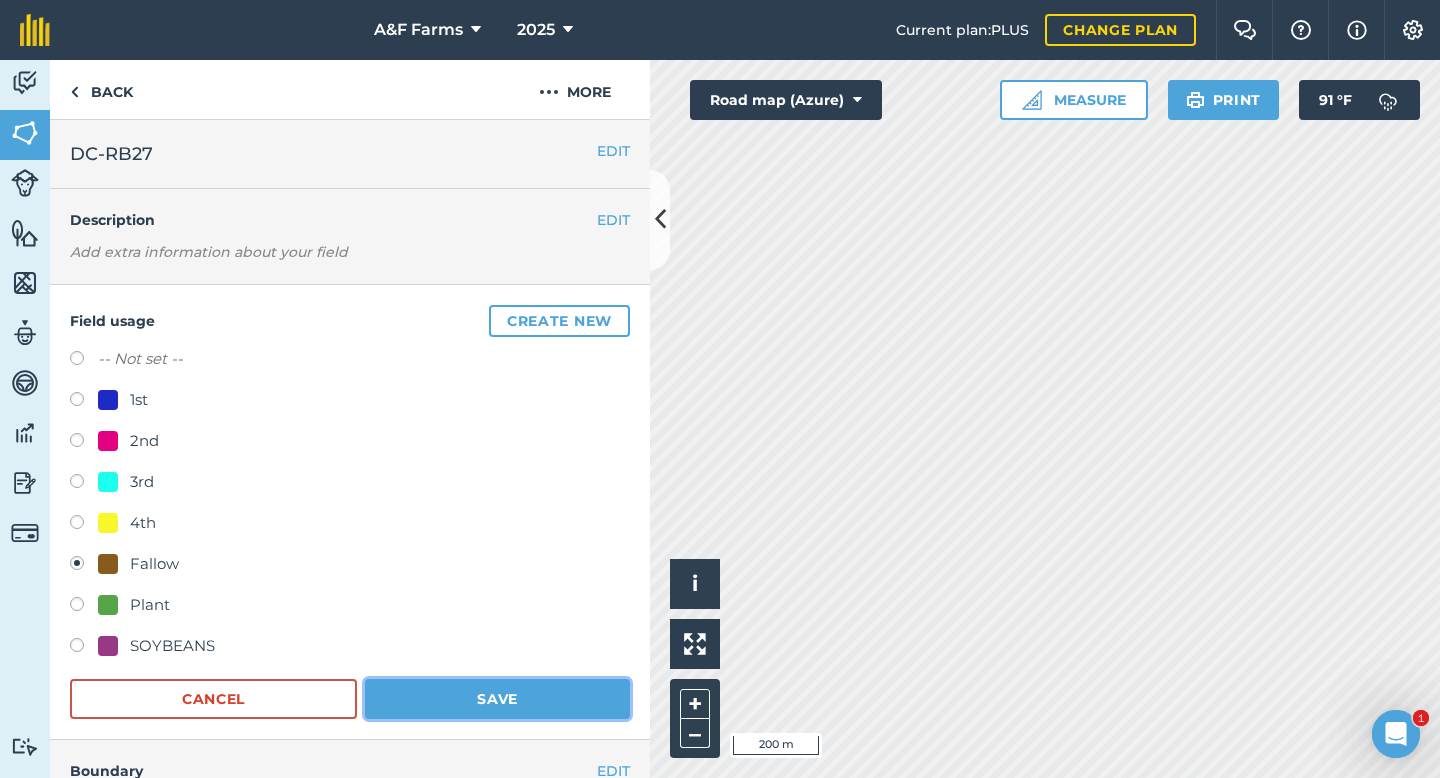 click on "Save" at bounding box center [497, 699] 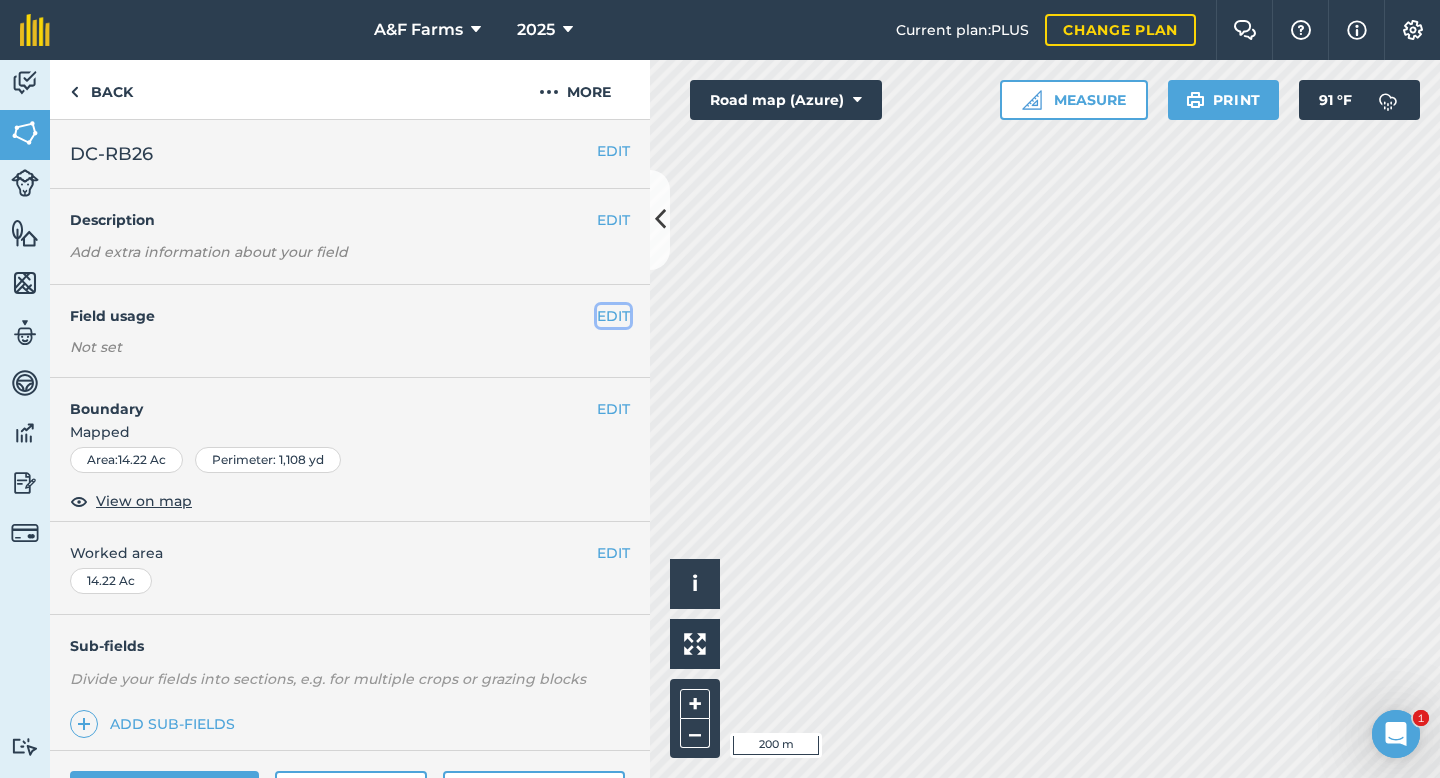 click on "EDIT" at bounding box center (613, 316) 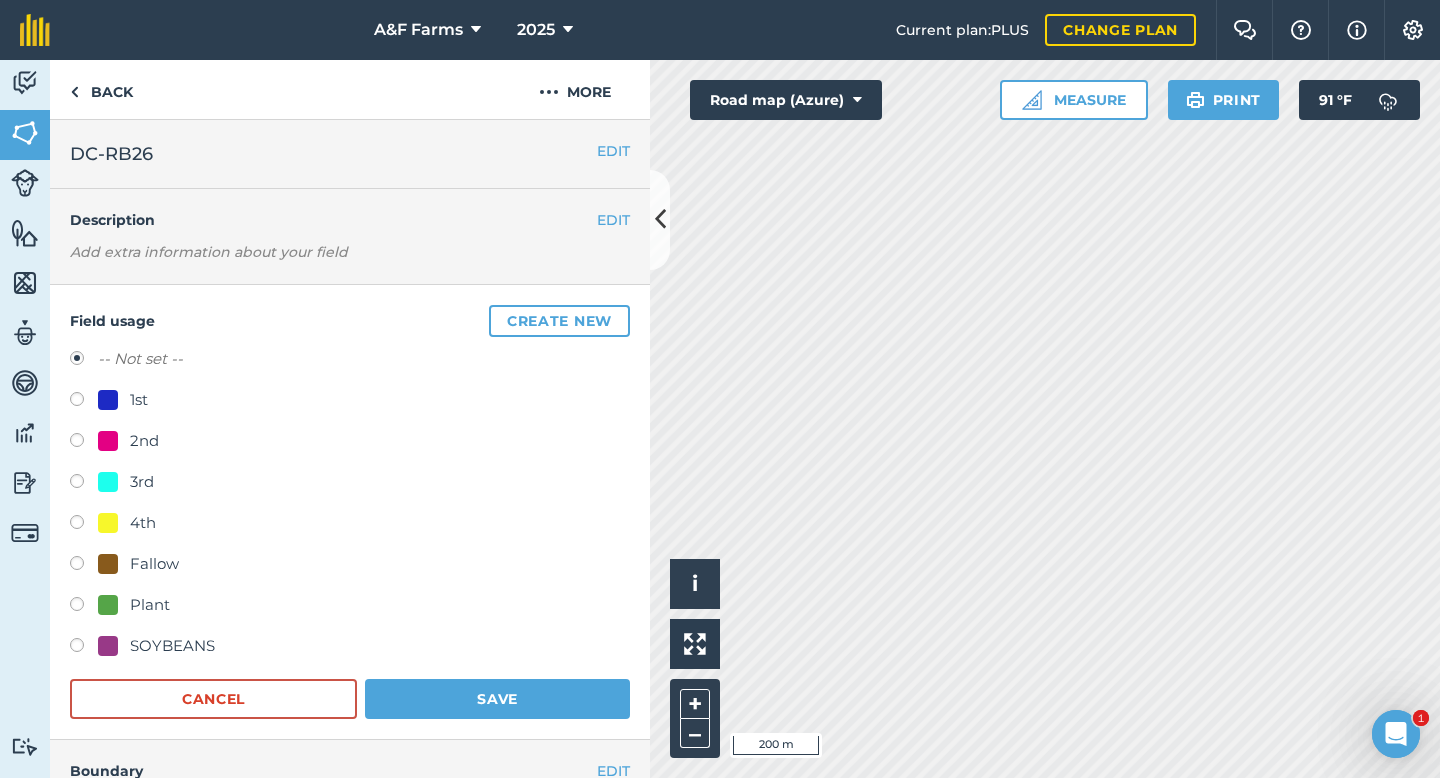 click on "Plant" at bounding box center [150, 605] 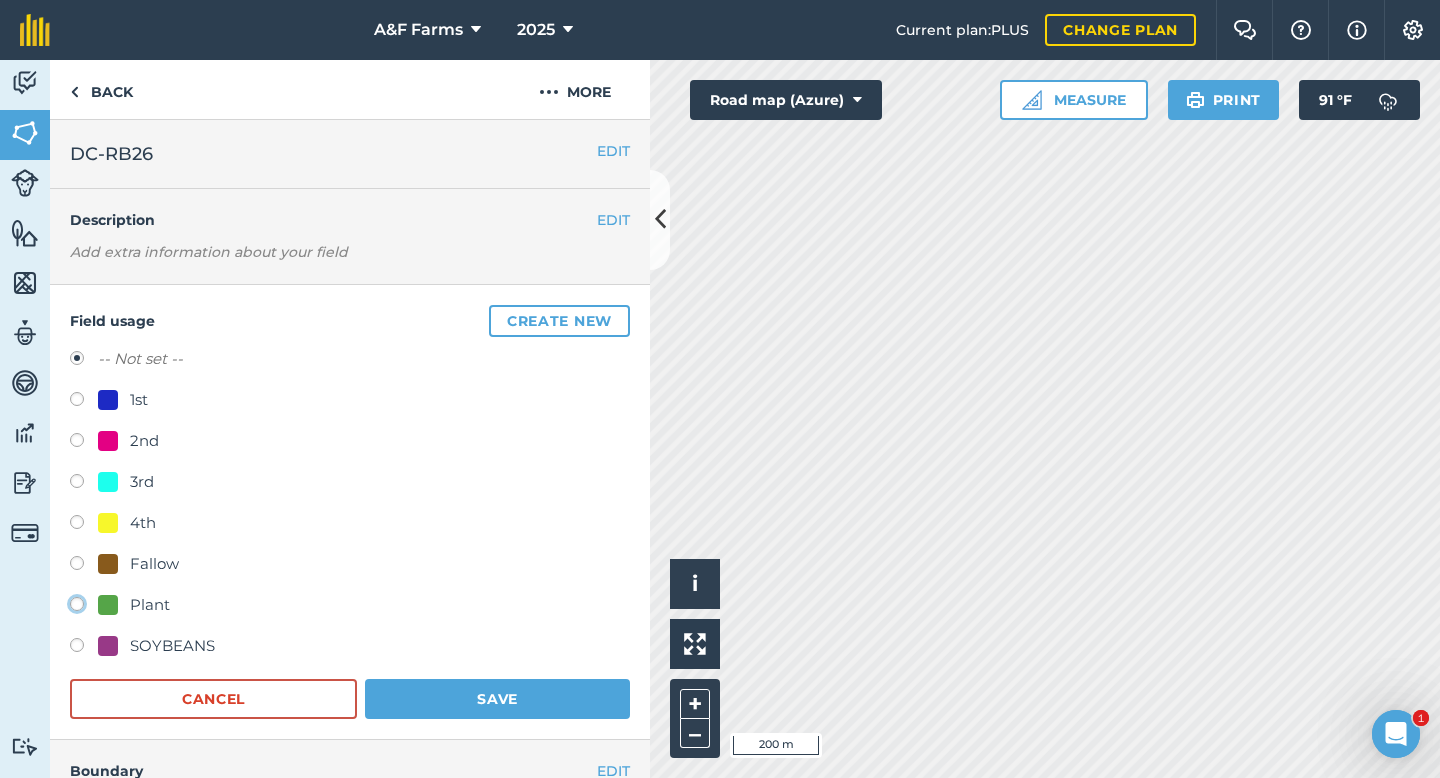 click on "Plant" at bounding box center [-9923, 603] 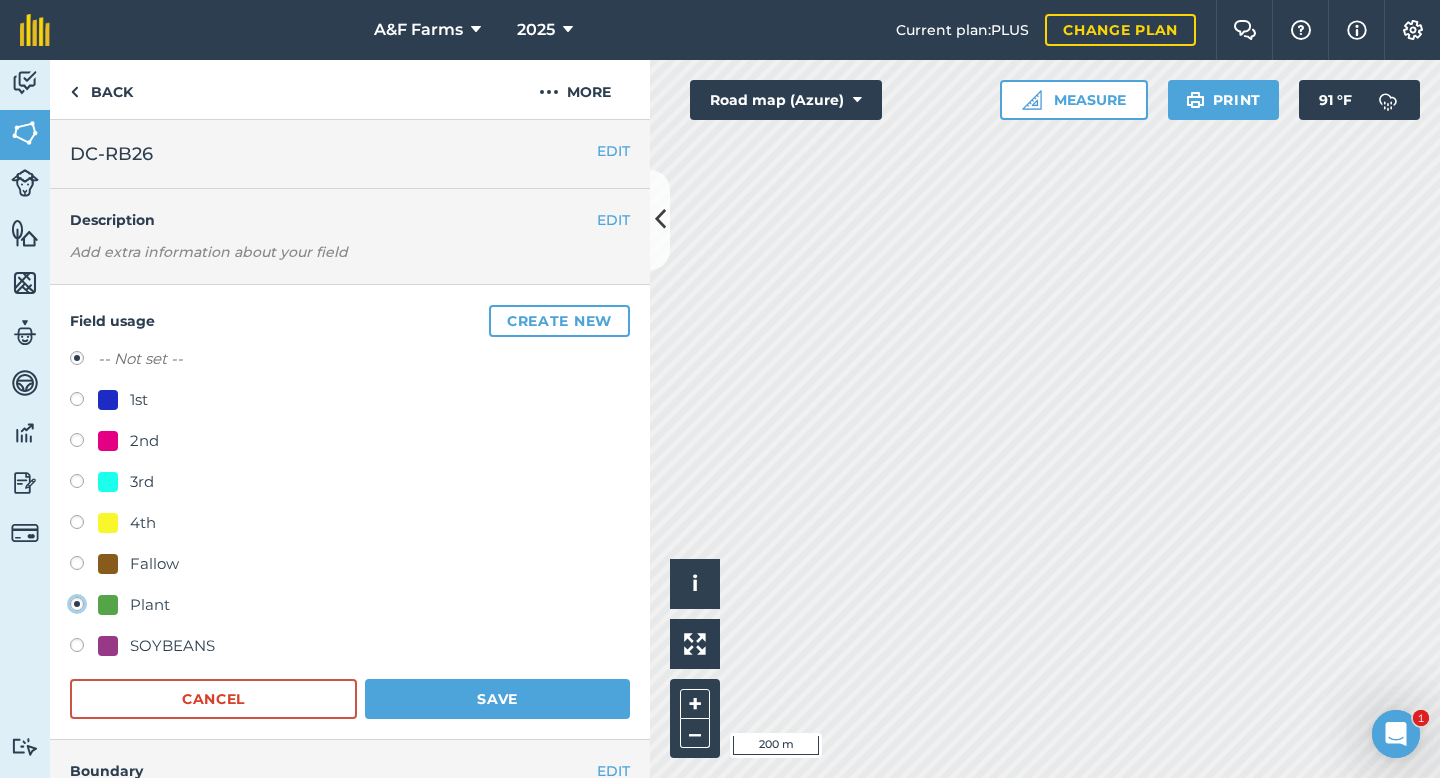 radio on "true" 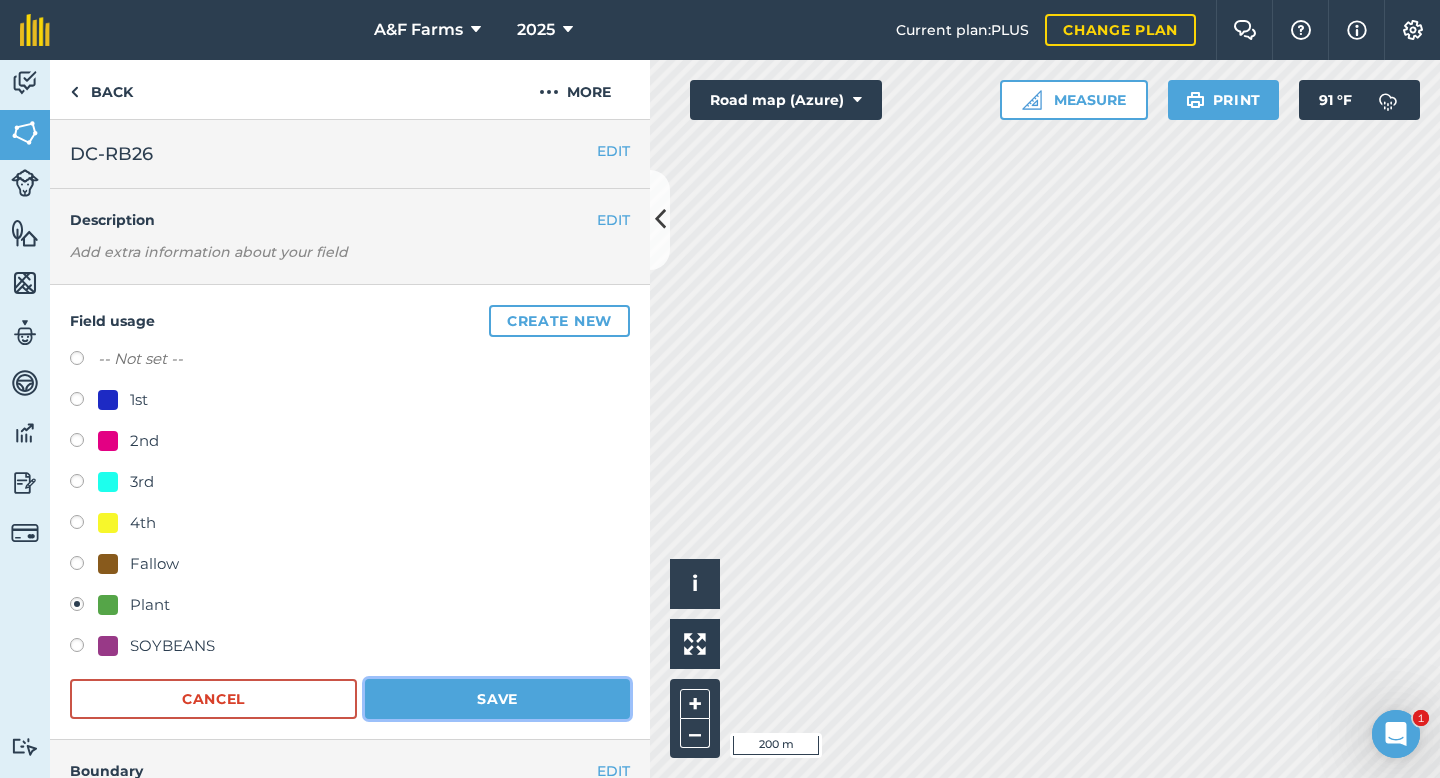 click on "Save" at bounding box center [497, 699] 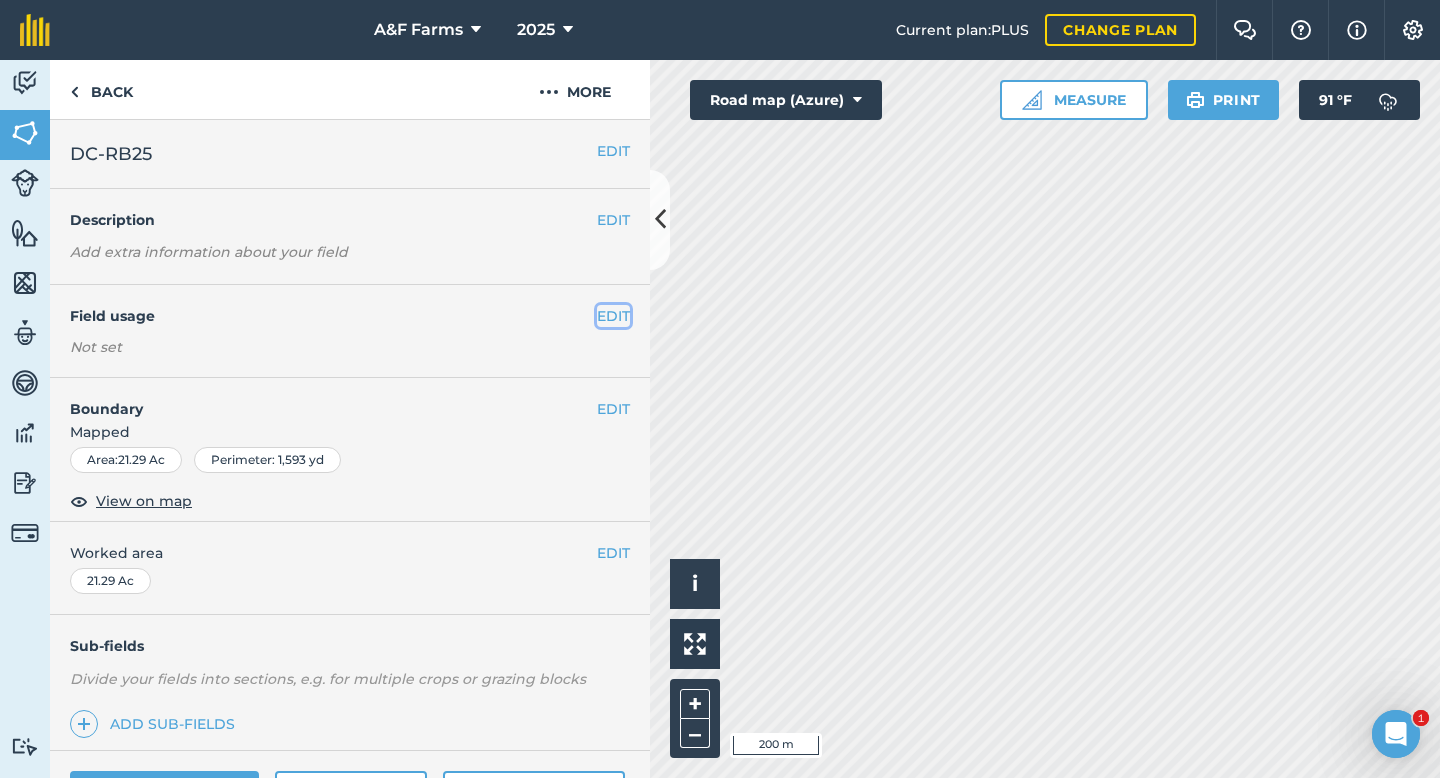 click on "EDIT" at bounding box center (613, 316) 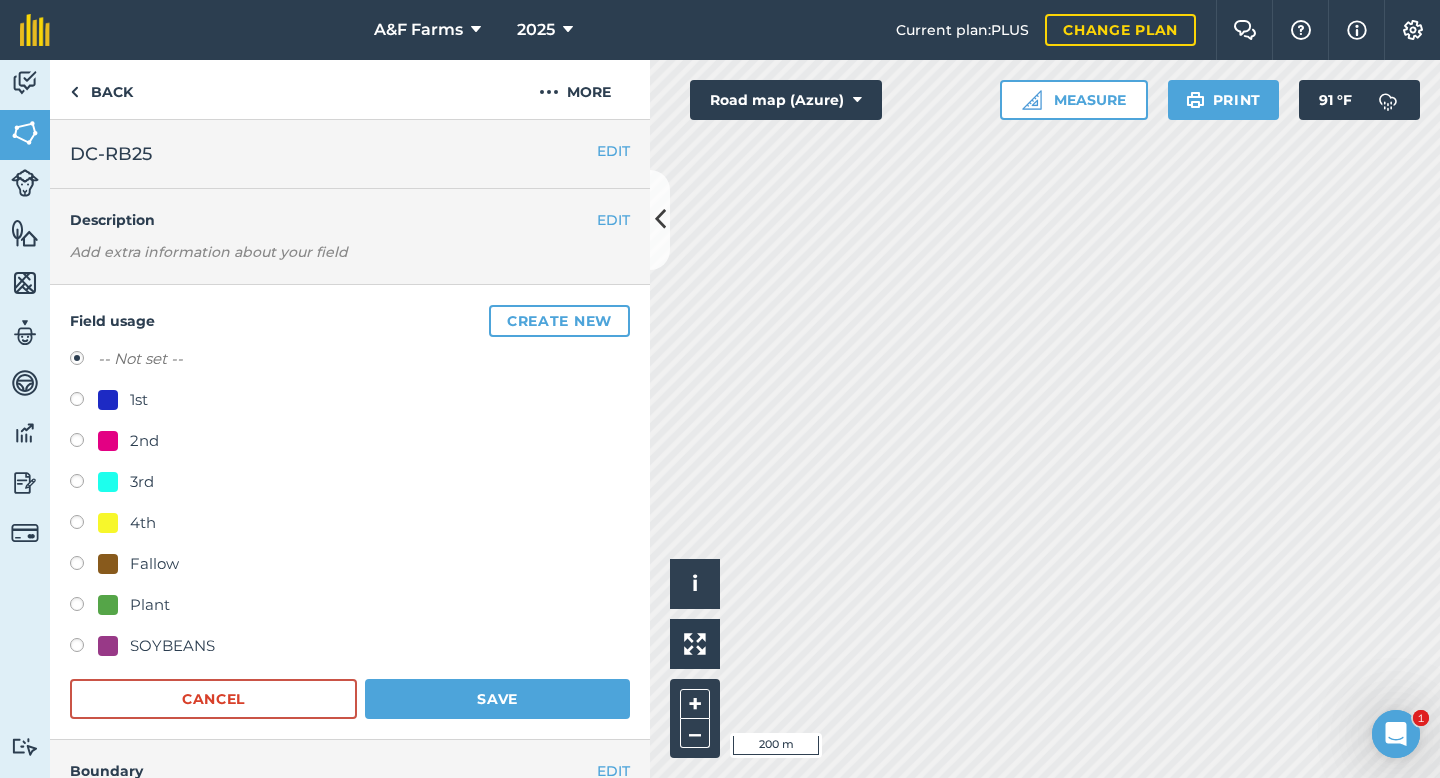 click on "Fallow" at bounding box center [154, 564] 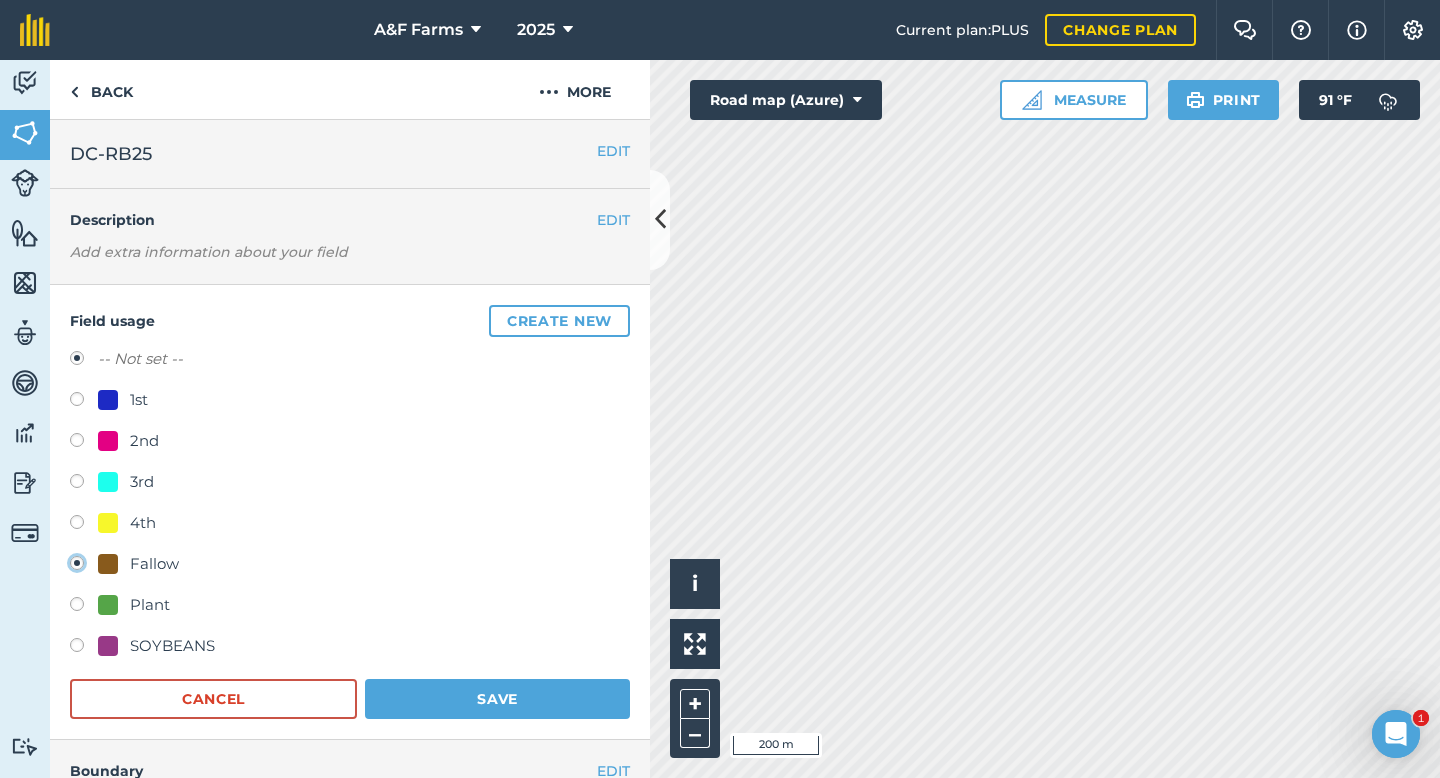 radio on "true" 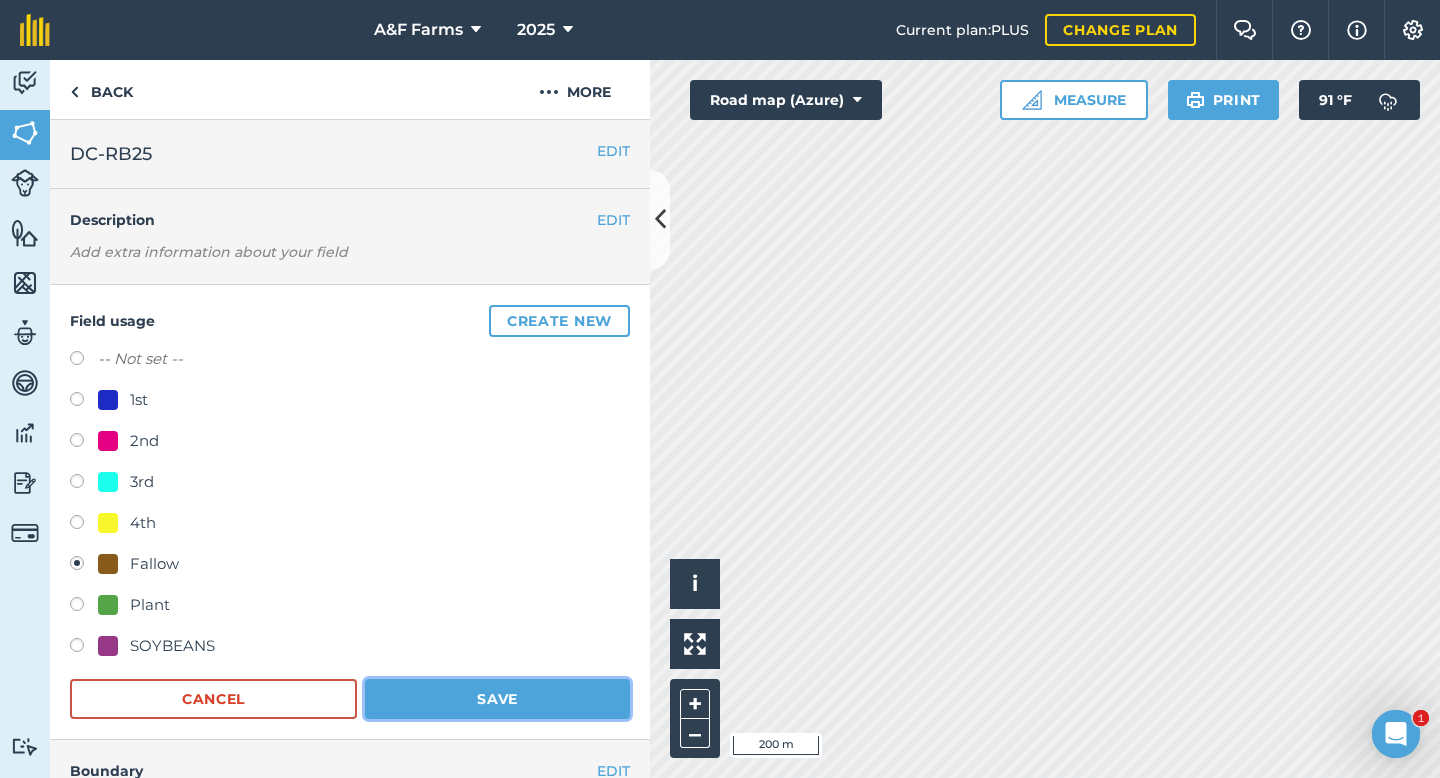 click on "Save" at bounding box center (497, 699) 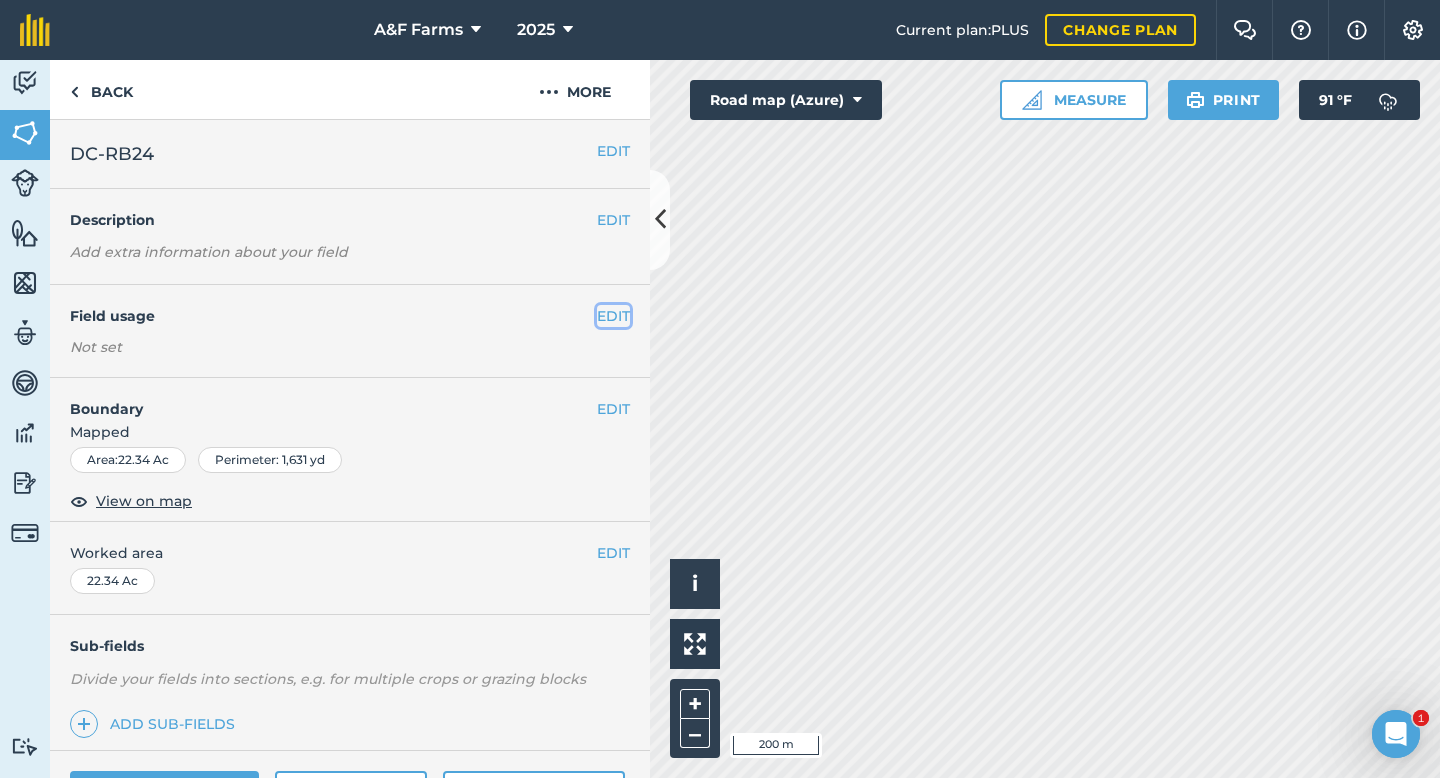 click on "EDIT" at bounding box center [613, 316] 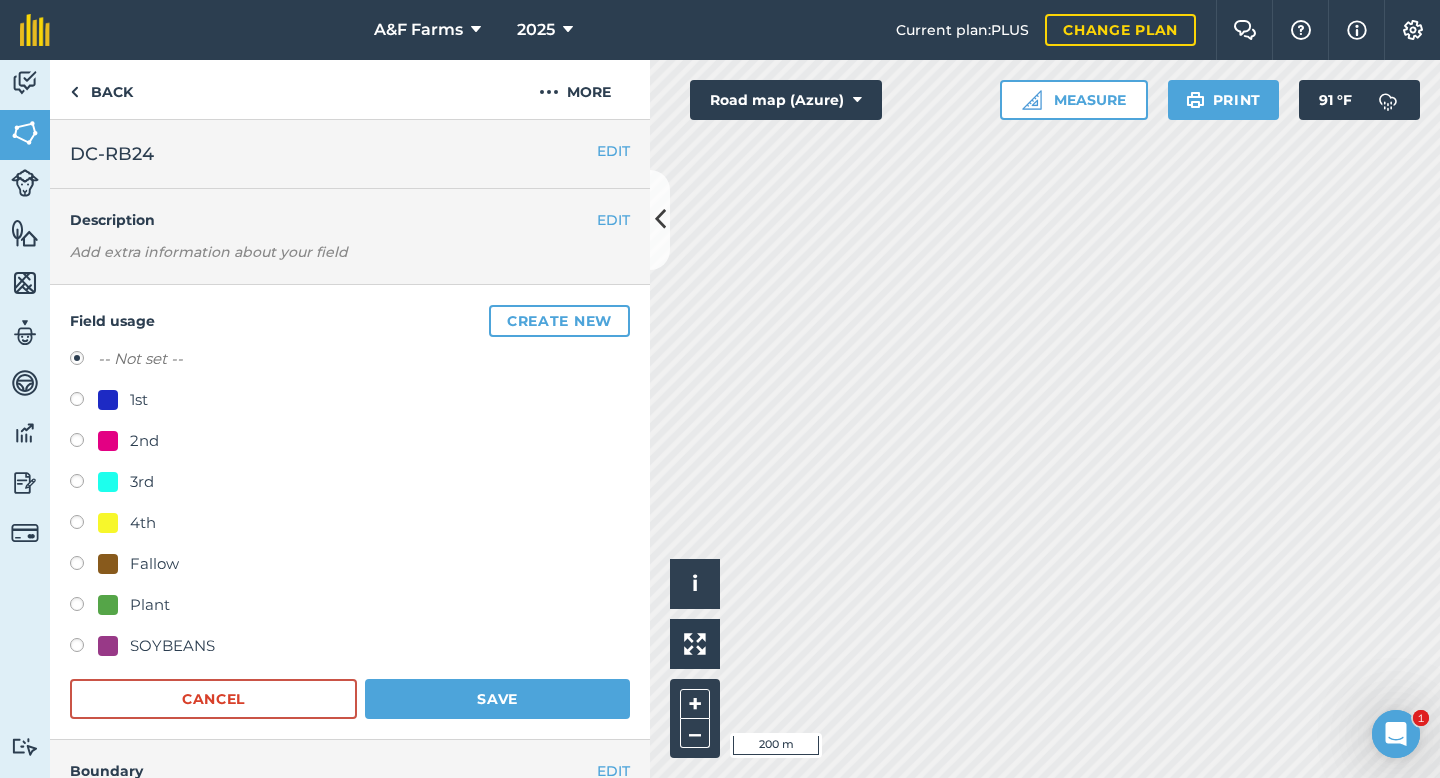 click on "Fallow" at bounding box center [154, 564] 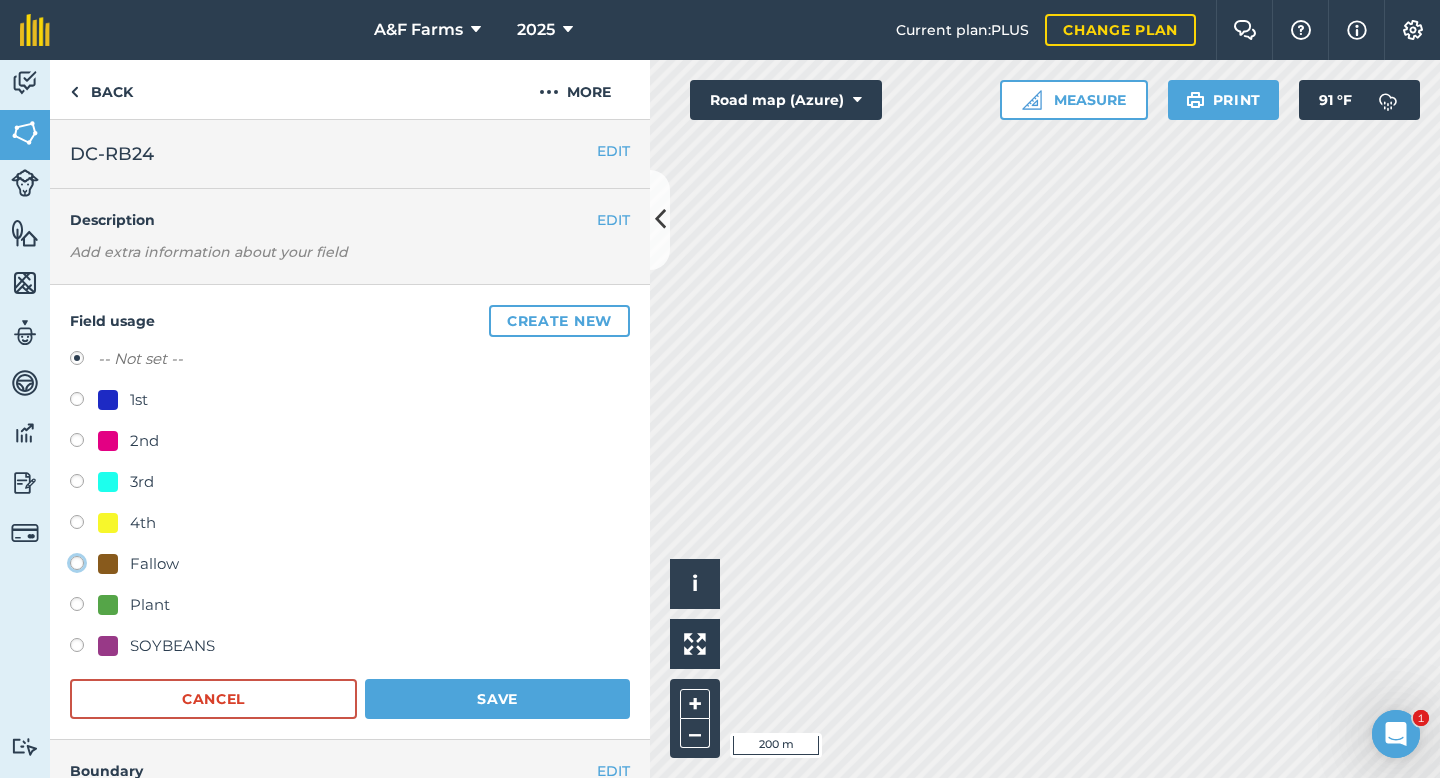 click on "Fallow" at bounding box center (-9923, 562) 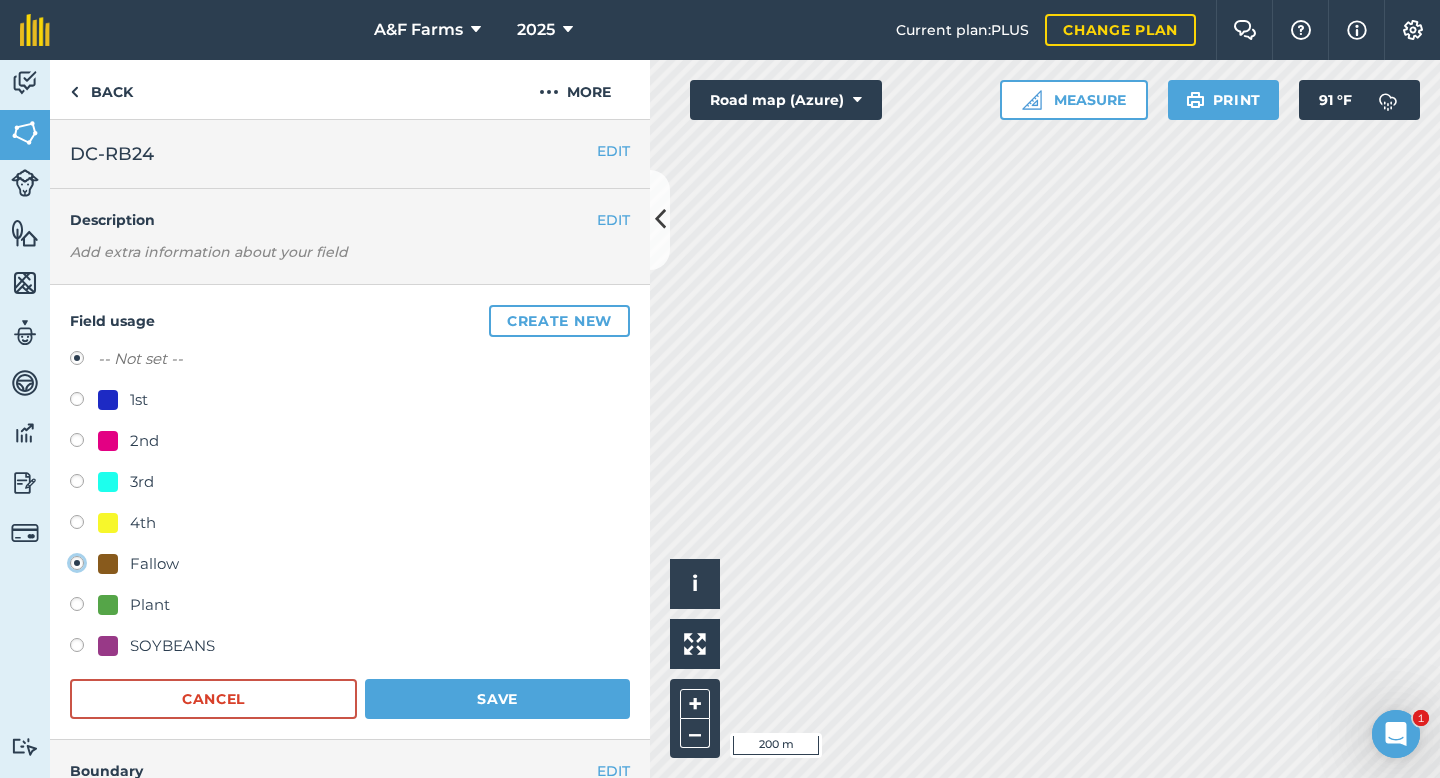 radio on "true" 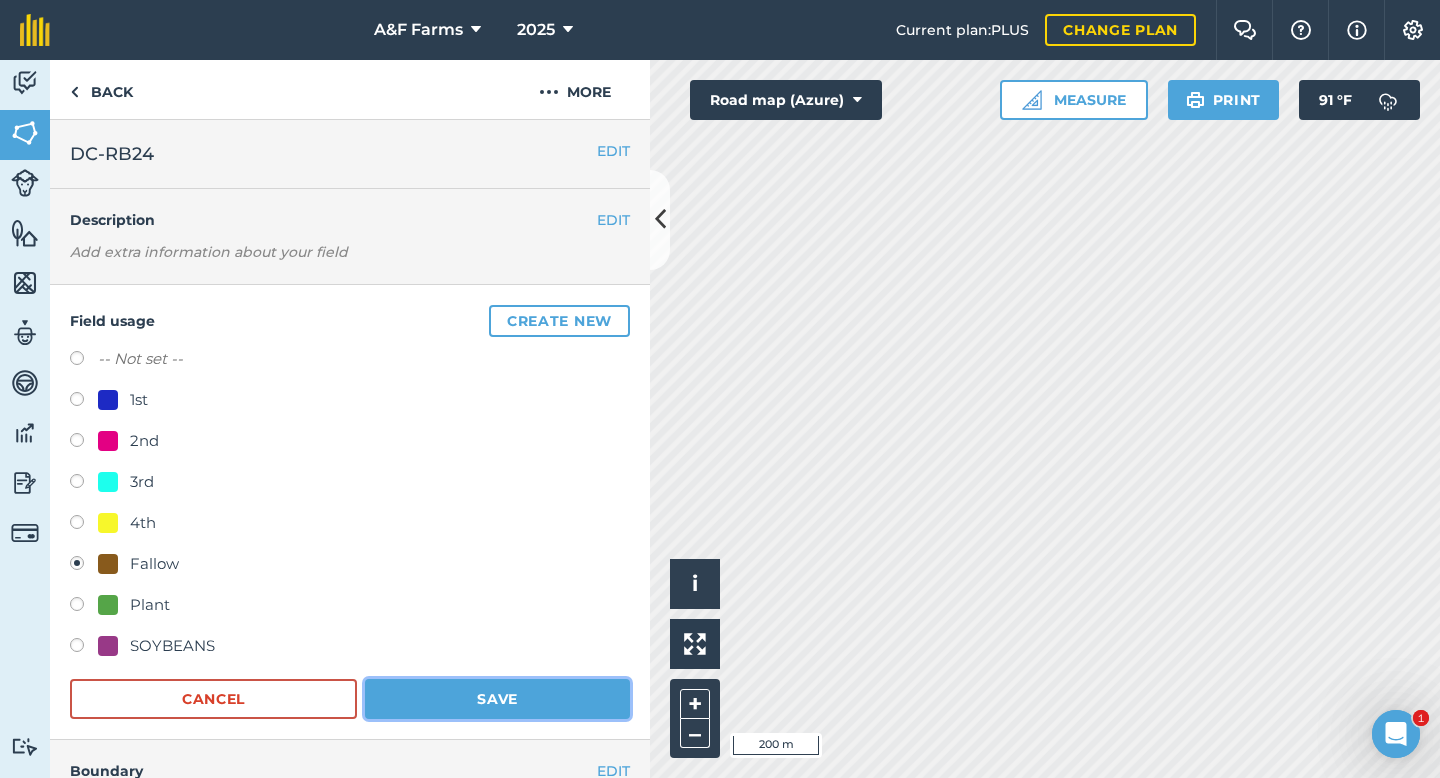 click on "Save" at bounding box center [497, 699] 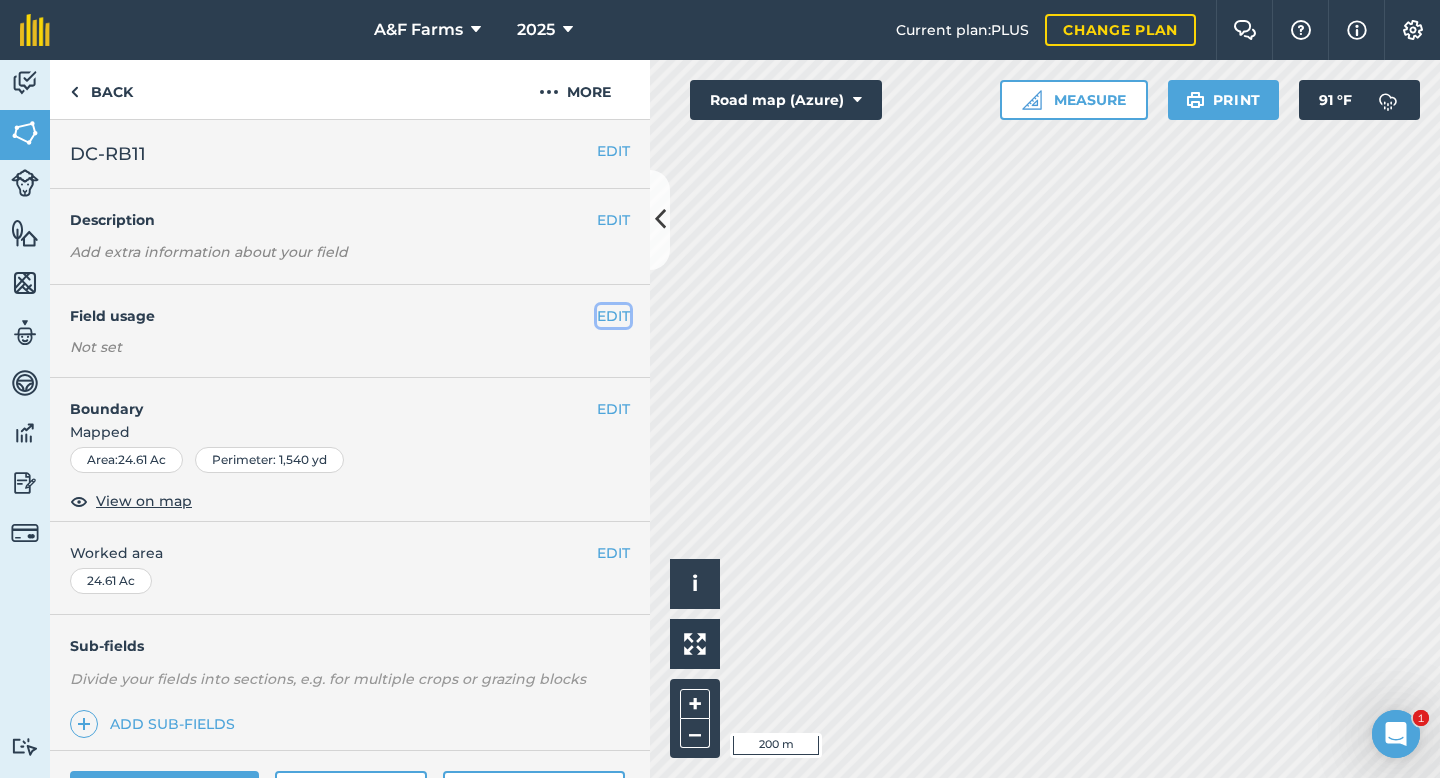 click on "EDIT" at bounding box center [613, 316] 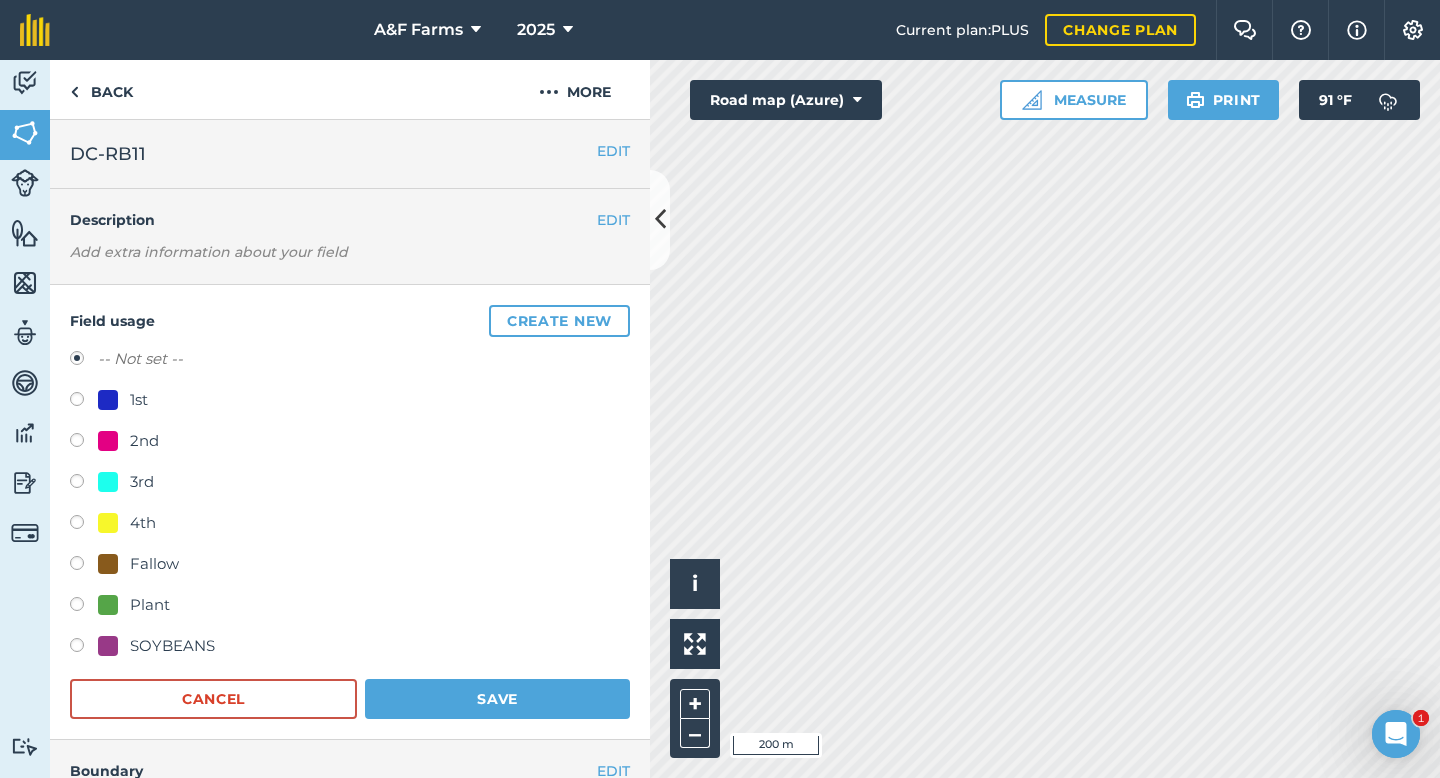 click at bounding box center (84, 361) 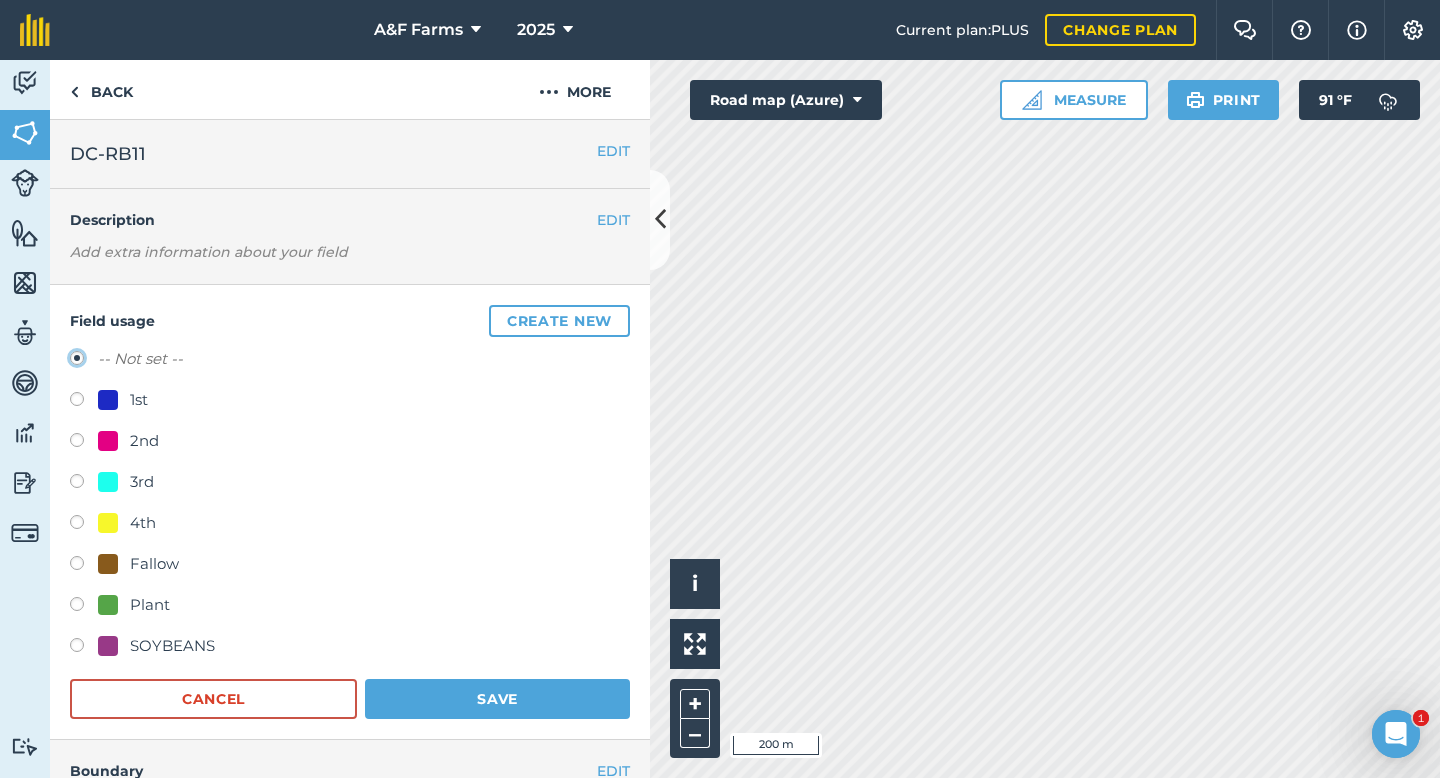 click on "-- Not set --" at bounding box center [-9923, 357] 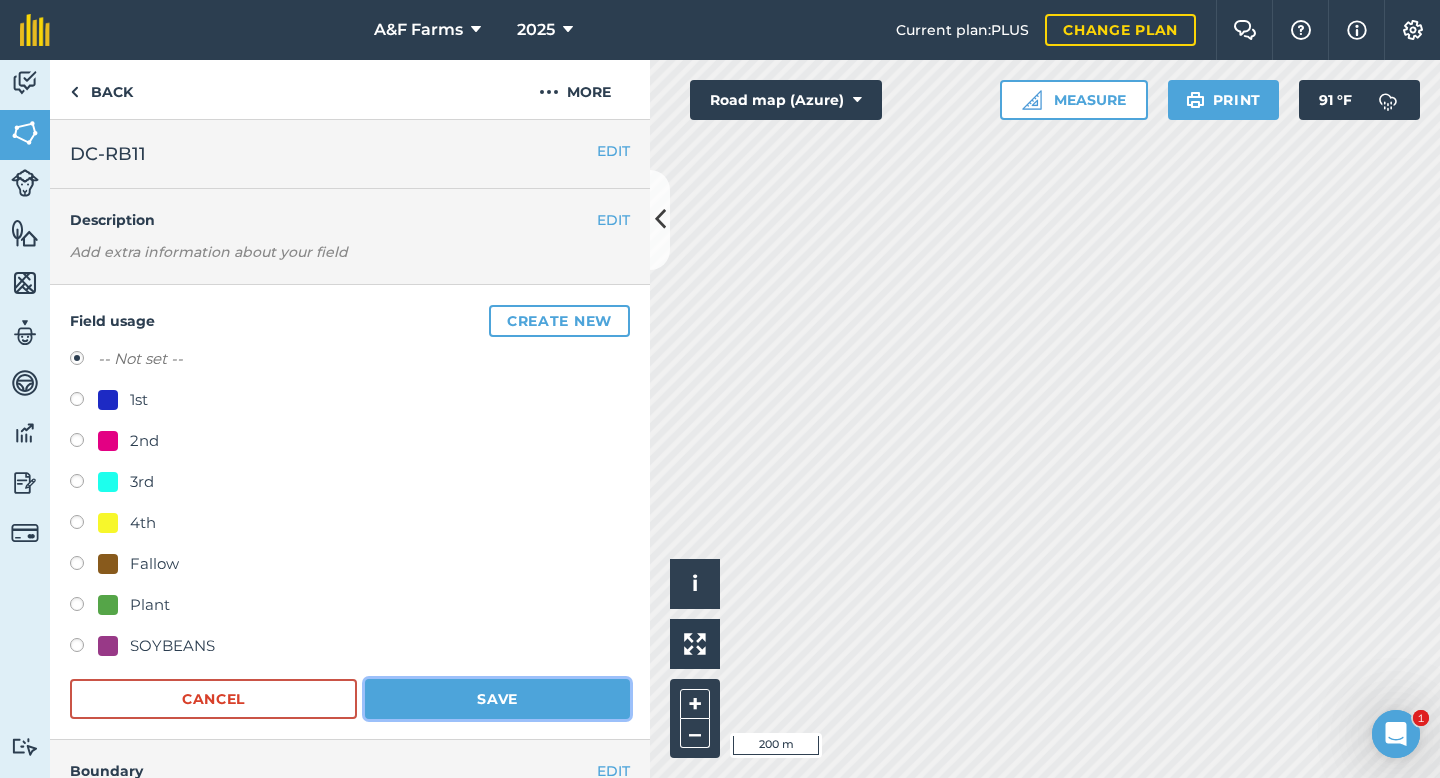 click on "Save" at bounding box center (497, 699) 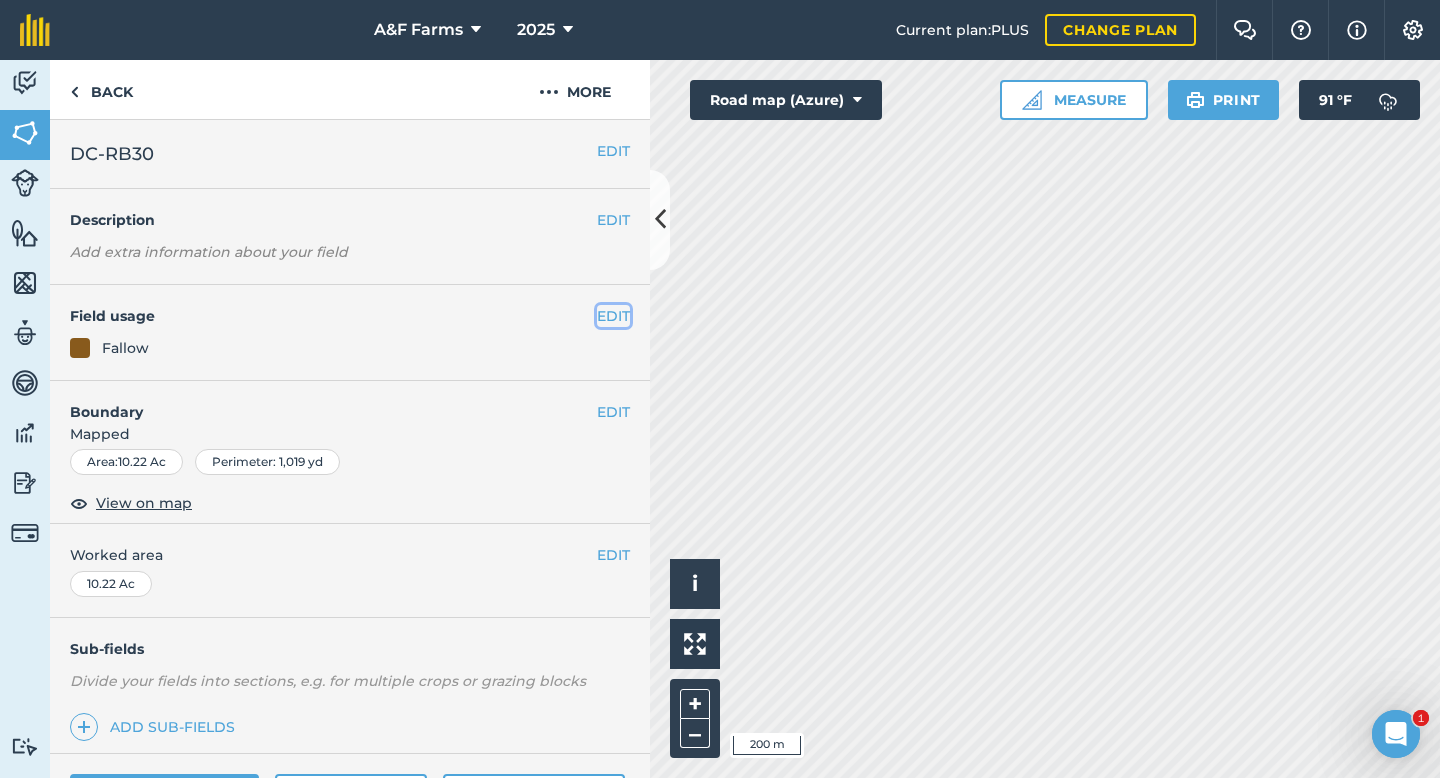 click on "EDIT" at bounding box center (613, 316) 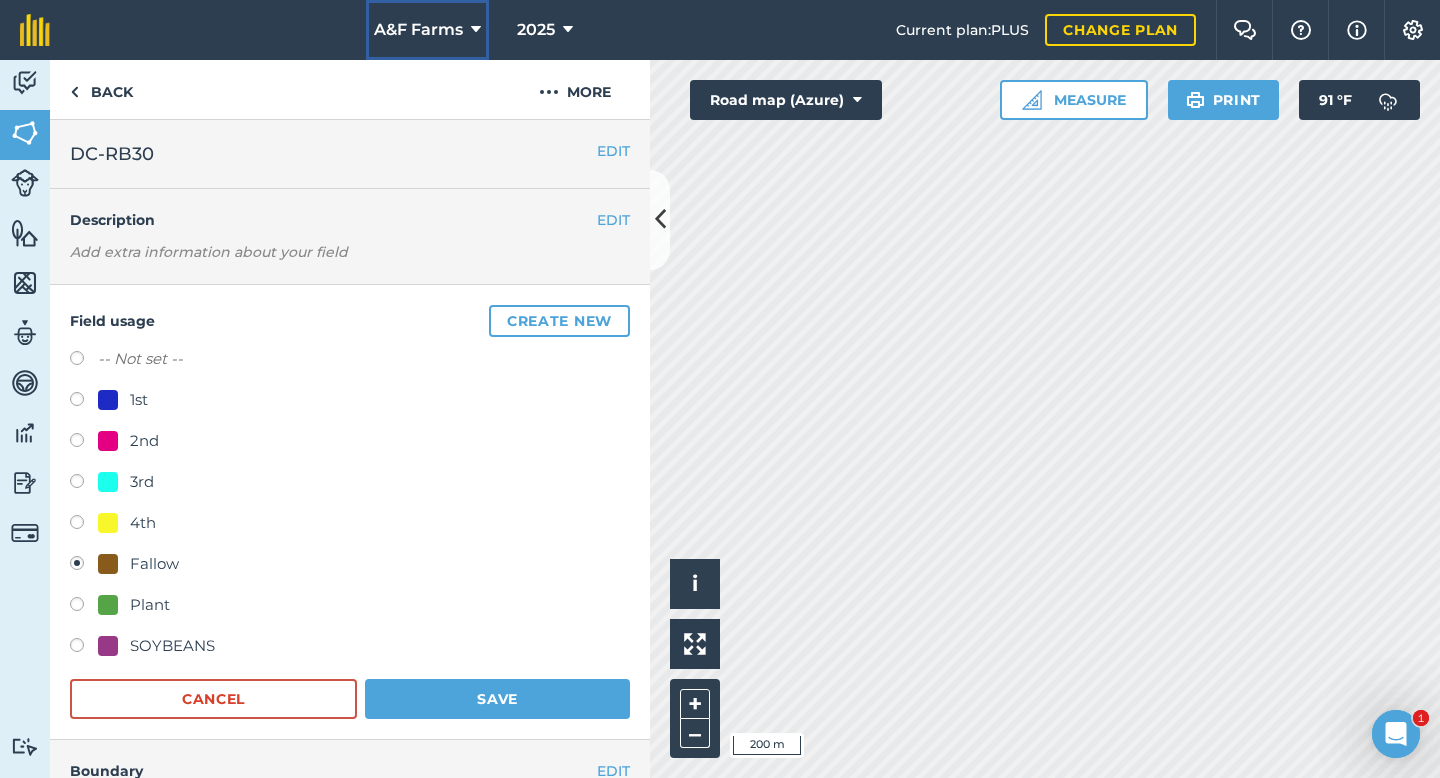 click on "A&F Farms" at bounding box center [418, 30] 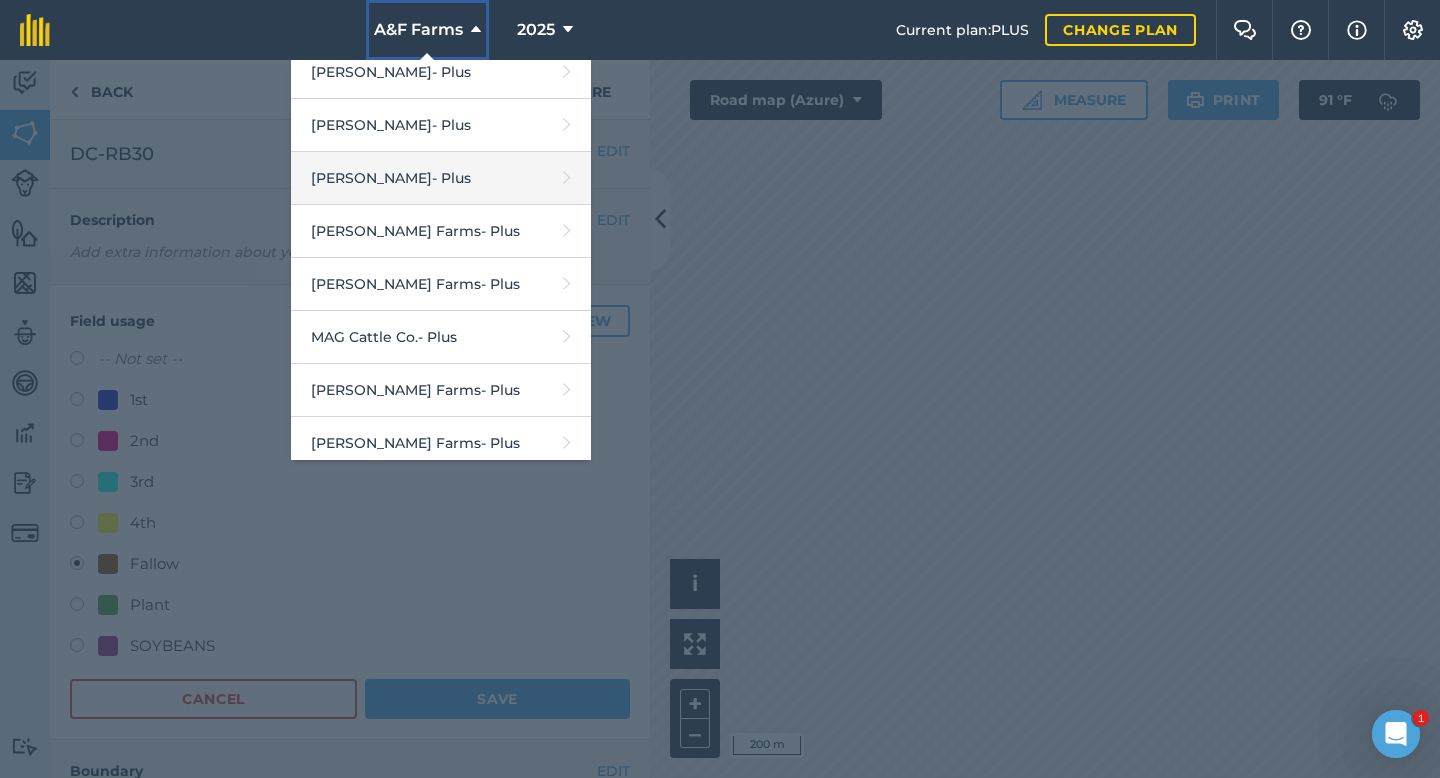 scroll, scrollTop: 248, scrollLeft: 0, axis: vertical 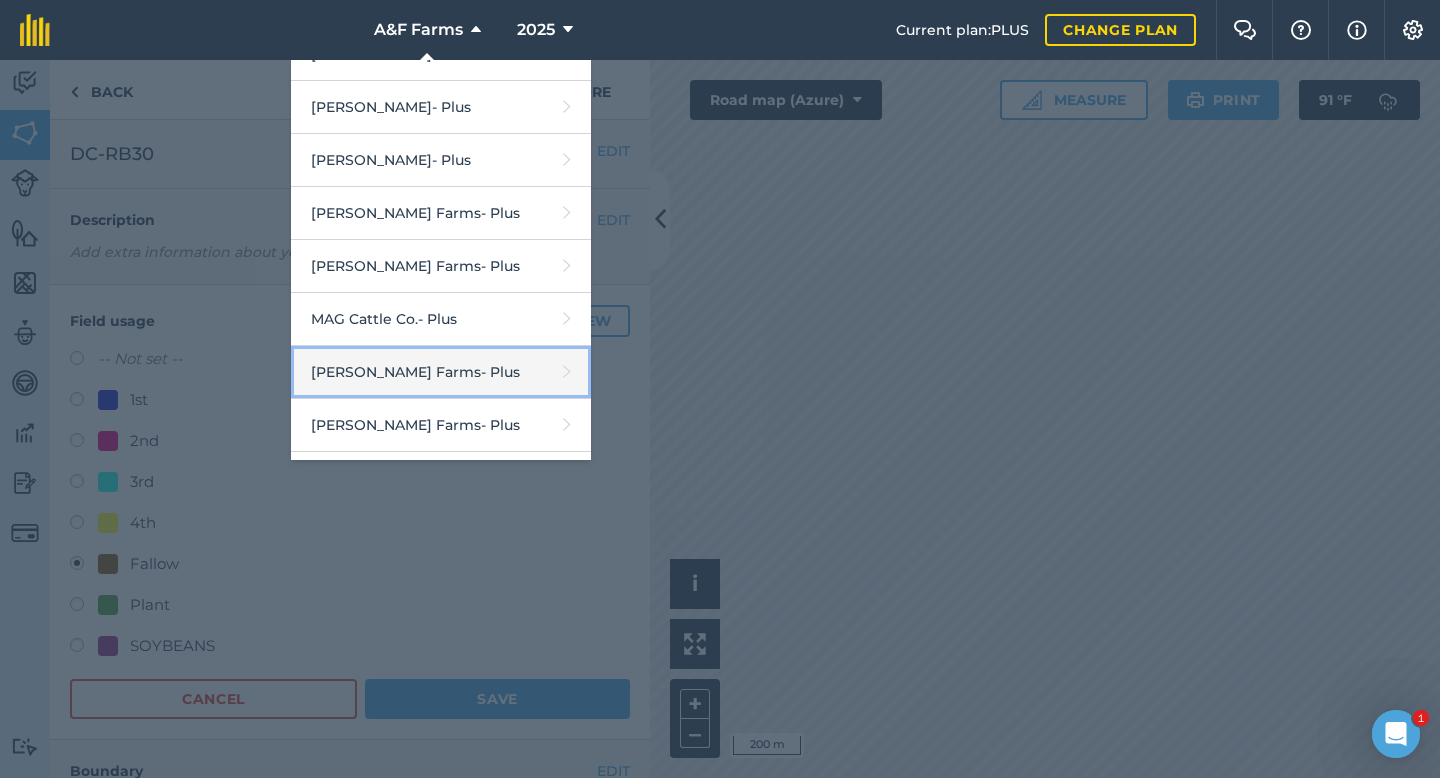 click on "[PERSON_NAME] Farms  - Plus" at bounding box center (441, 372) 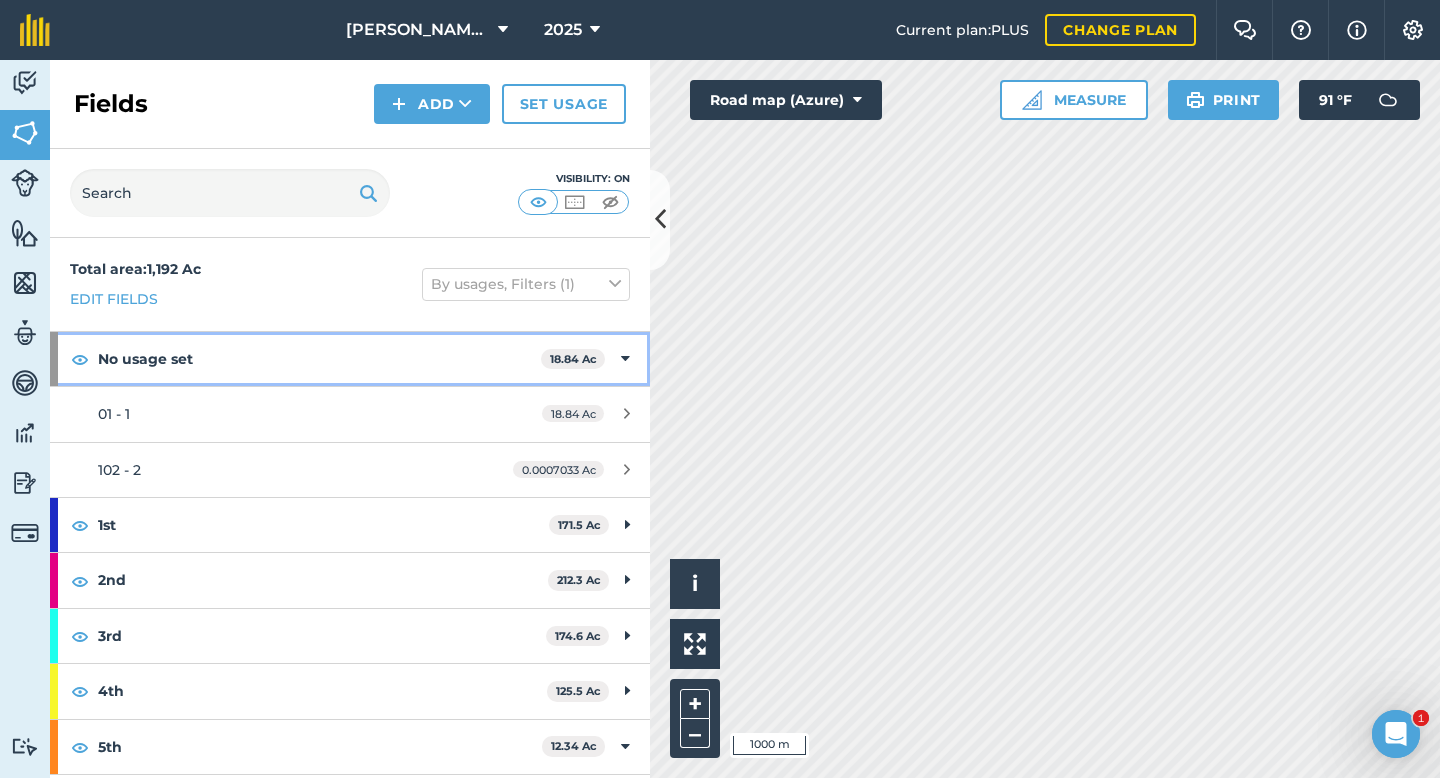 click on "18.84   Ac" at bounding box center (573, 359) 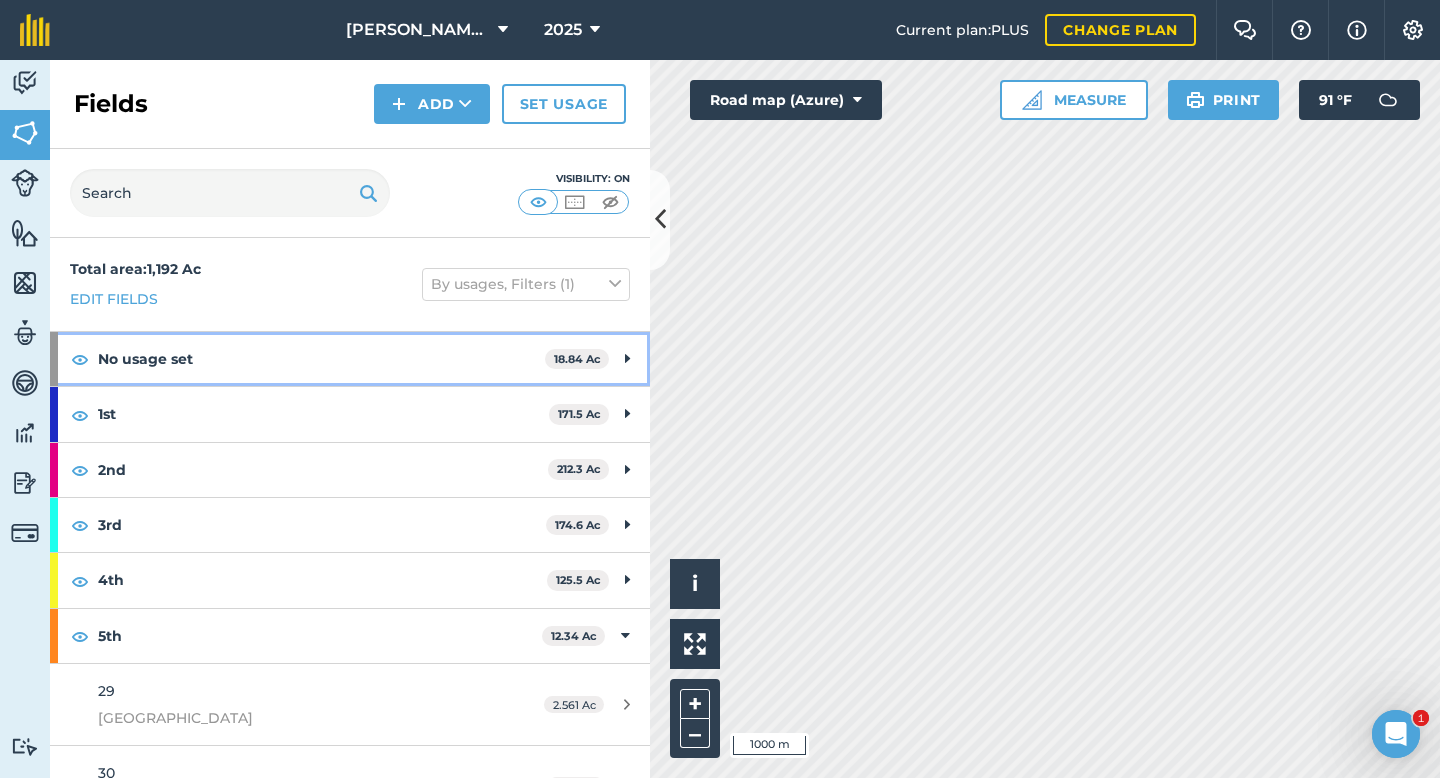 click on "No usage set" at bounding box center (321, 359) 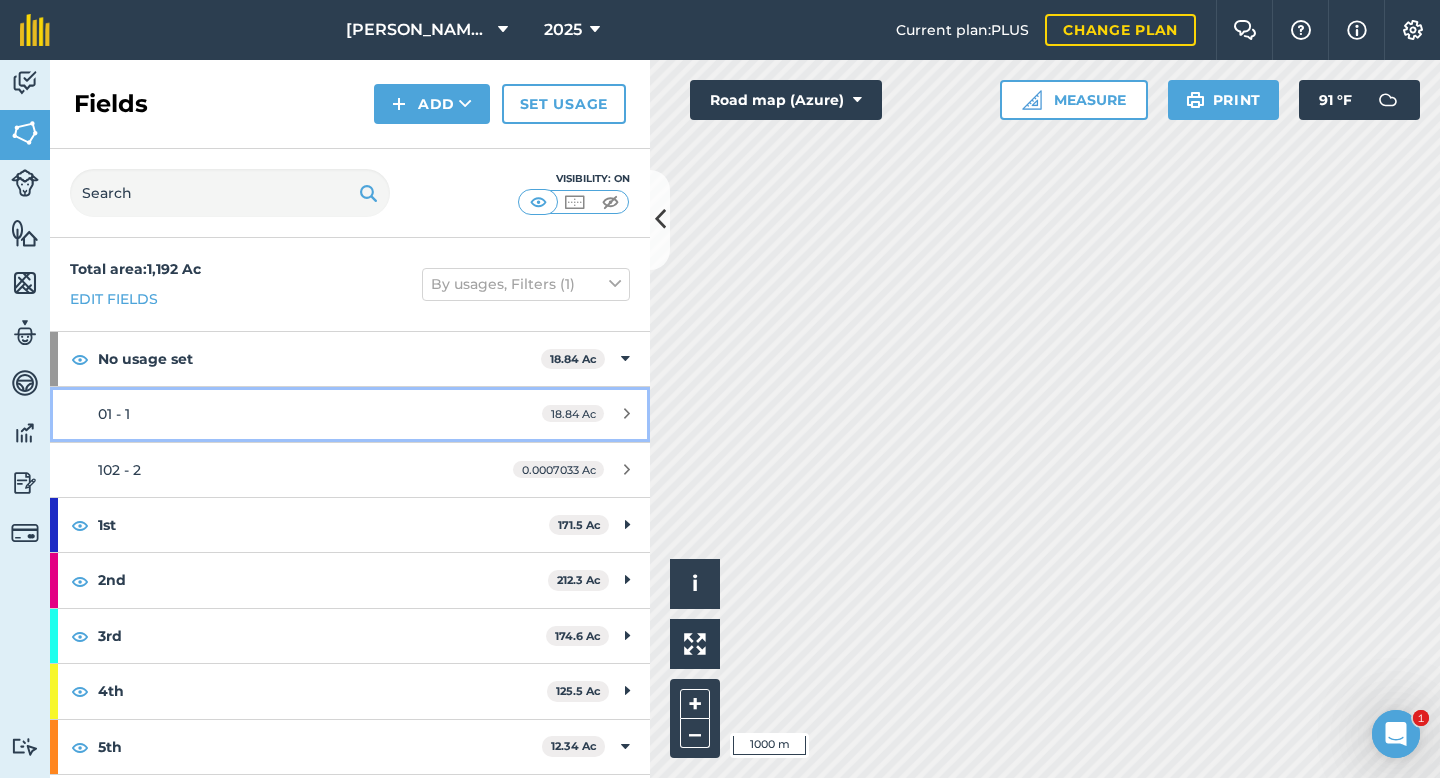 click on "01 - 1" at bounding box center (286, 414) 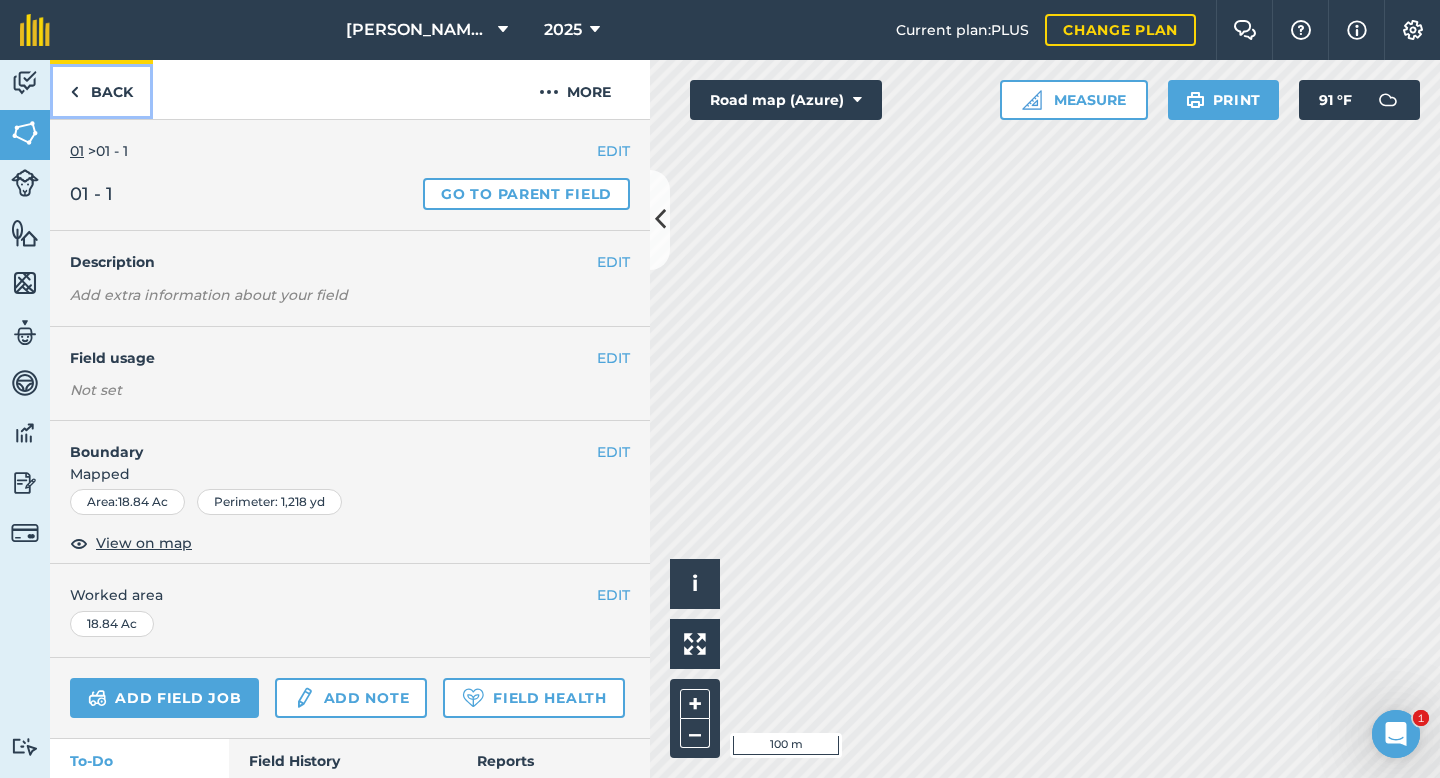 click on "Back" at bounding box center (101, 89) 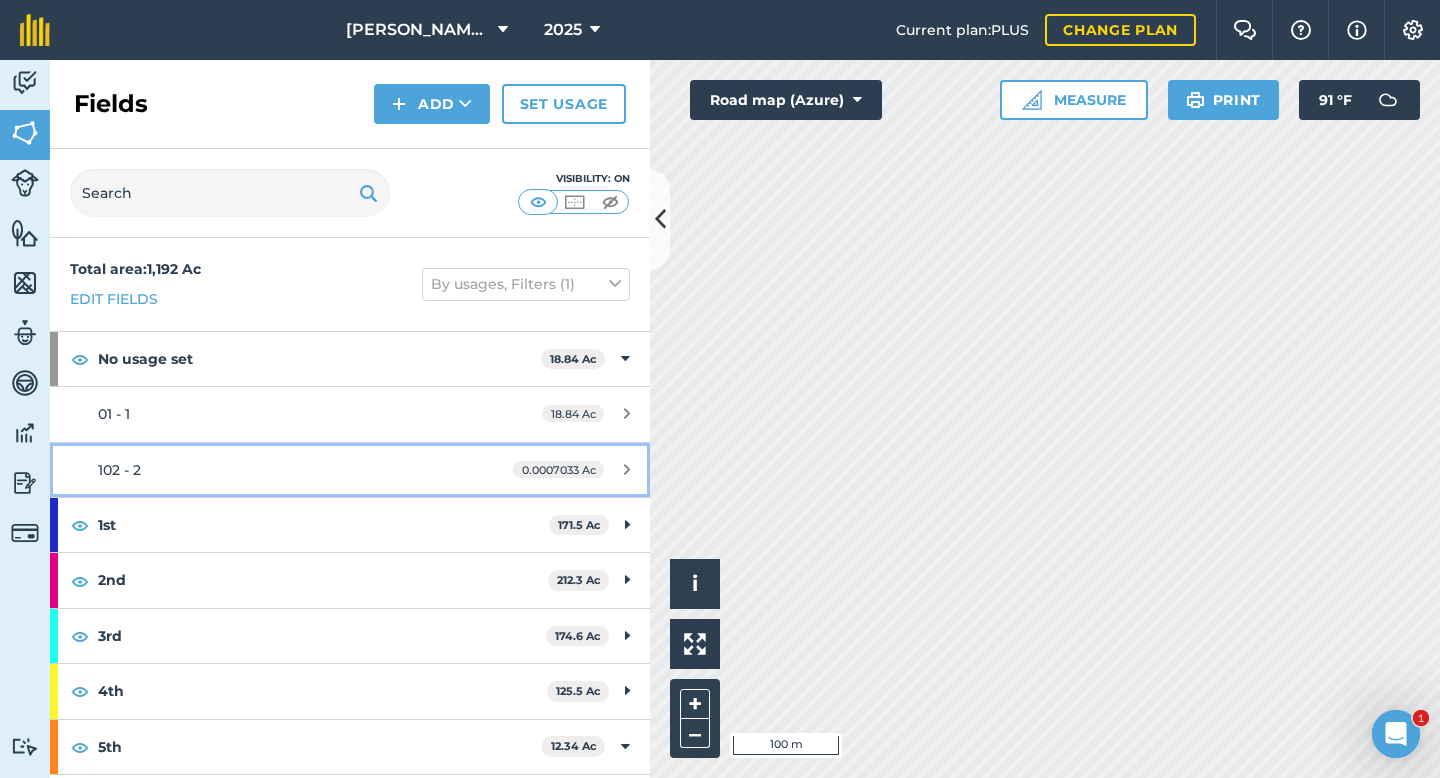click on "102 - 2 0.0007033   Ac" at bounding box center [350, 470] 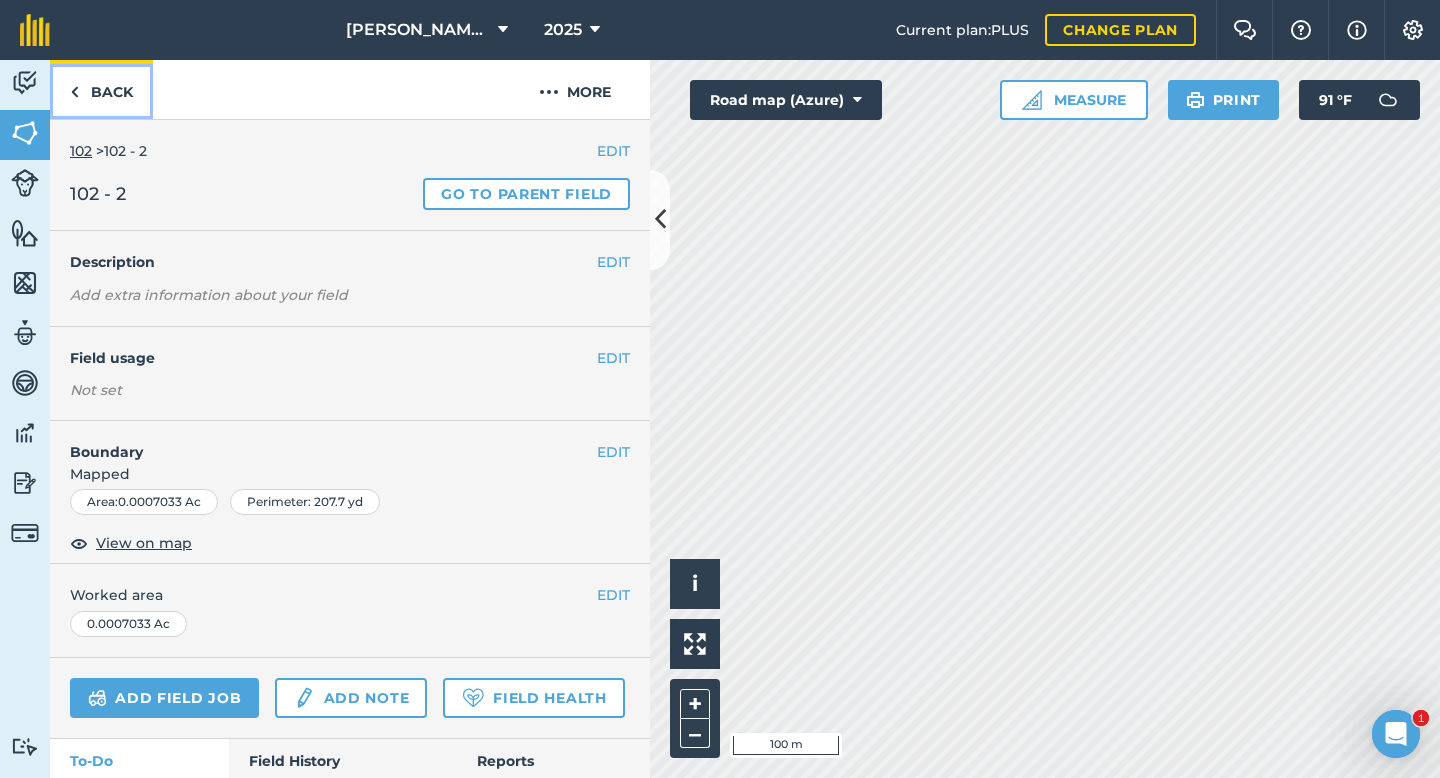 click on "Back" at bounding box center (101, 89) 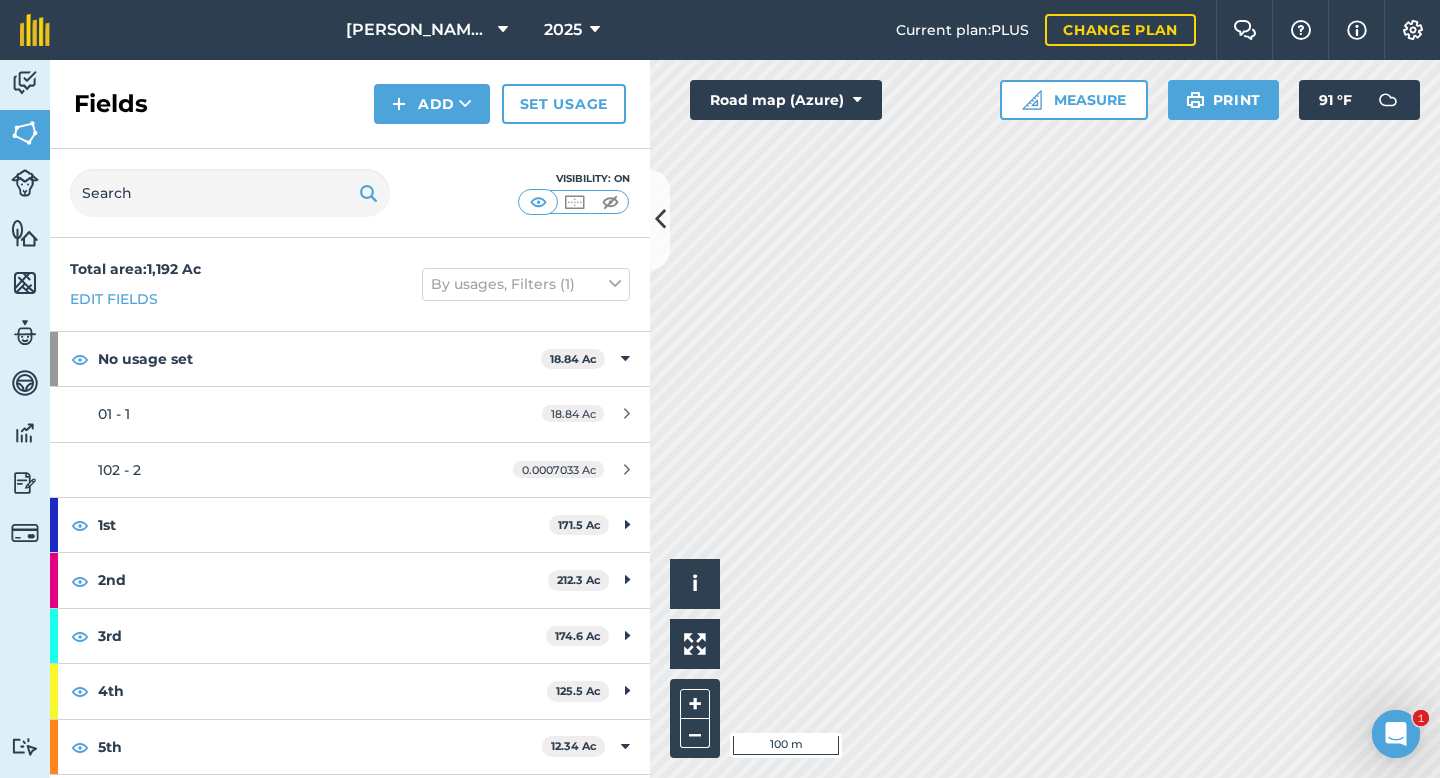 scroll, scrollTop: 350, scrollLeft: 0, axis: vertical 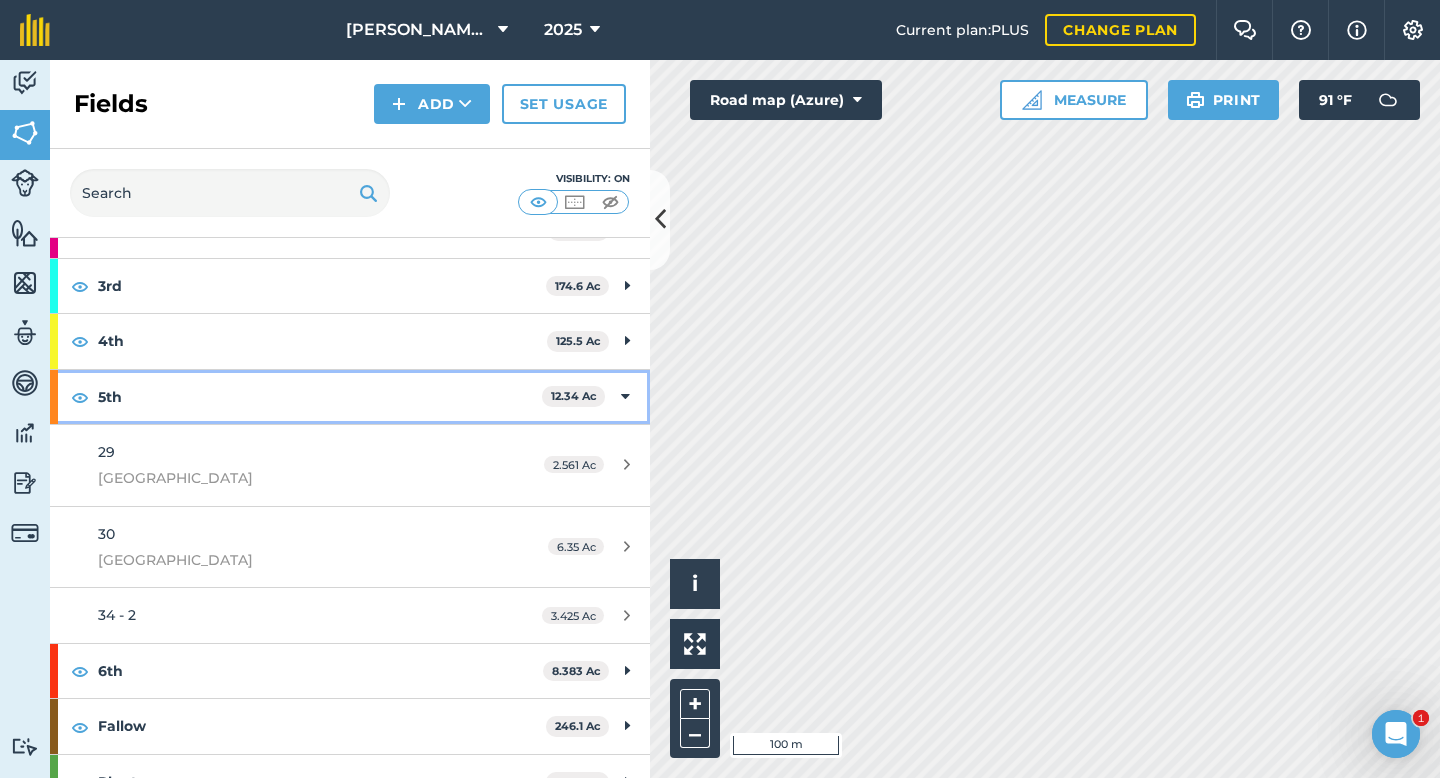 click on "5th" at bounding box center [320, 397] 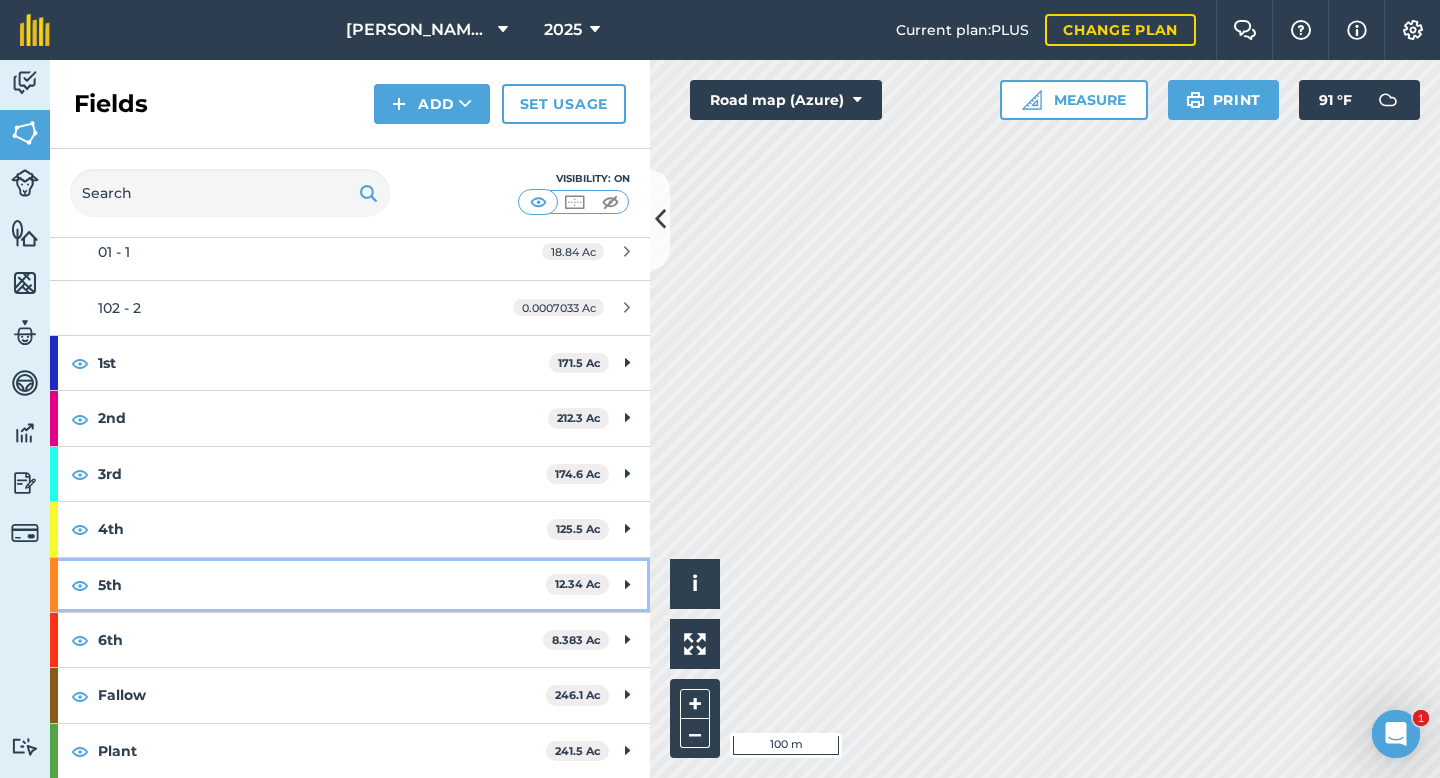 scroll, scrollTop: 162, scrollLeft: 0, axis: vertical 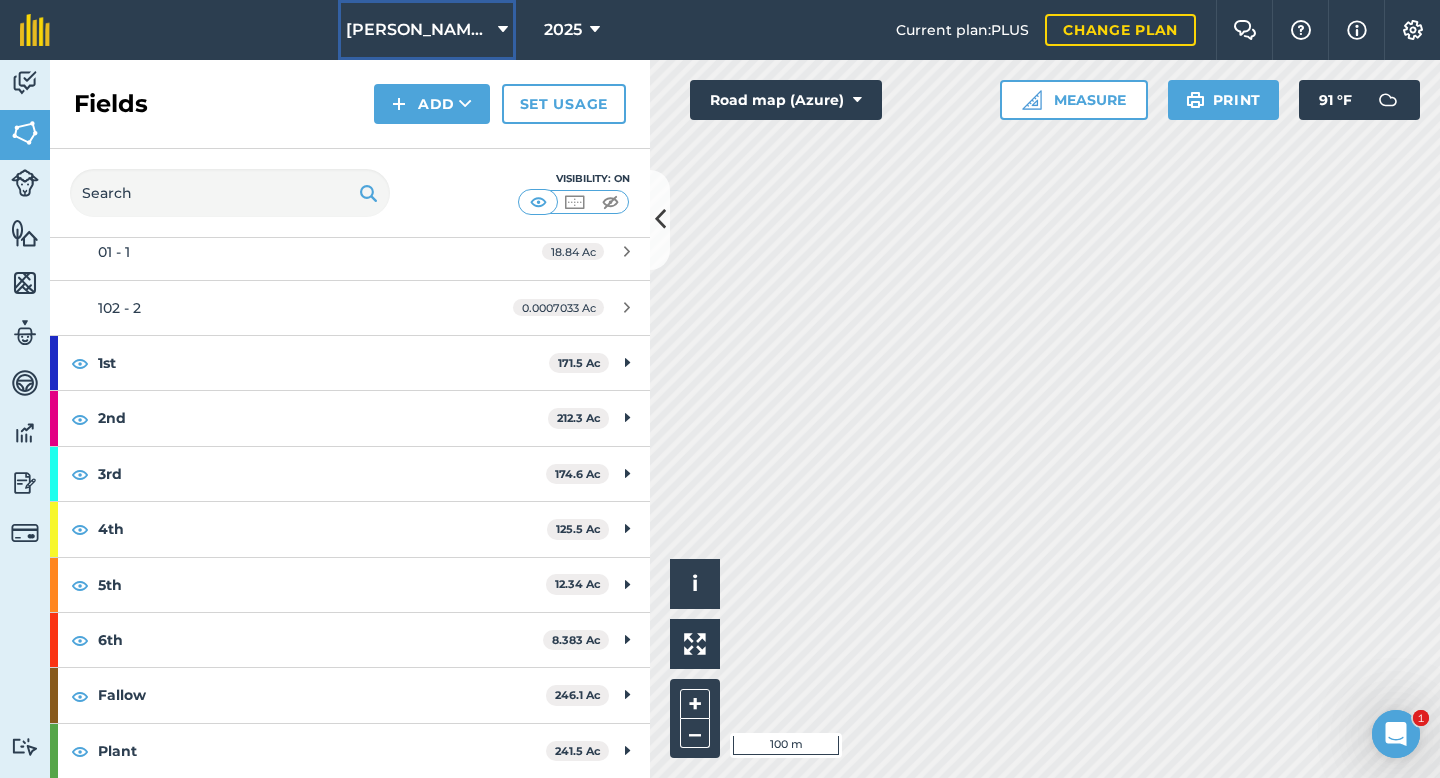 click on "[PERSON_NAME] Farms" at bounding box center (427, 30) 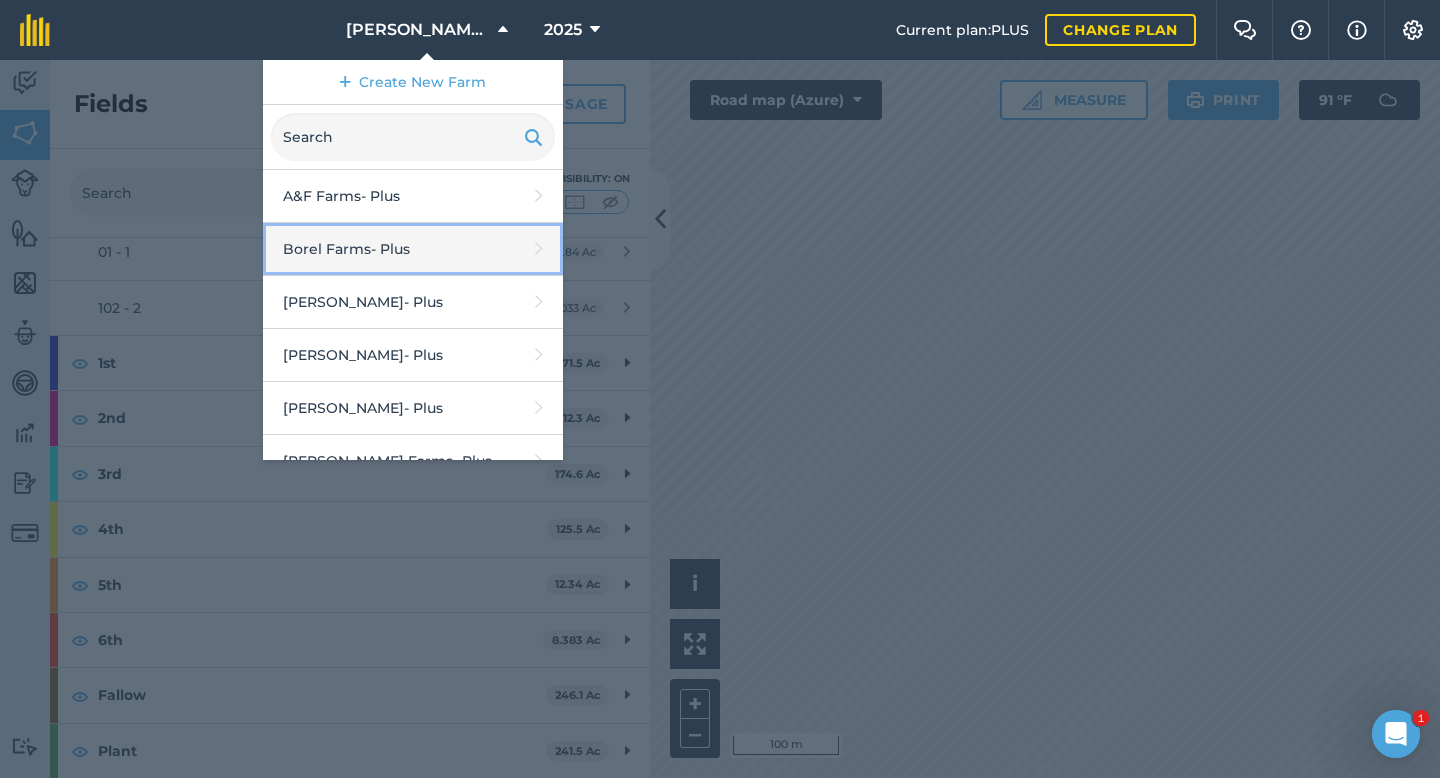 click on "Borel Farms  - Plus" at bounding box center (413, 249) 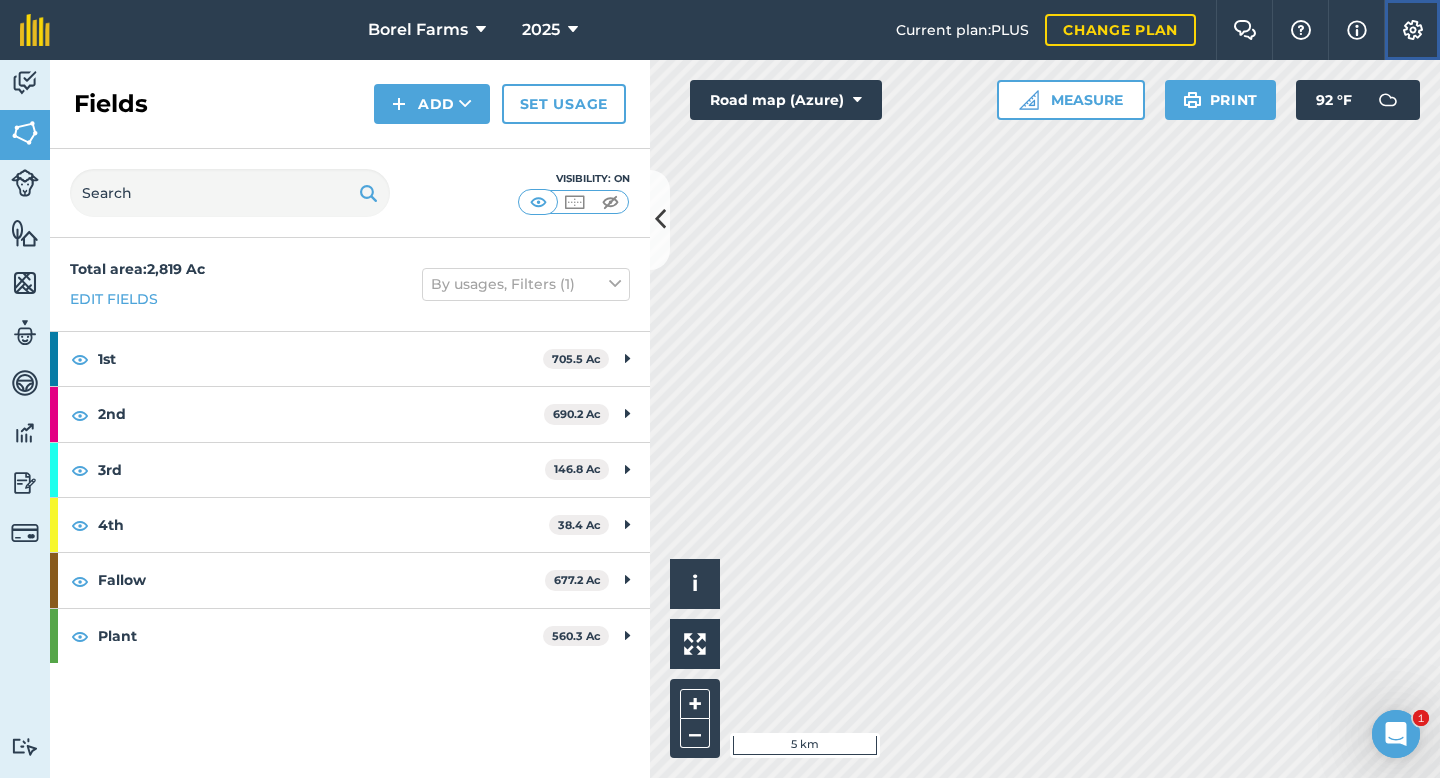 click at bounding box center (1413, 30) 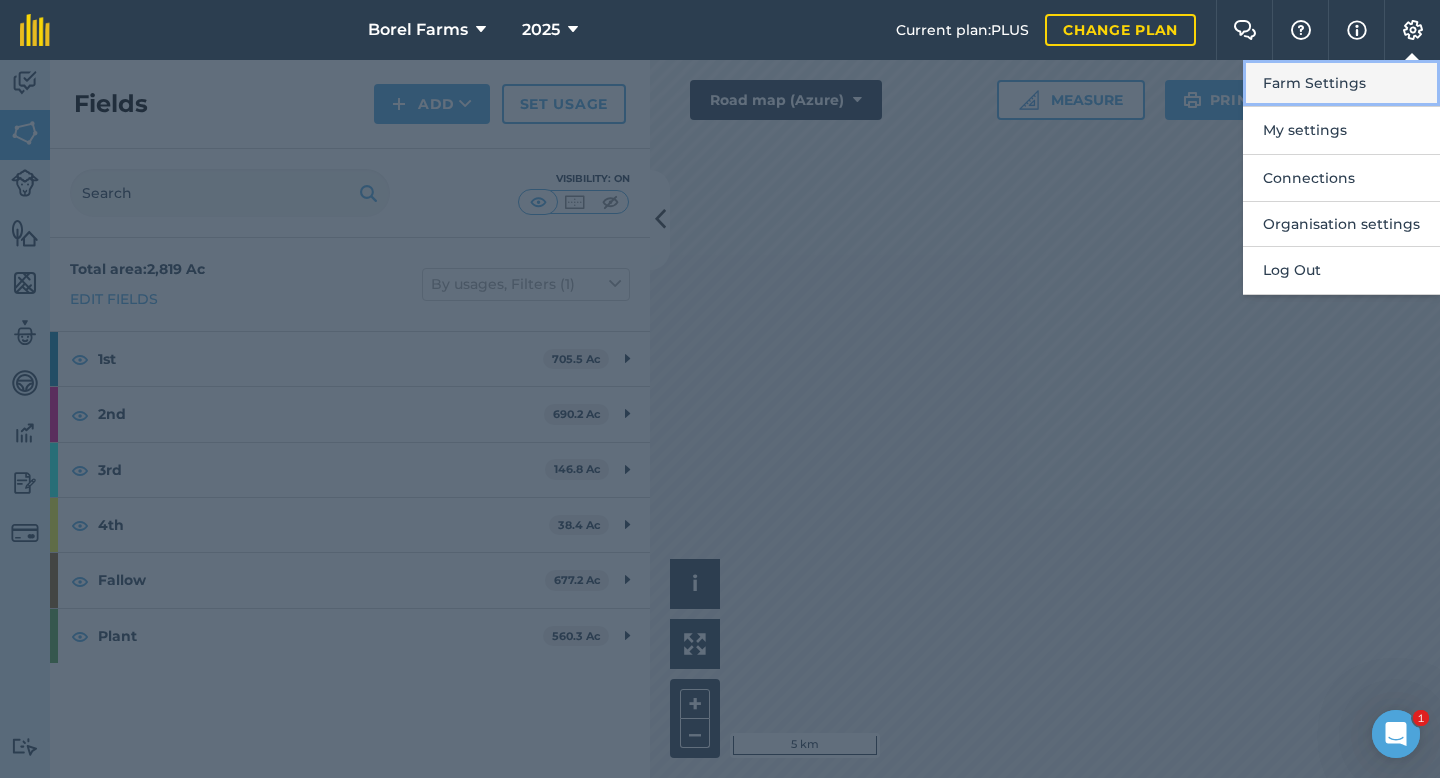 click on "Farm Settings" at bounding box center (1341, 83) 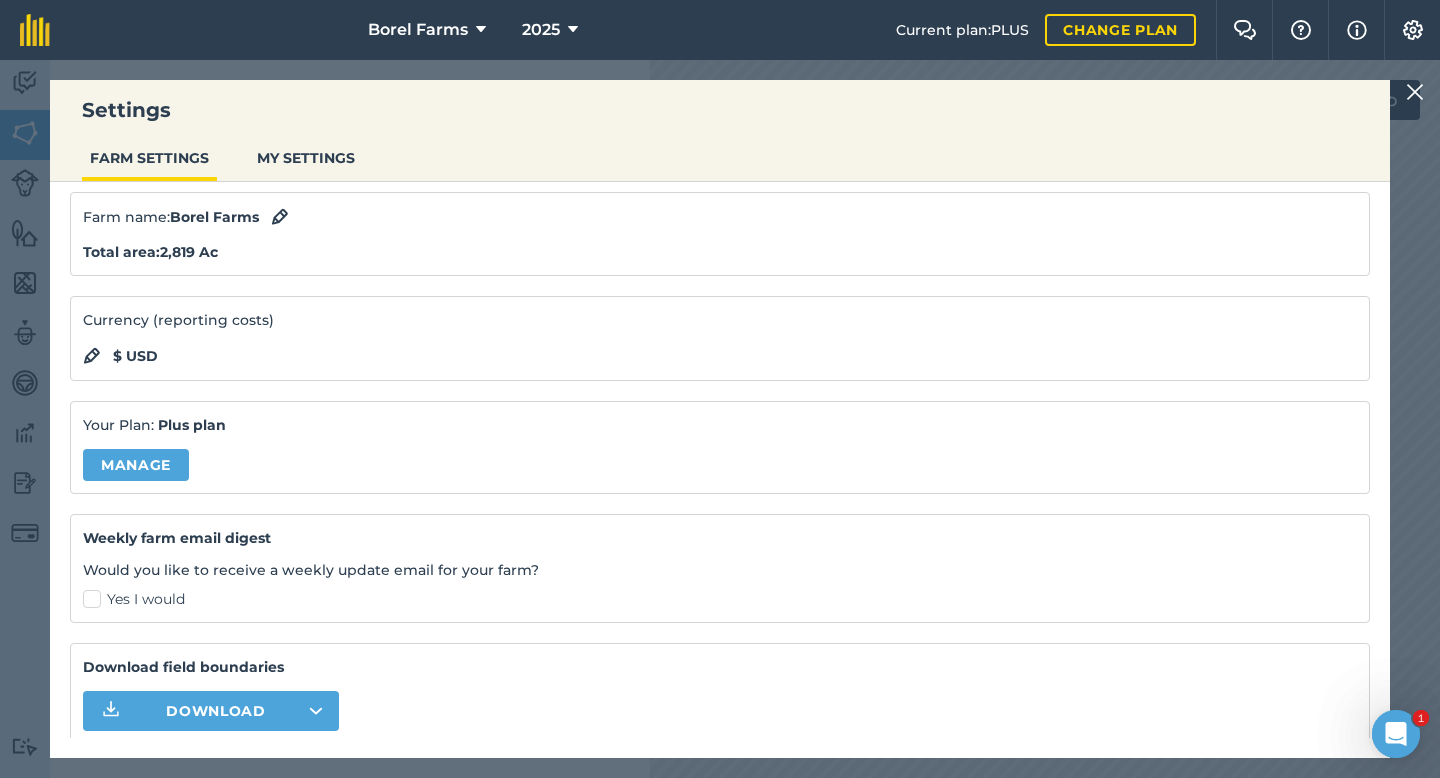 scroll, scrollTop: 0, scrollLeft: 0, axis: both 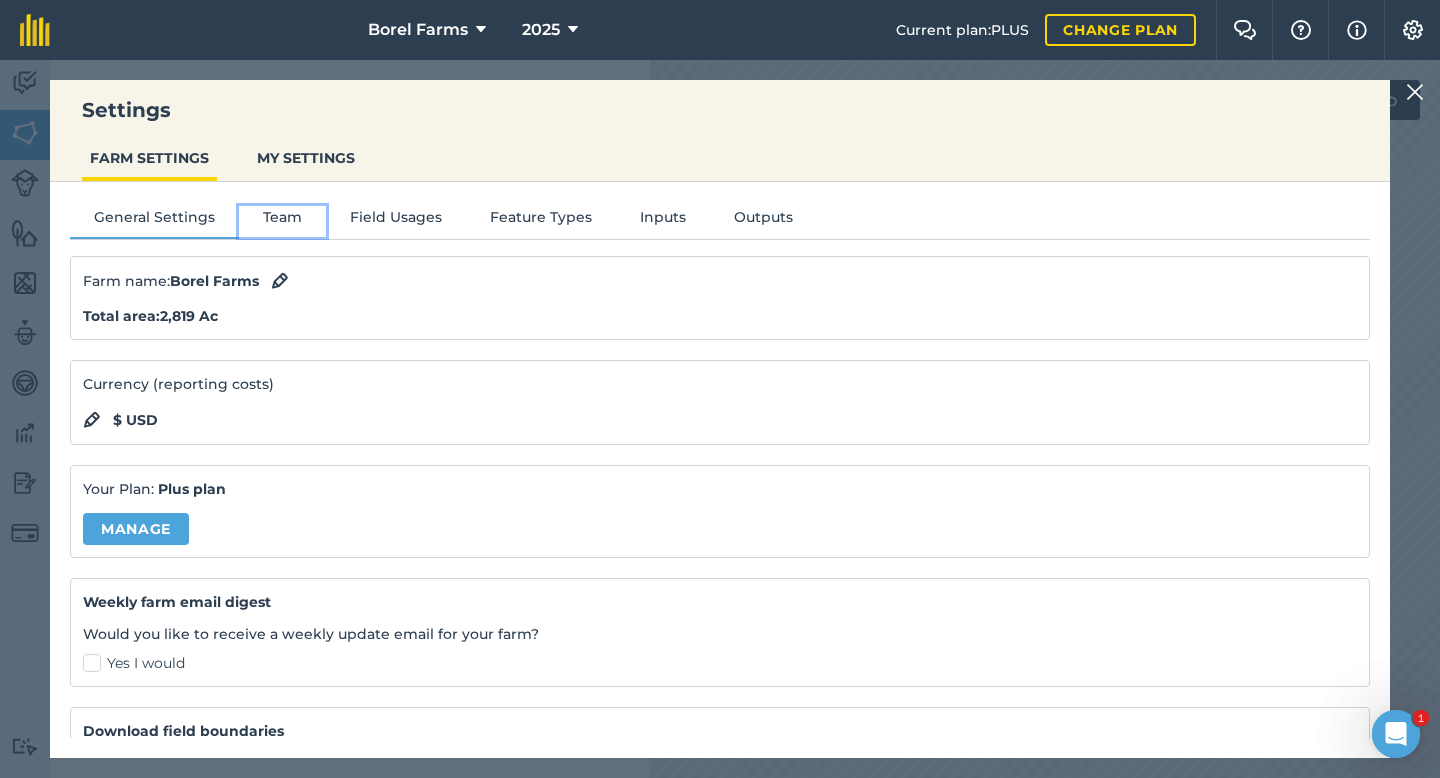 click on "Team" at bounding box center [282, 221] 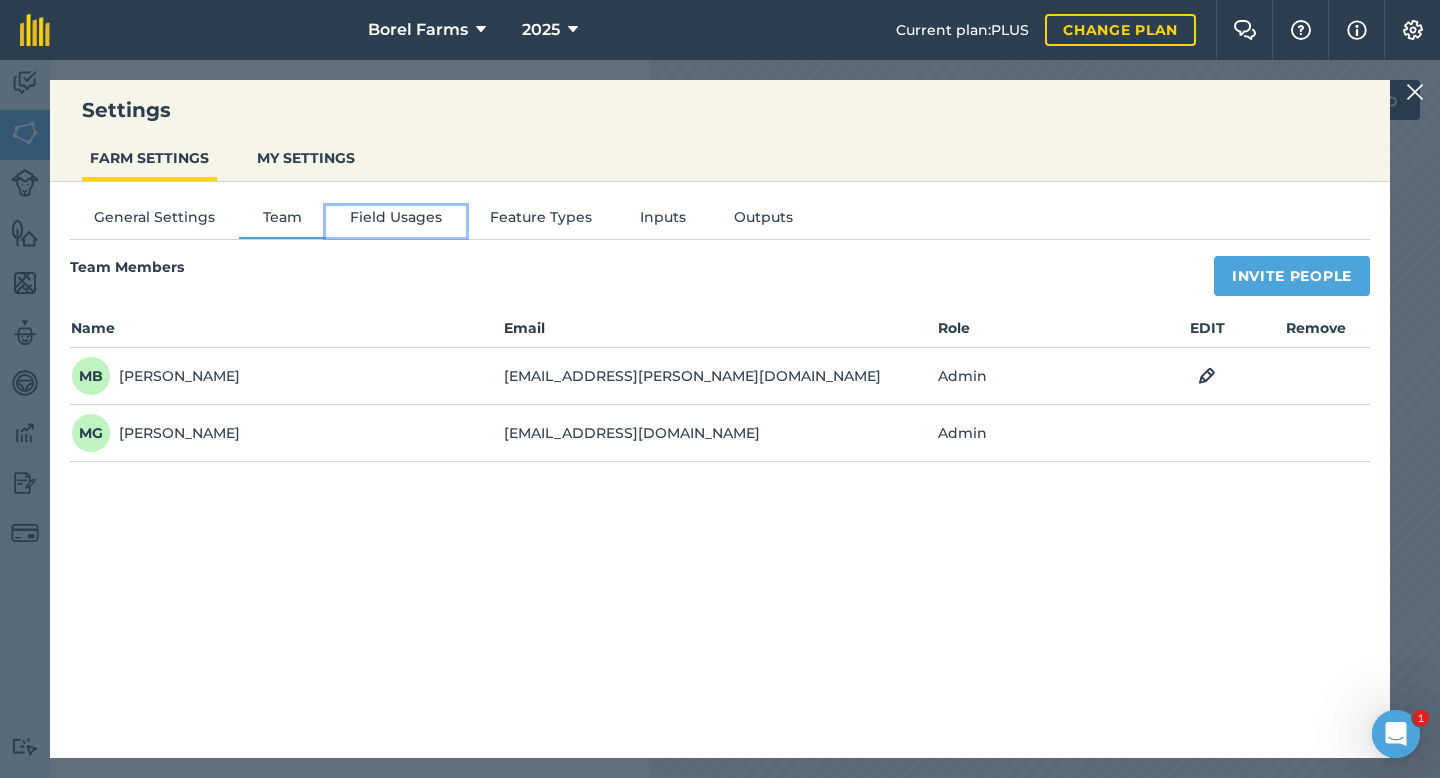 click on "Field Usages" at bounding box center [396, 221] 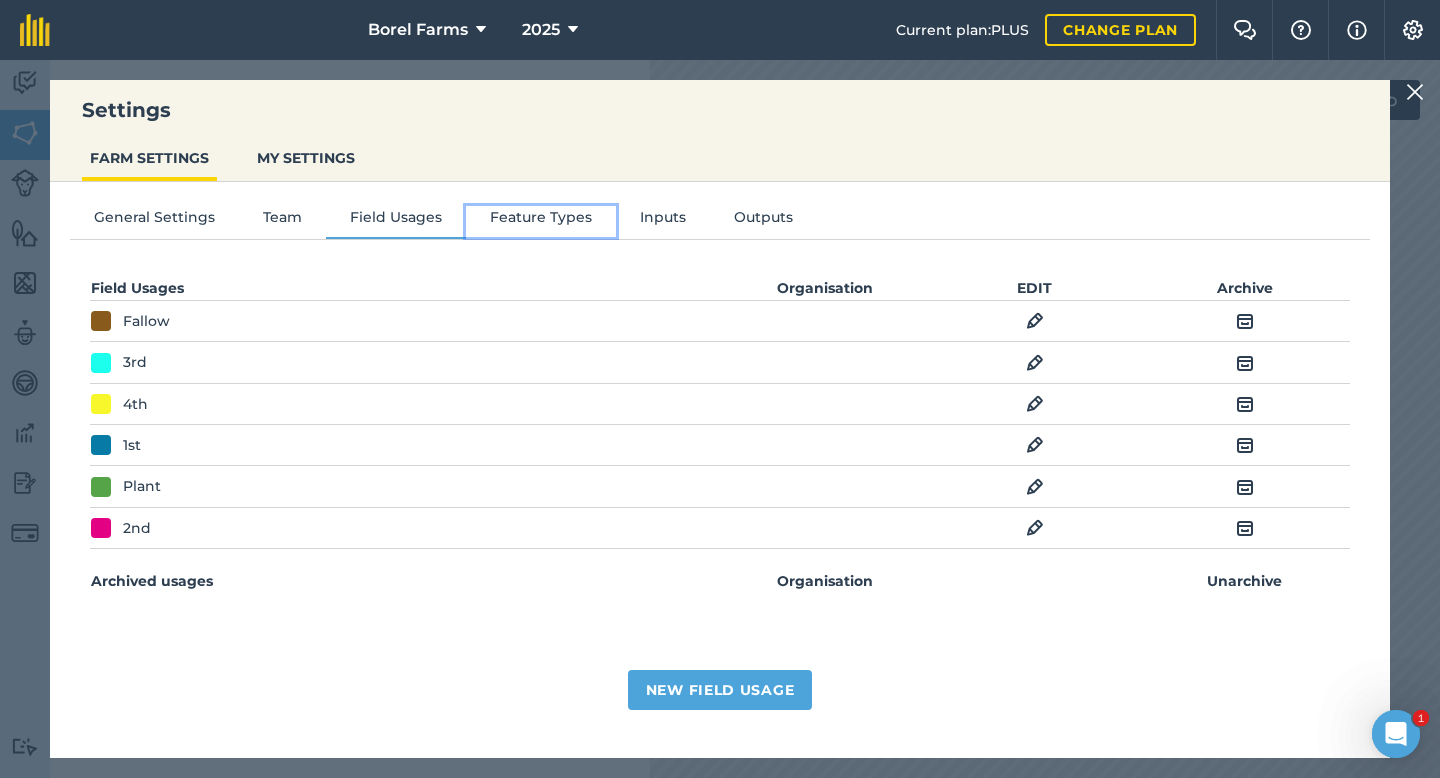 click on "Feature Types" at bounding box center (541, 221) 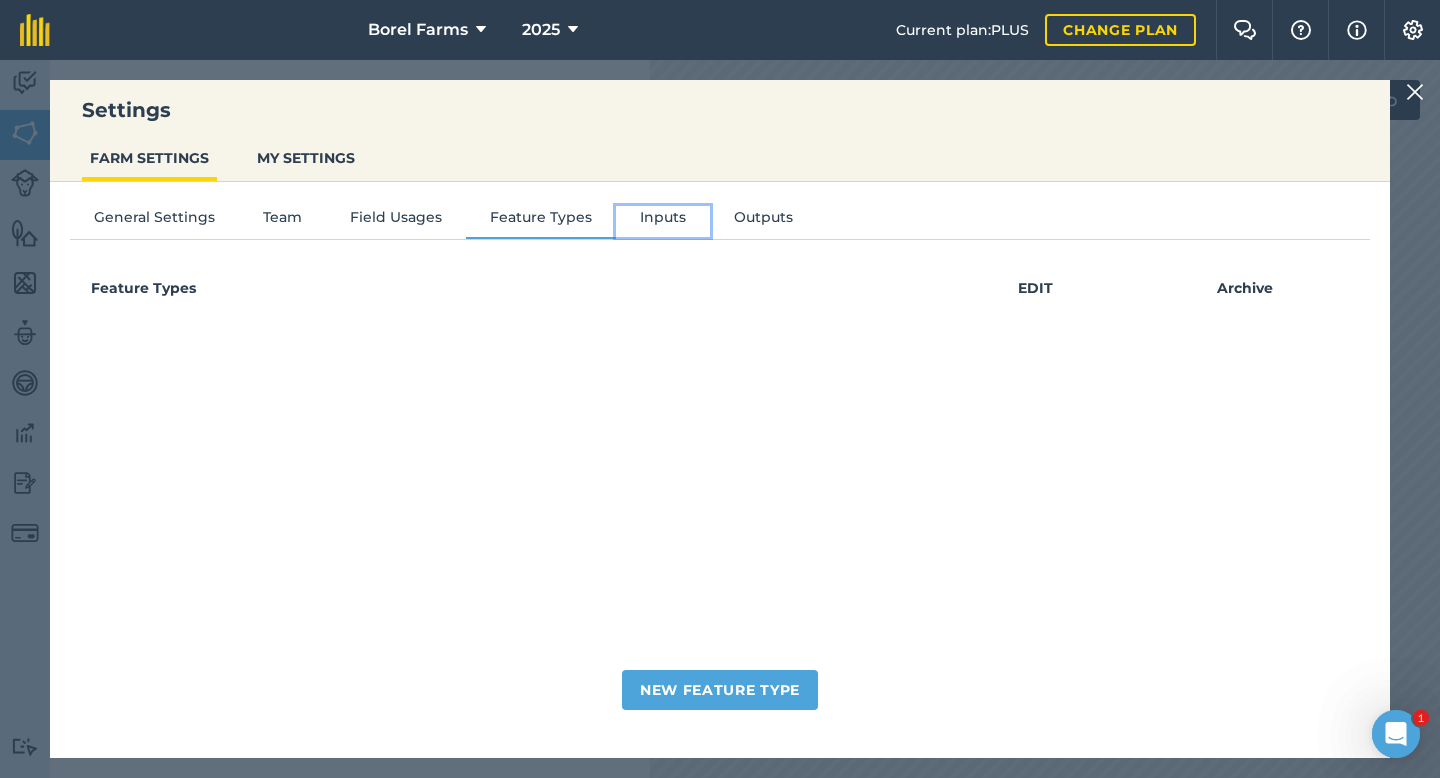 click on "Inputs" at bounding box center [663, 221] 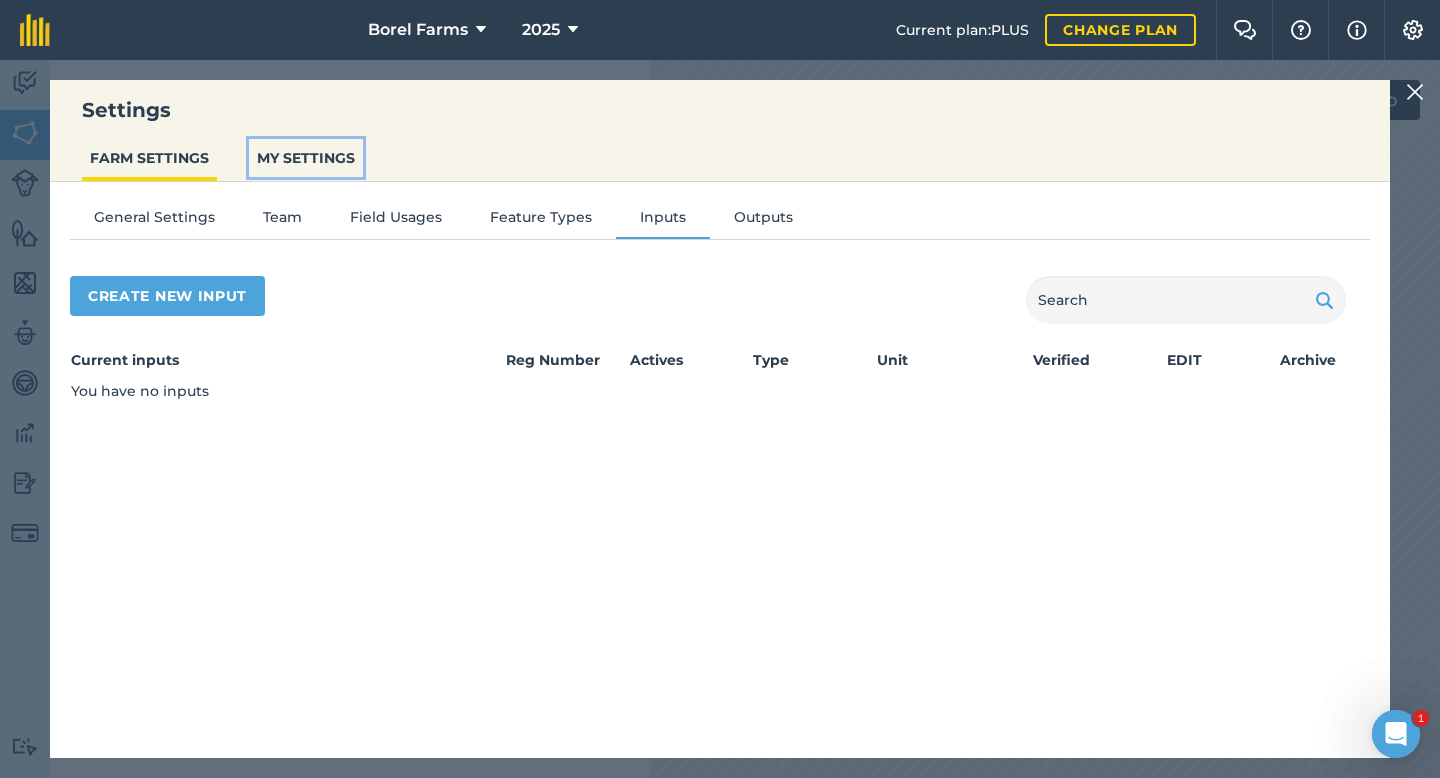 click on "MY SETTINGS" at bounding box center [306, 158] 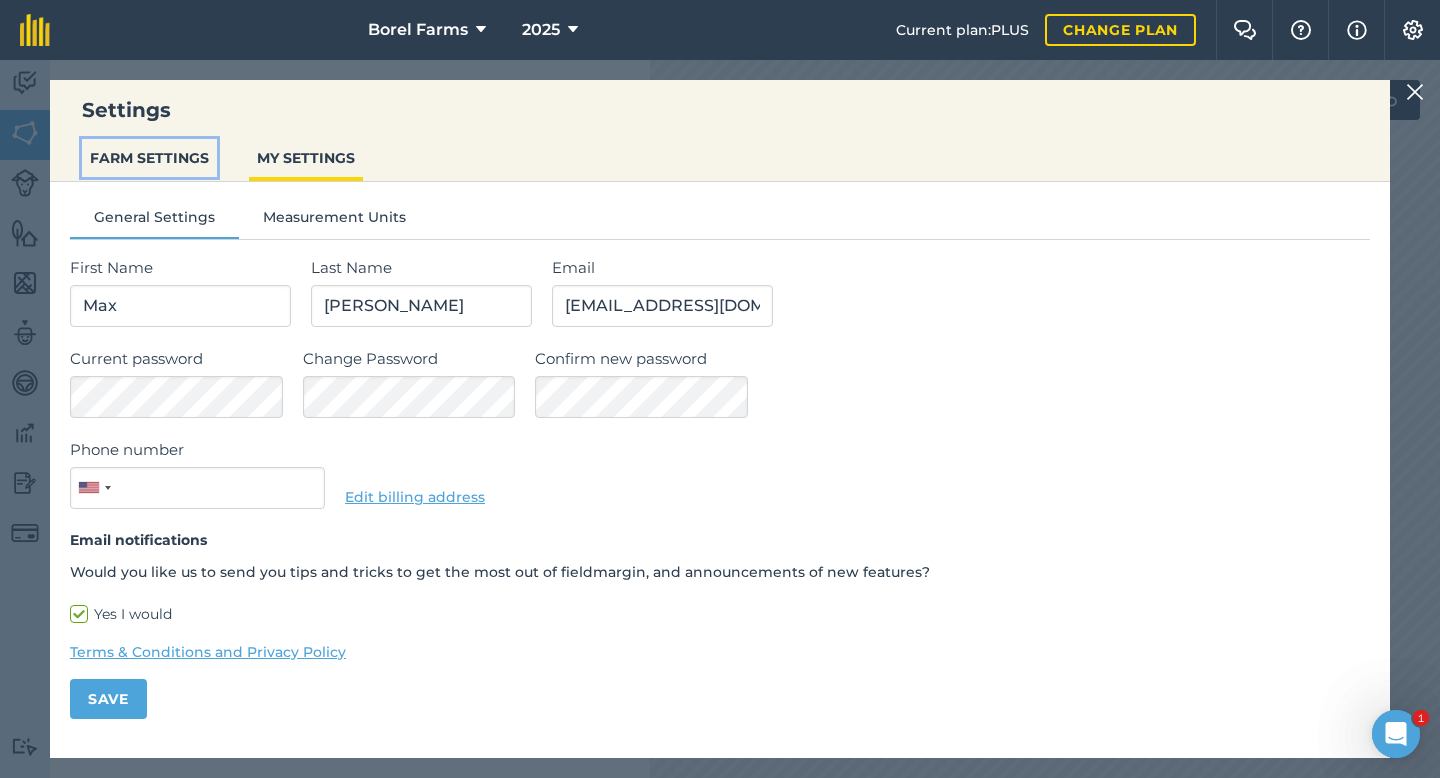 click on "FARM SETTINGS" at bounding box center (149, 158) 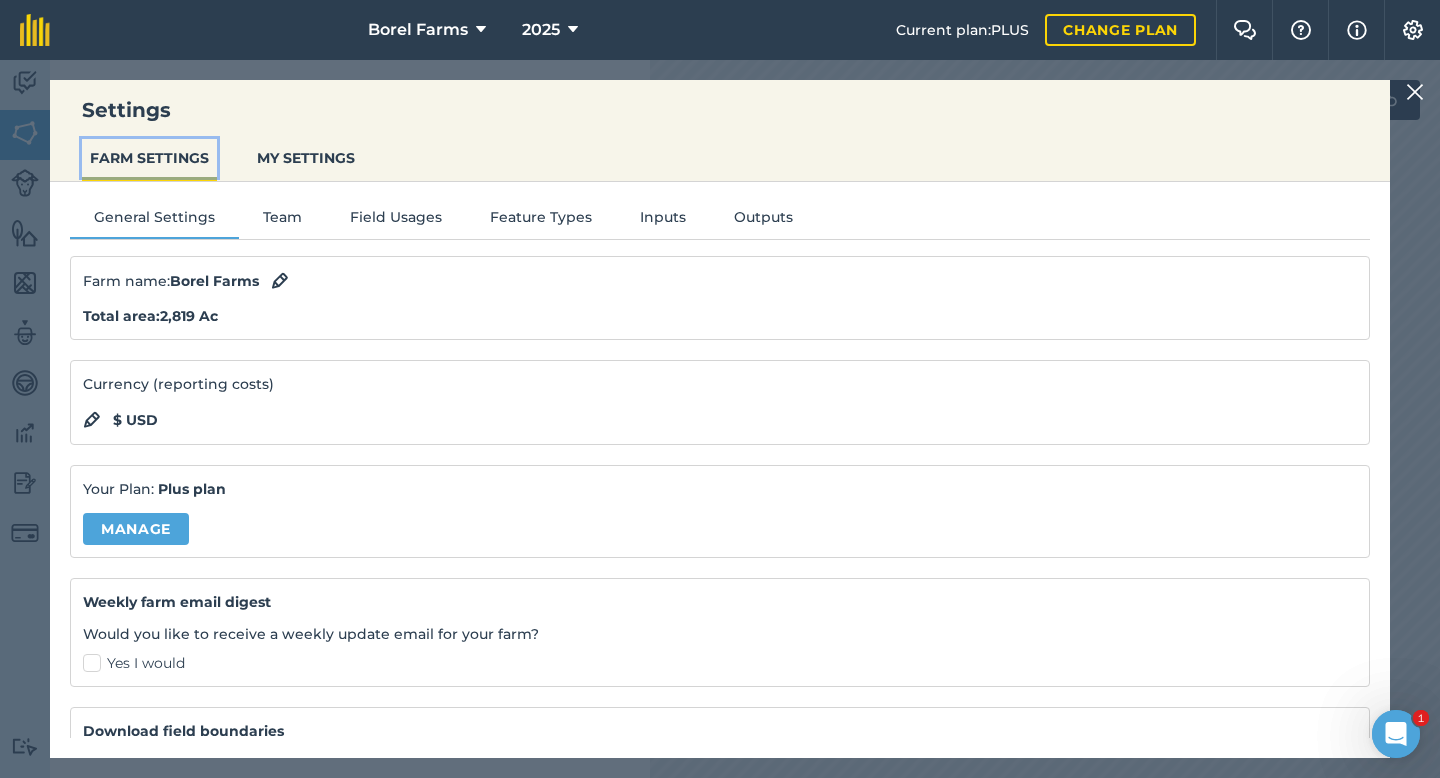 scroll, scrollTop: 130, scrollLeft: 0, axis: vertical 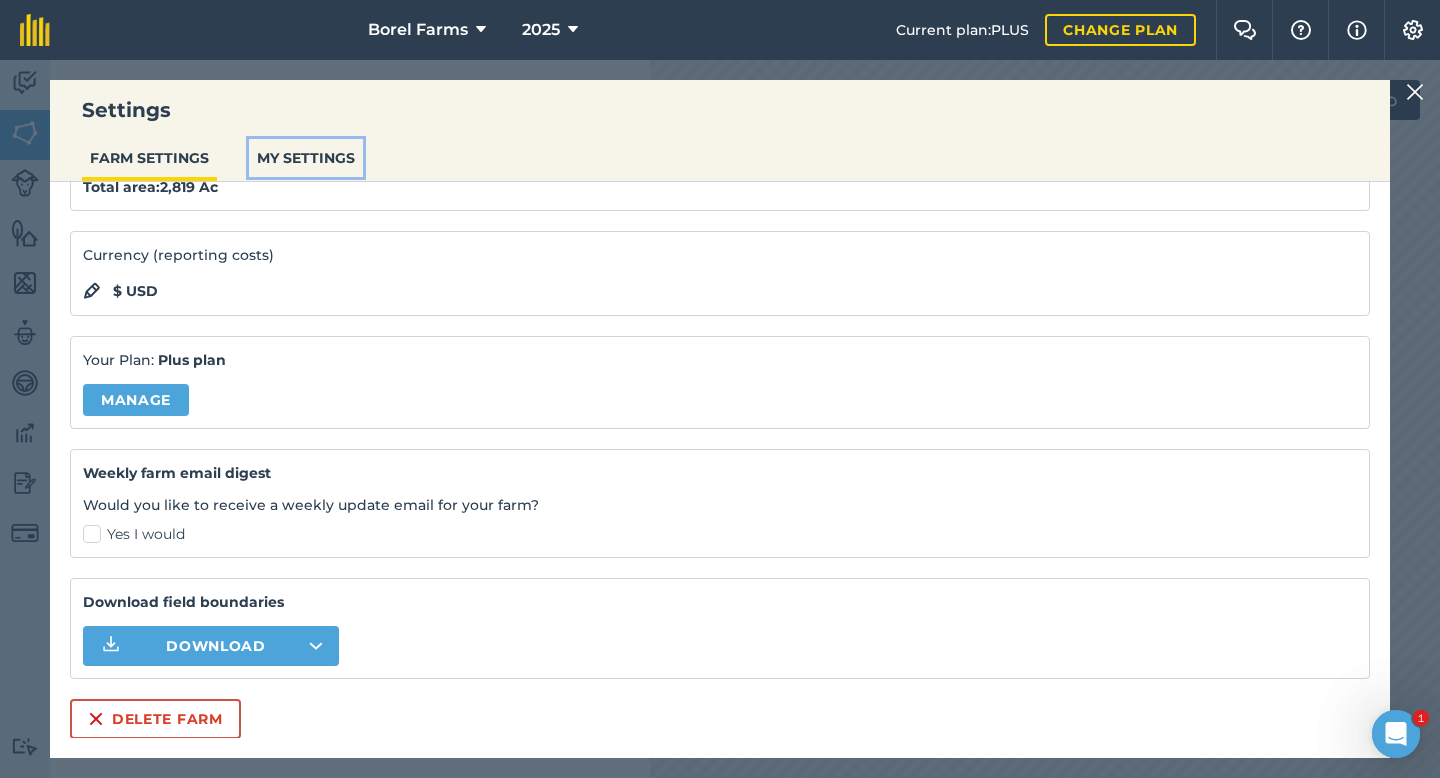 click on "MY SETTINGS" at bounding box center (306, 158) 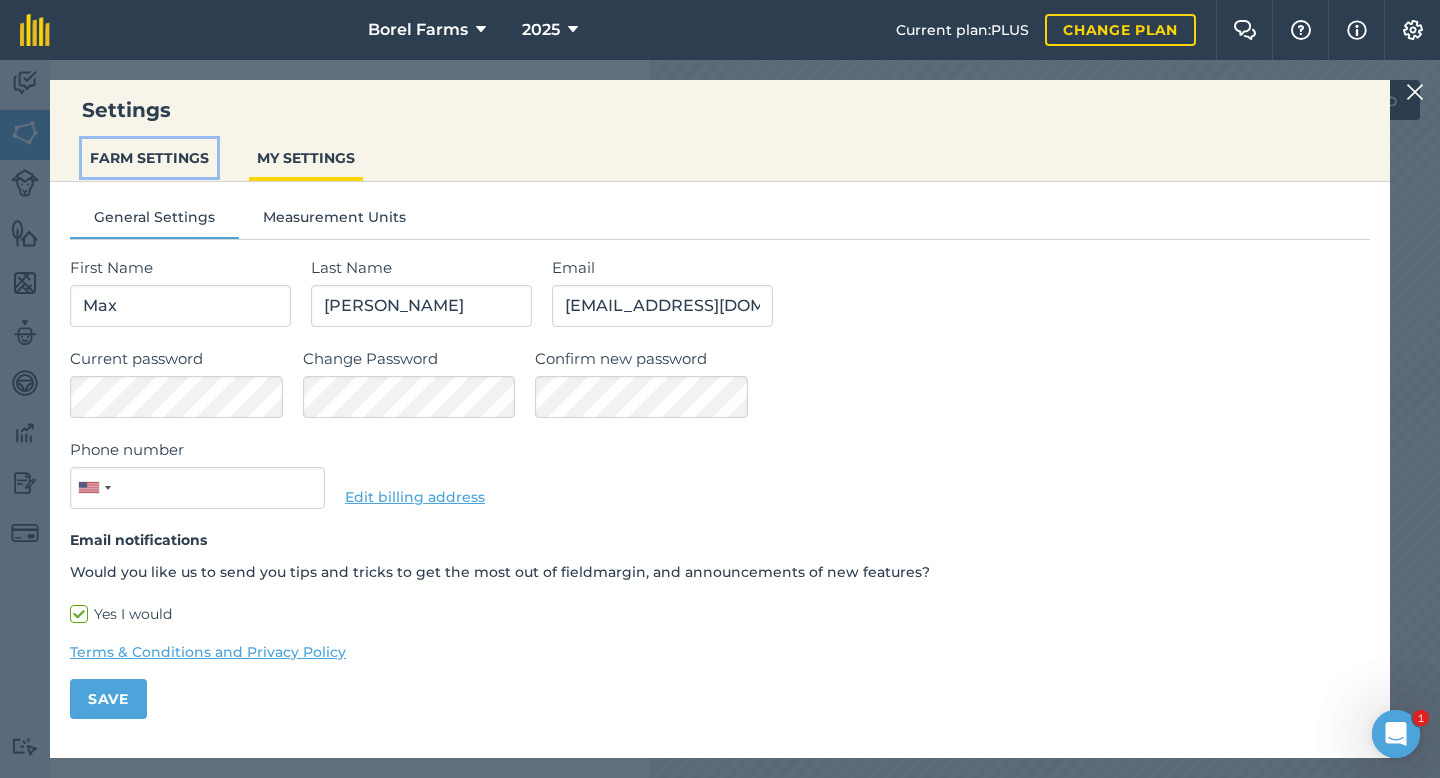 click on "FARM SETTINGS" at bounding box center (149, 158) 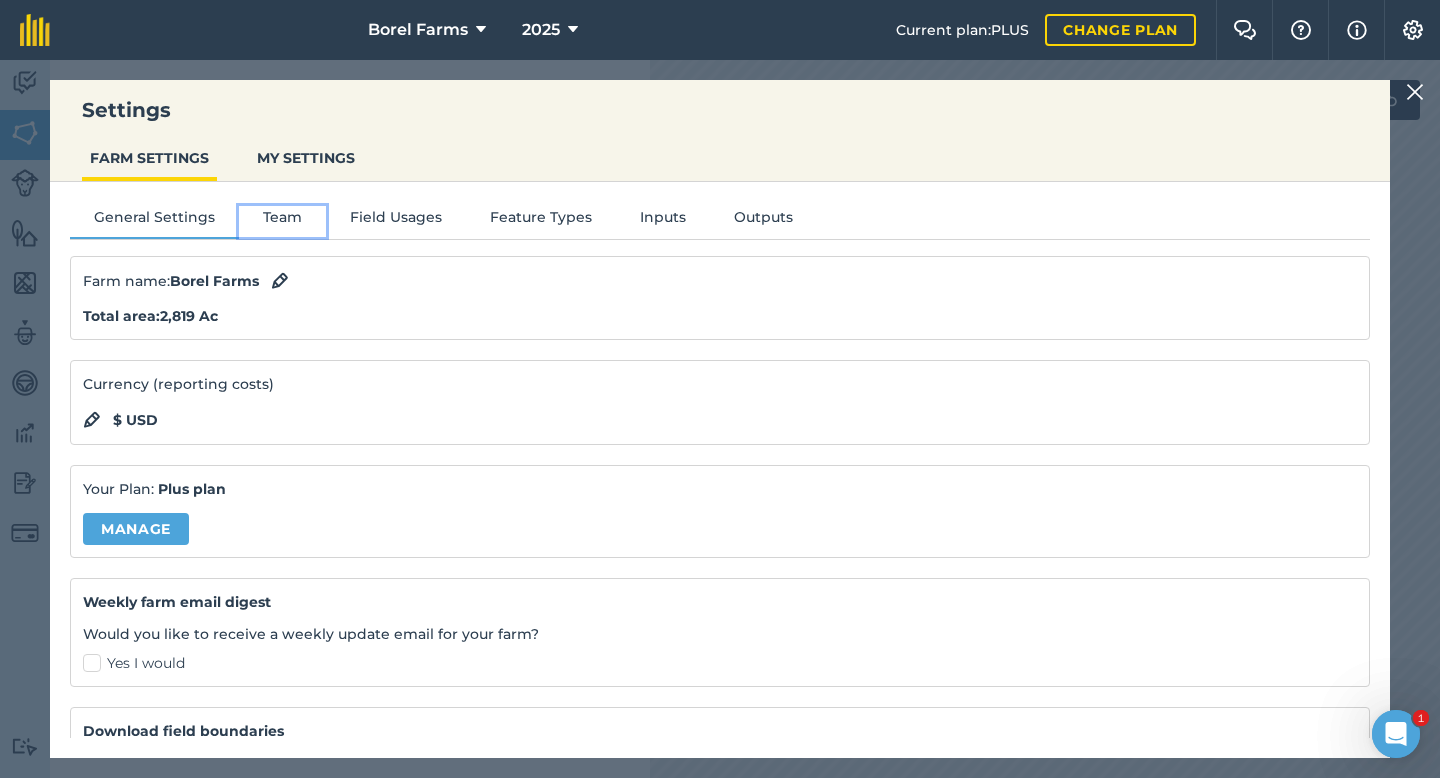 click on "Team" at bounding box center (282, 221) 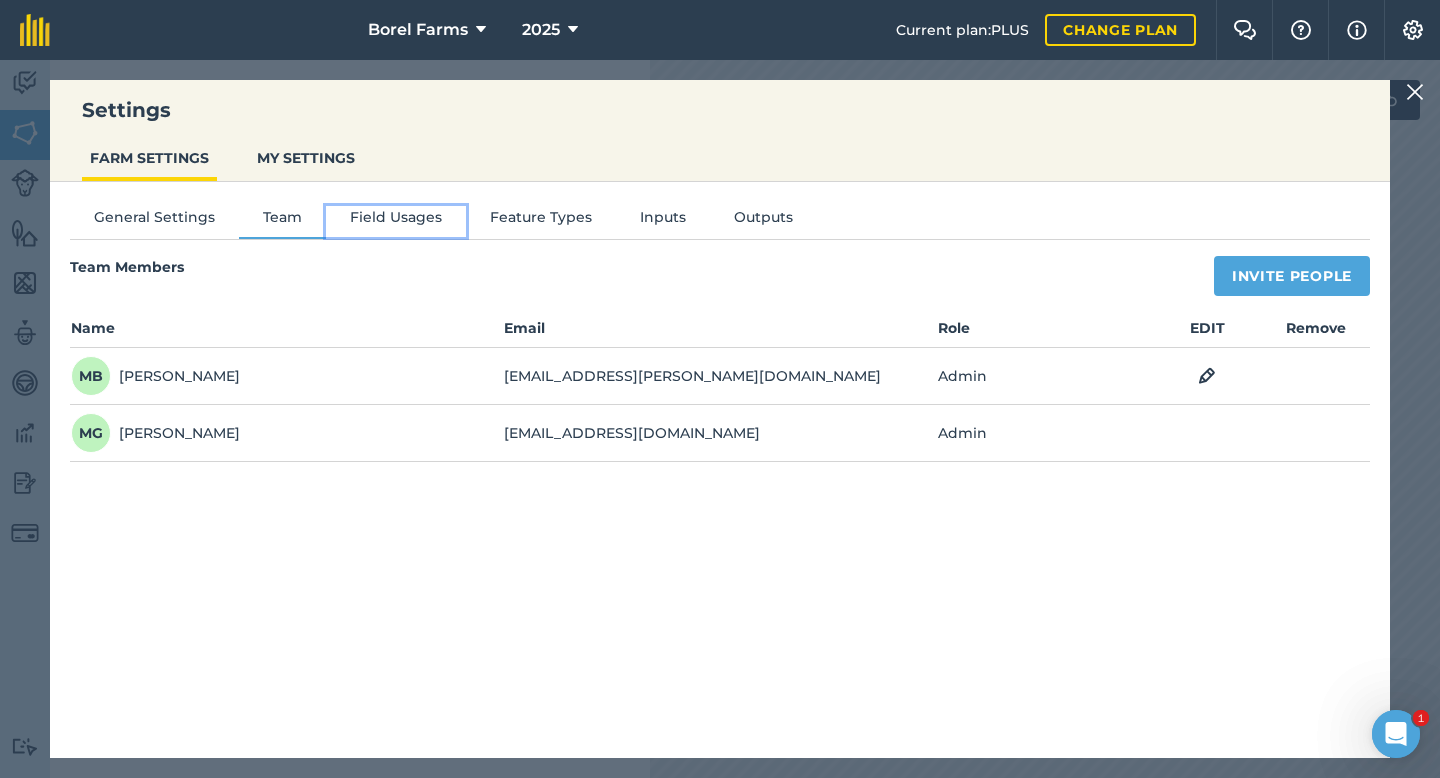 click on "Field Usages" at bounding box center (396, 221) 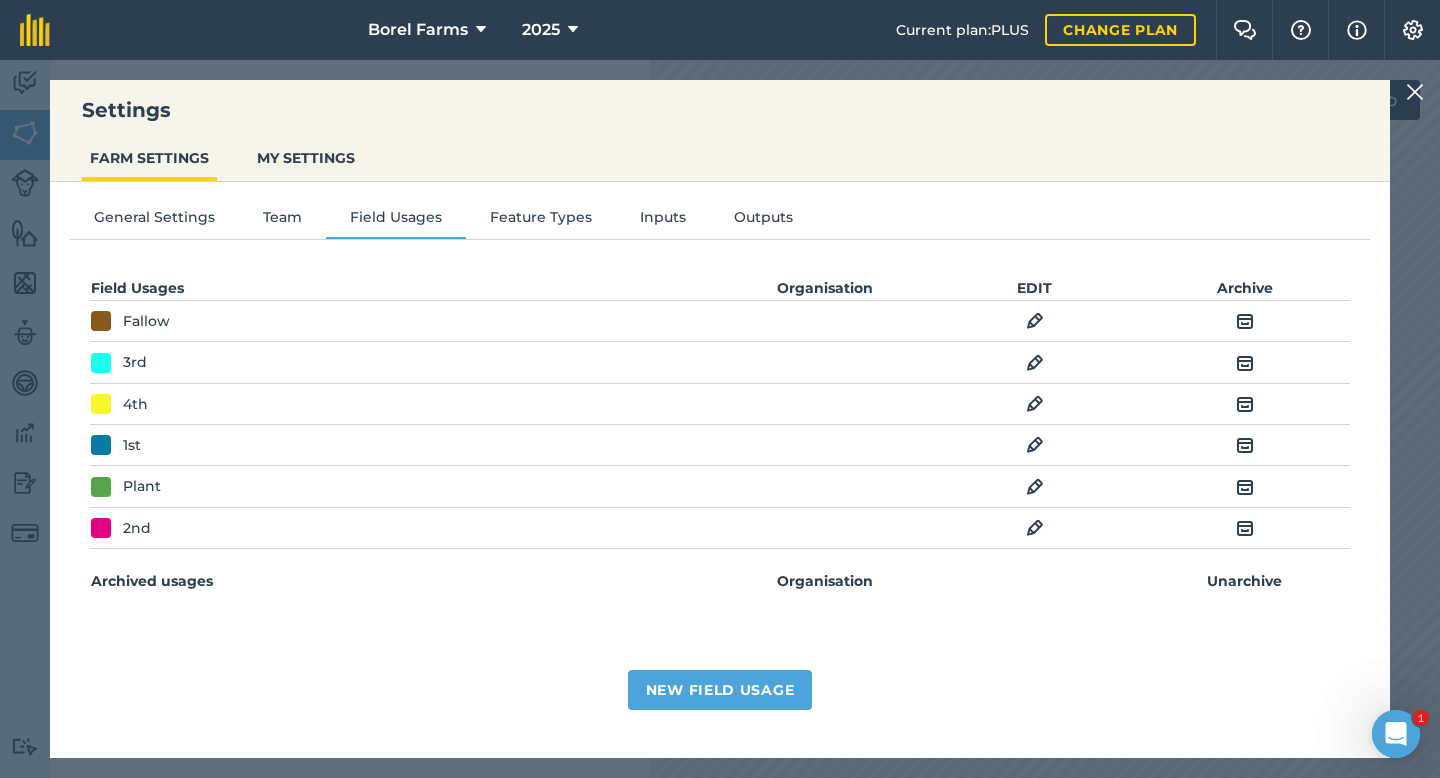 click at bounding box center (1035, 581) 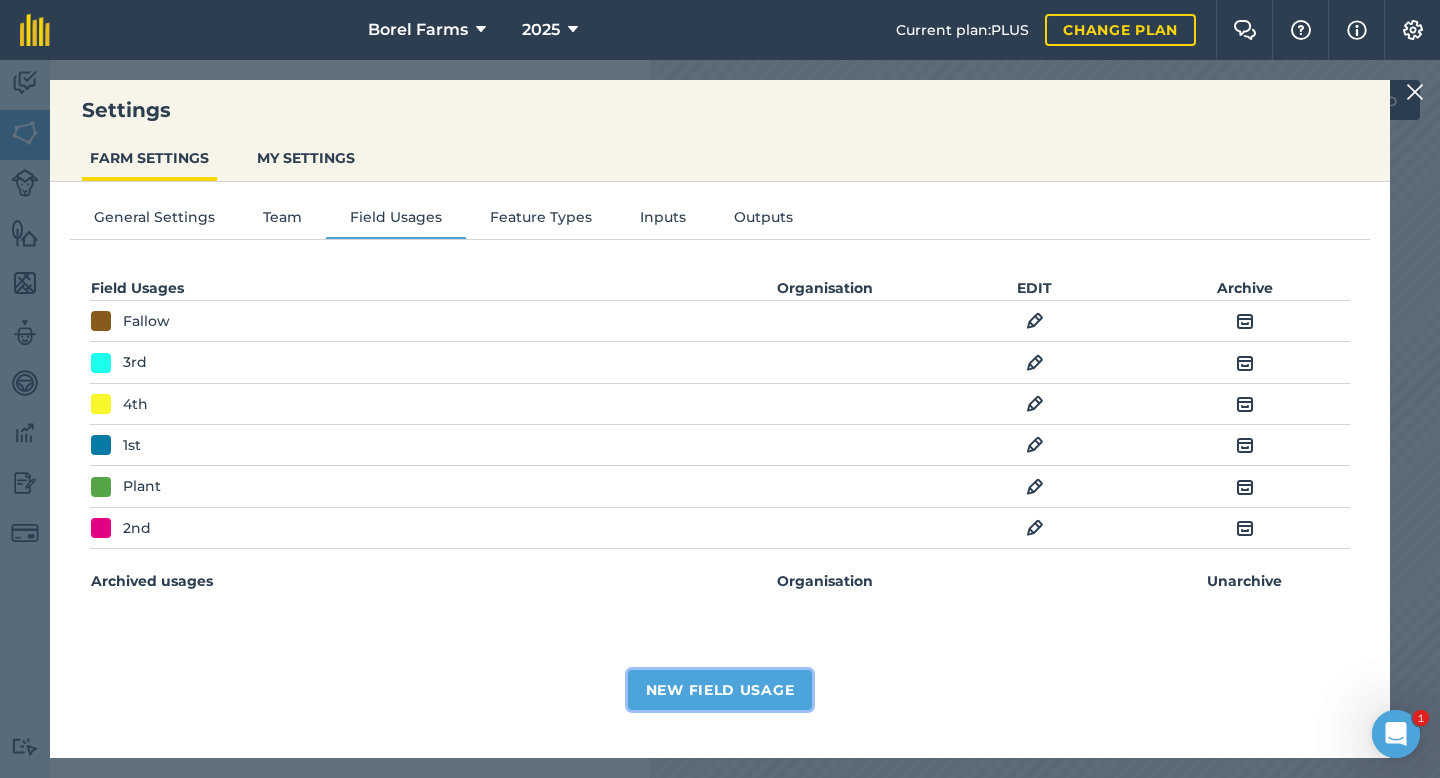 click on "New Field Usage" at bounding box center (720, 690) 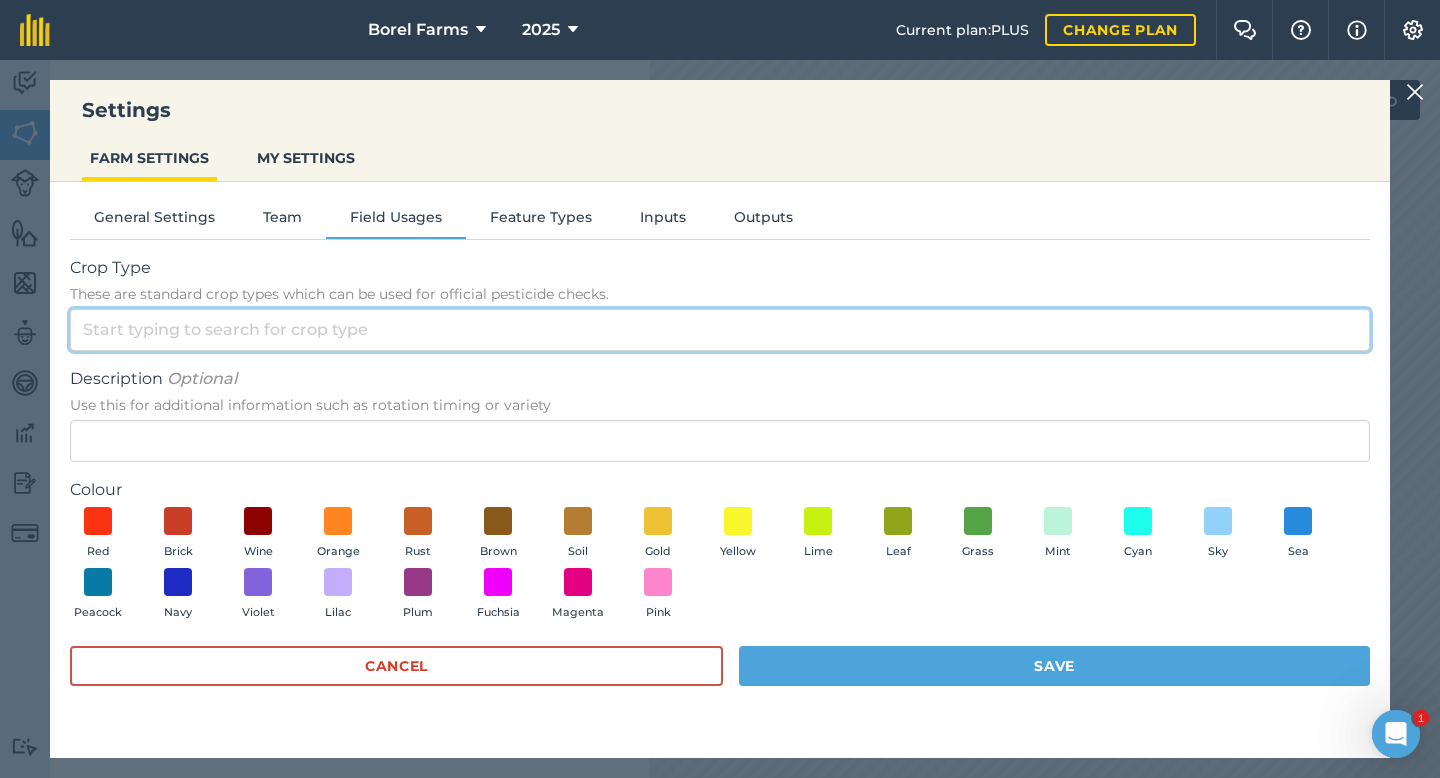 click on "Crop Type These are standard crop types which can be used for official pesticide checks." at bounding box center [720, 330] 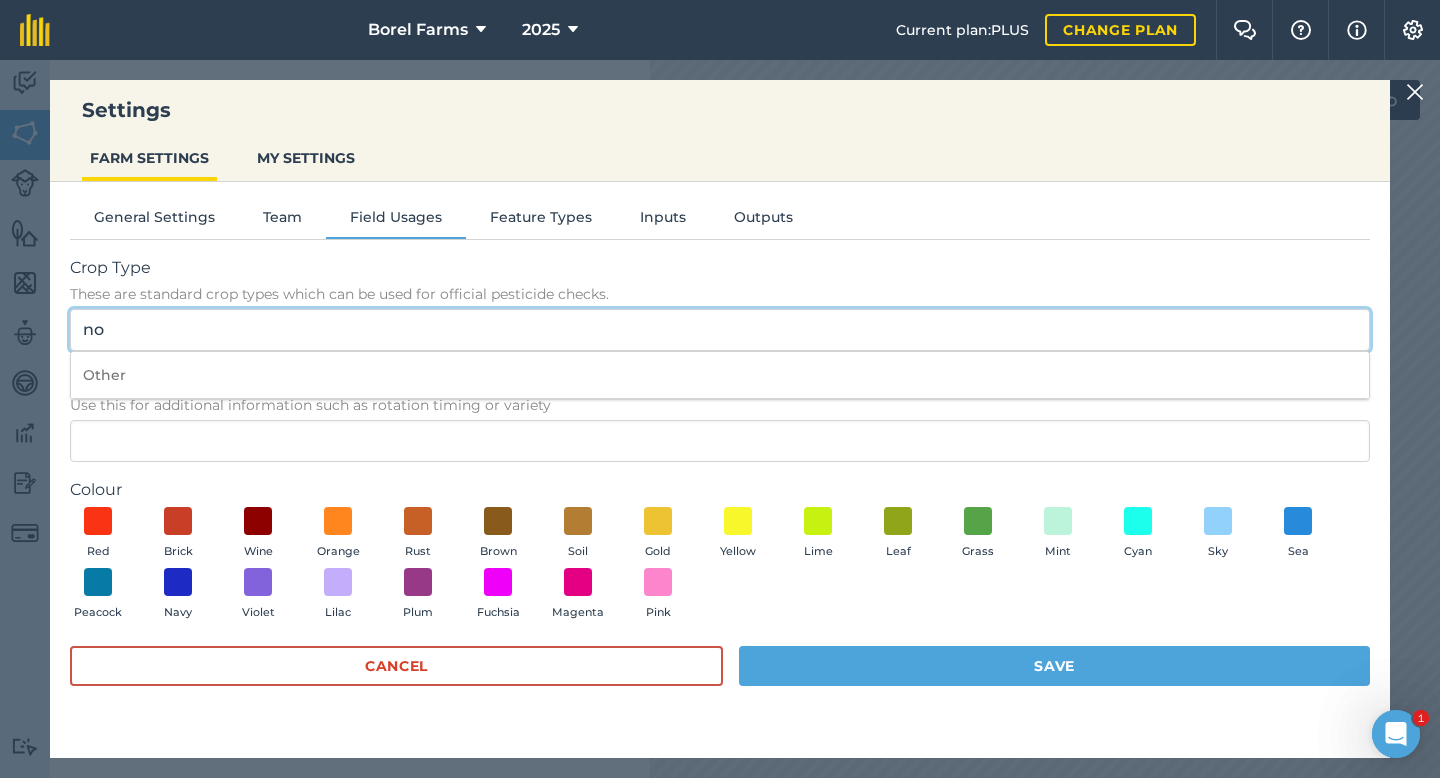 type on "n" 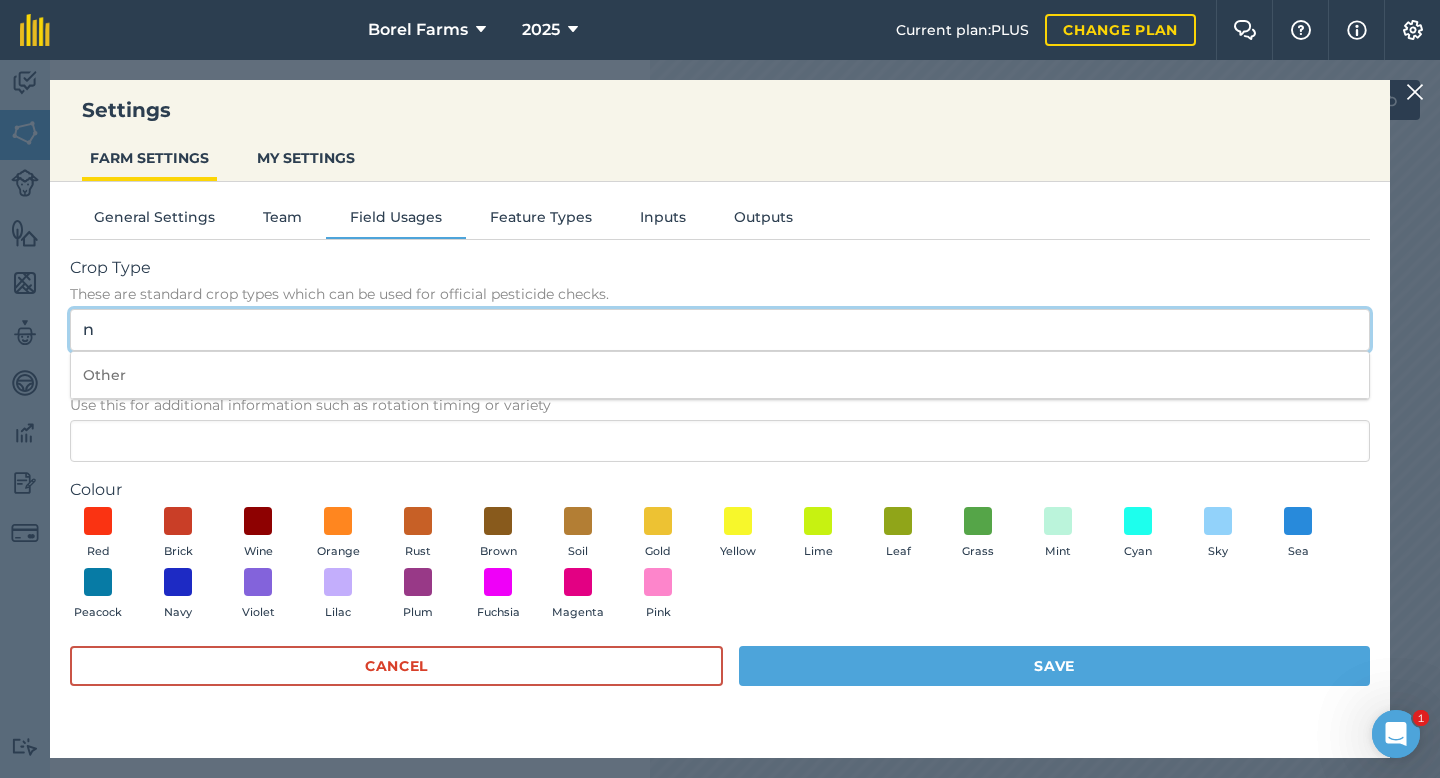 type 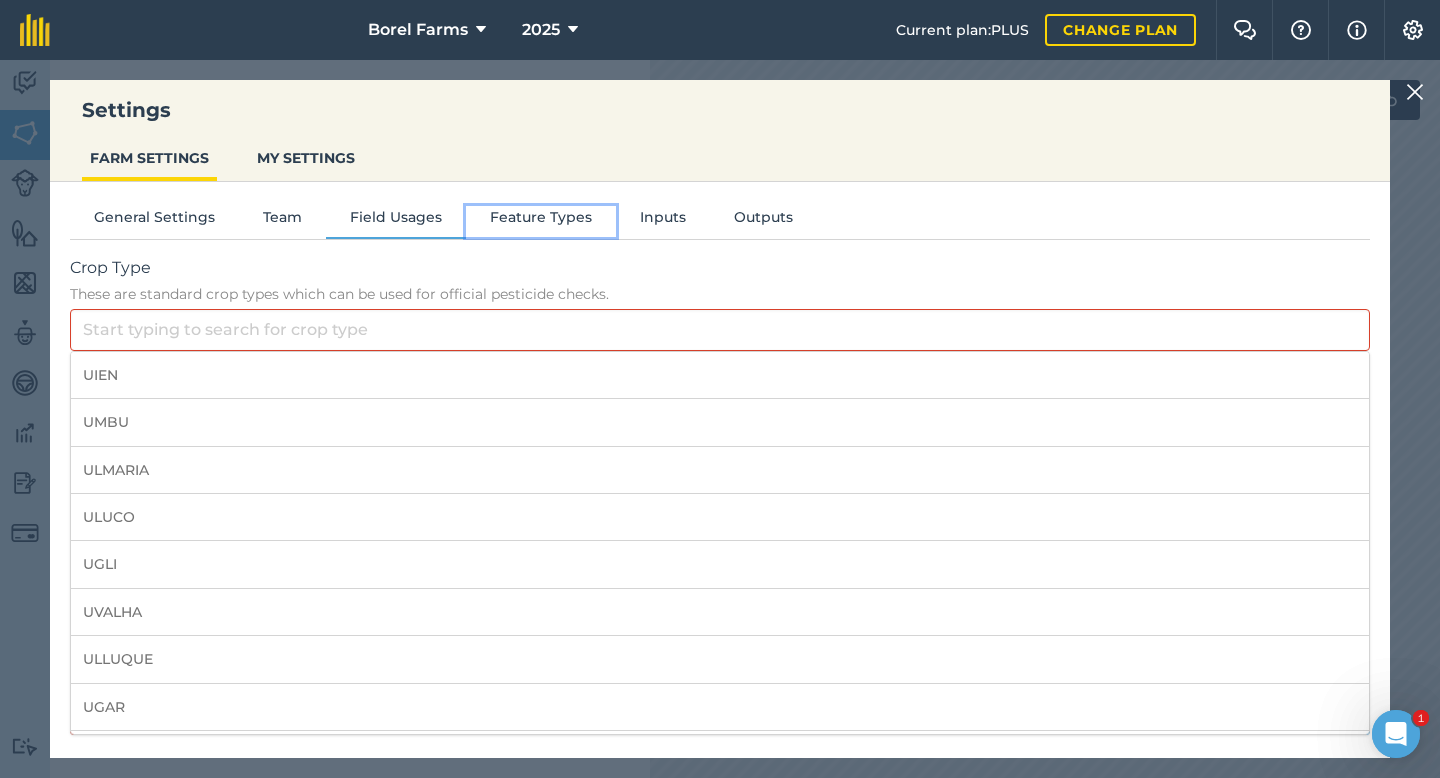 click on "Feature Types" at bounding box center [541, 221] 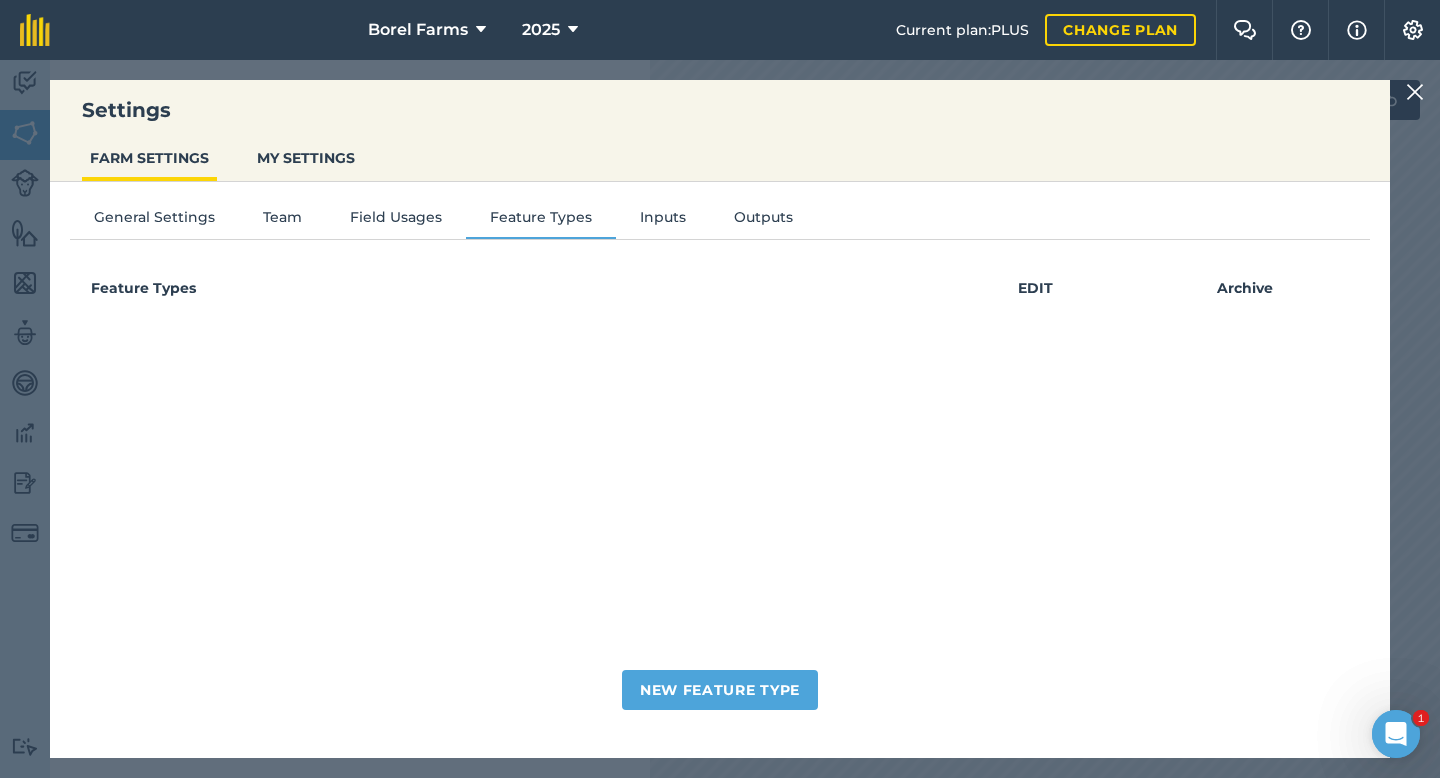 click on "General Settings Team Field Usages Feature Types Inputs Outputs Feature Types EDIT Archive New Feature Type" at bounding box center [720, 460] 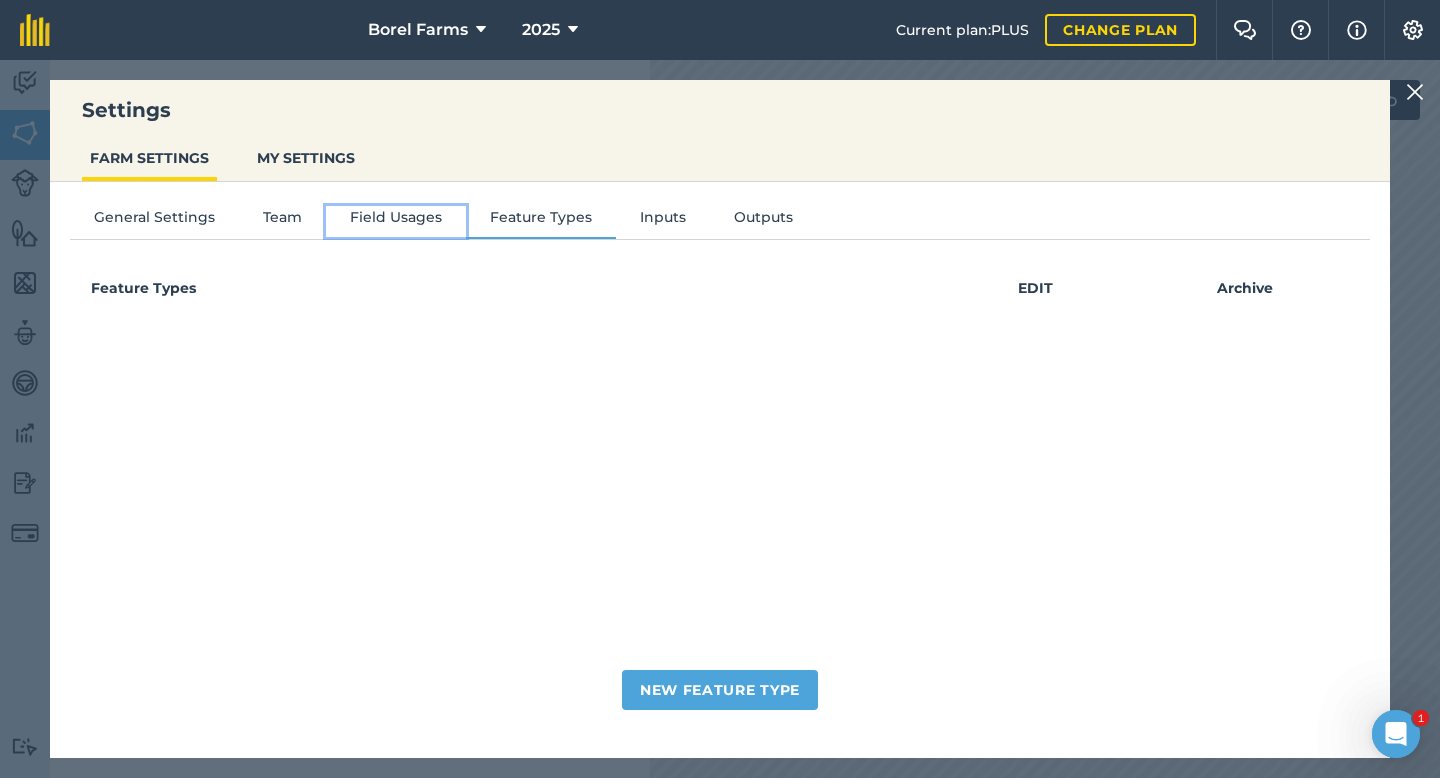 click on "Field Usages" at bounding box center [396, 221] 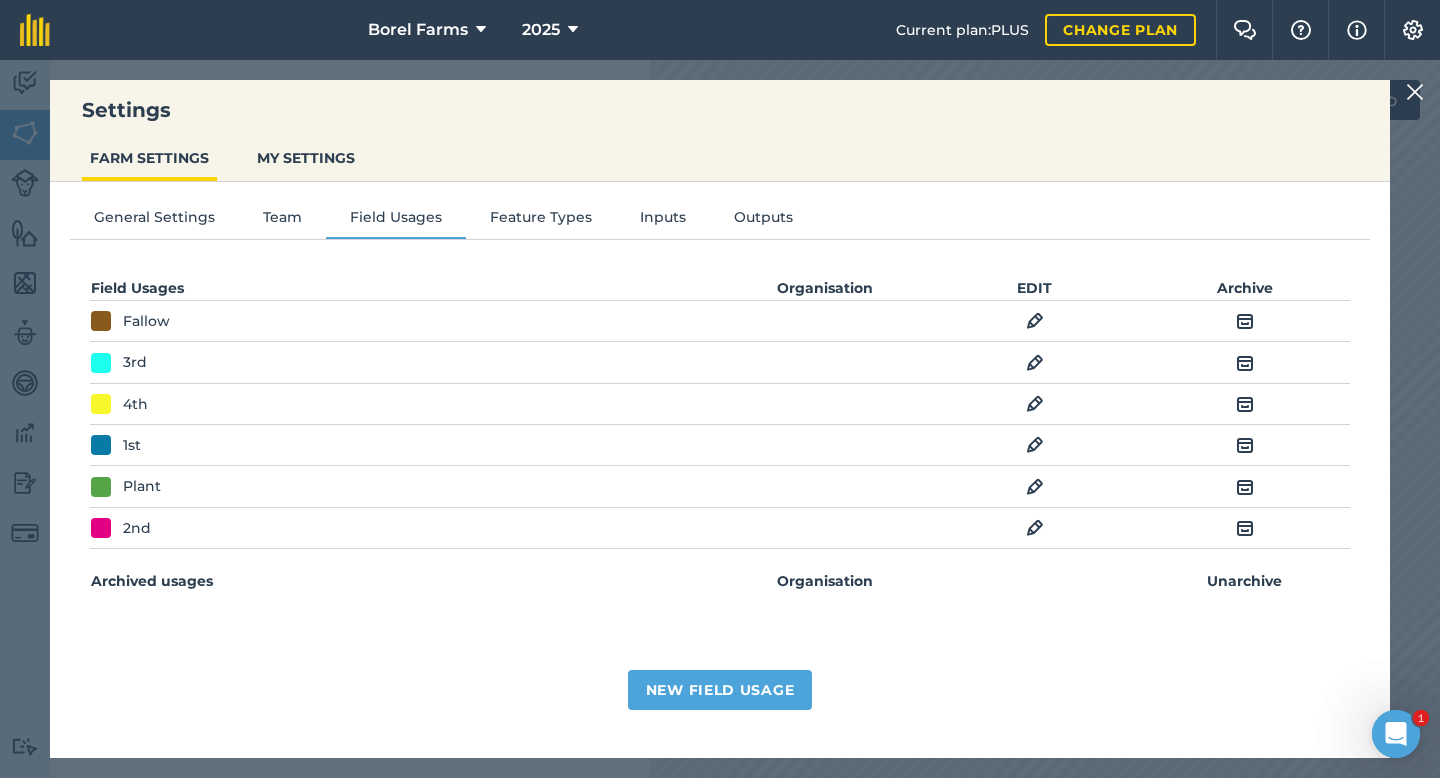 click on "Fallow" at bounding box center (405, 321) 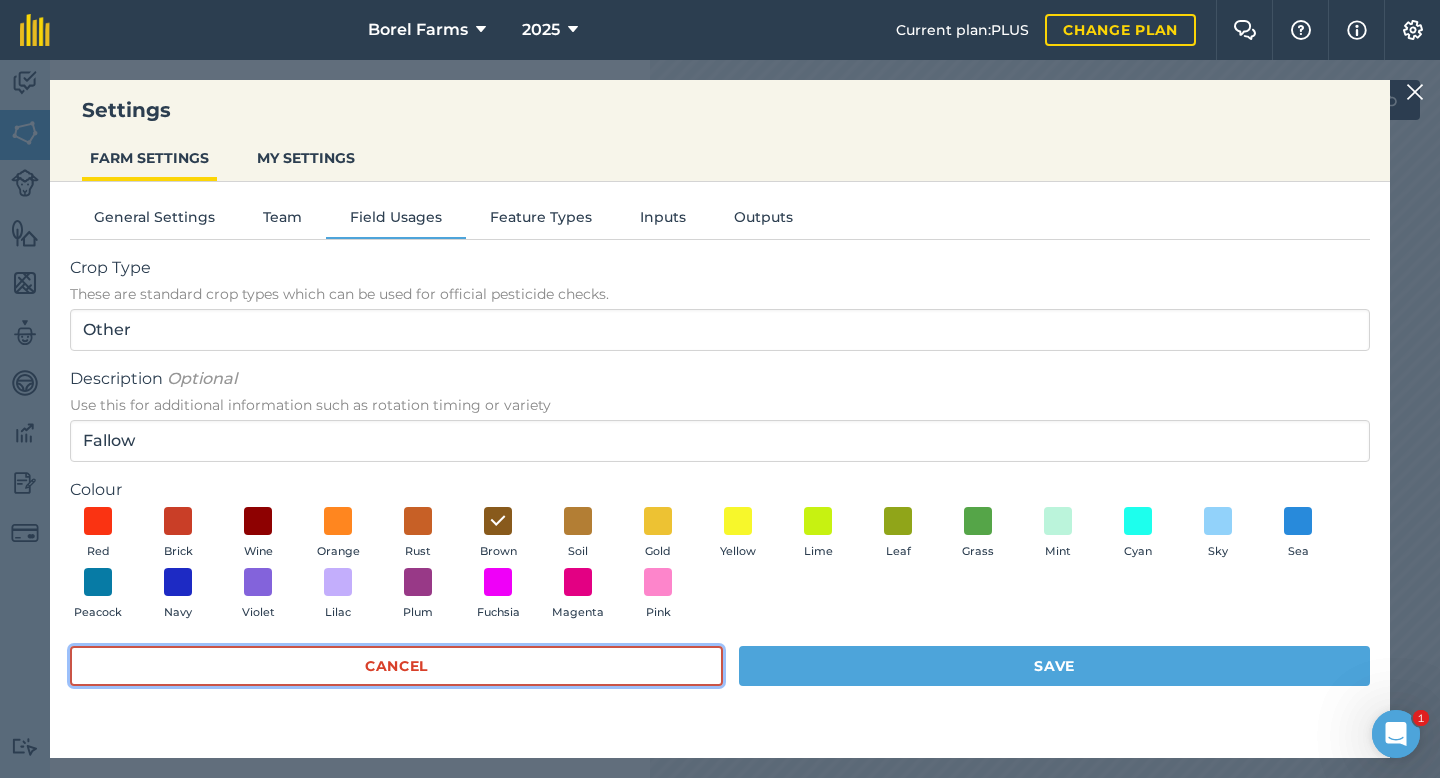 click on "Cancel" at bounding box center [396, 666] 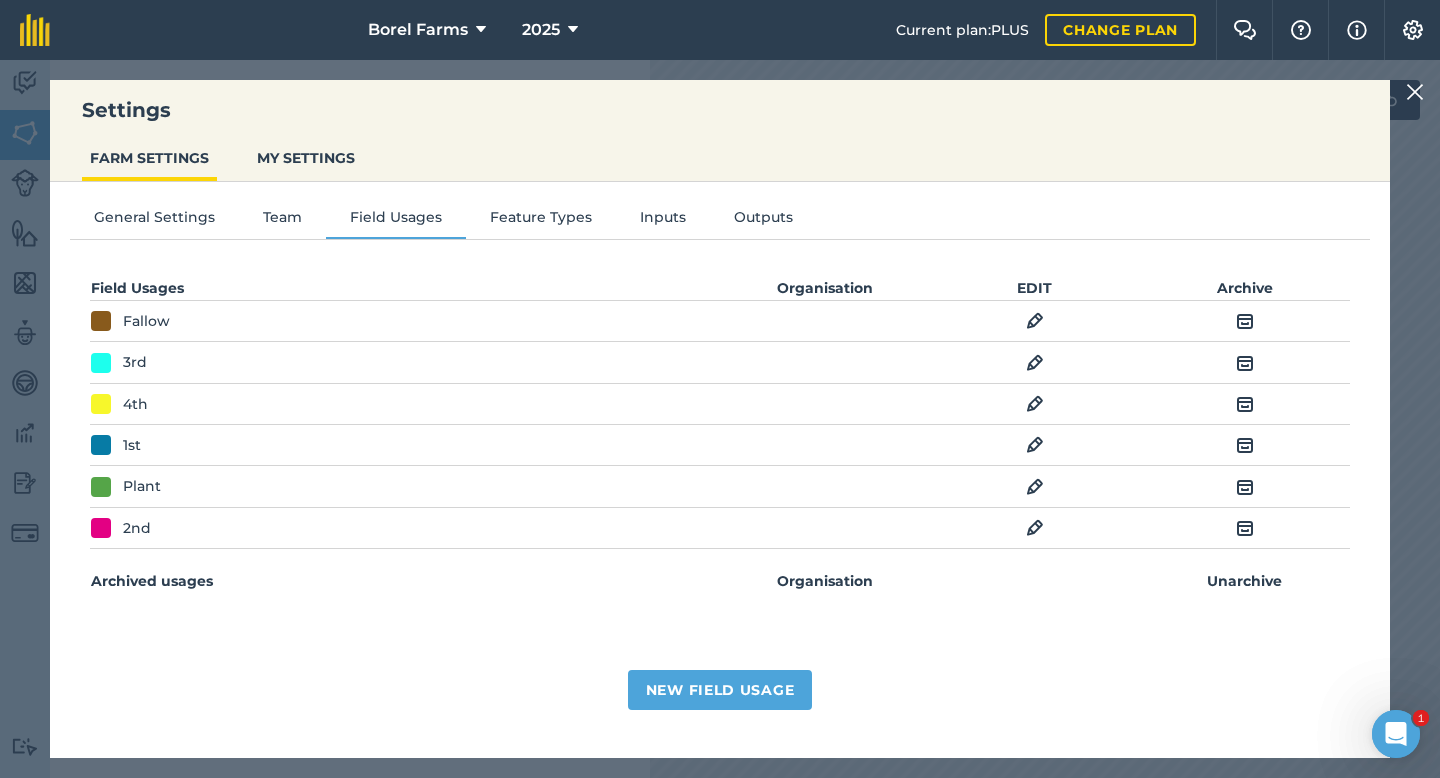 click at bounding box center (1035, 321) 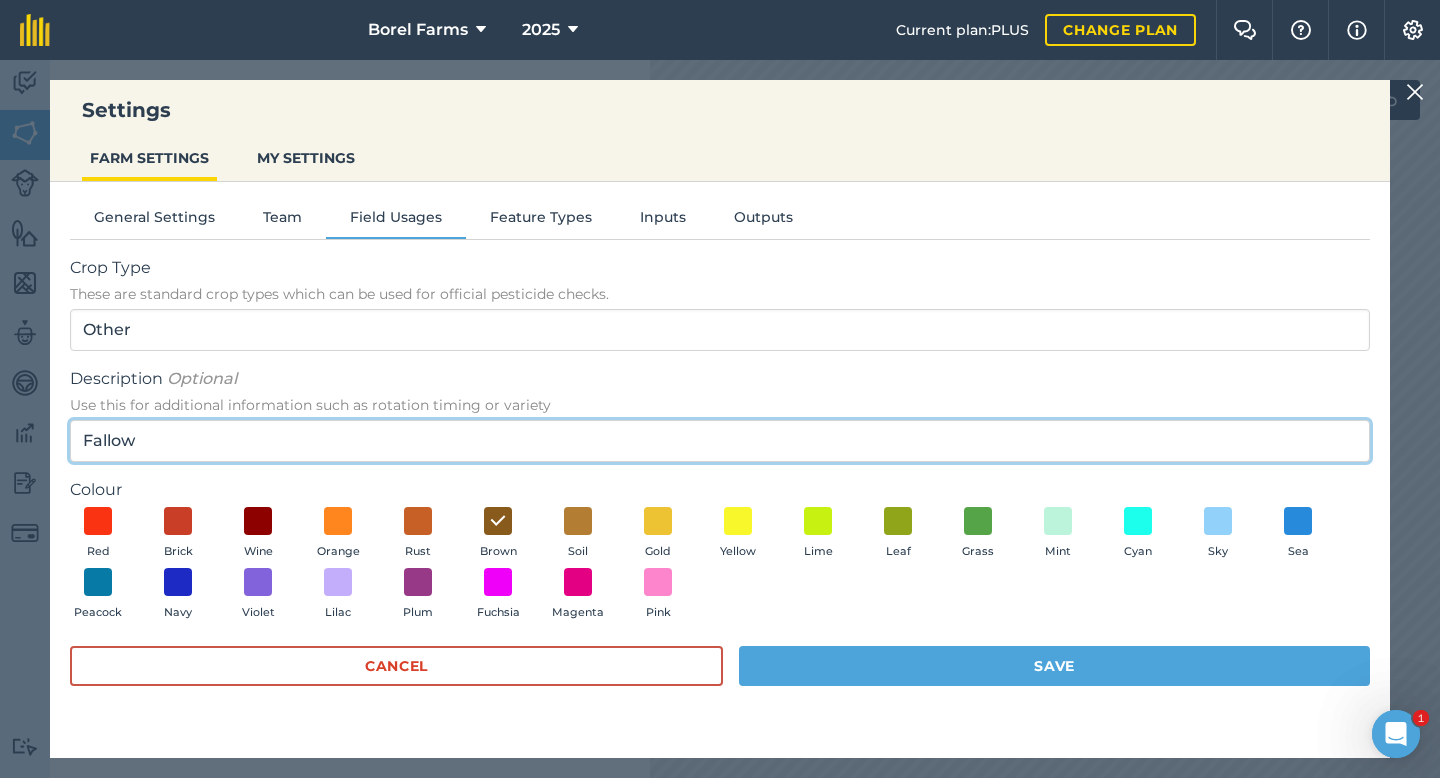 click on "Fallow" at bounding box center [720, 441] 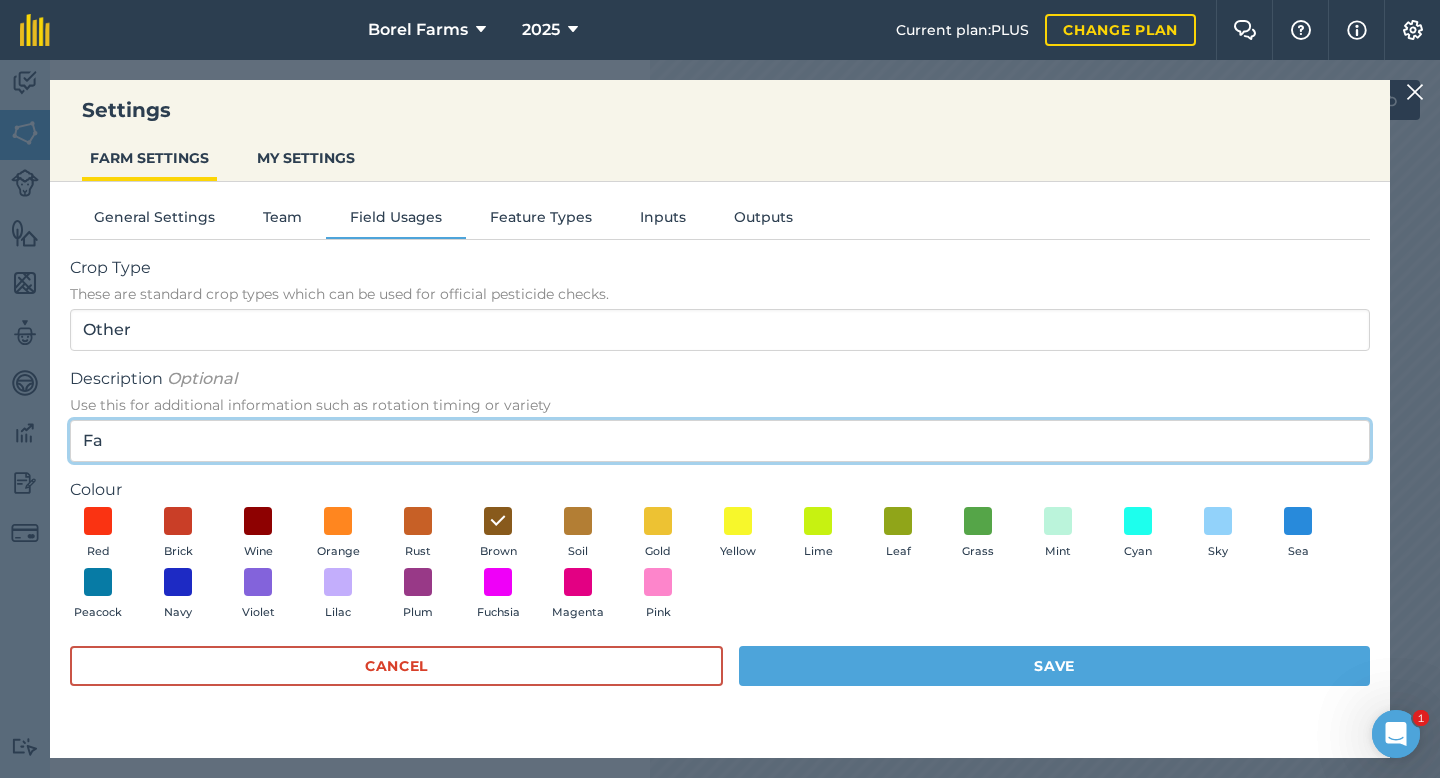 type on "F" 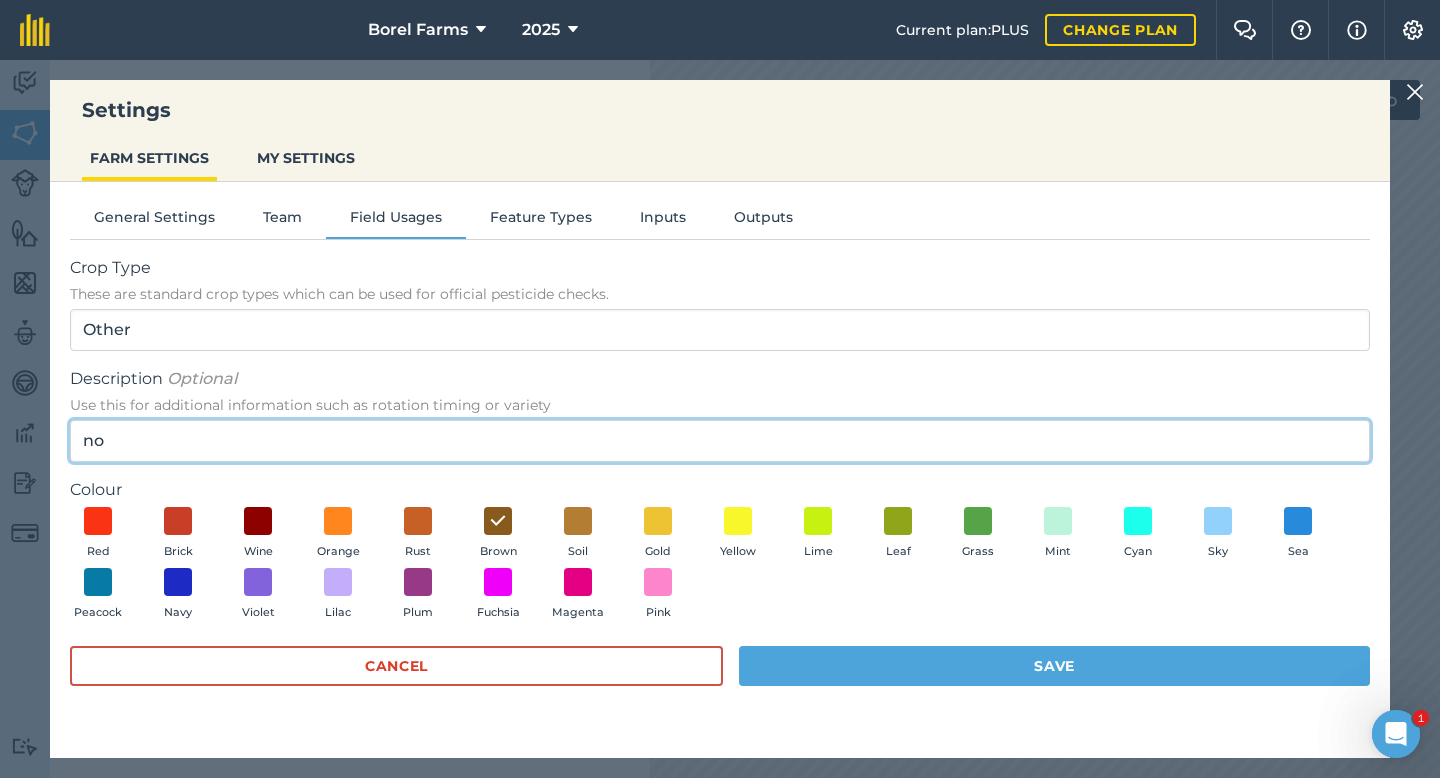 type on "n" 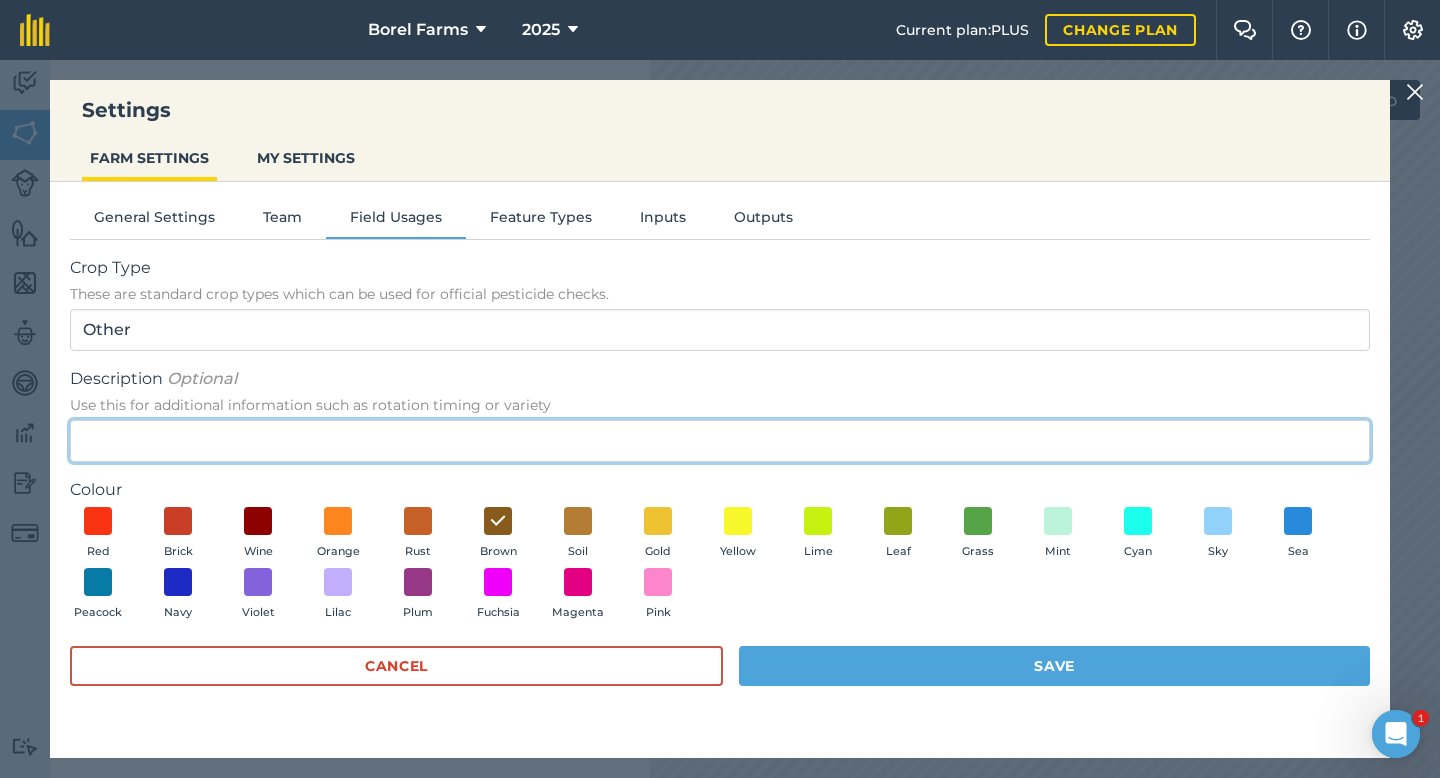 type 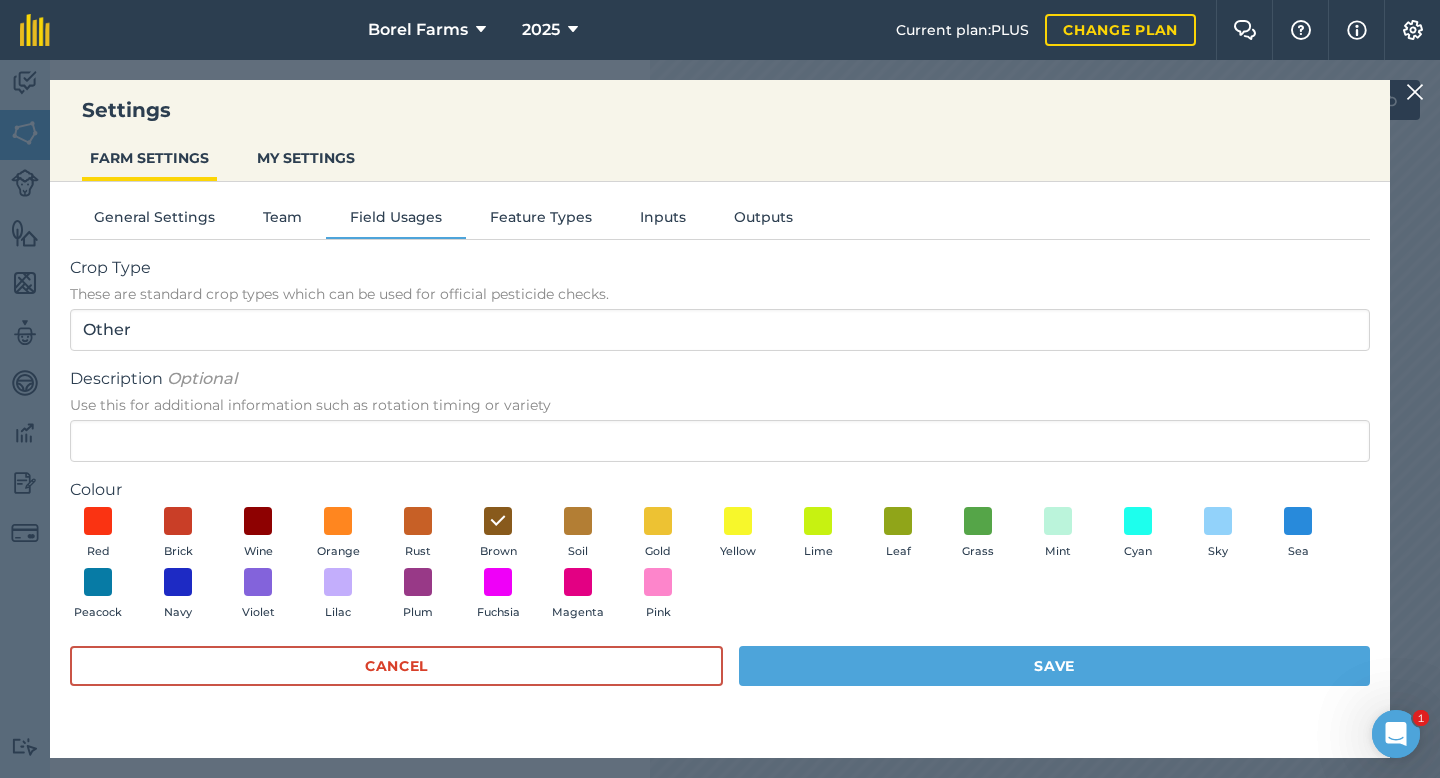 click at bounding box center [1415, 92] 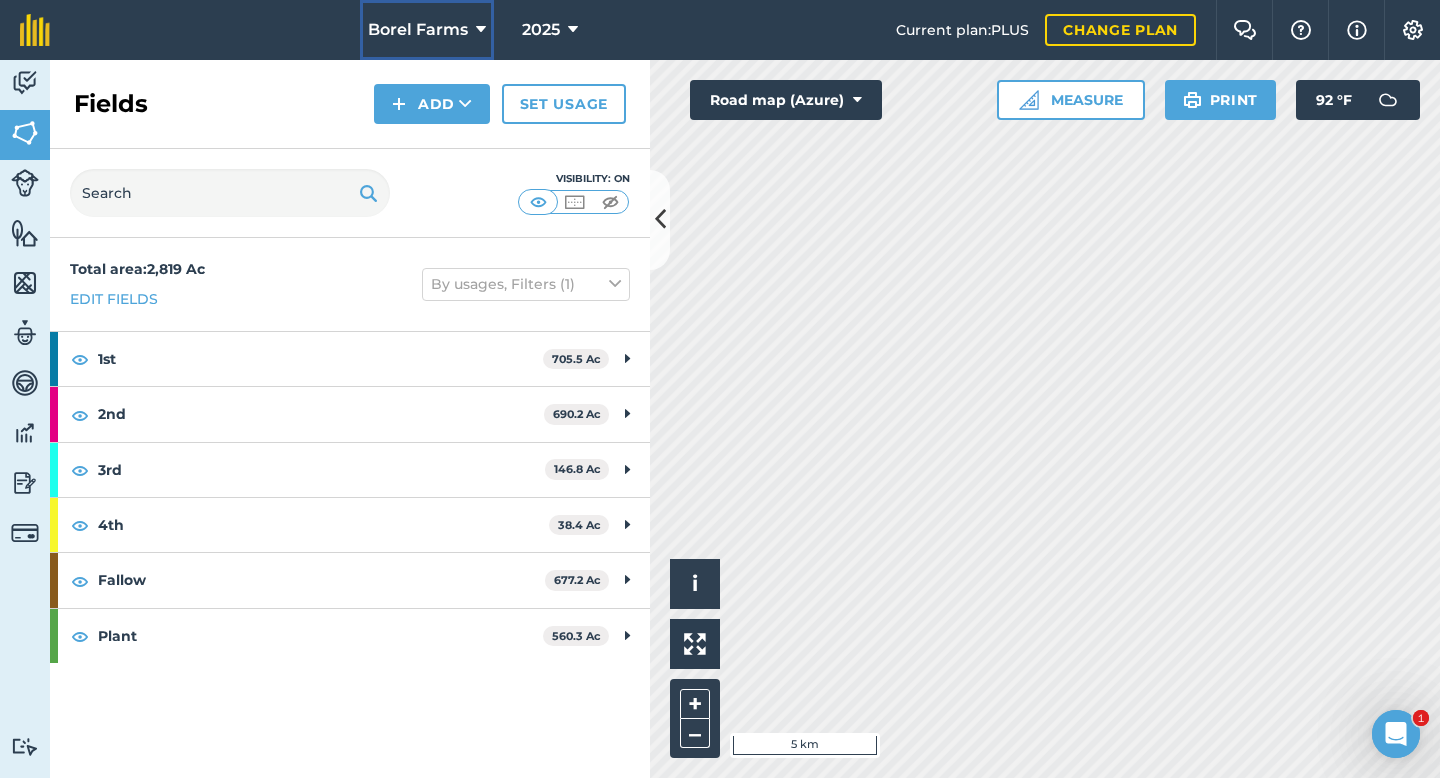 click on "Borel Farms" at bounding box center [427, 30] 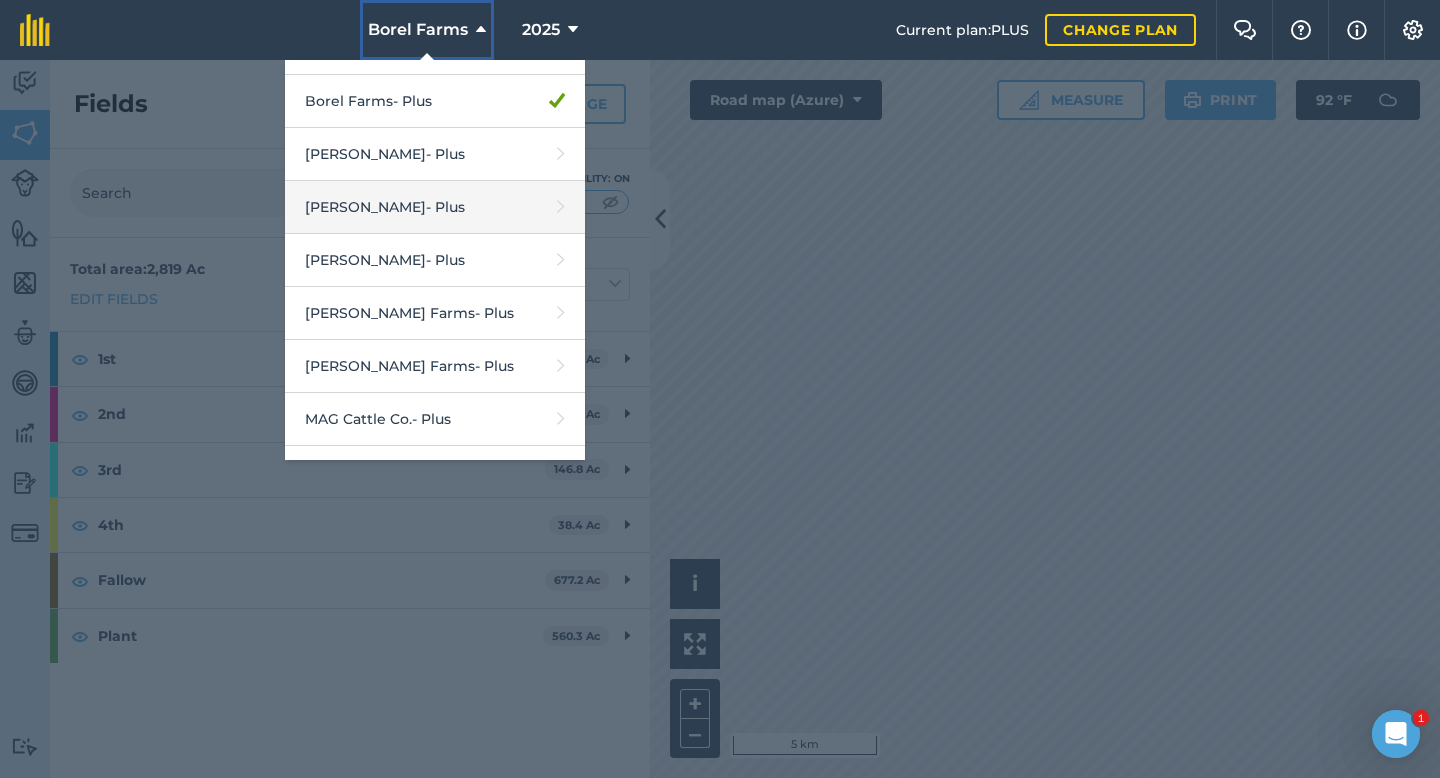 scroll, scrollTop: 158, scrollLeft: 0, axis: vertical 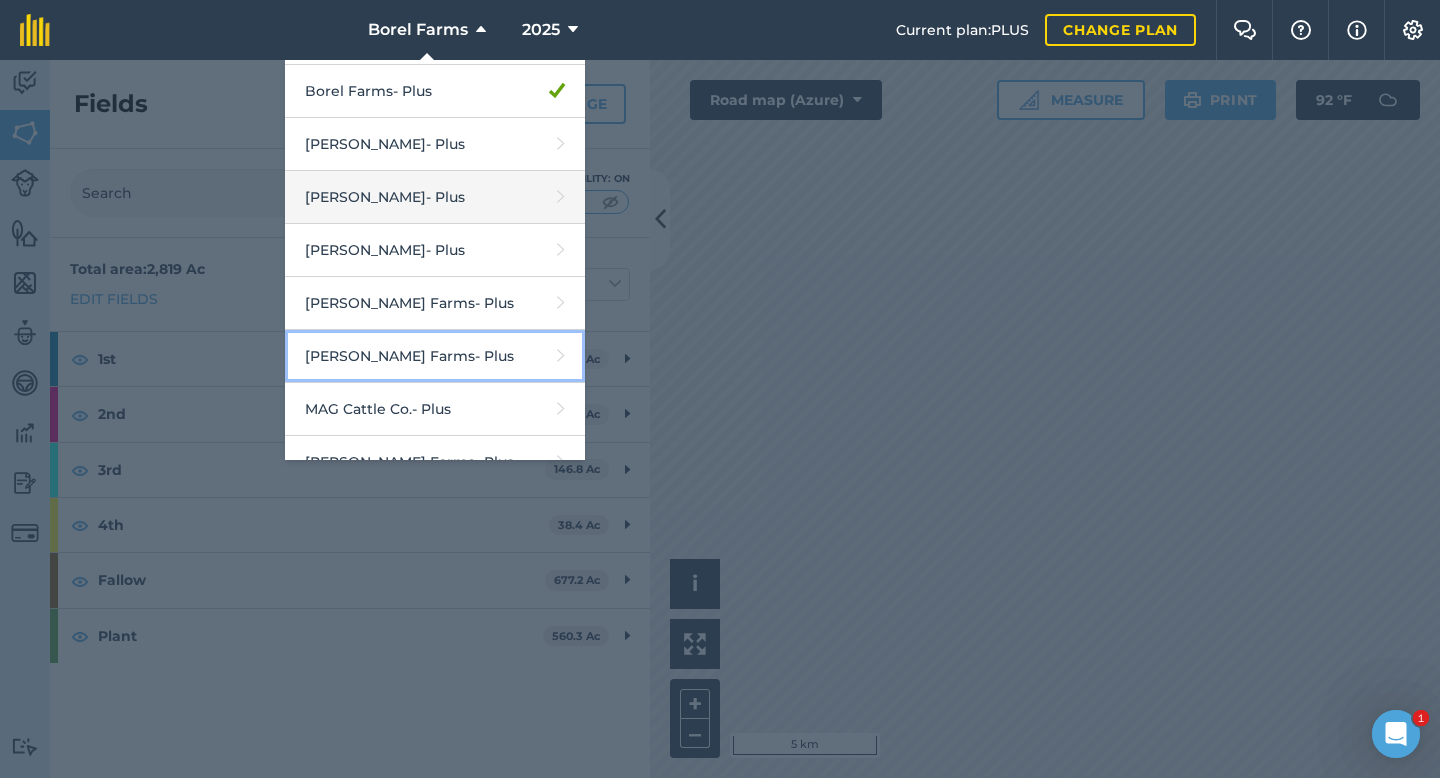 click on "[PERSON_NAME] Farms  - Plus" at bounding box center (435, 356) 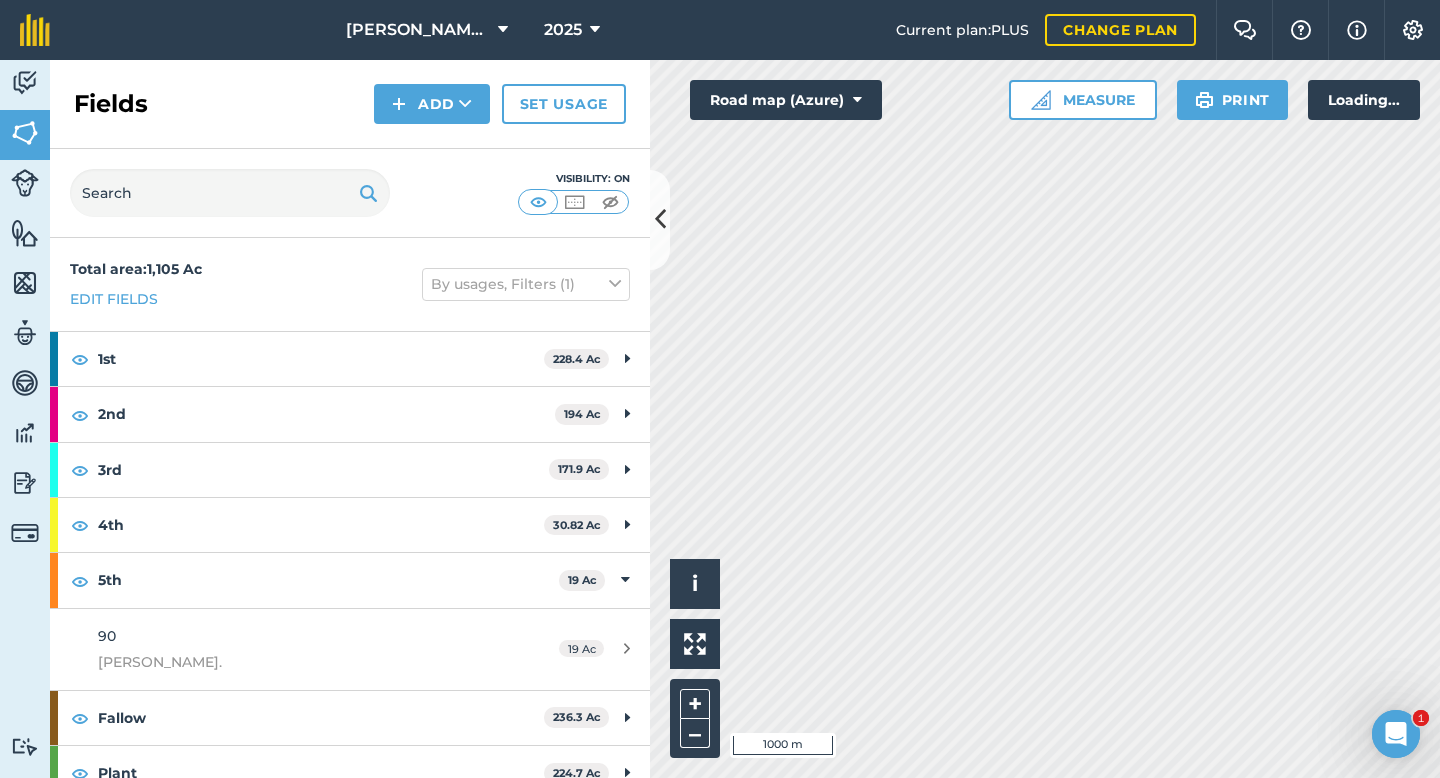 scroll, scrollTop: 22, scrollLeft: 0, axis: vertical 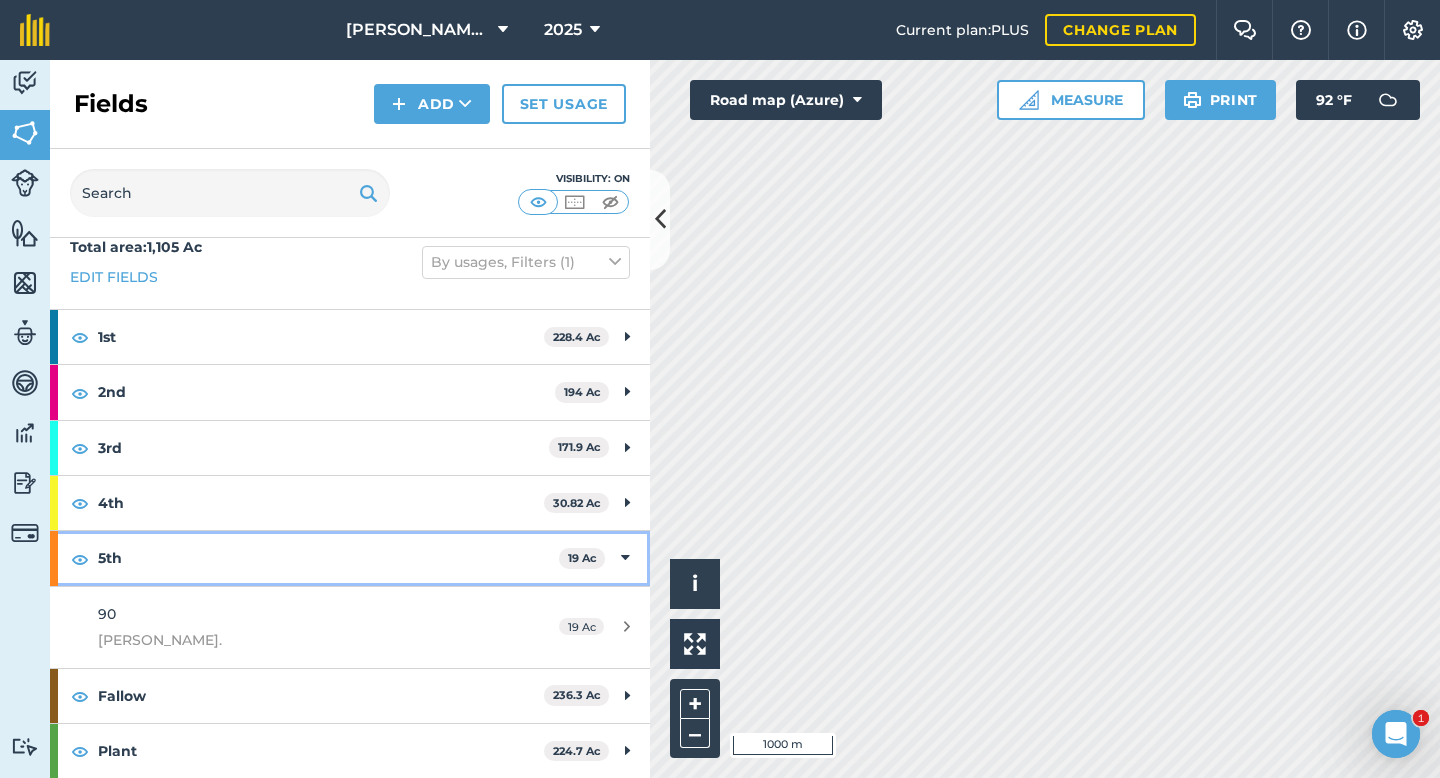 click on "5th" at bounding box center [328, 558] 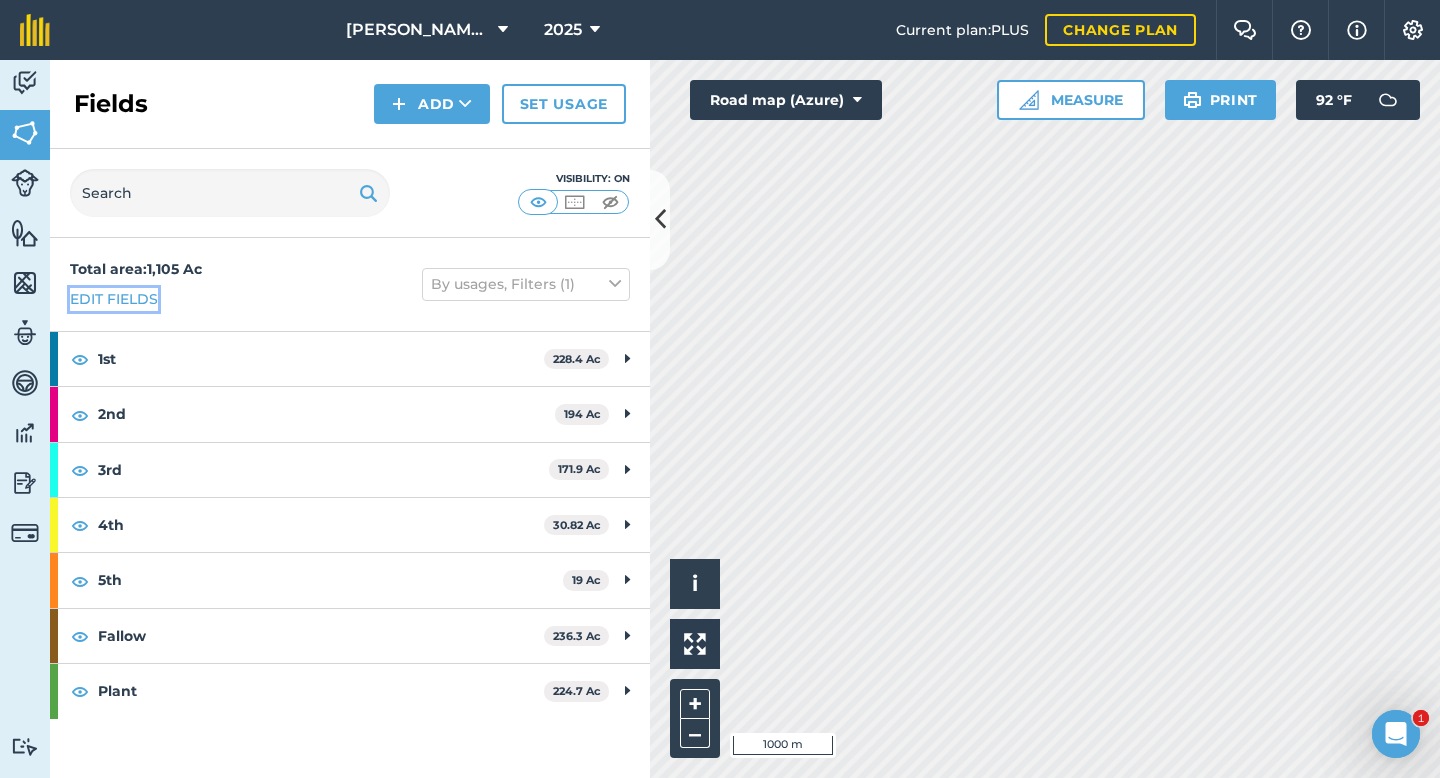 click on "Edit fields" at bounding box center (114, 299) 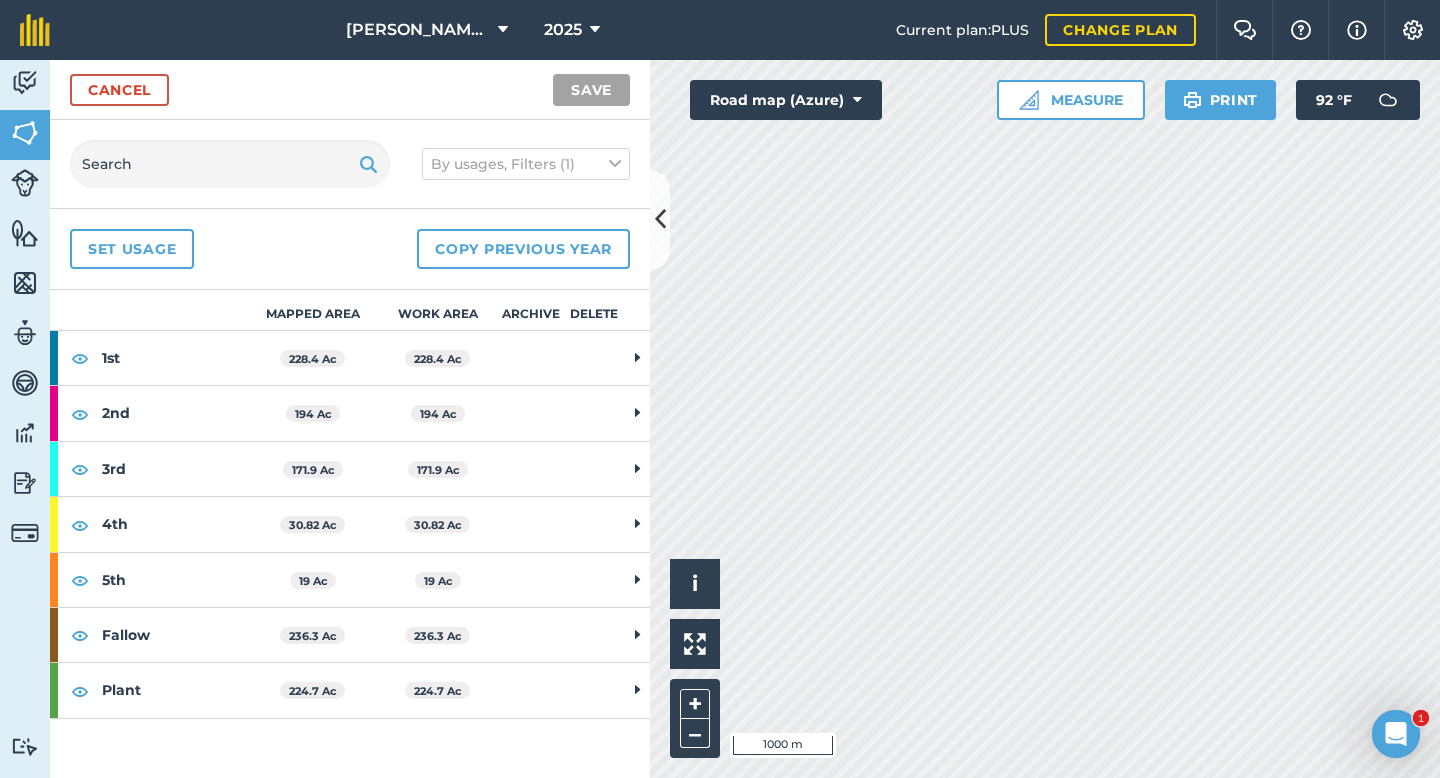 click on "Fallow" at bounding box center (176, 635) 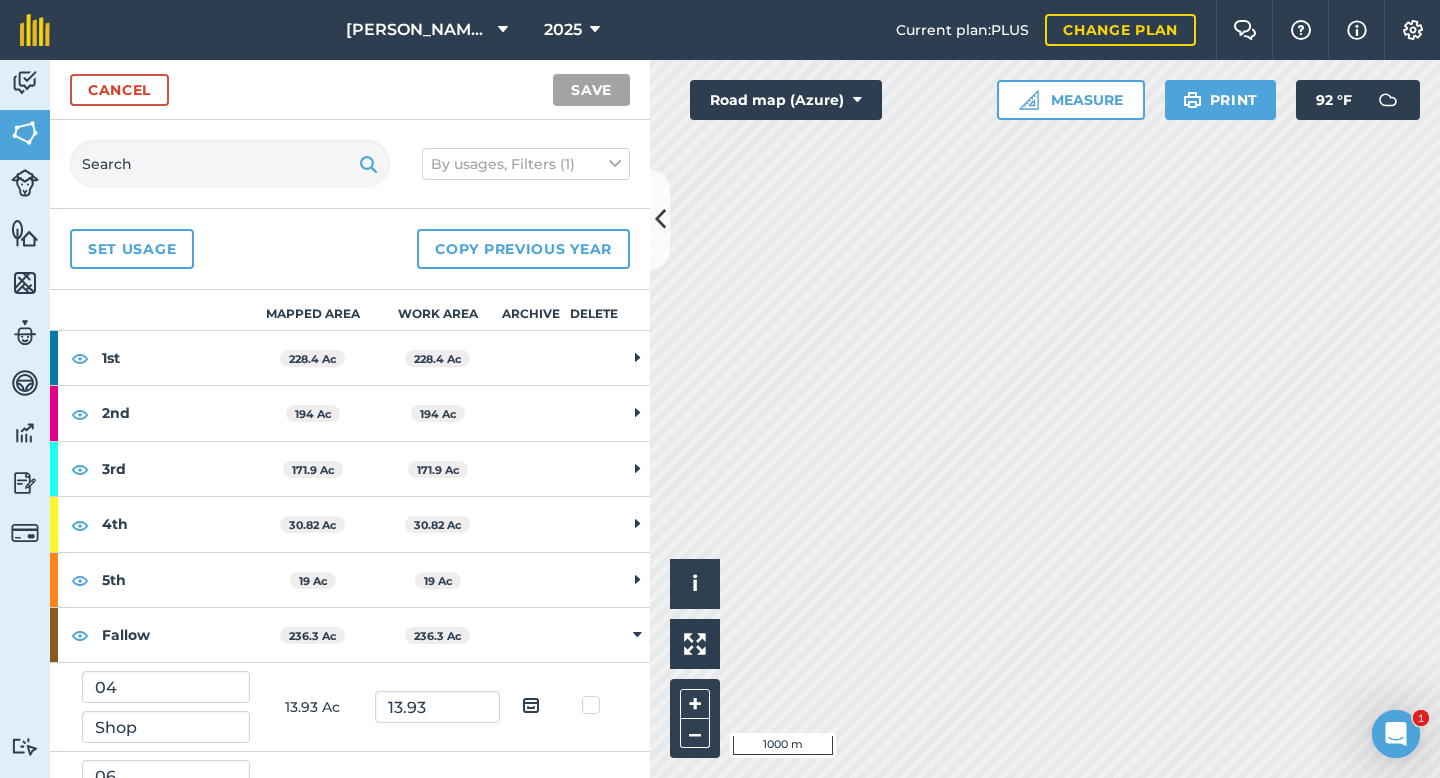 click on "Fallow" at bounding box center [176, 635] 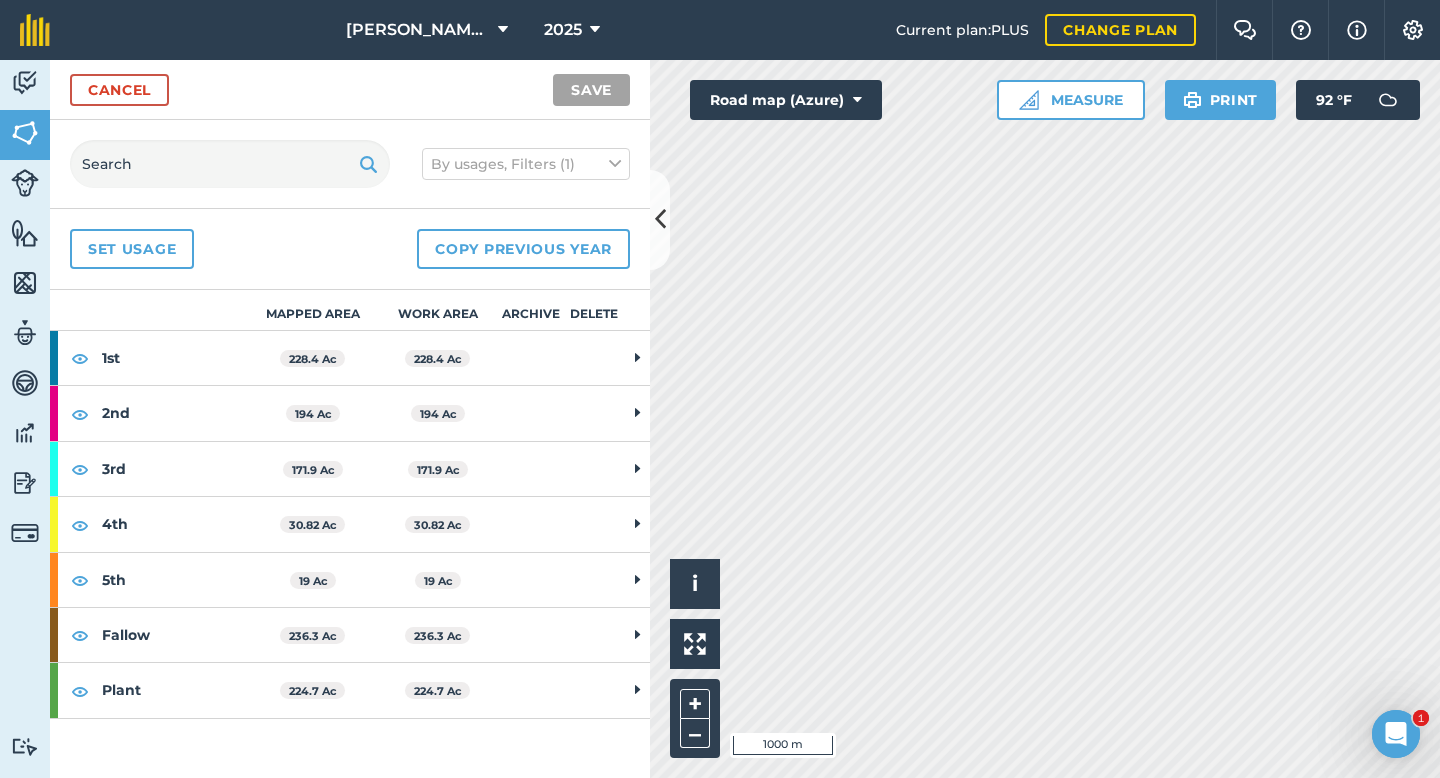 click on "Fallow" at bounding box center [176, 635] 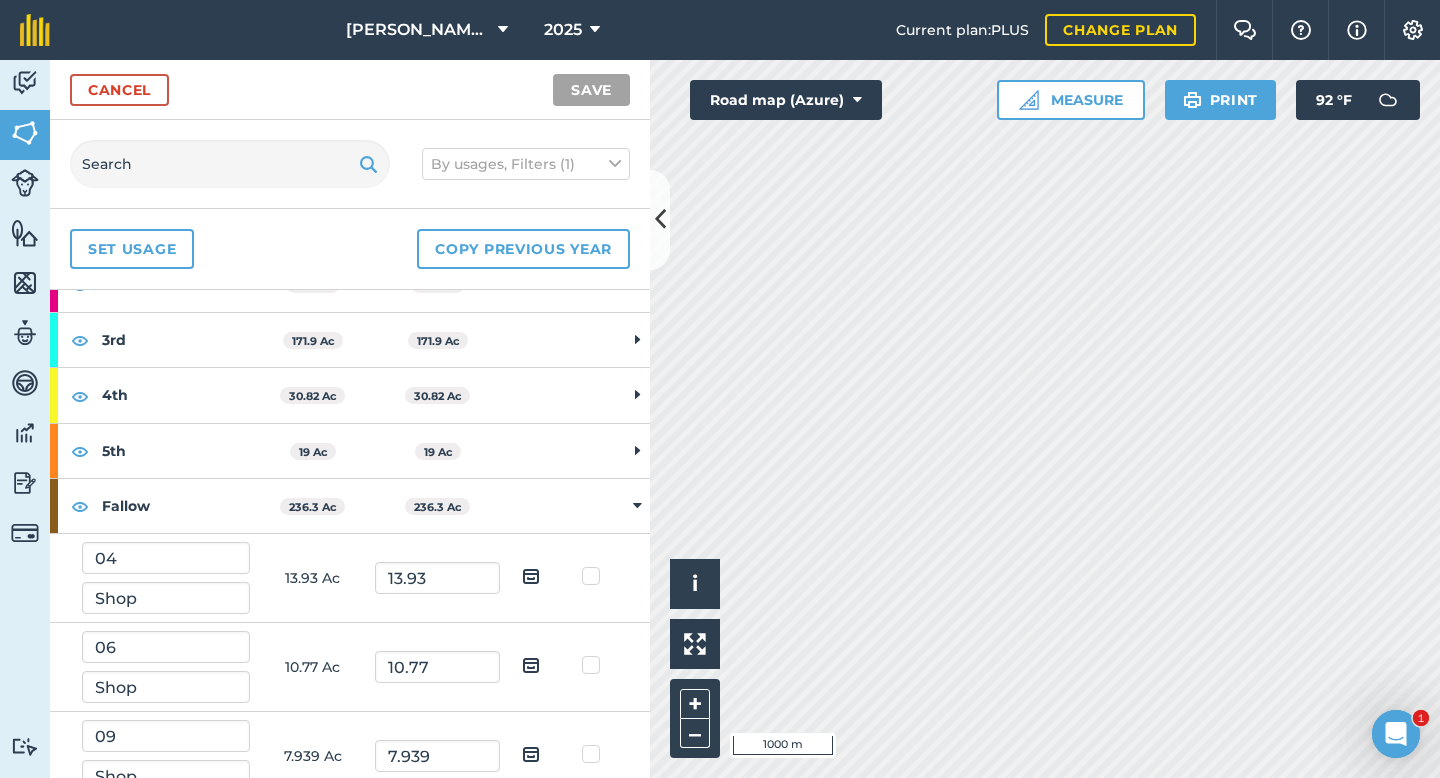 scroll, scrollTop: 147, scrollLeft: 0, axis: vertical 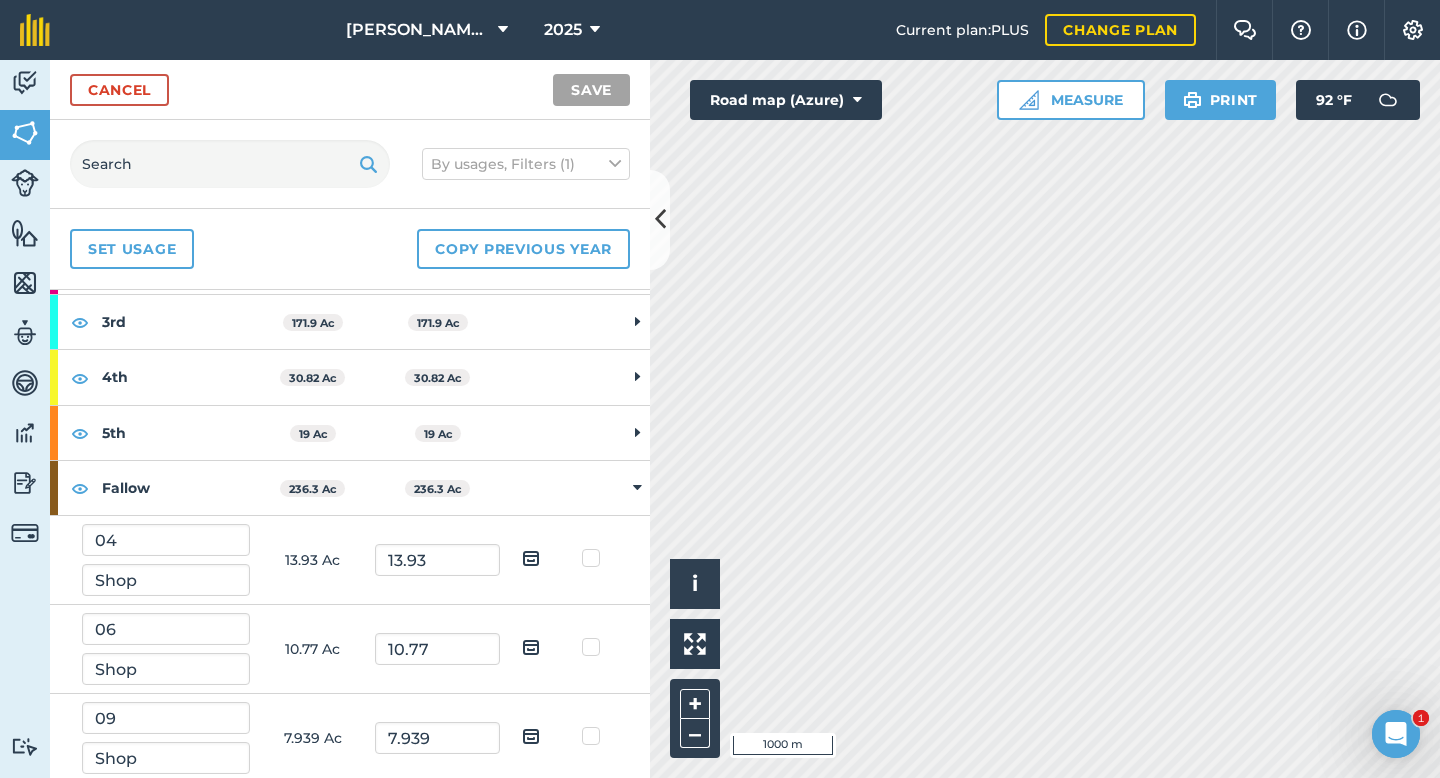 click on "Fallow" at bounding box center (176, 488) 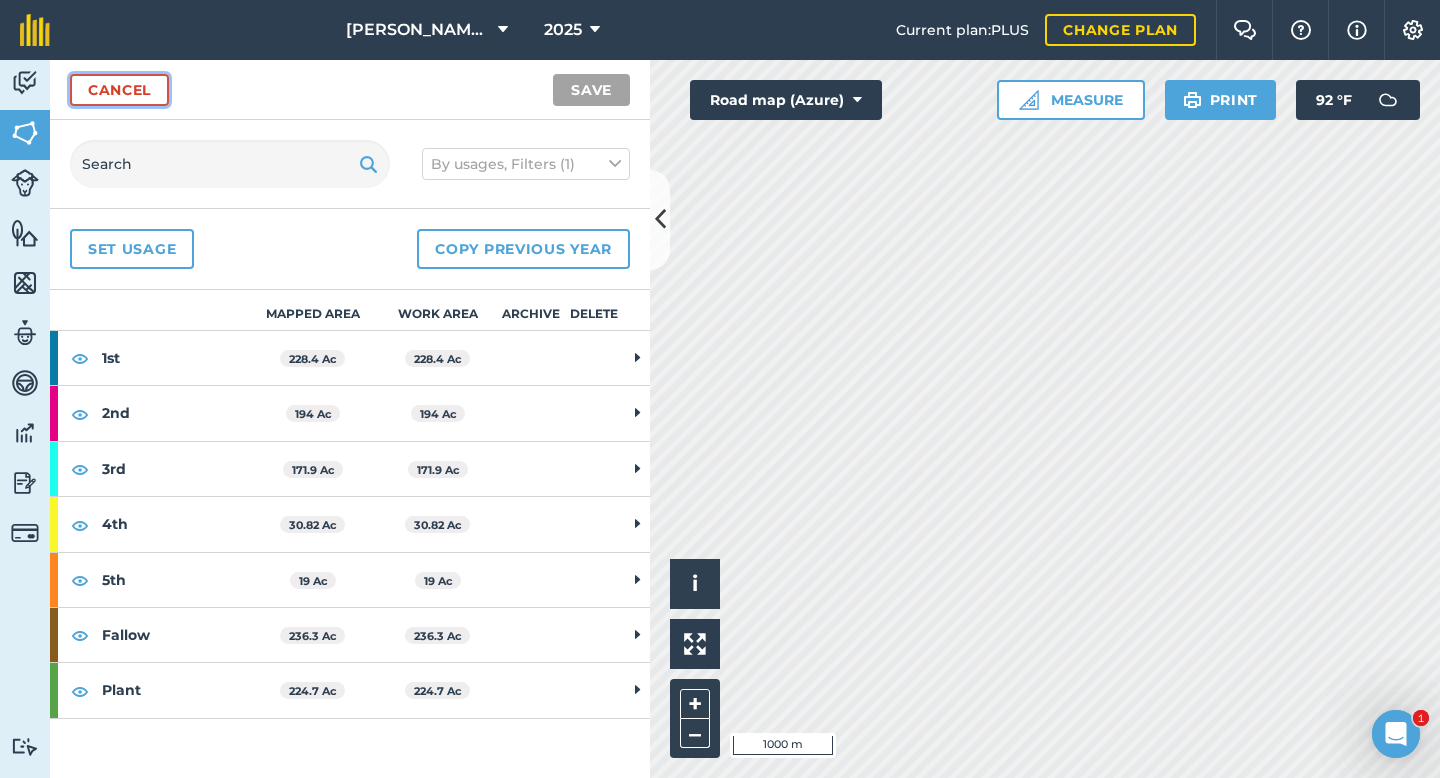 click on "Cancel" at bounding box center [119, 90] 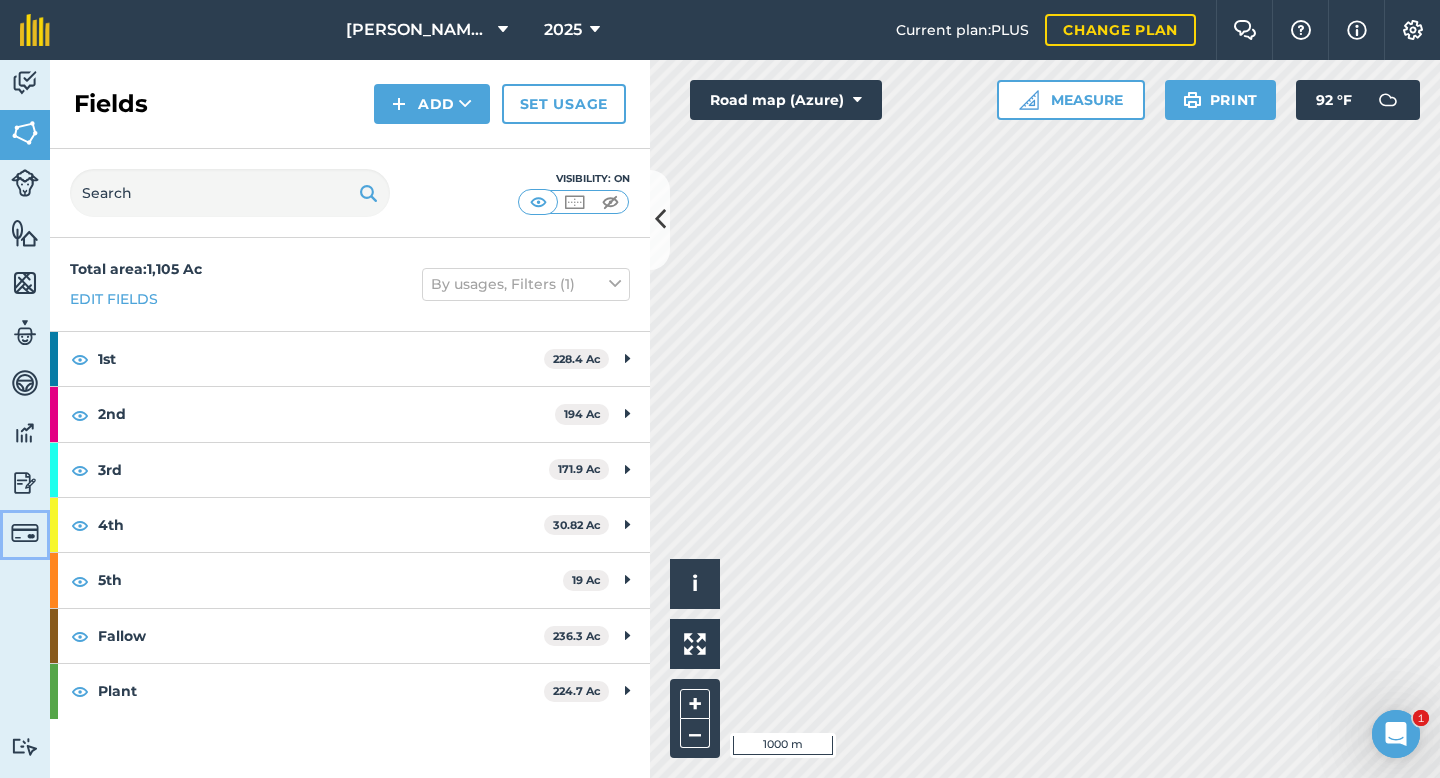 click on "Billing" at bounding box center (25, 535) 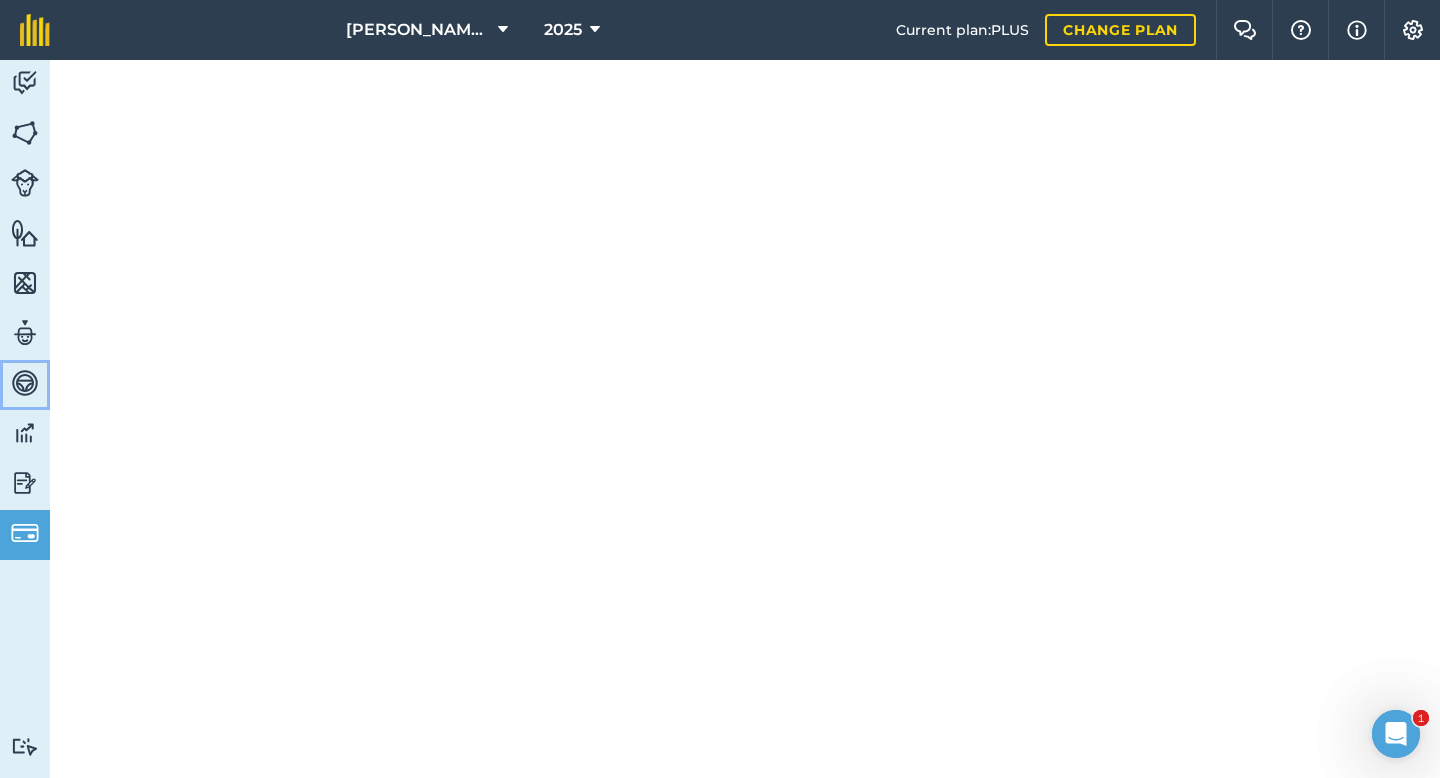 click at bounding box center (25, 383) 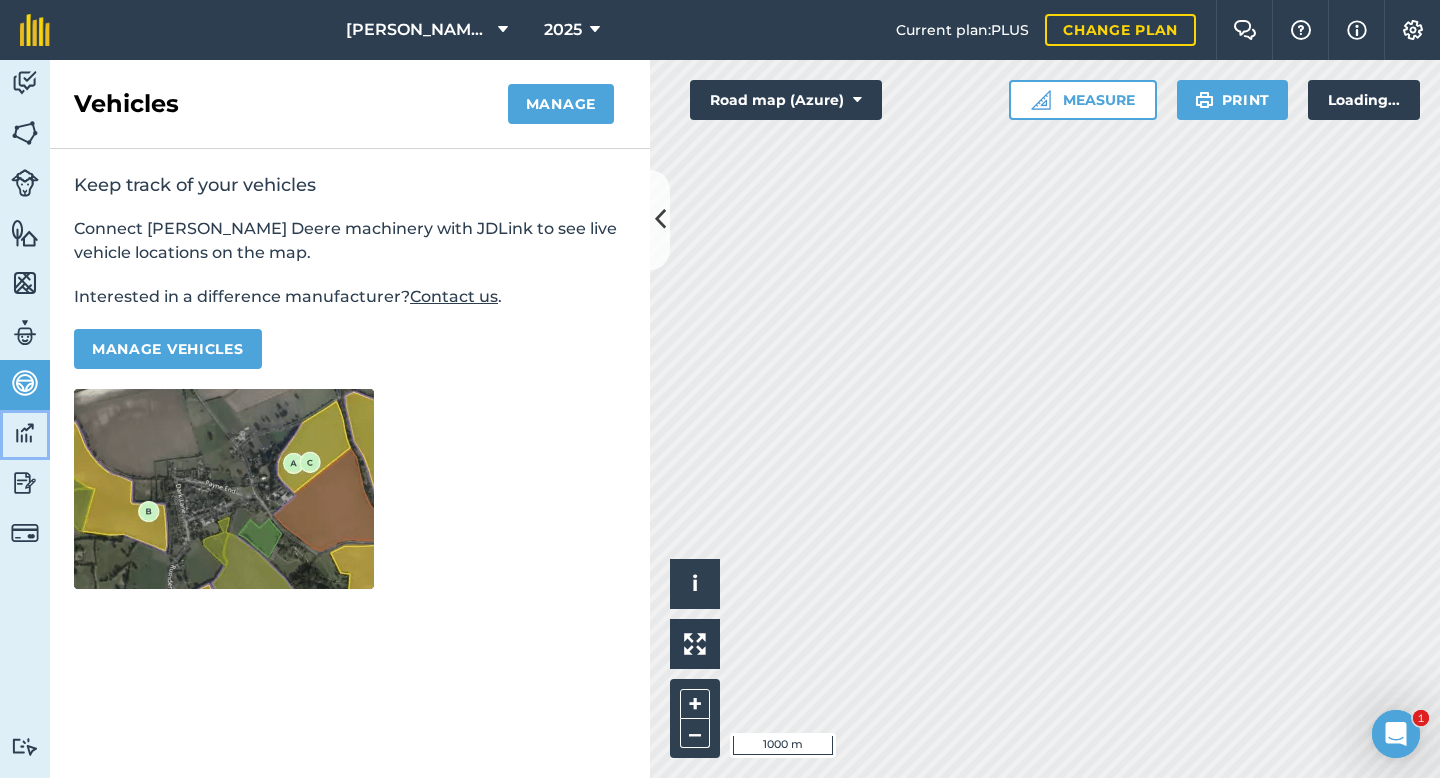 click at bounding box center [25, 433] 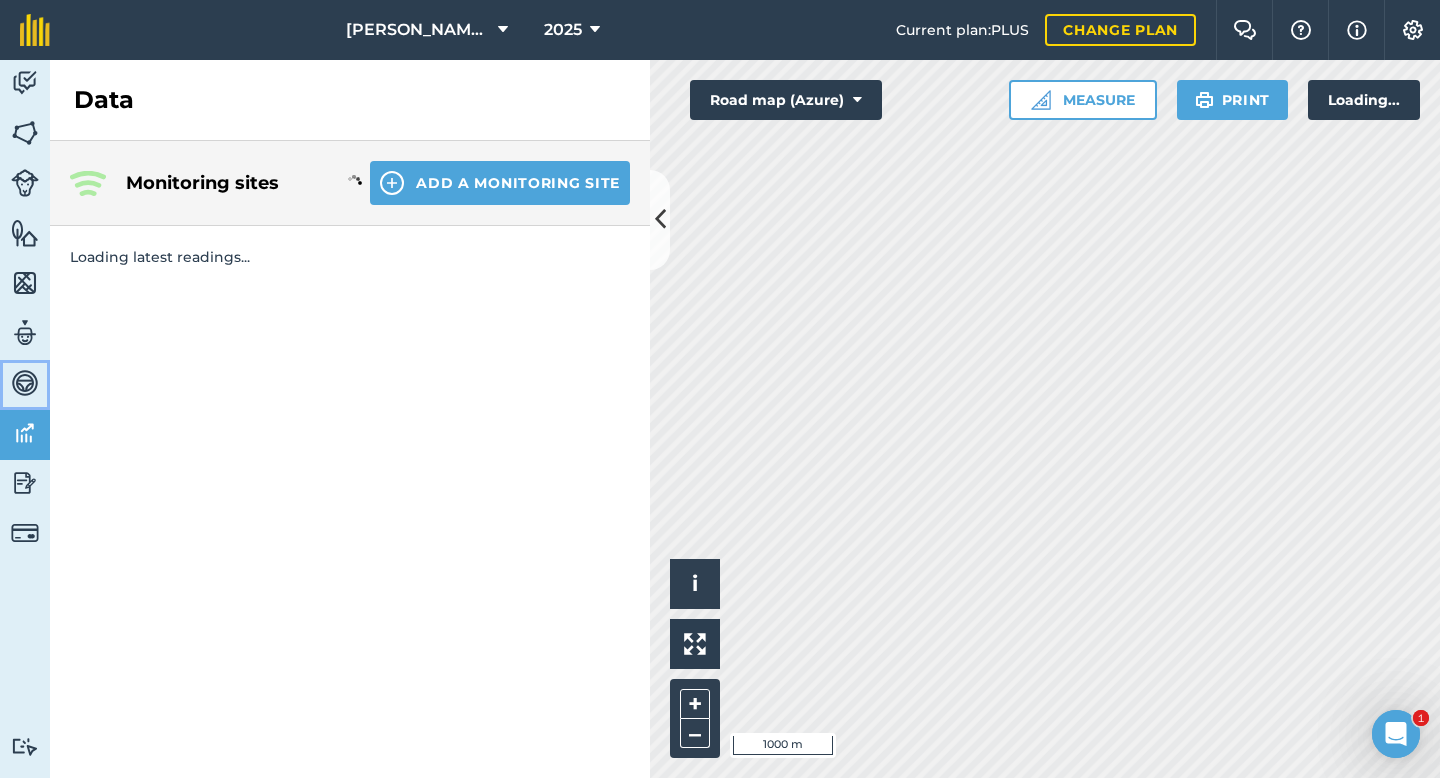 click at bounding box center (25, 383) 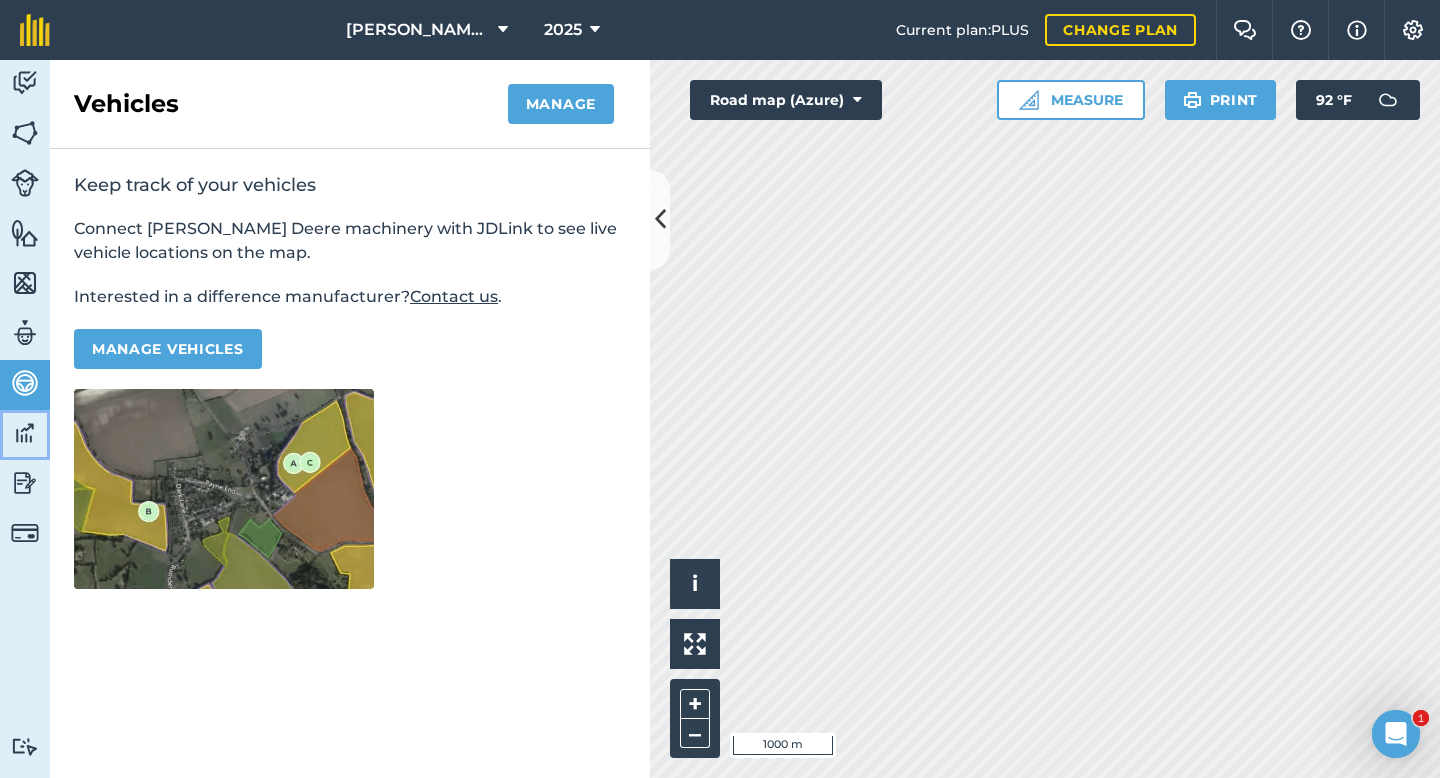 click on "Data" at bounding box center [25, 435] 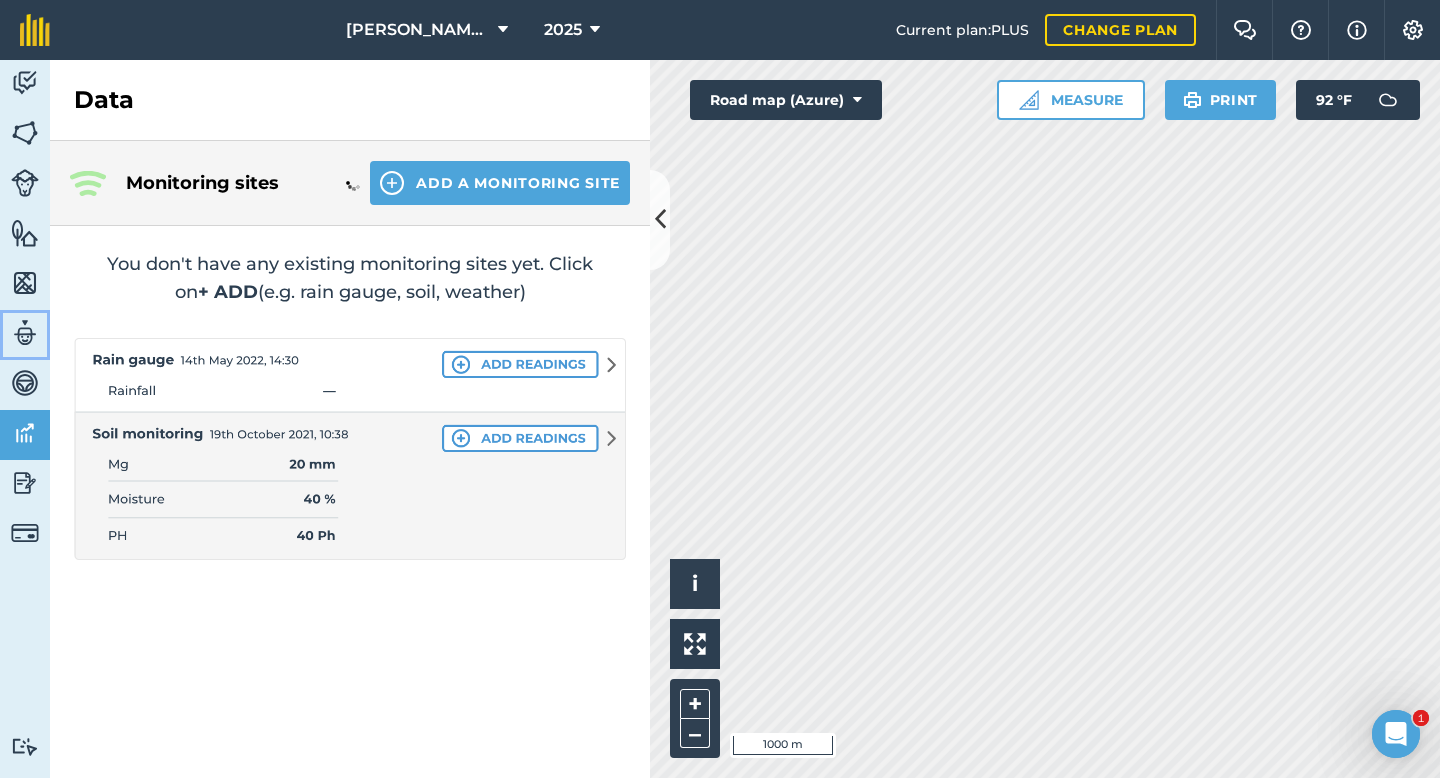 click at bounding box center [25, 333] 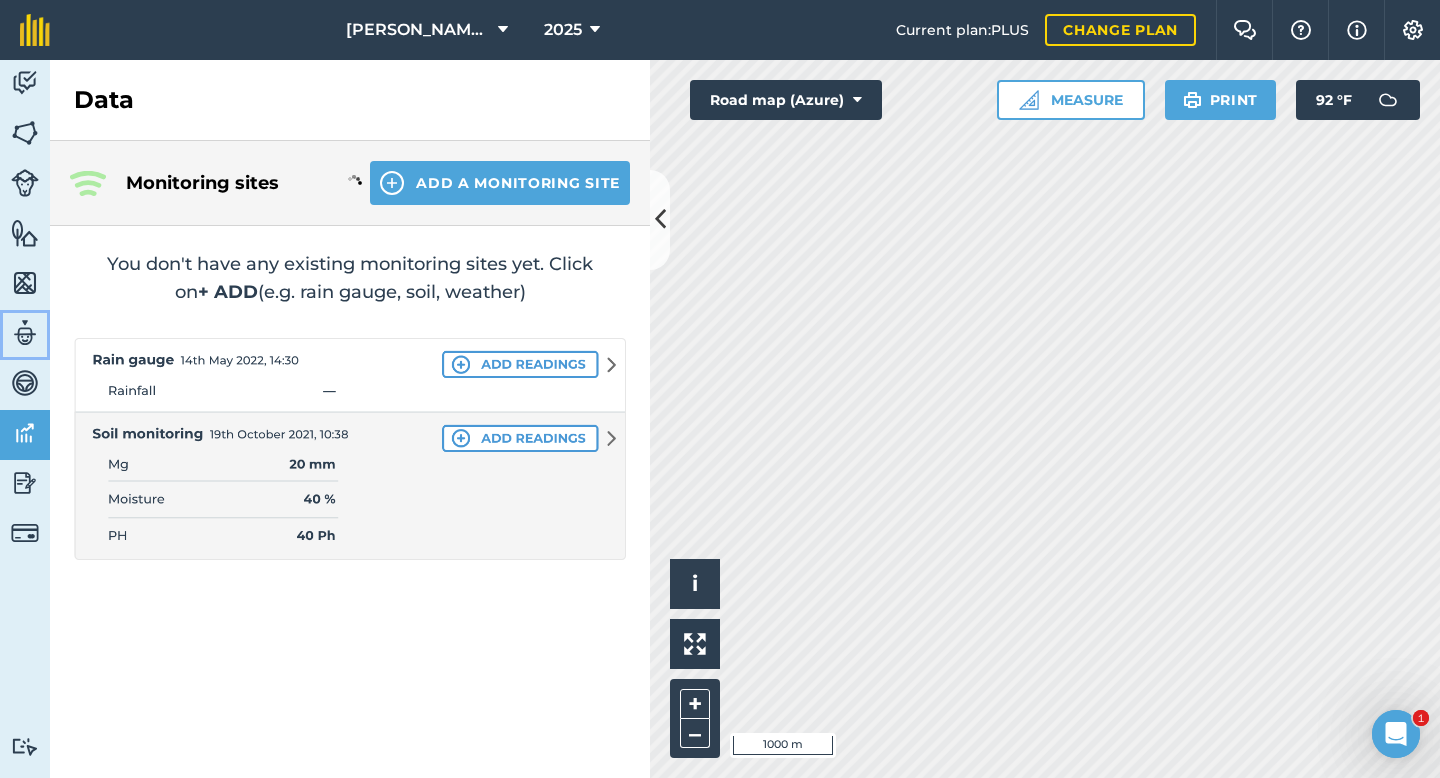 select on "MEMBER" 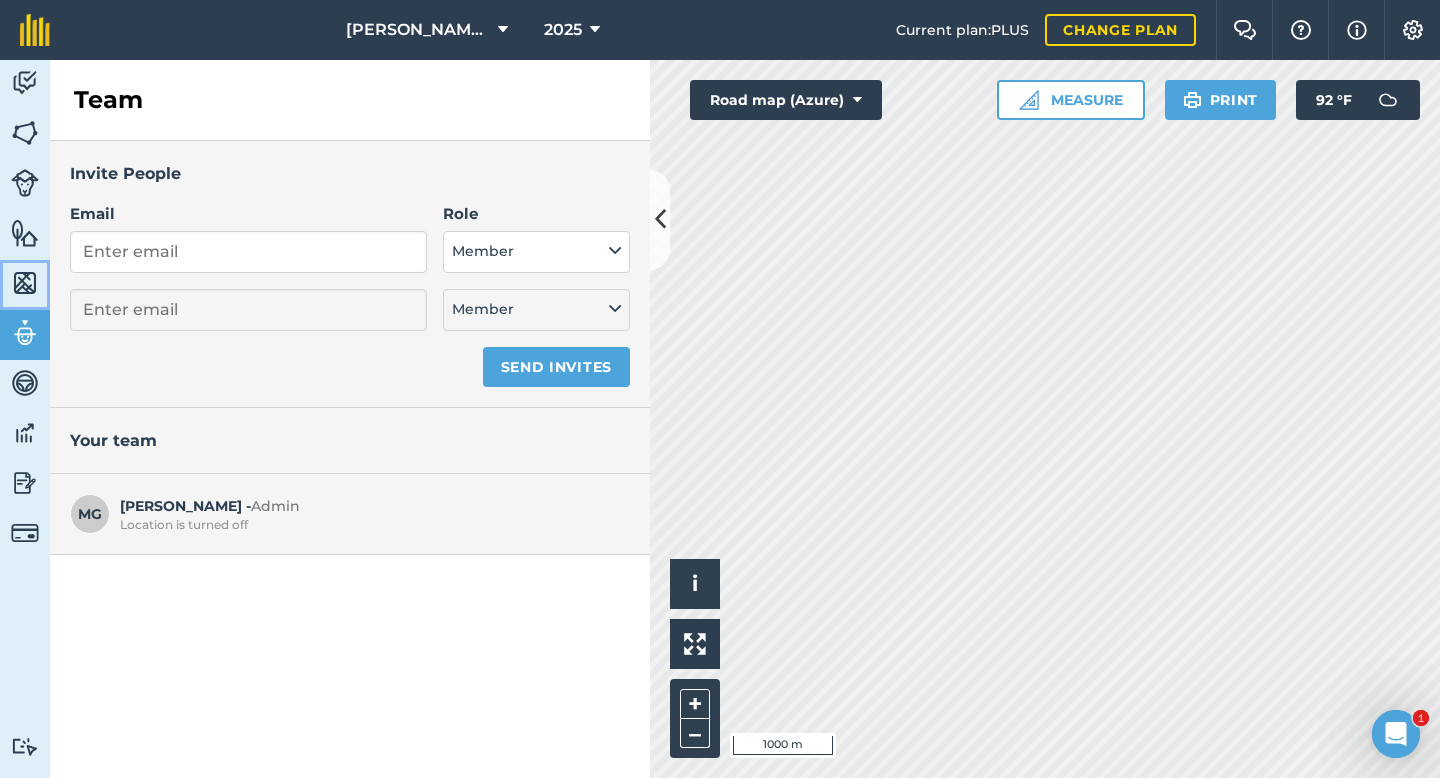 click at bounding box center [25, 283] 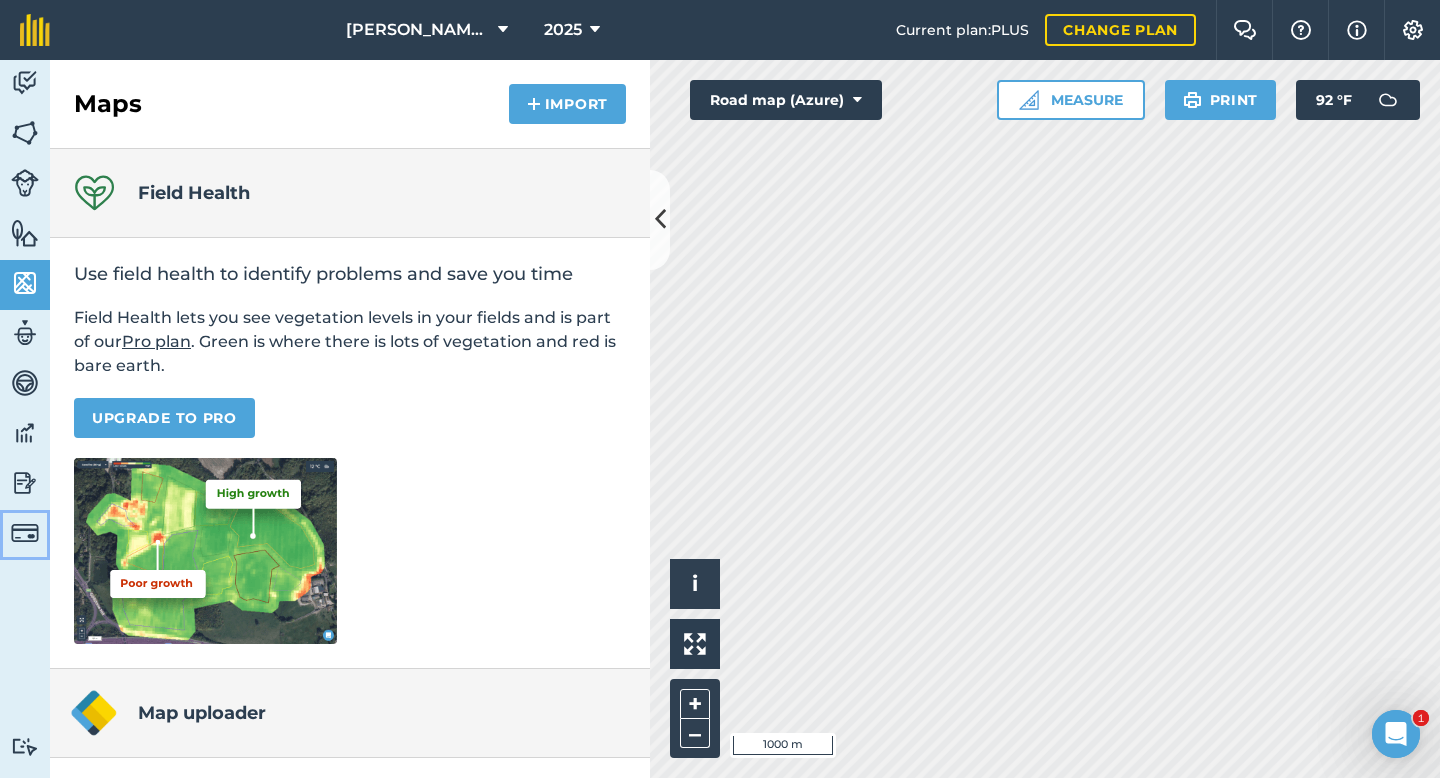 click at bounding box center [25, 533] 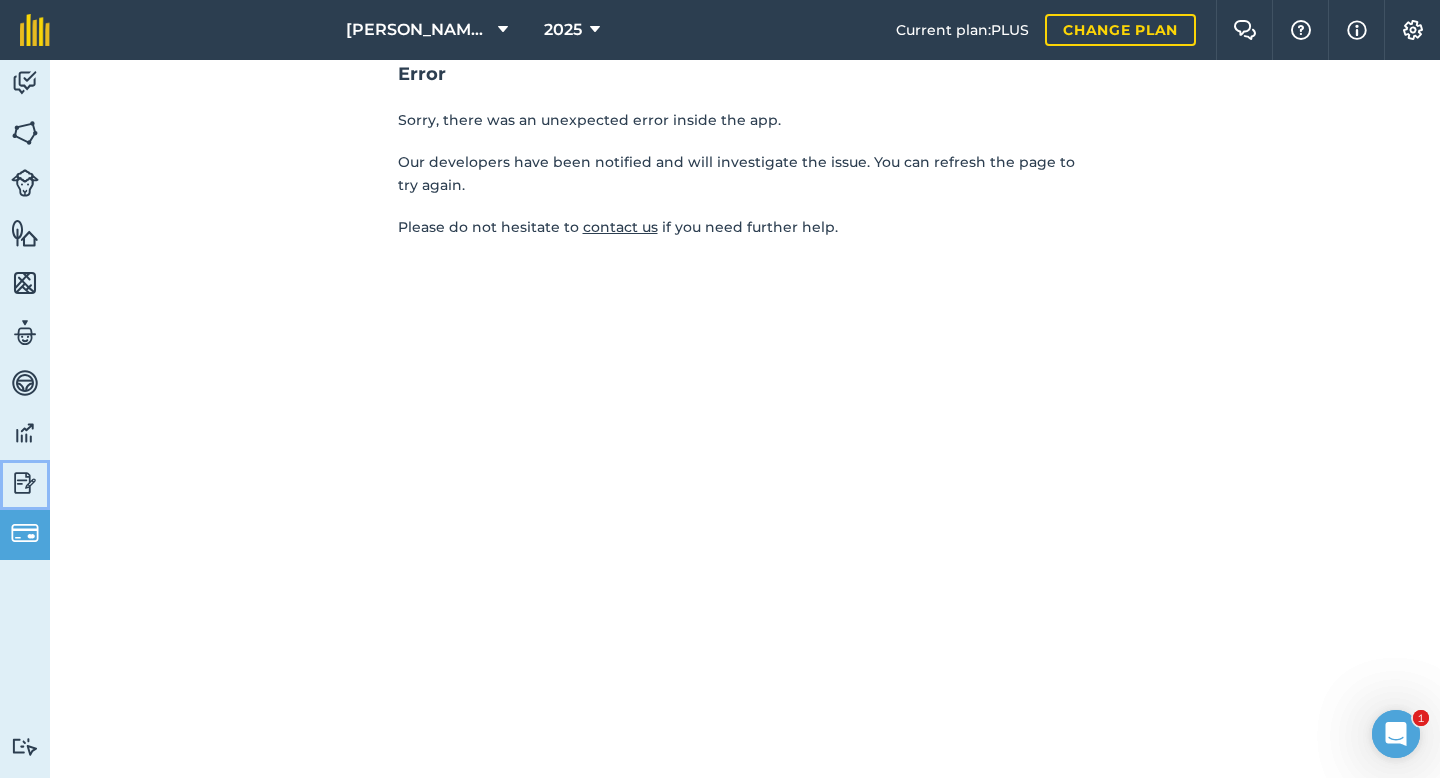 click at bounding box center [25, 483] 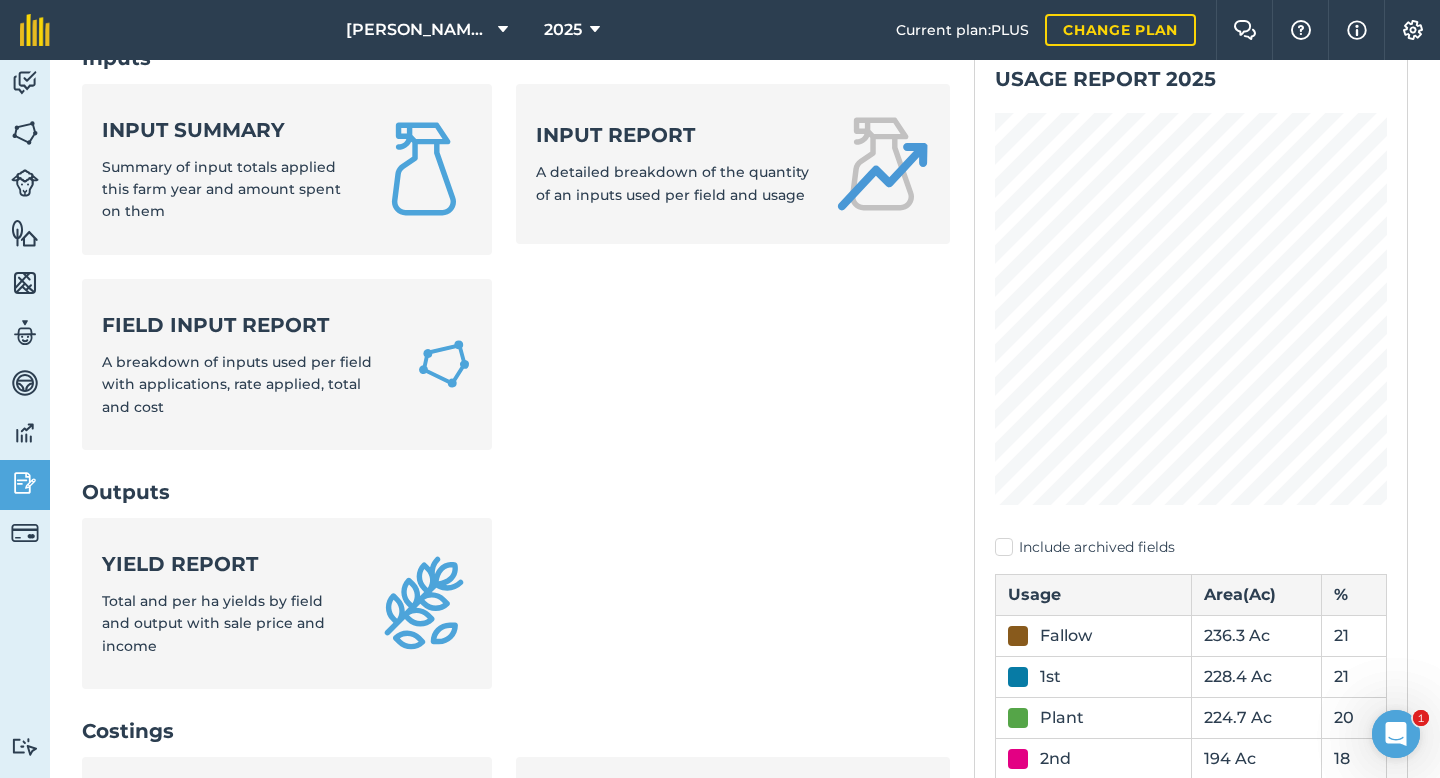 scroll, scrollTop: 150, scrollLeft: 0, axis: vertical 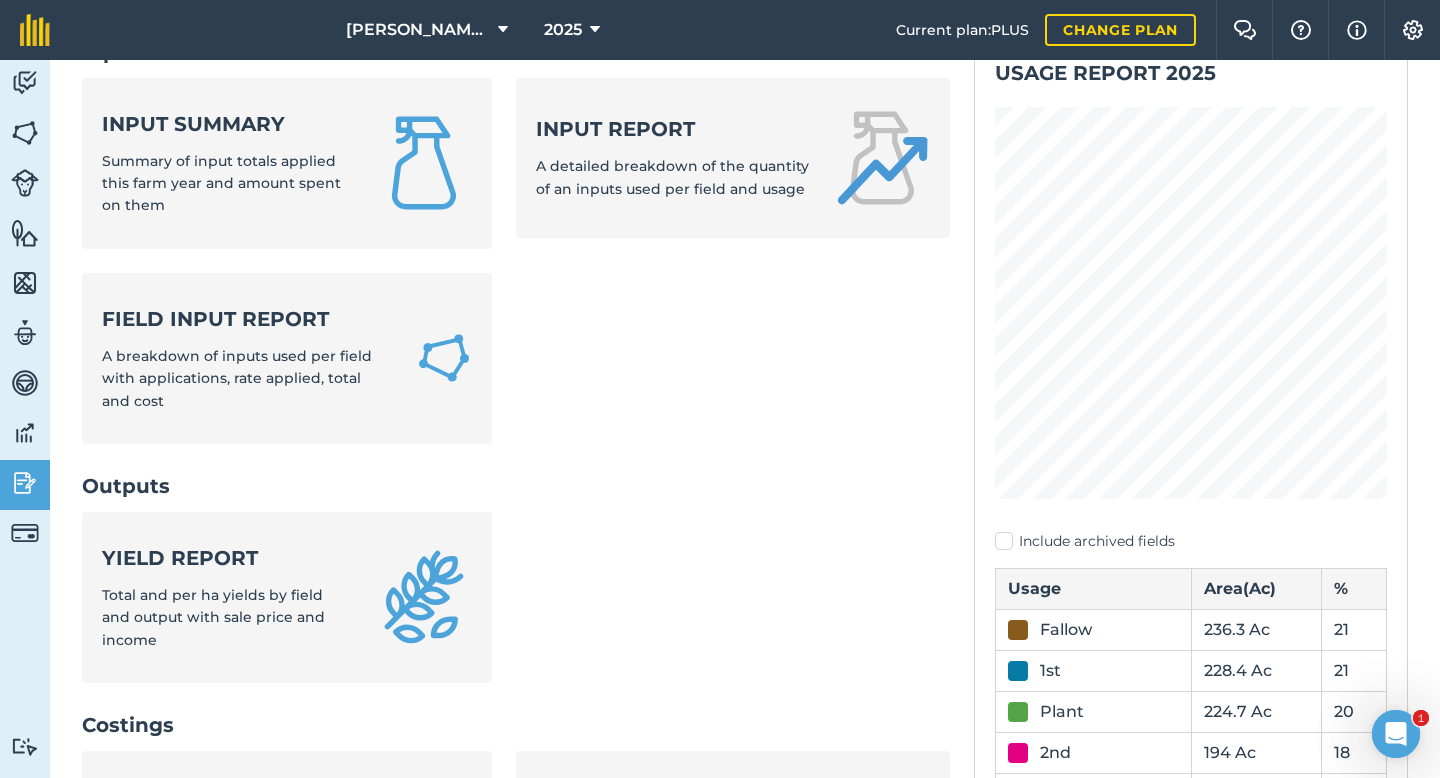 click on "Include archived fields" at bounding box center [1191, 541] 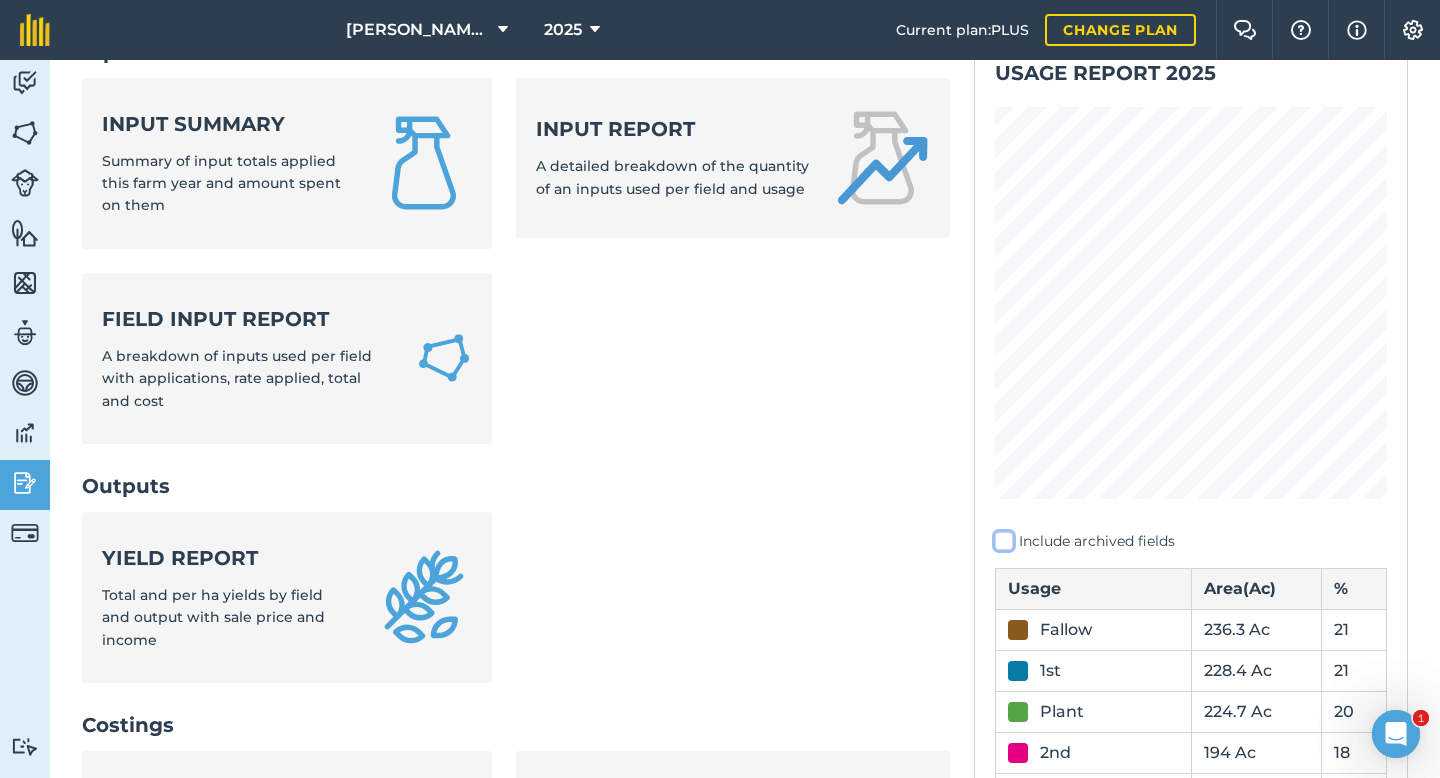 click on "Include archived fields" at bounding box center [1001, 687] 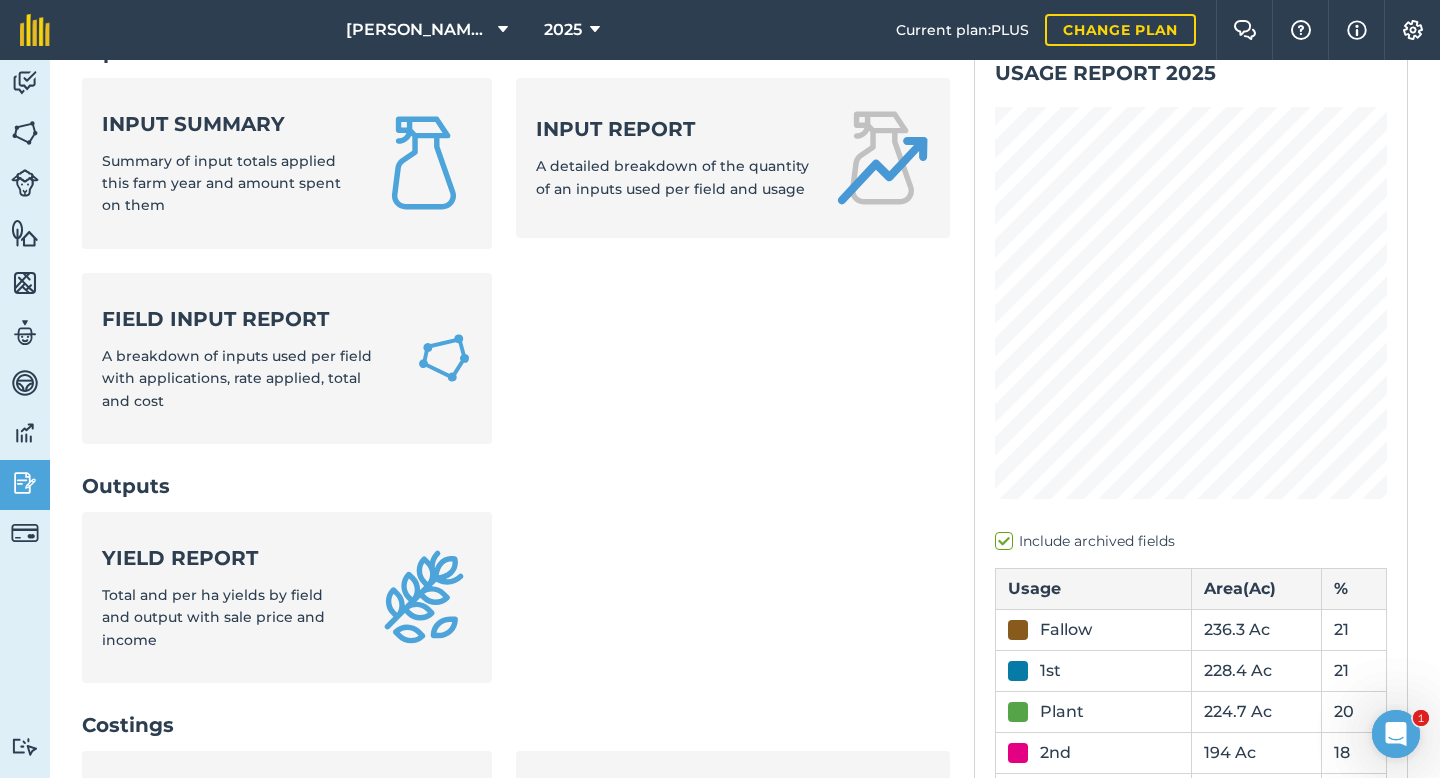 click on "Include archived fields" at bounding box center [1191, 541] 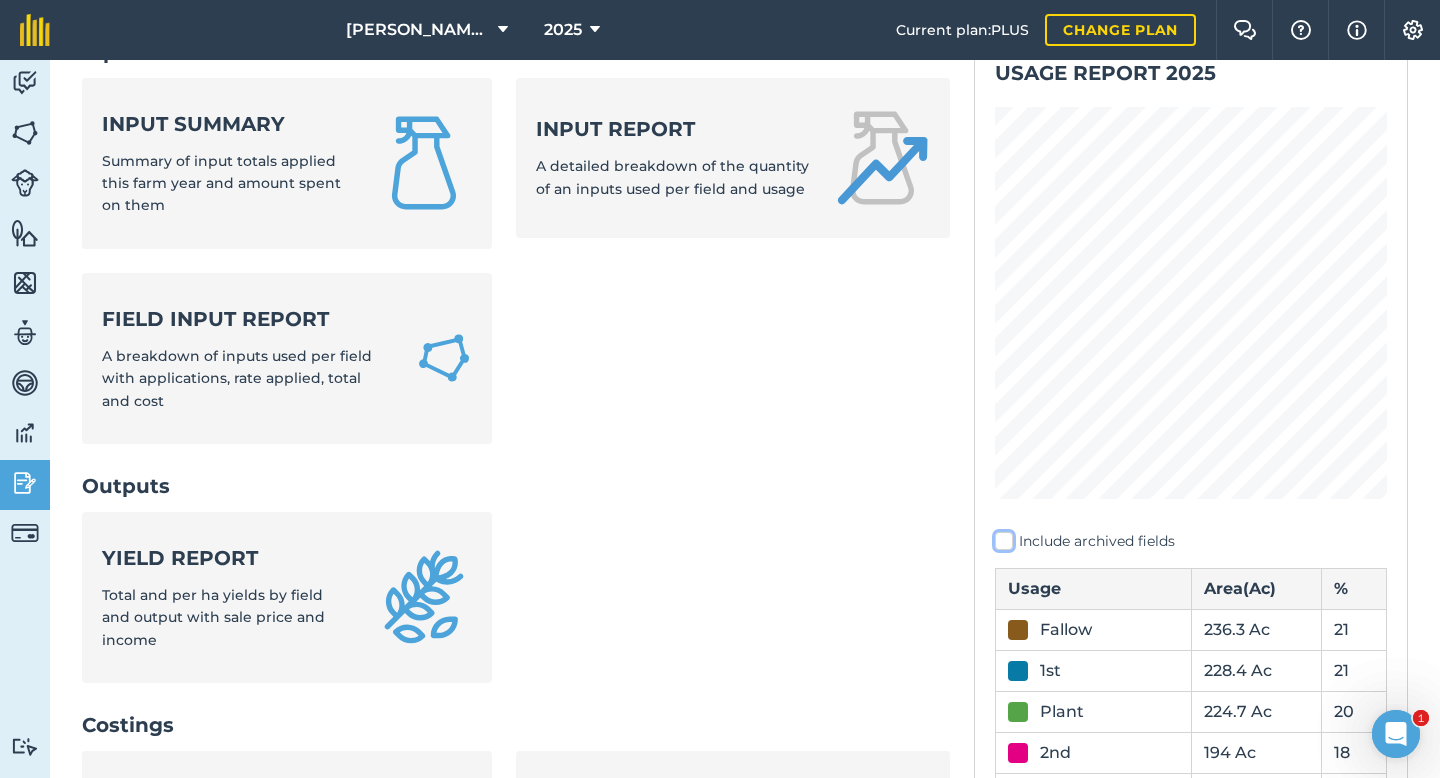 checkbox on "false" 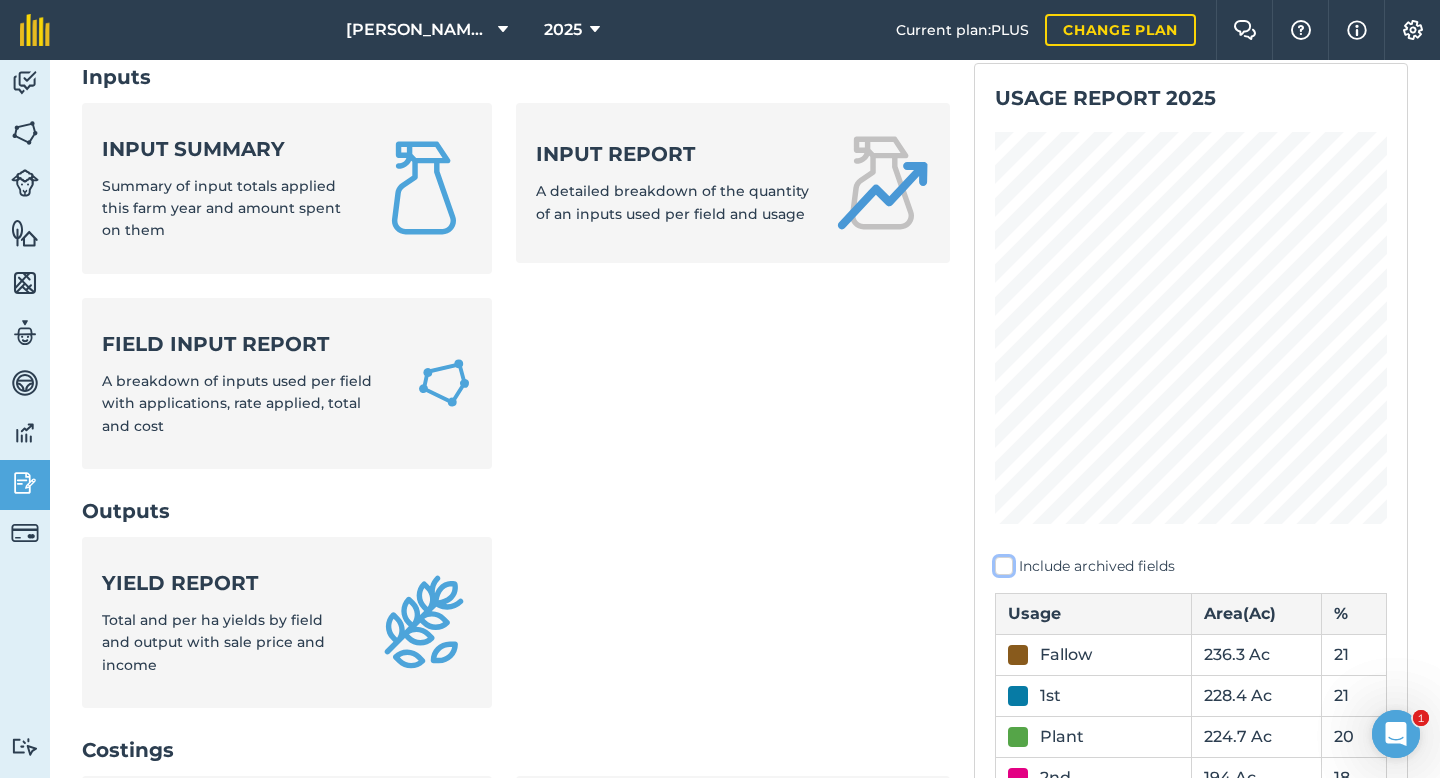 scroll, scrollTop: 0, scrollLeft: 0, axis: both 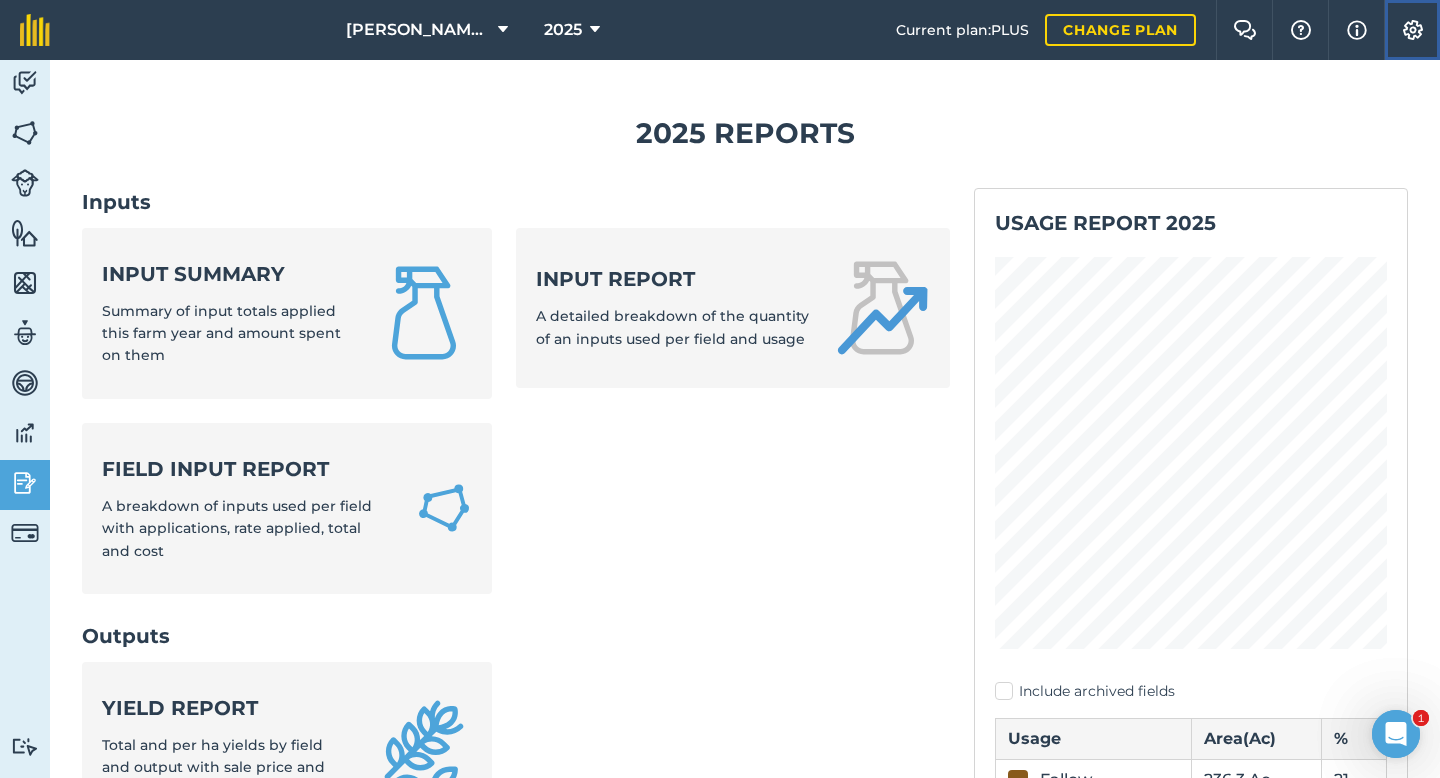click at bounding box center [1413, 30] 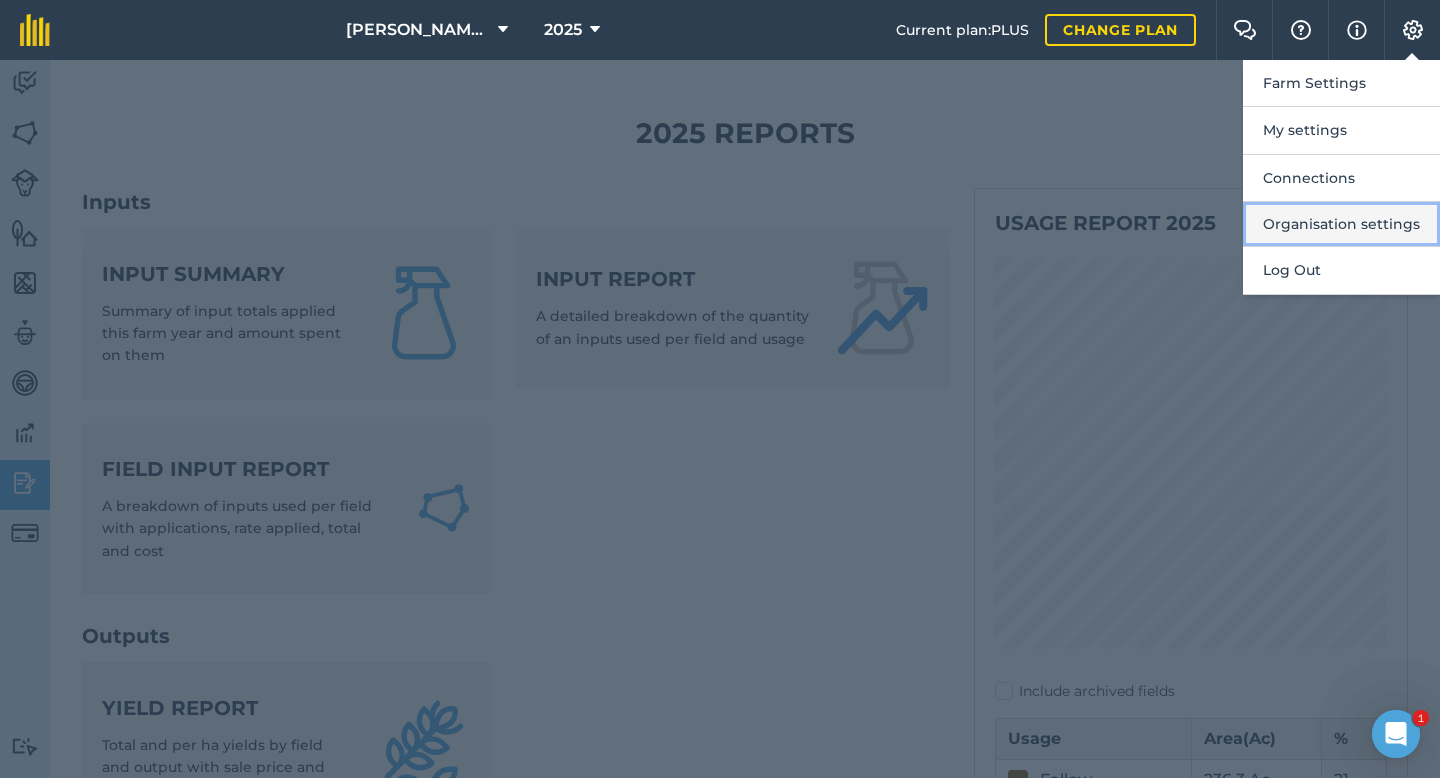 click on "Organisation settings" at bounding box center [1341, 224] 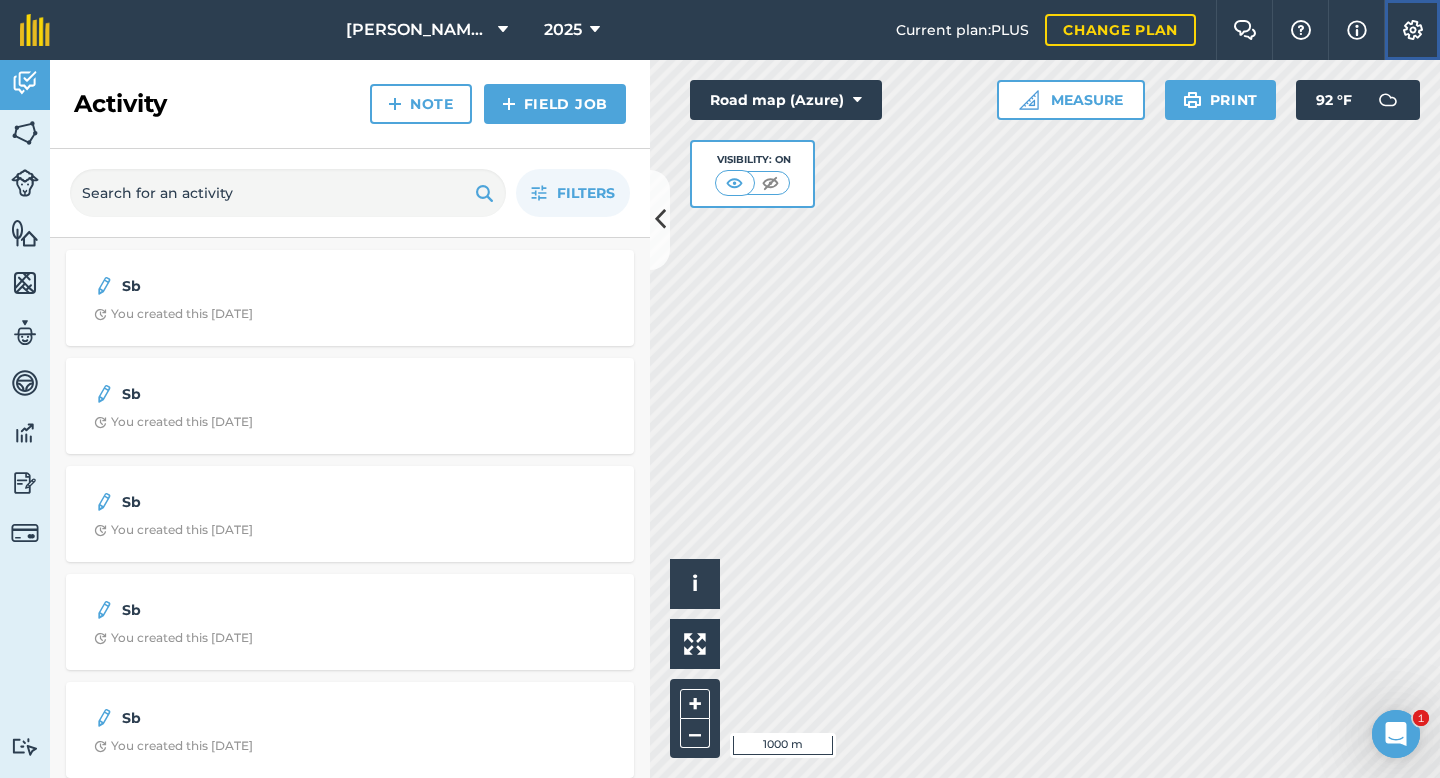click on "Settings" at bounding box center (1412, 30) 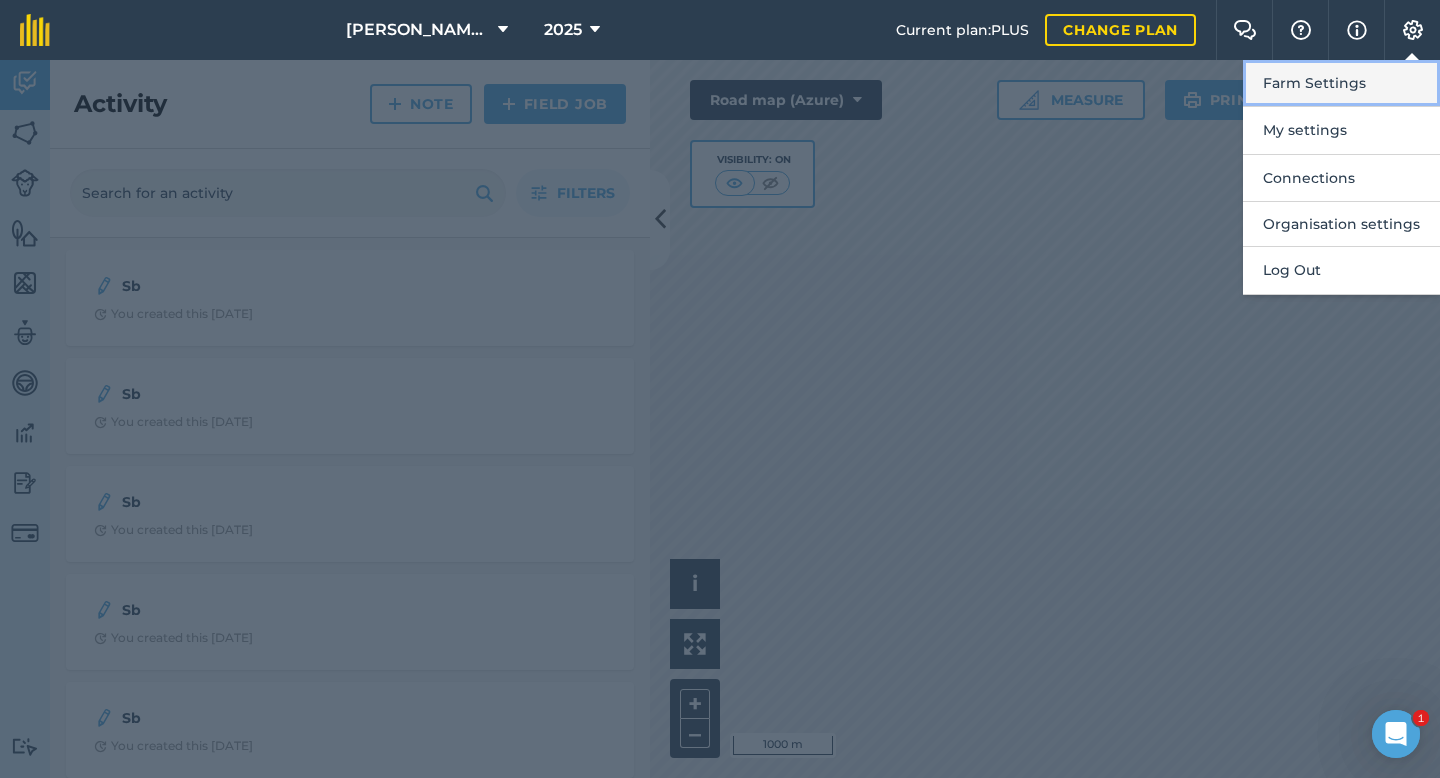 click on "Farm Settings" at bounding box center [1341, 83] 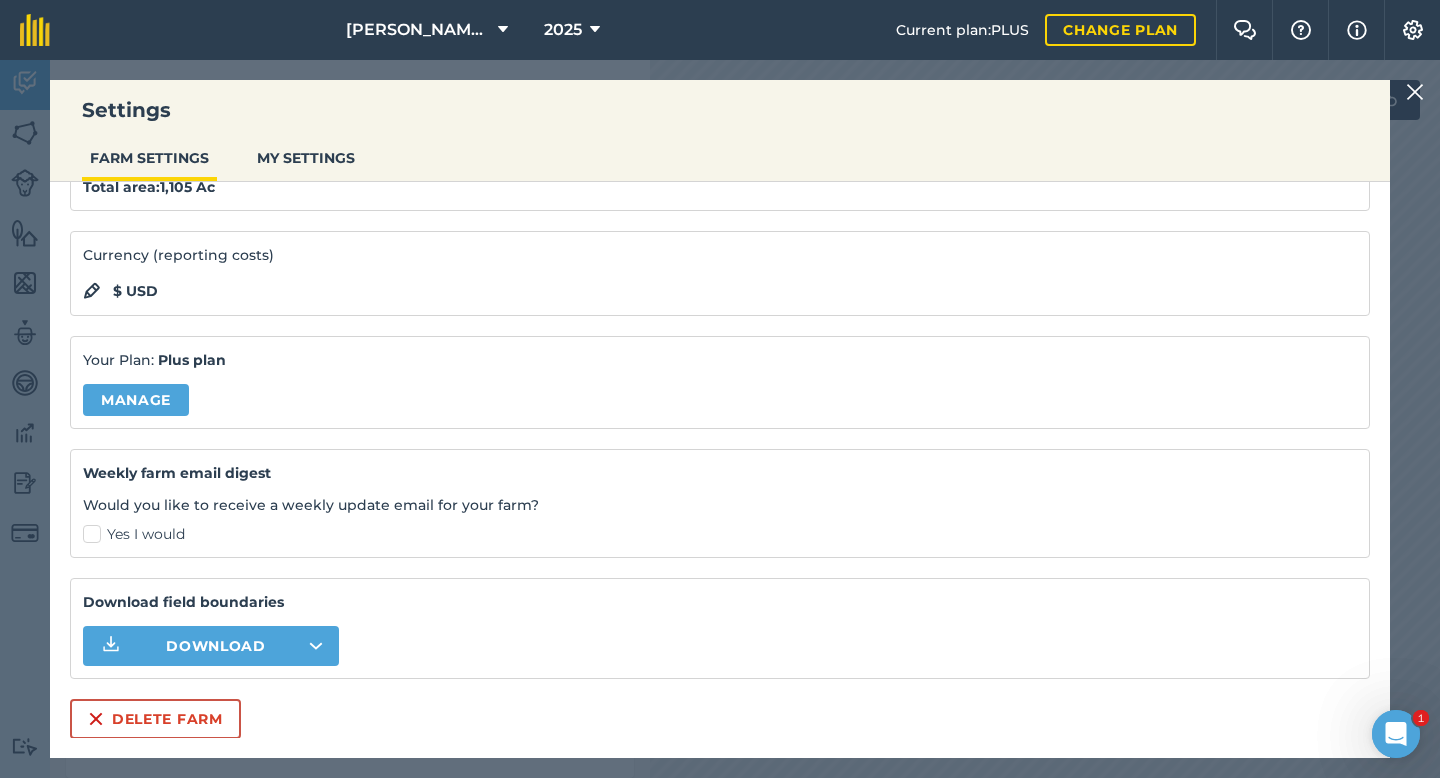 scroll, scrollTop: 0, scrollLeft: 0, axis: both 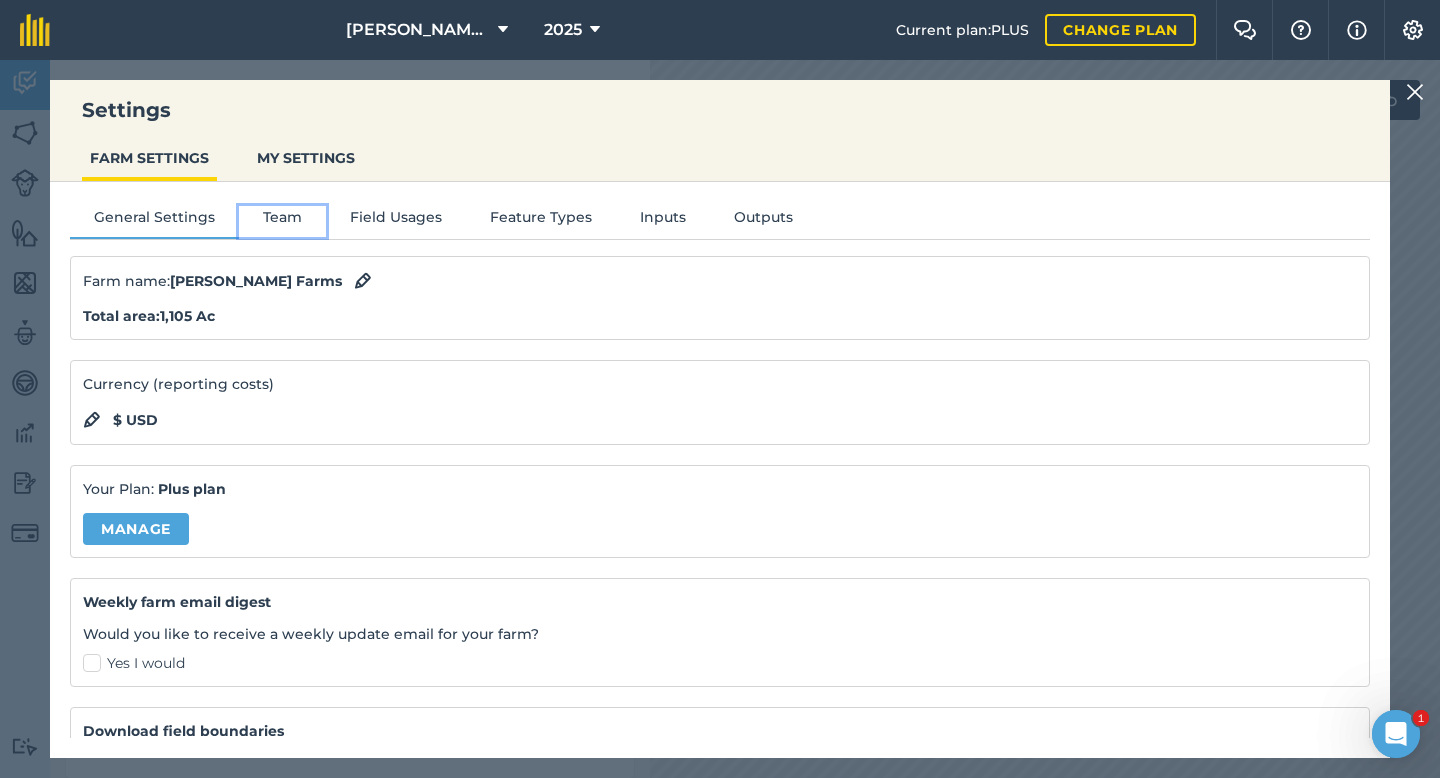 click on "Team" at bounding box center (282, 221) 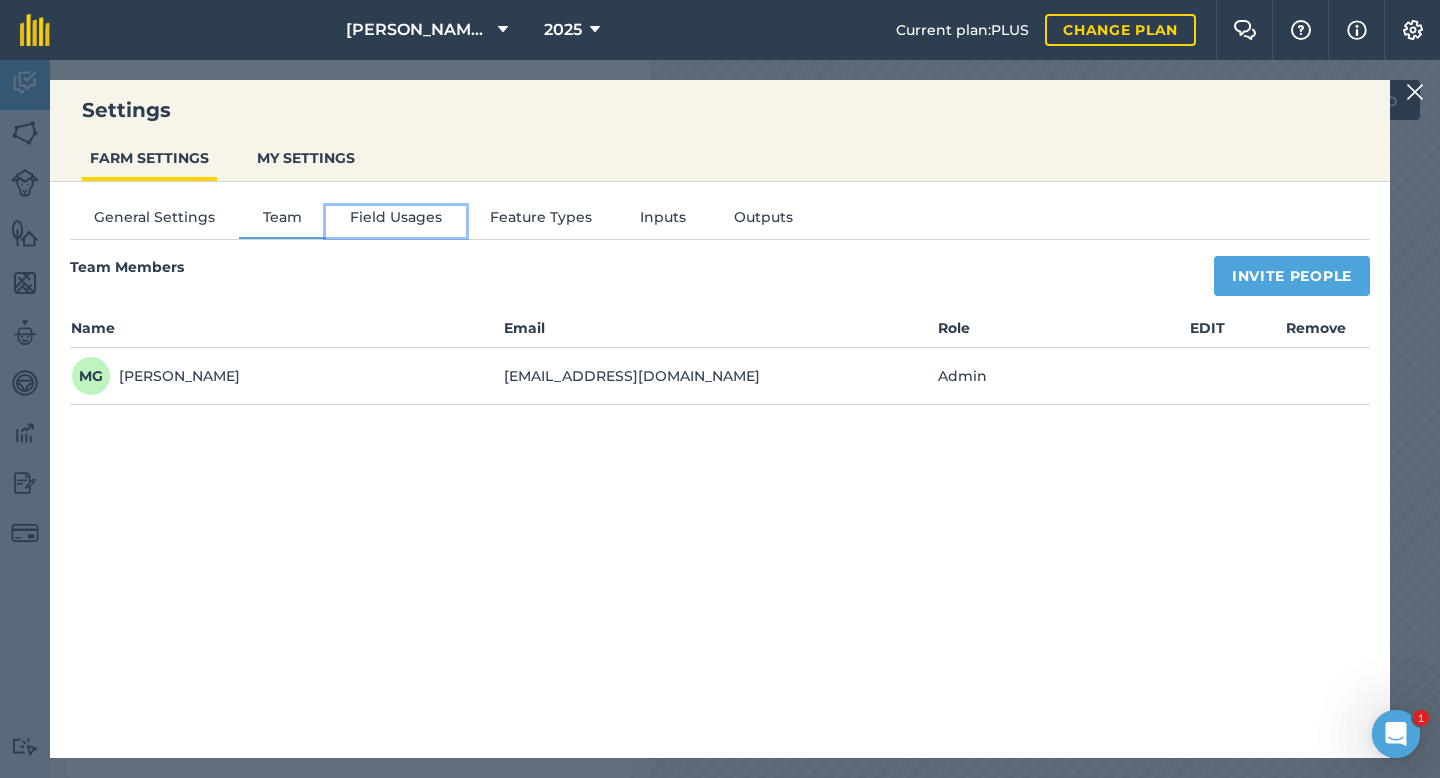click on "Field Usages" at bounding box center [396, 221] 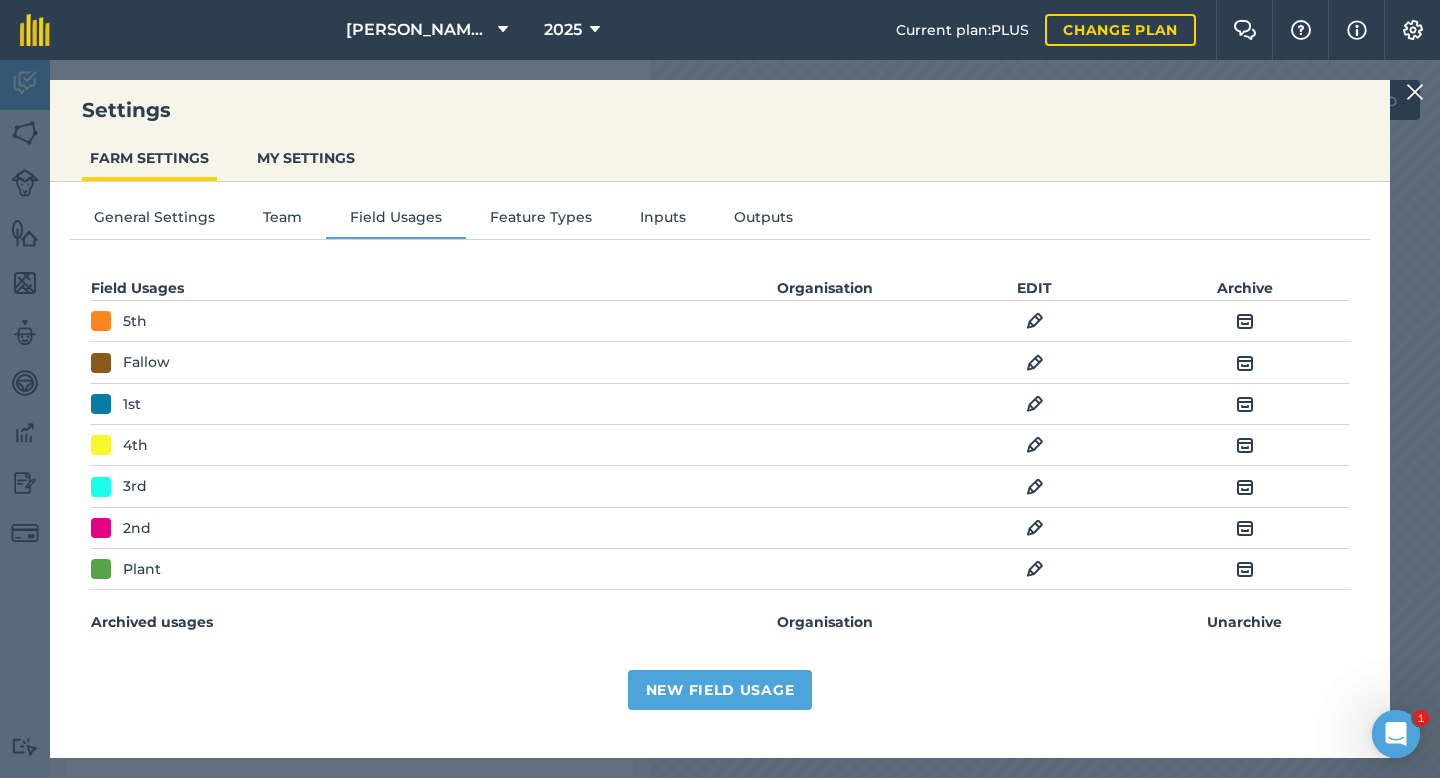 click at bounding box center [1035, 363] 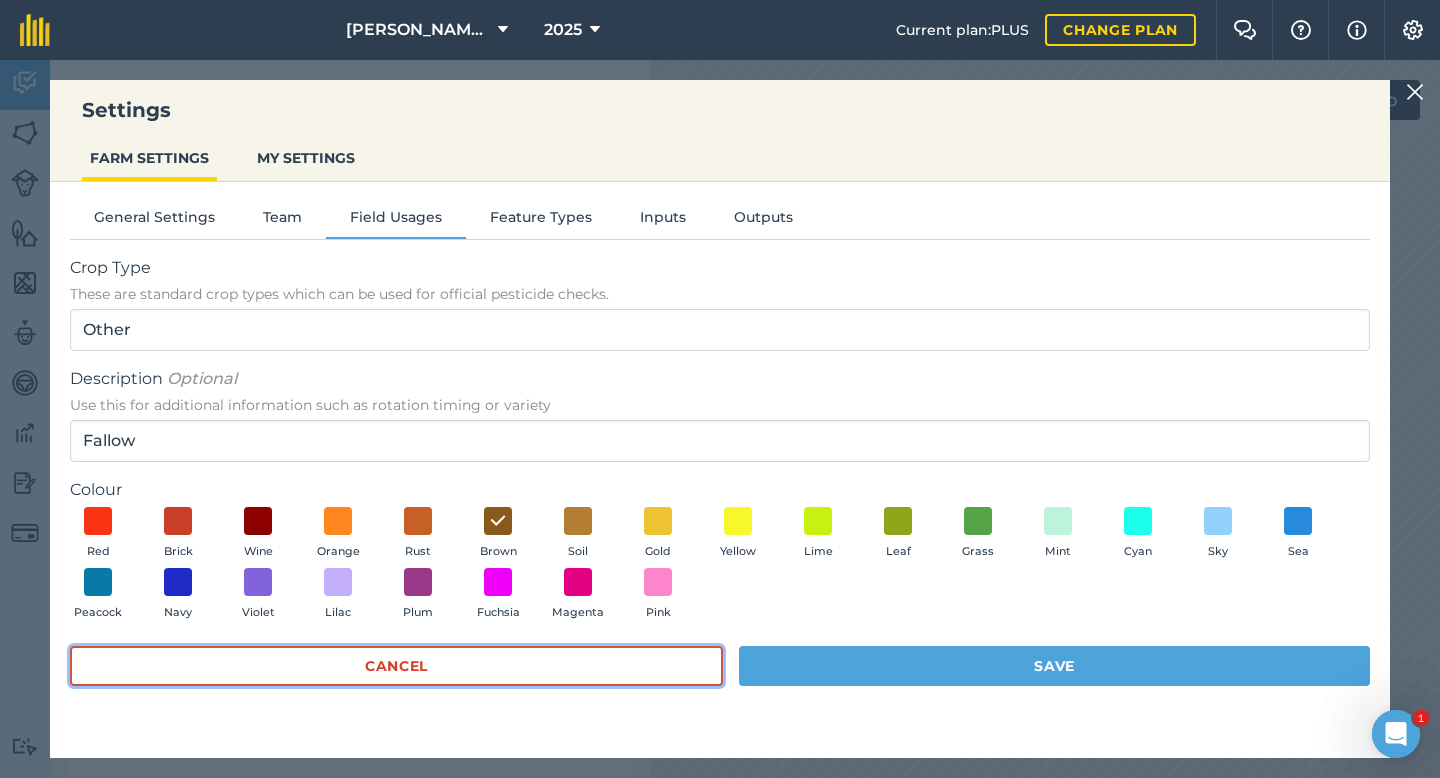 click on "Cancel" at bounding box center [396, 666] 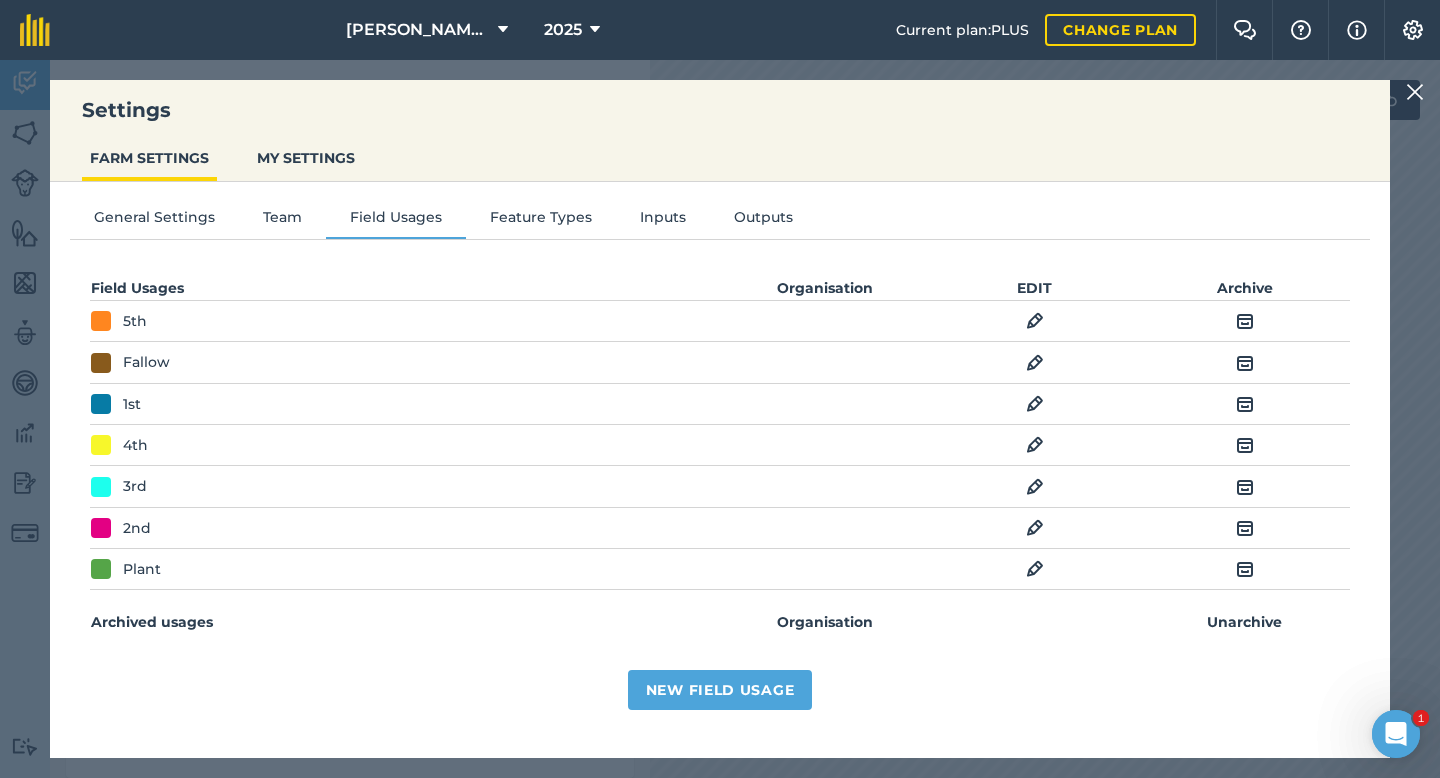click on "EDIT" at bounding box center (1035, 362) 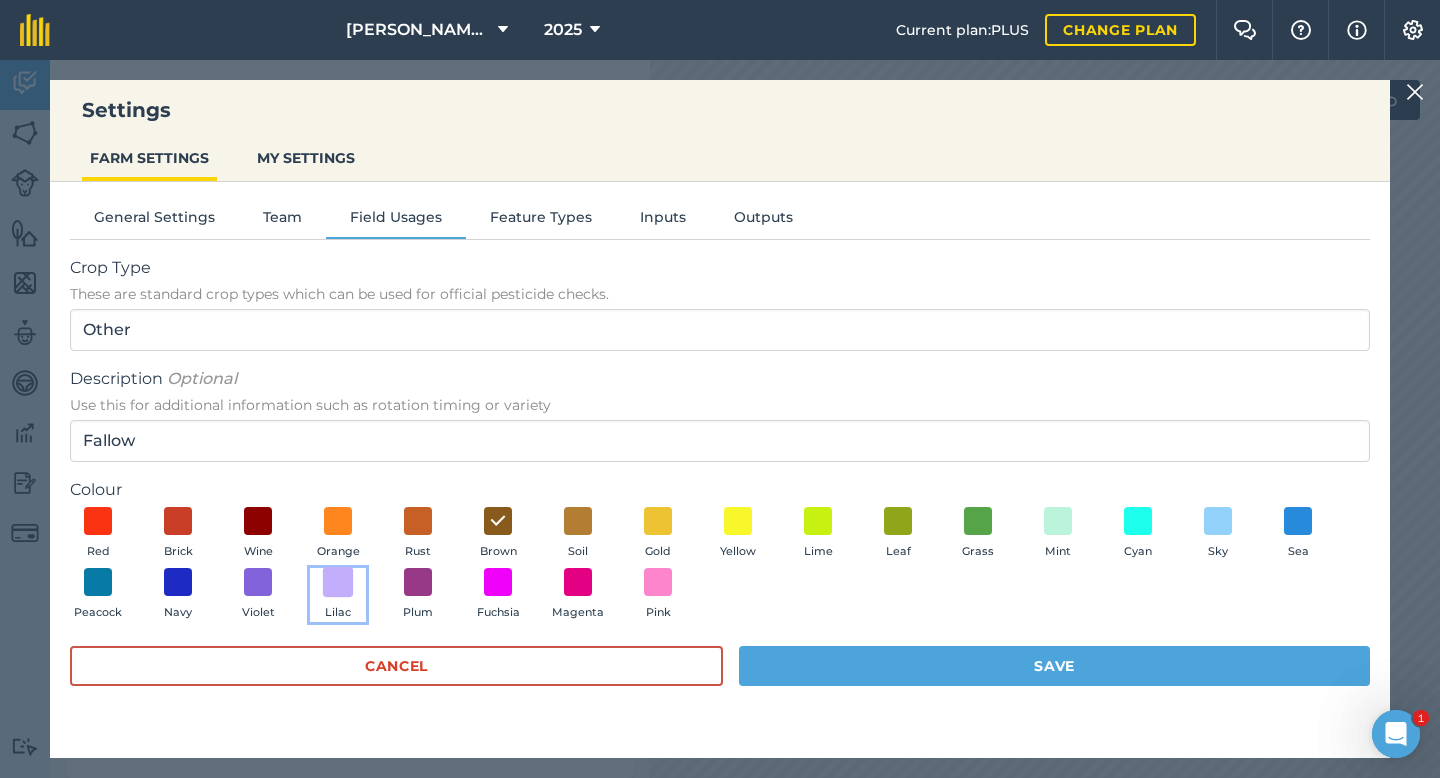 click at bounding box center [338, 582] 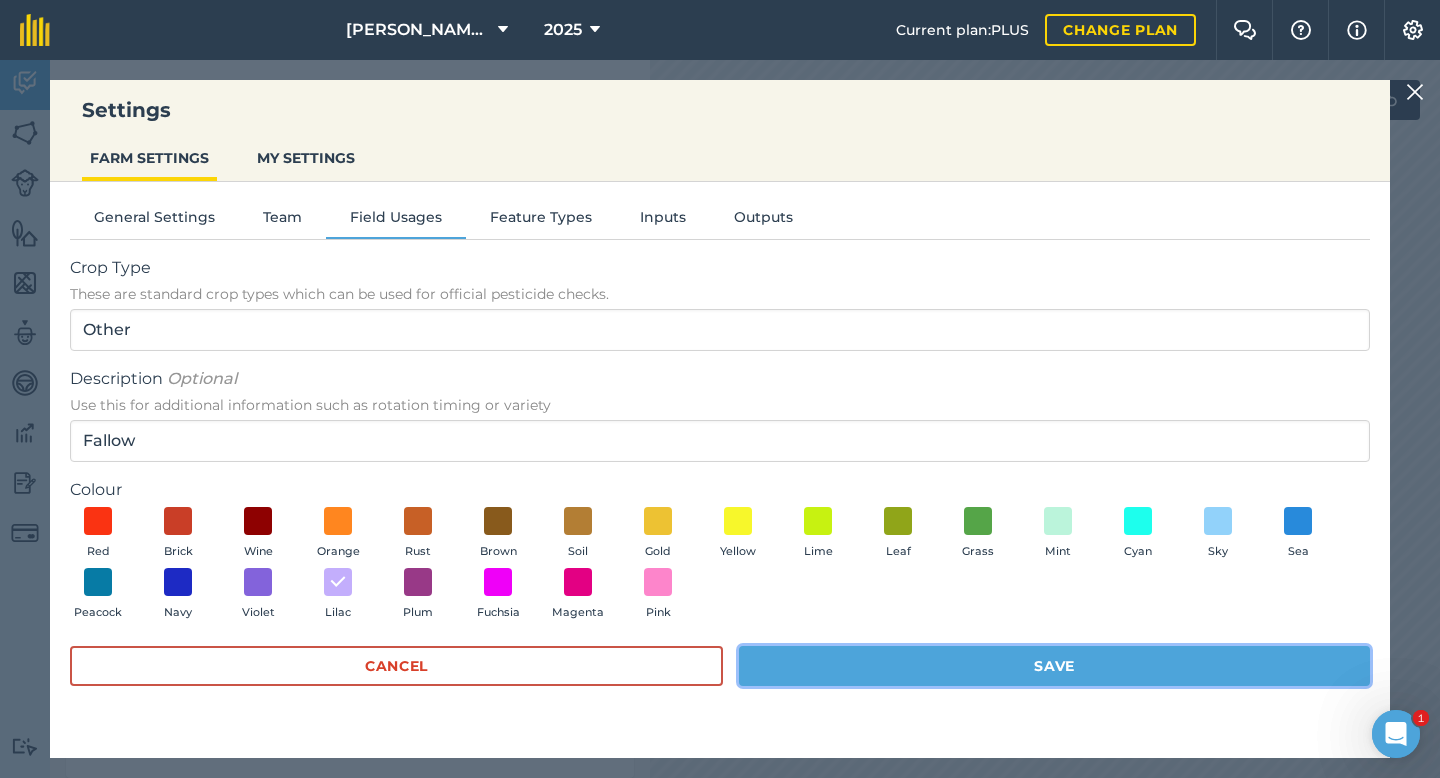 click on "Save" at bounding box center (1054, 666) 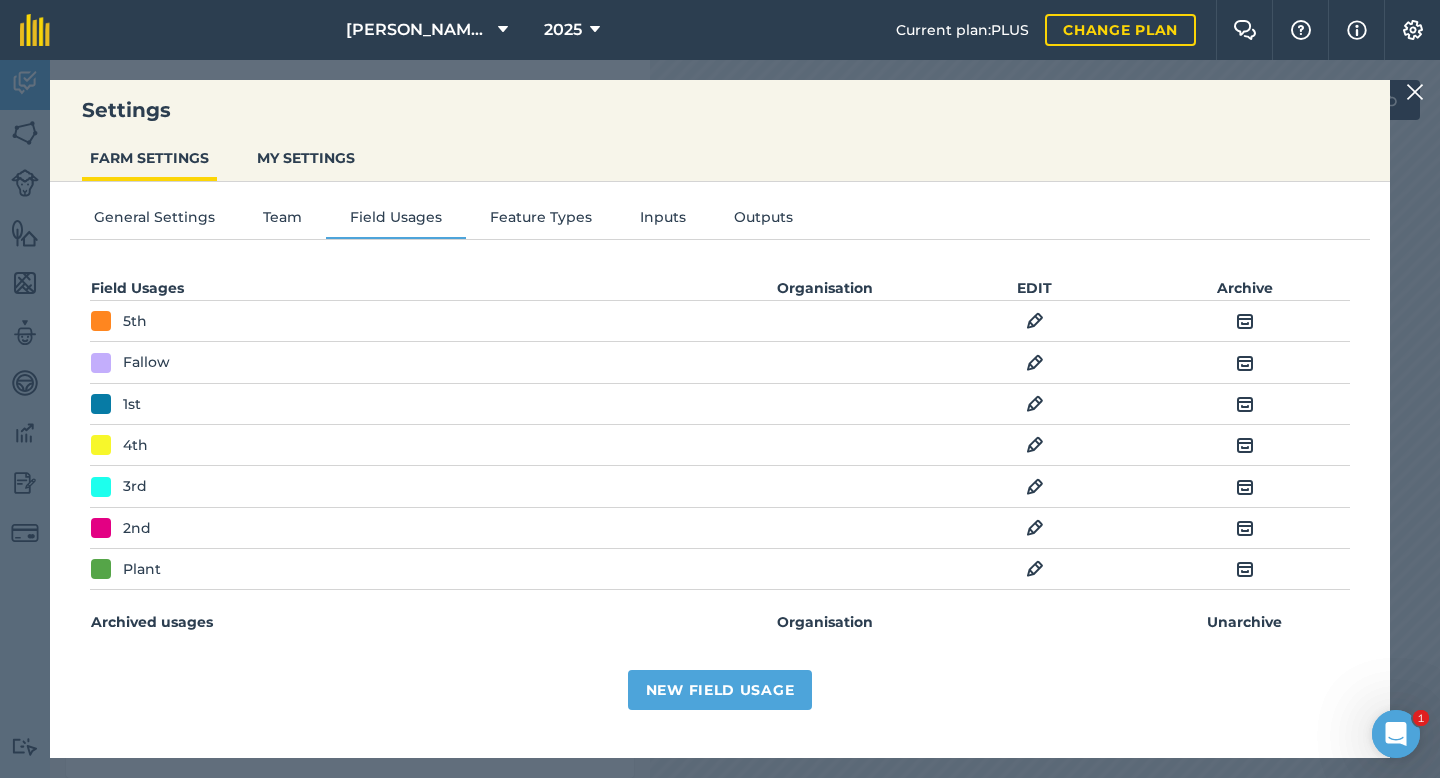 click at bounding box center [1415, 92] 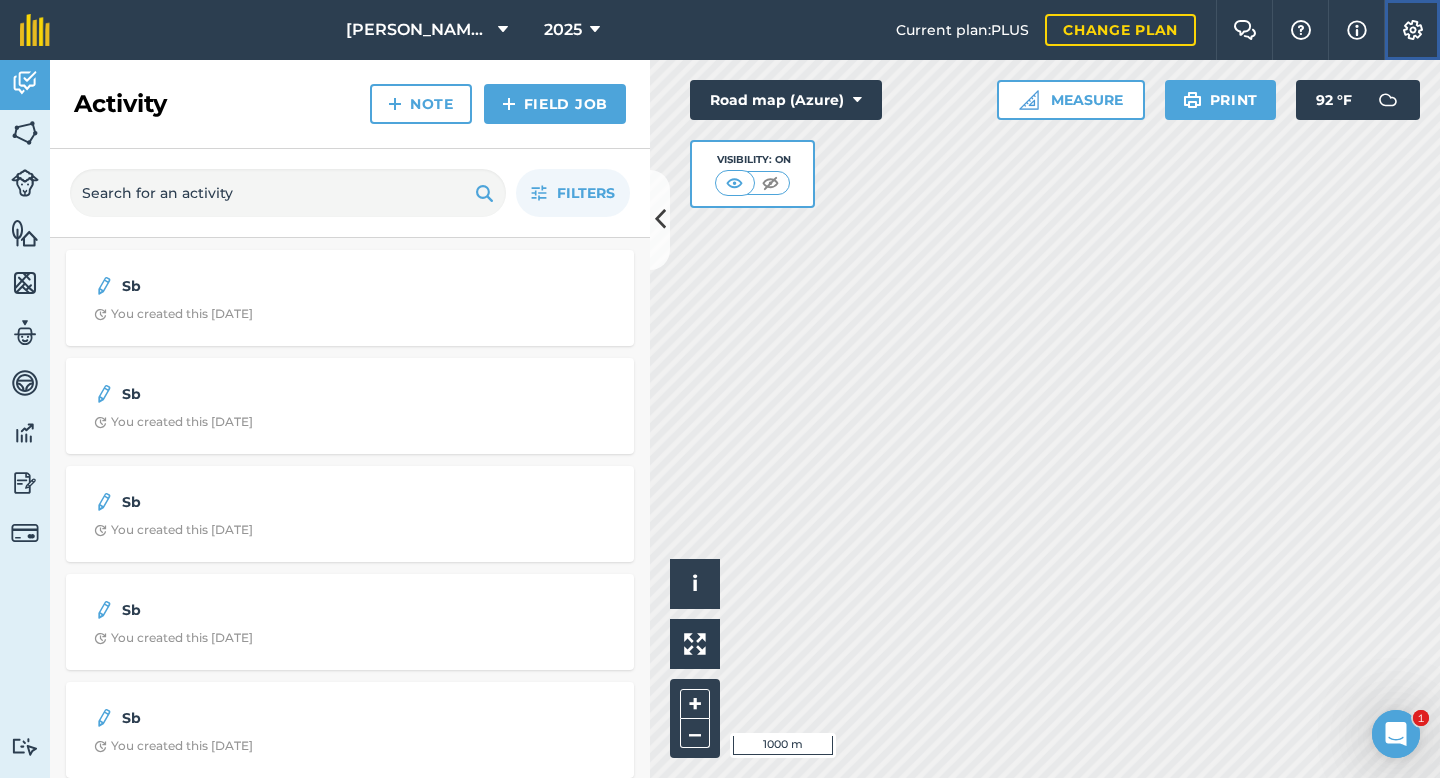 click on "Settings" at bounding box center (1412, 30) 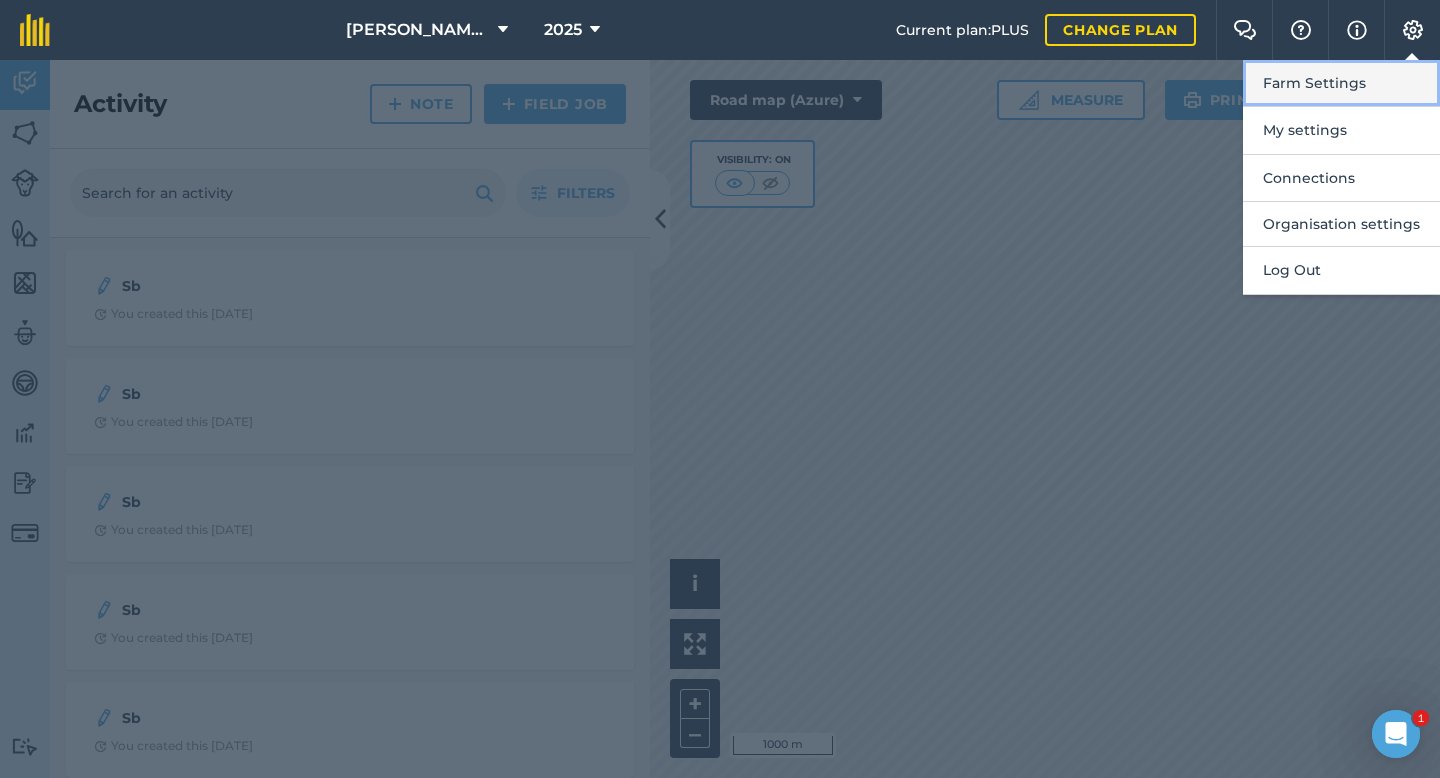 click on "Farm Settings" at bounding box center (1341, 83) 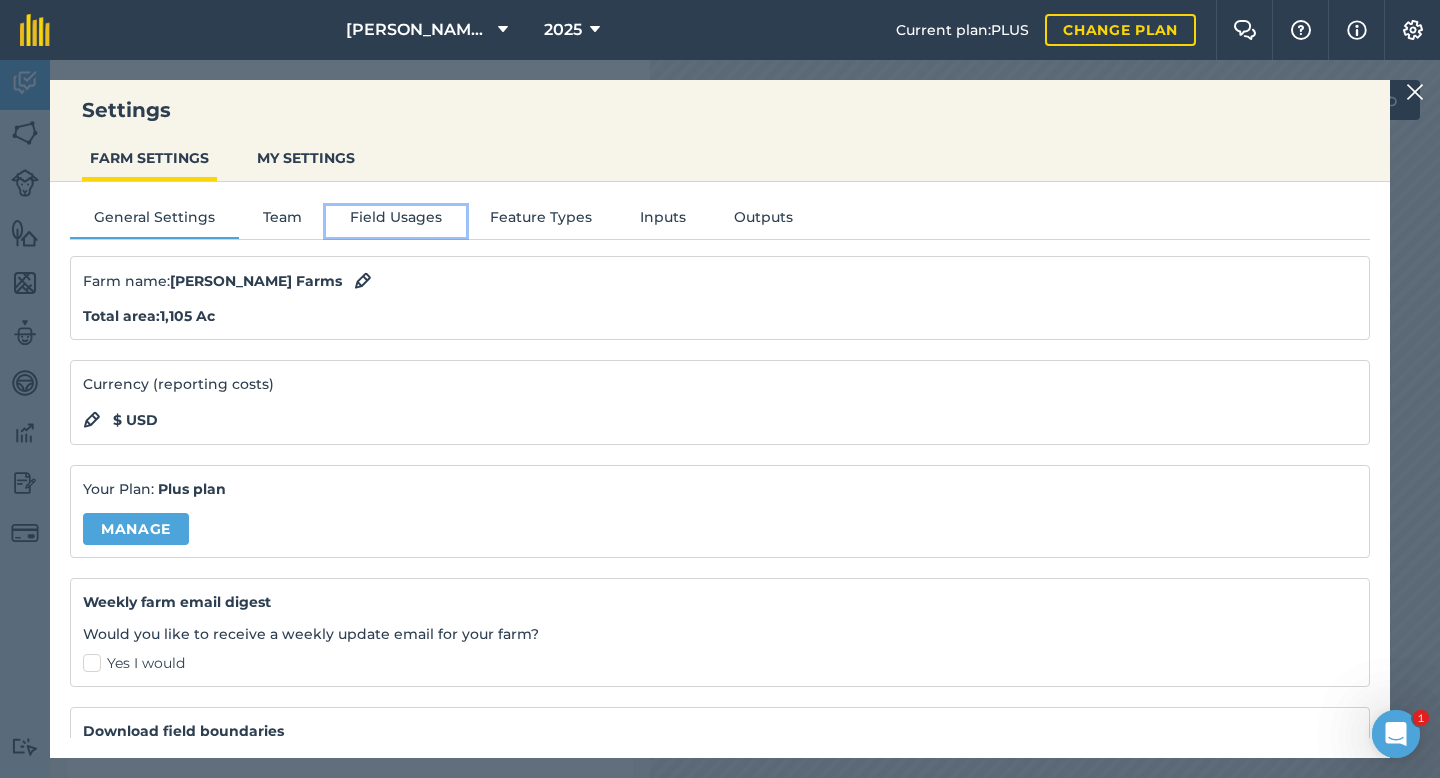 click on "Field Usages" at bounding box center (396, 221) 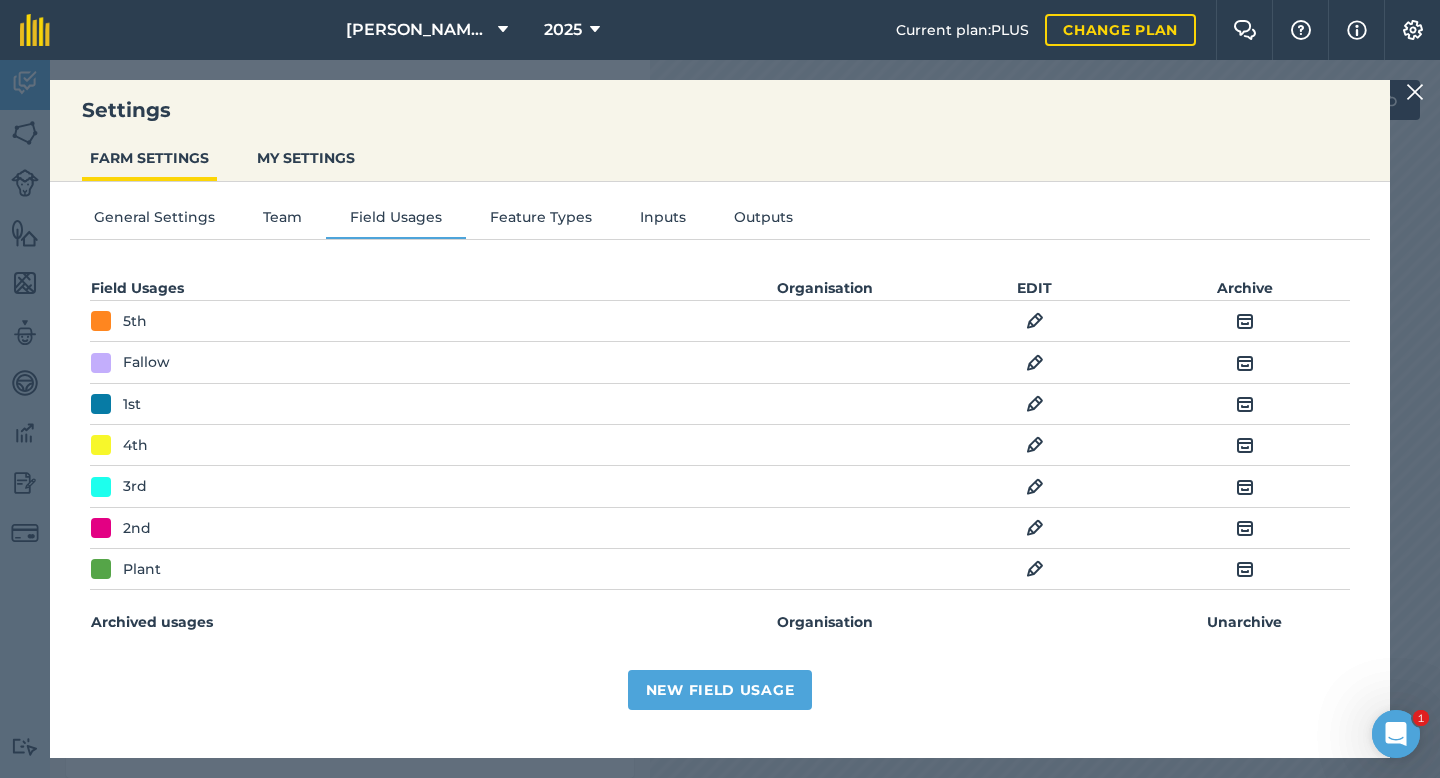 click at bounding box center [1035, 363] 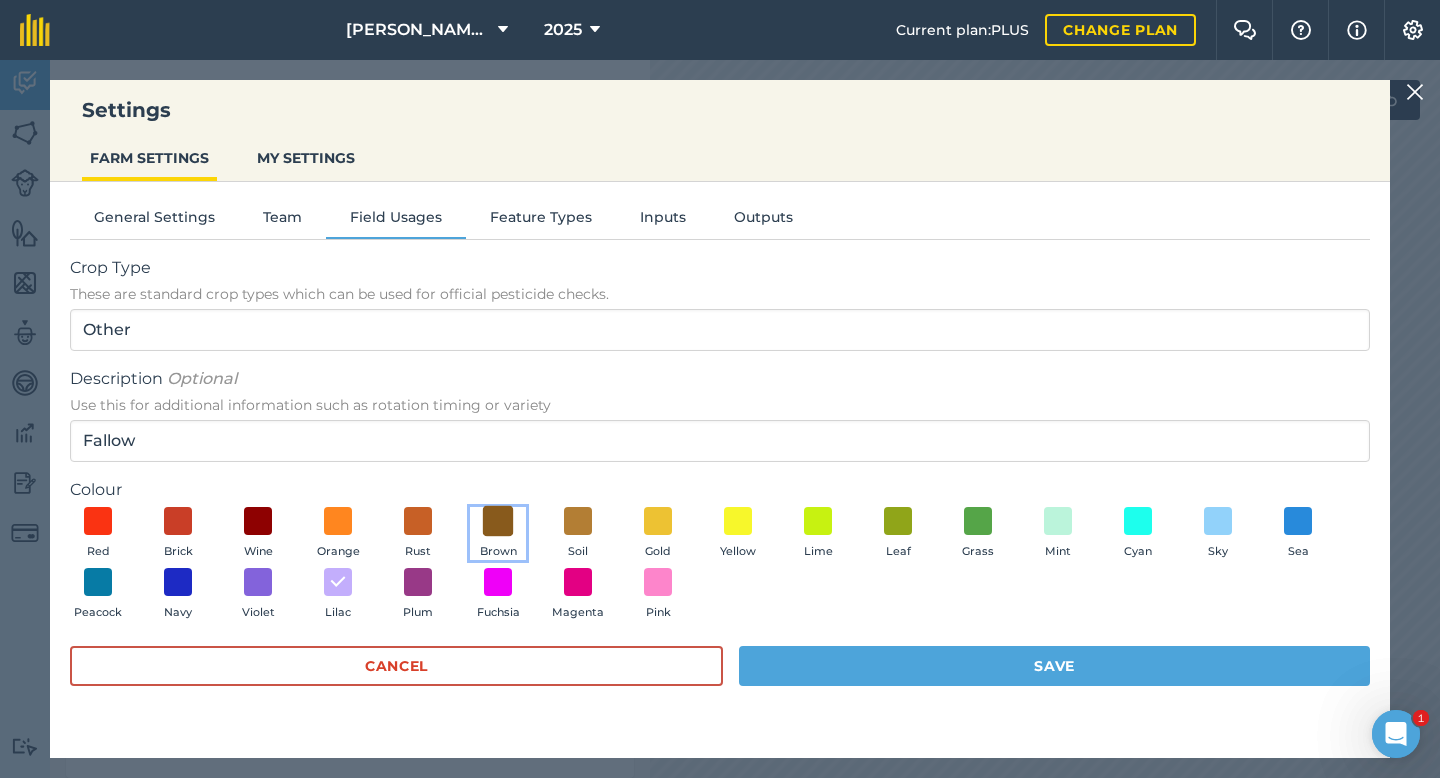 click at bounding box center (498, 520) 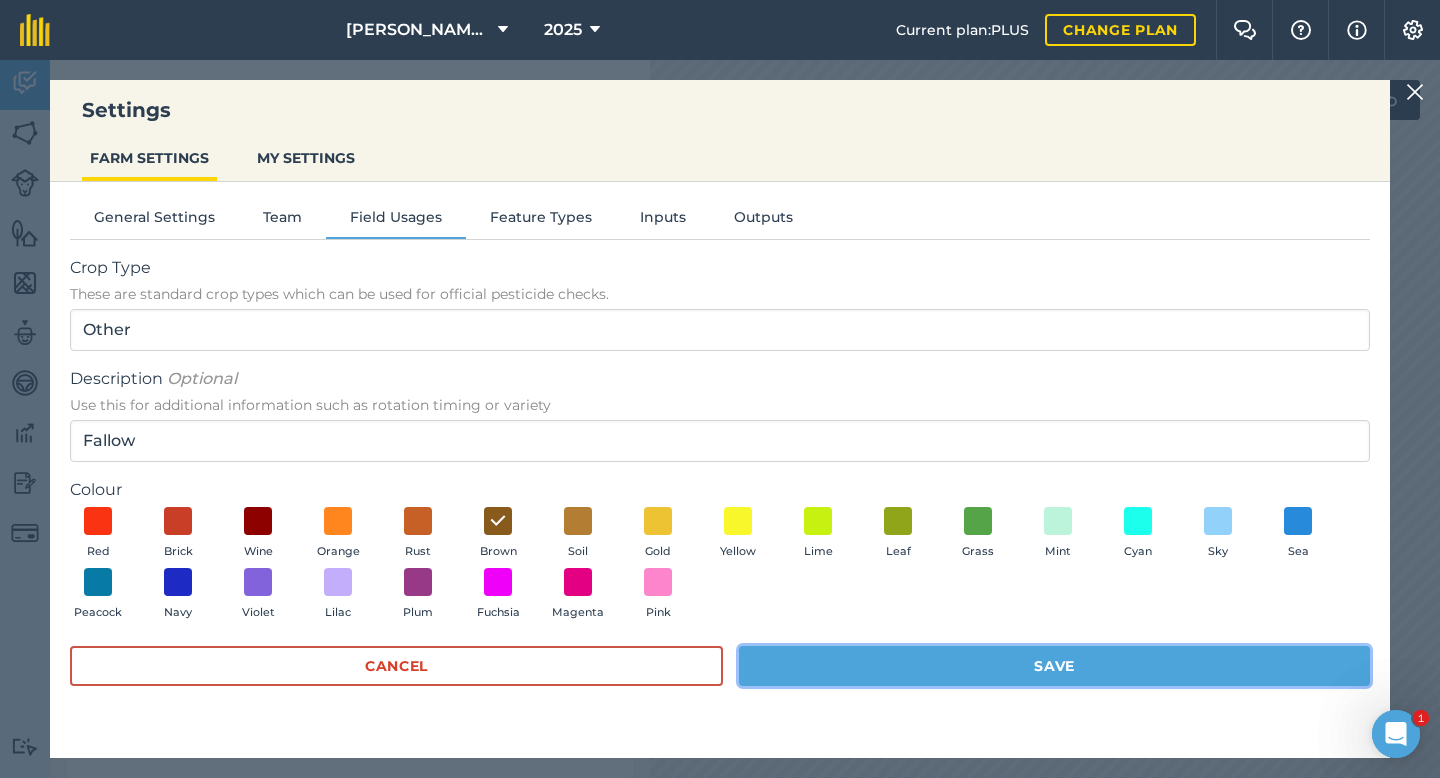 click on "Save" at bounding box center [1054, 666] 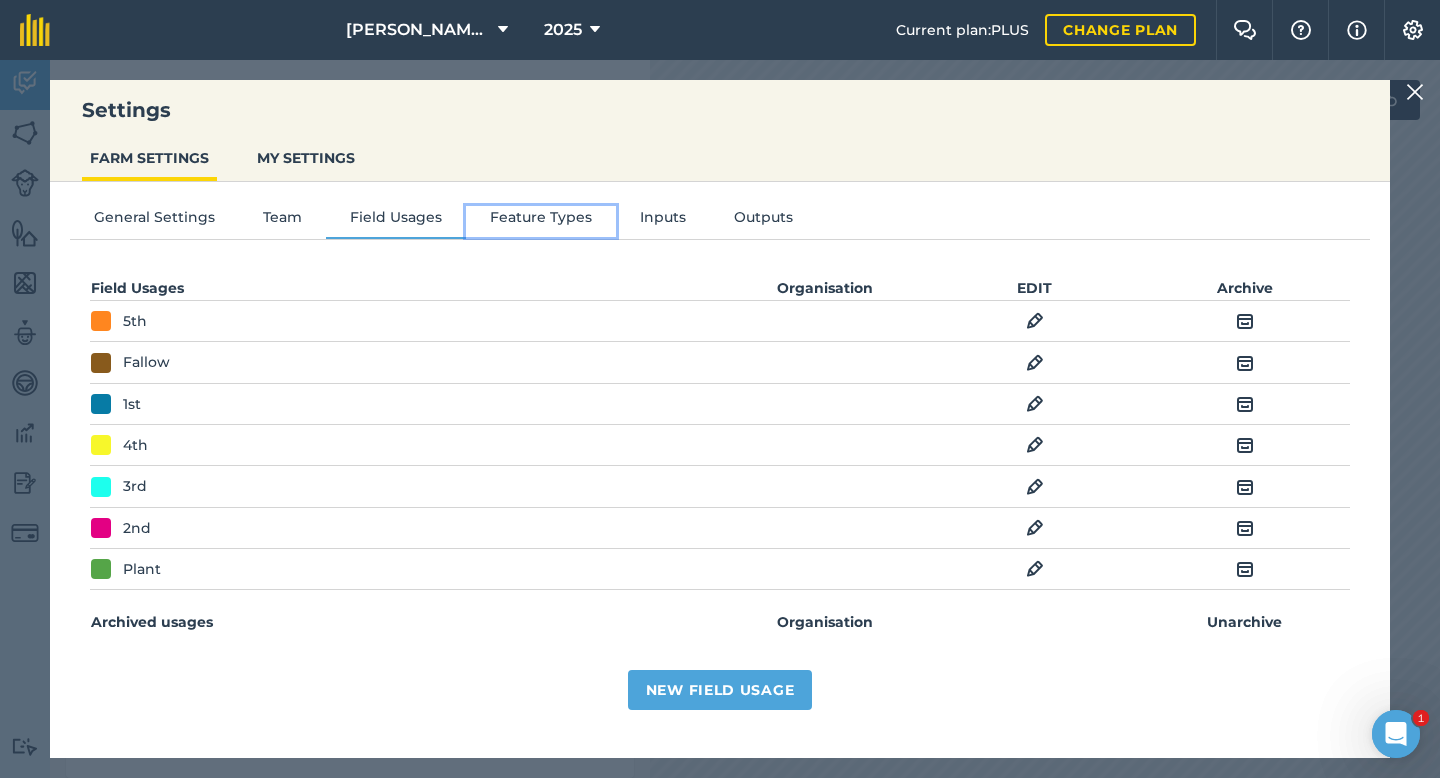 click on "Feature Types" at bounding box center (541, 221) 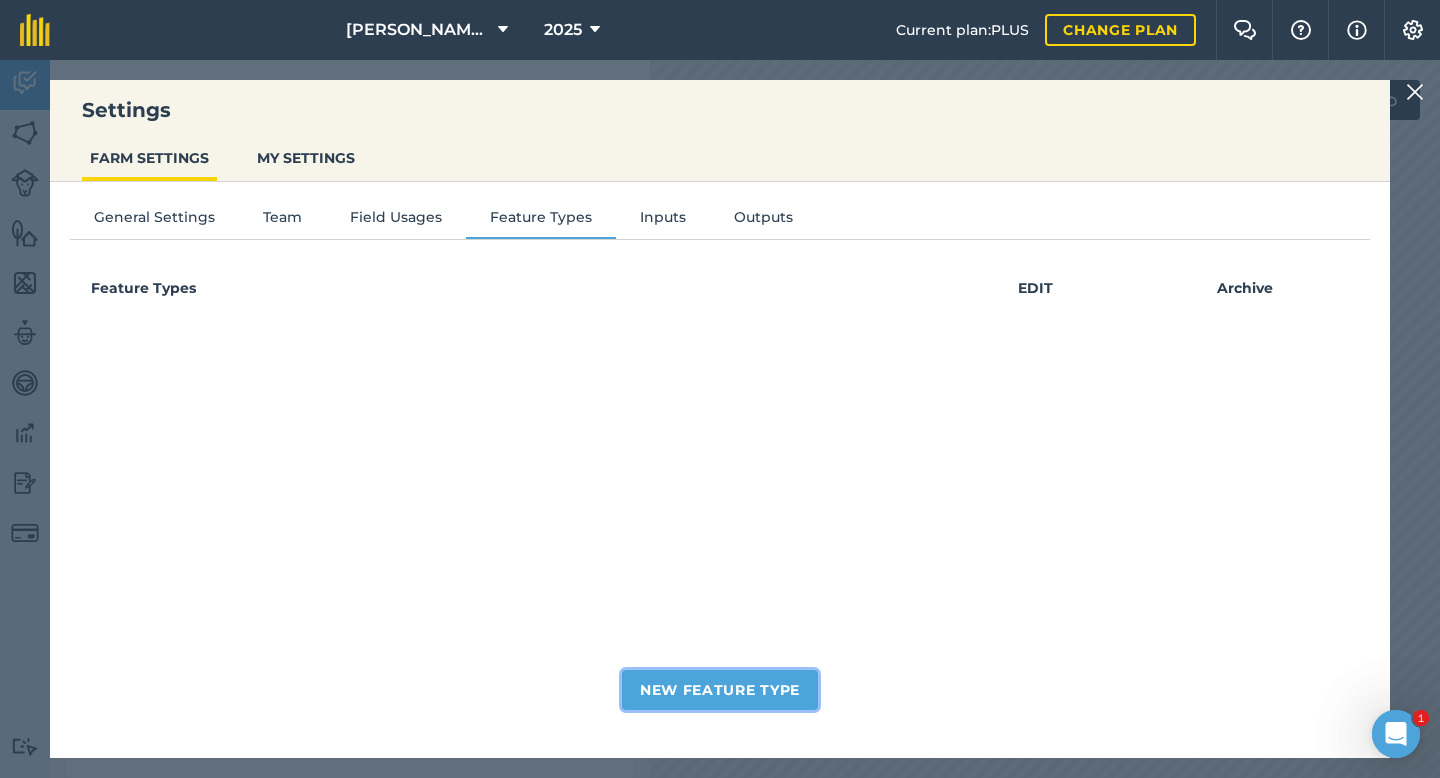 click on "New Feature Type" at bounding box center [720, 690] 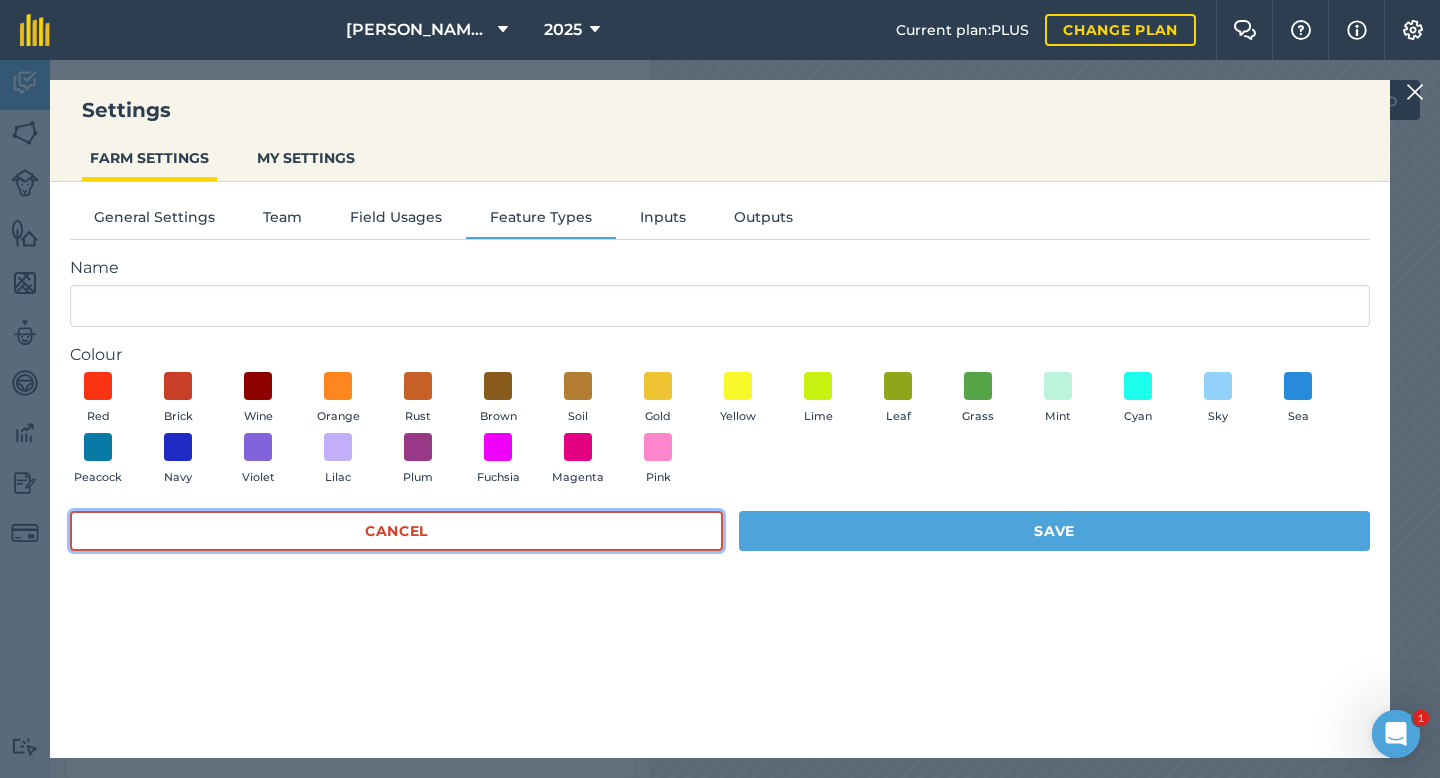 click on "Cancel" at bounding box center (396, 531) 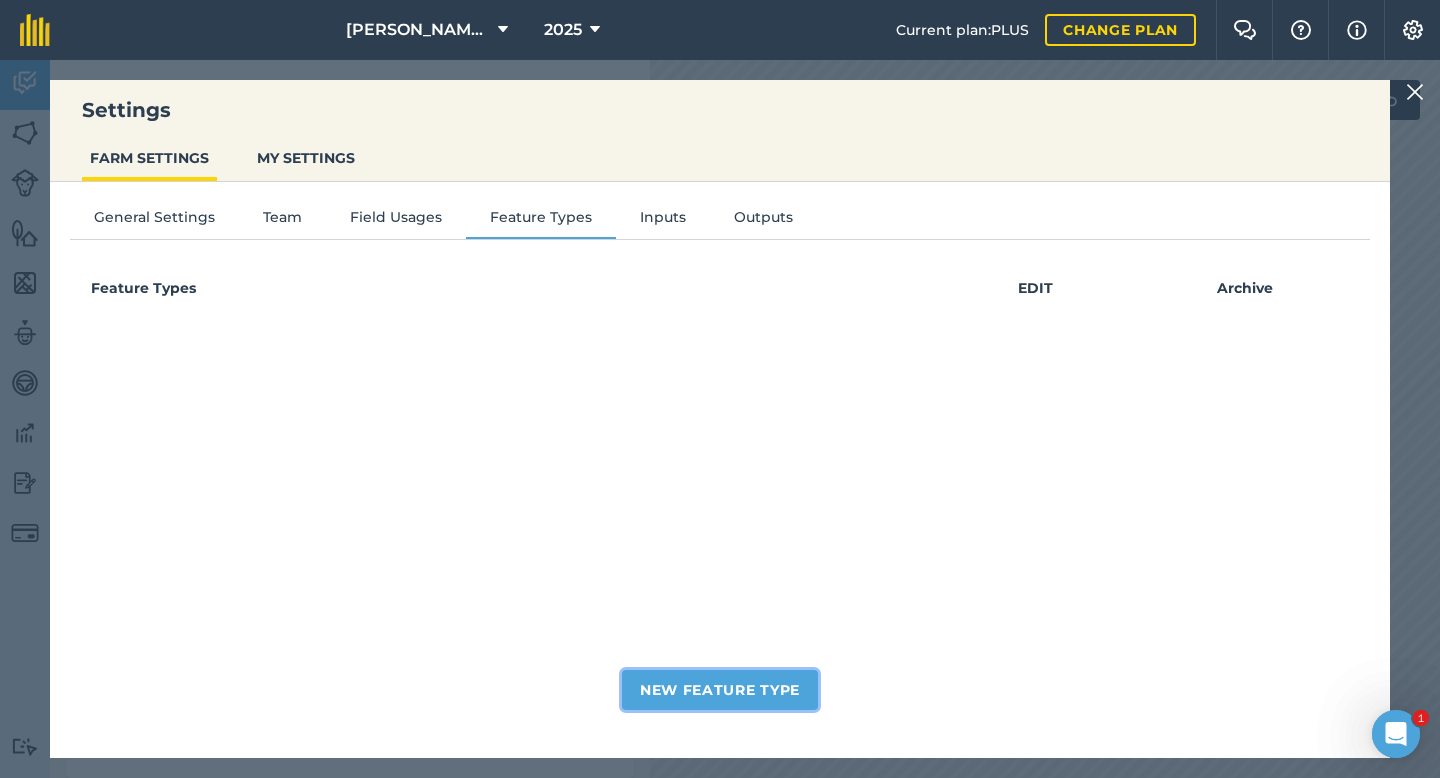 click on "New Feature Type" at bounding box center [720, 690] 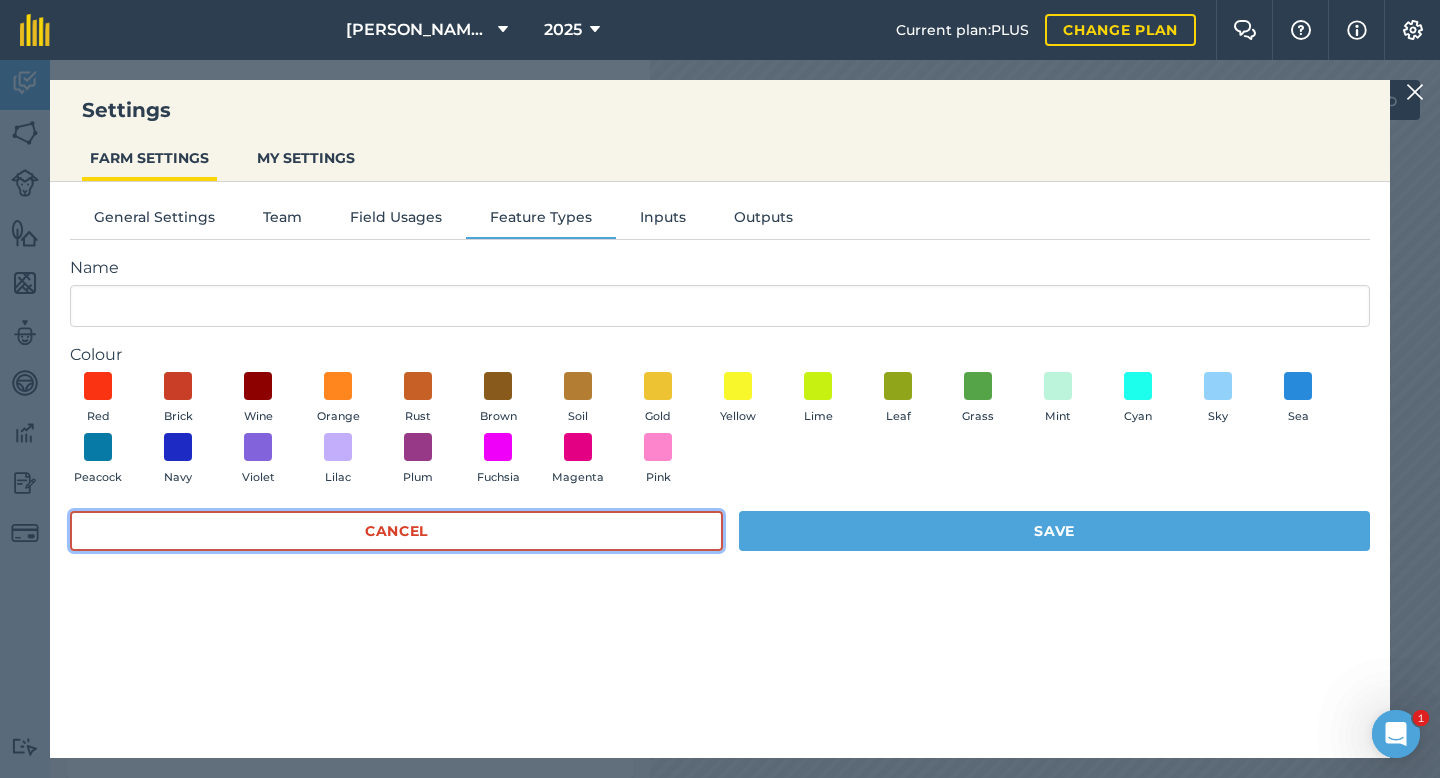 click on "Cancel" at bounding box center (396, 531) 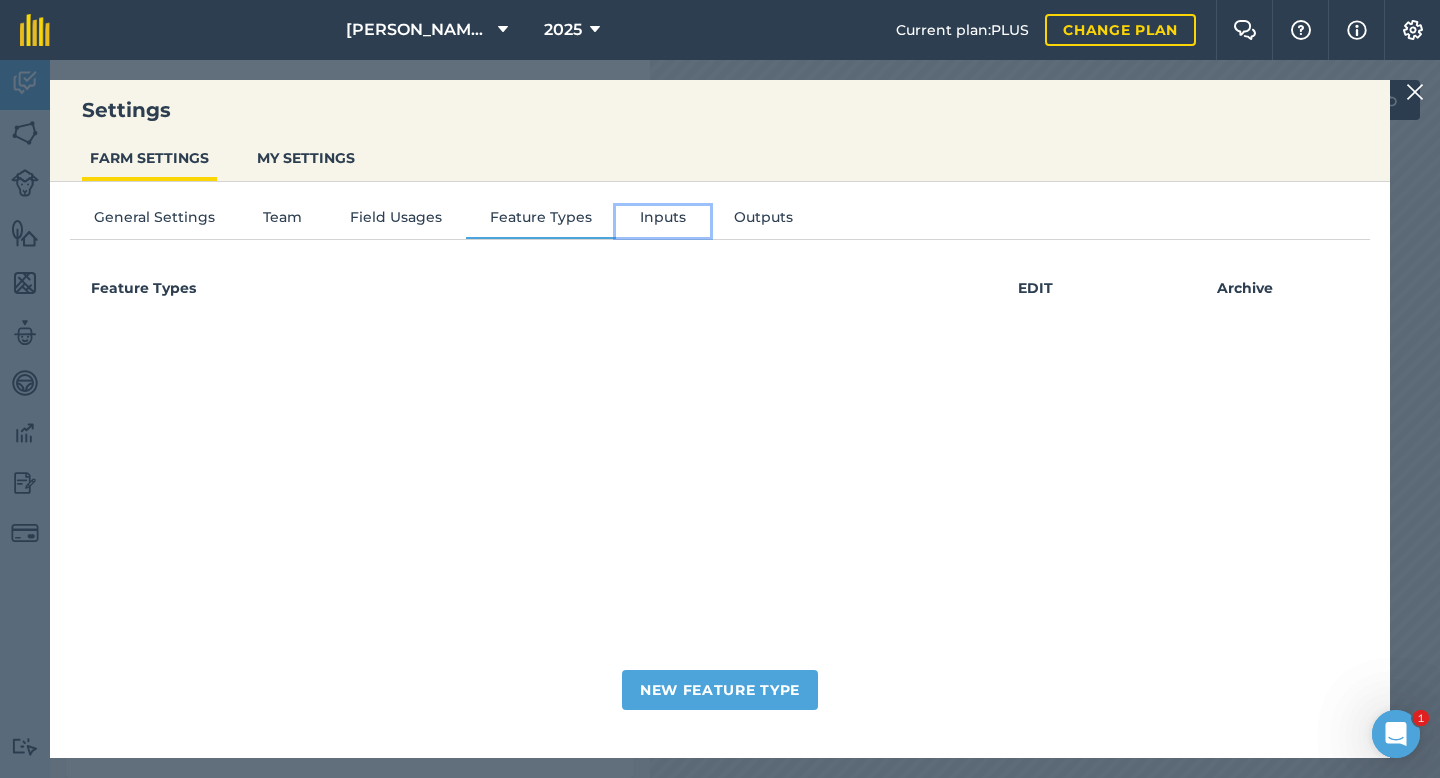 click on "Inputs" at bounding box center (663, 221) 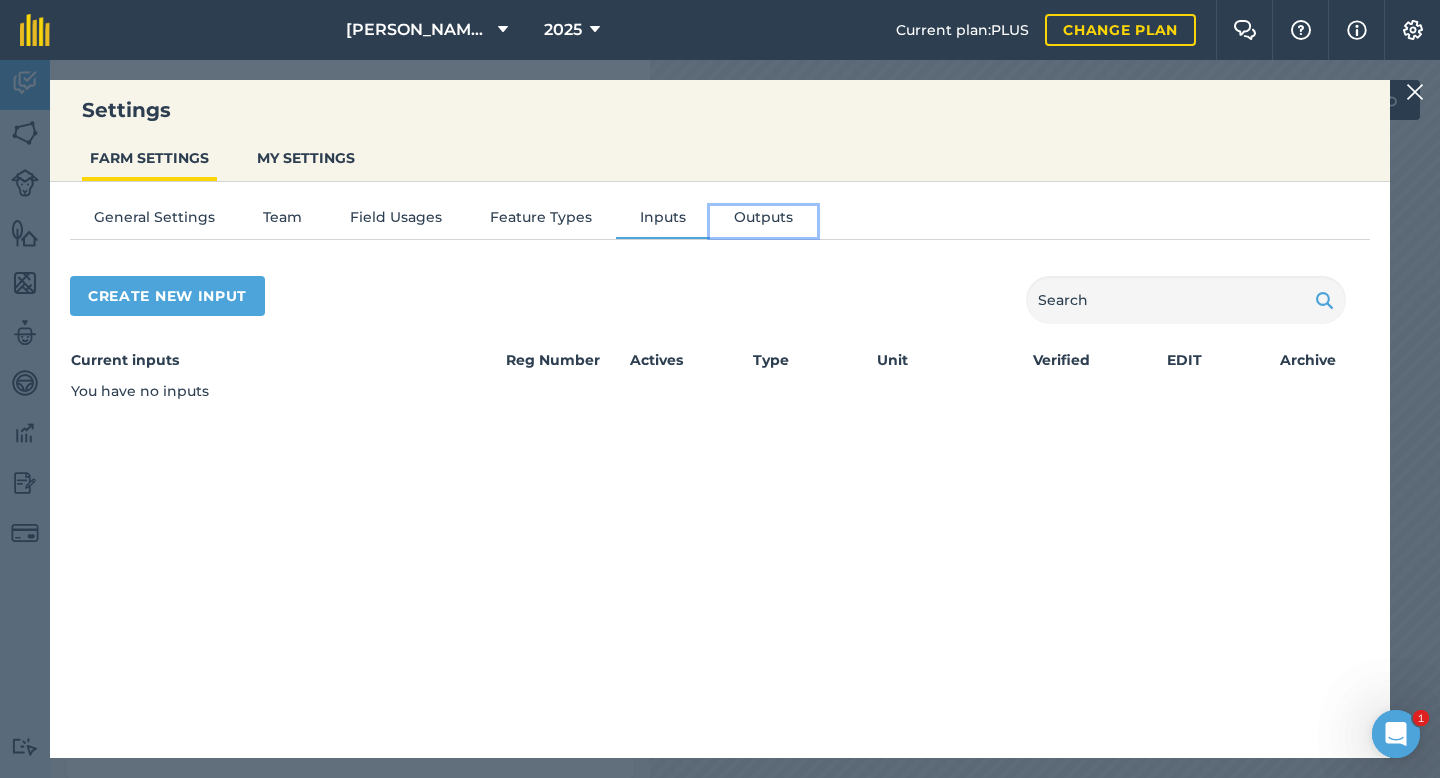 click on "Outputs" at bounding box center (763, 221) 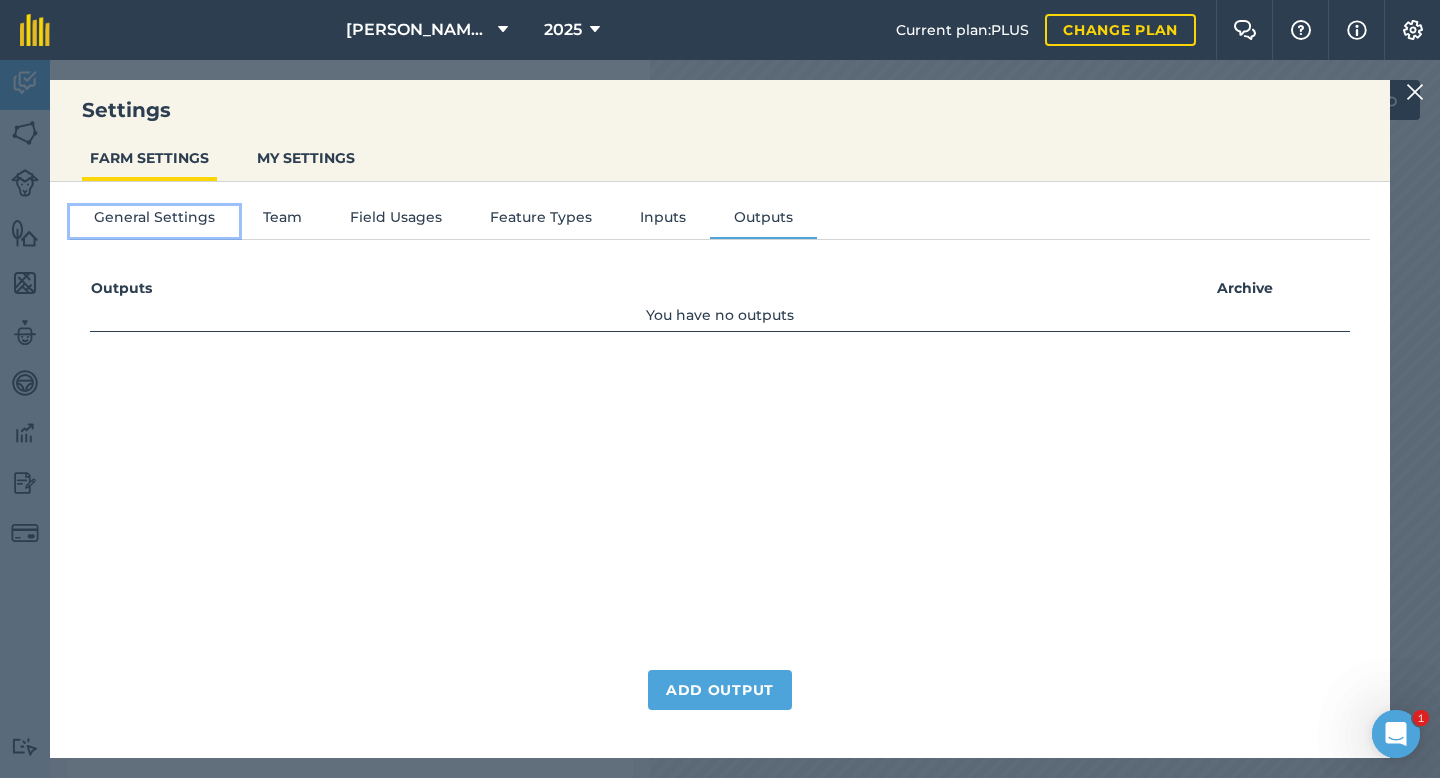 click on "General Settings" at bounding box center [154, 221] 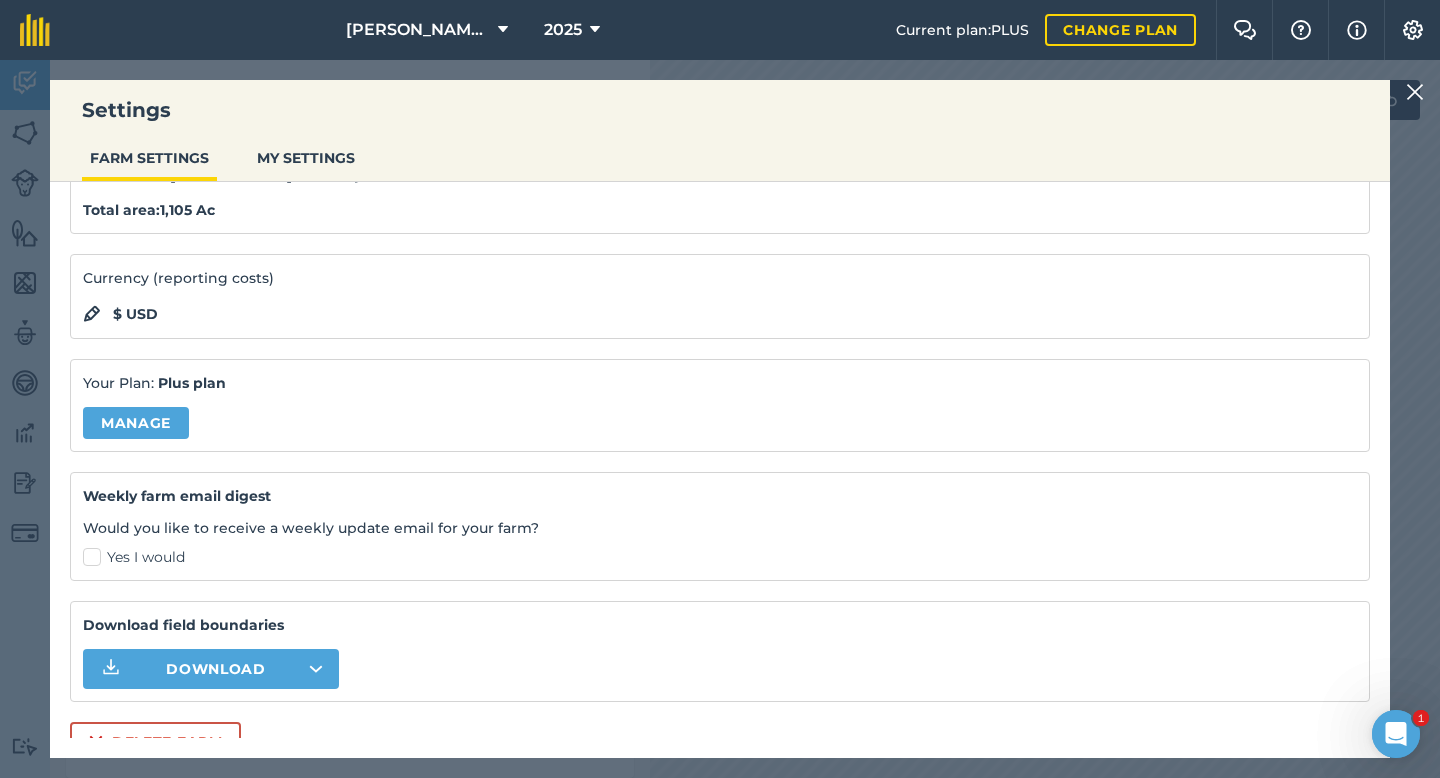 scroll, scrollTop: 0, scrollLeft: 0, axis: both 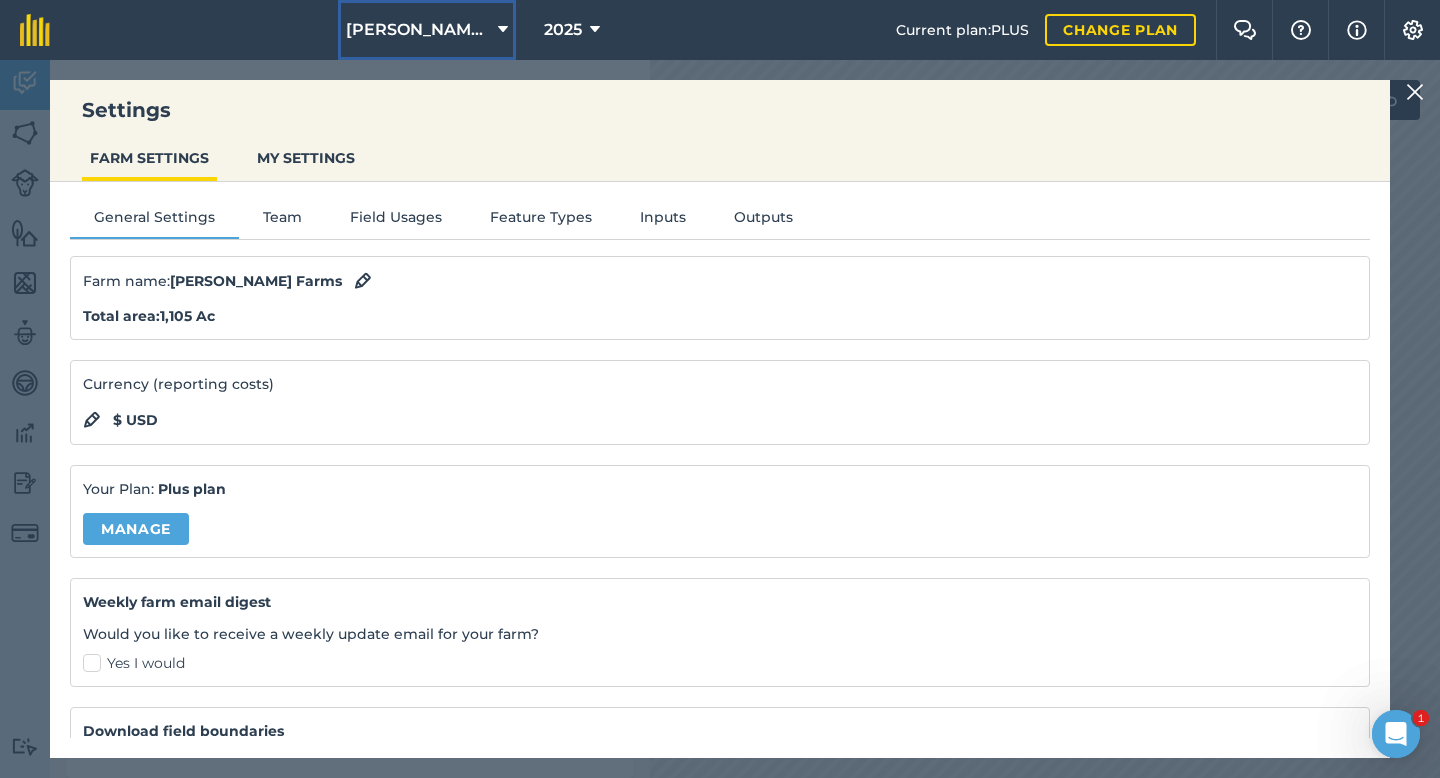 click on "[PERSON_NAME] Farms" at bounding box center (418, 30) 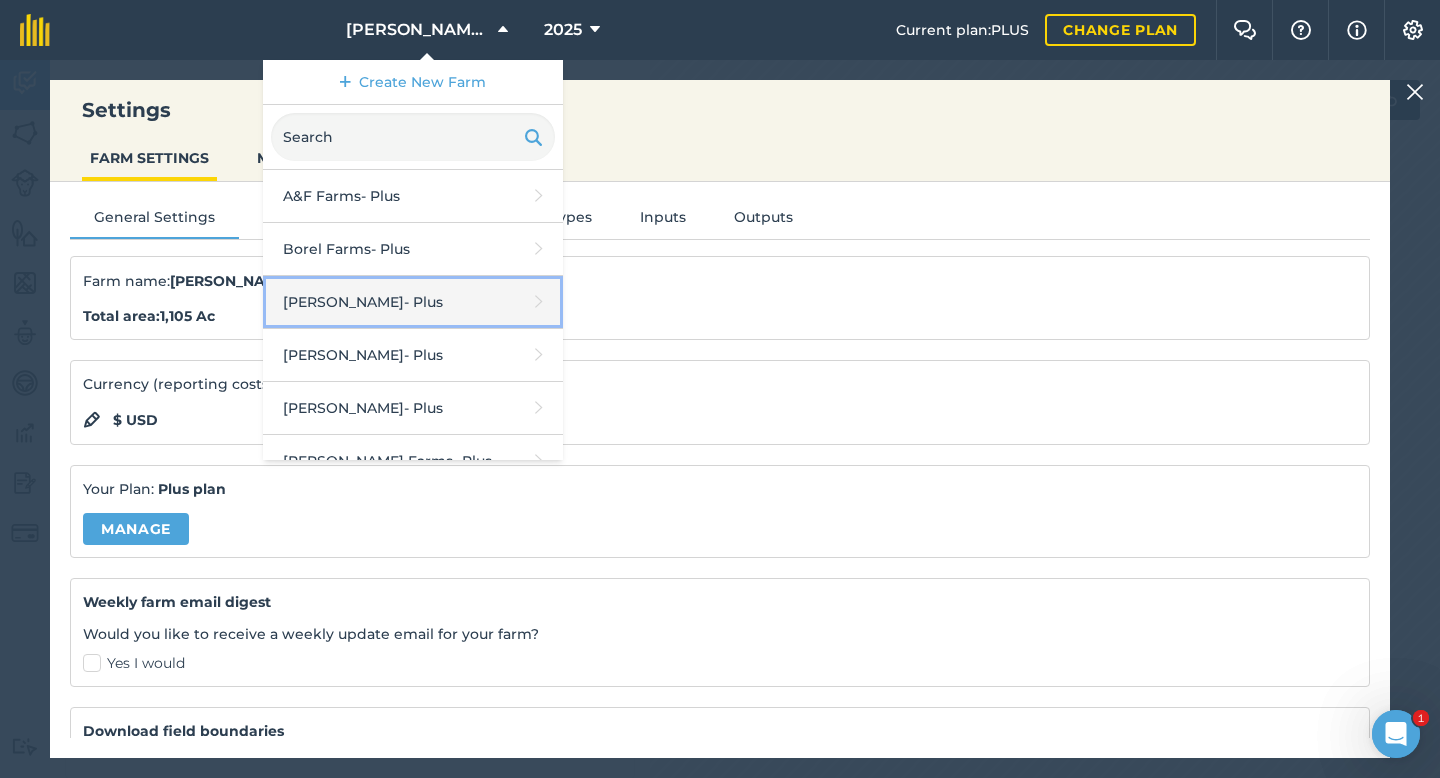 click on "[PERSON_NAME]   - Plus" at bounding box center [413, 302] 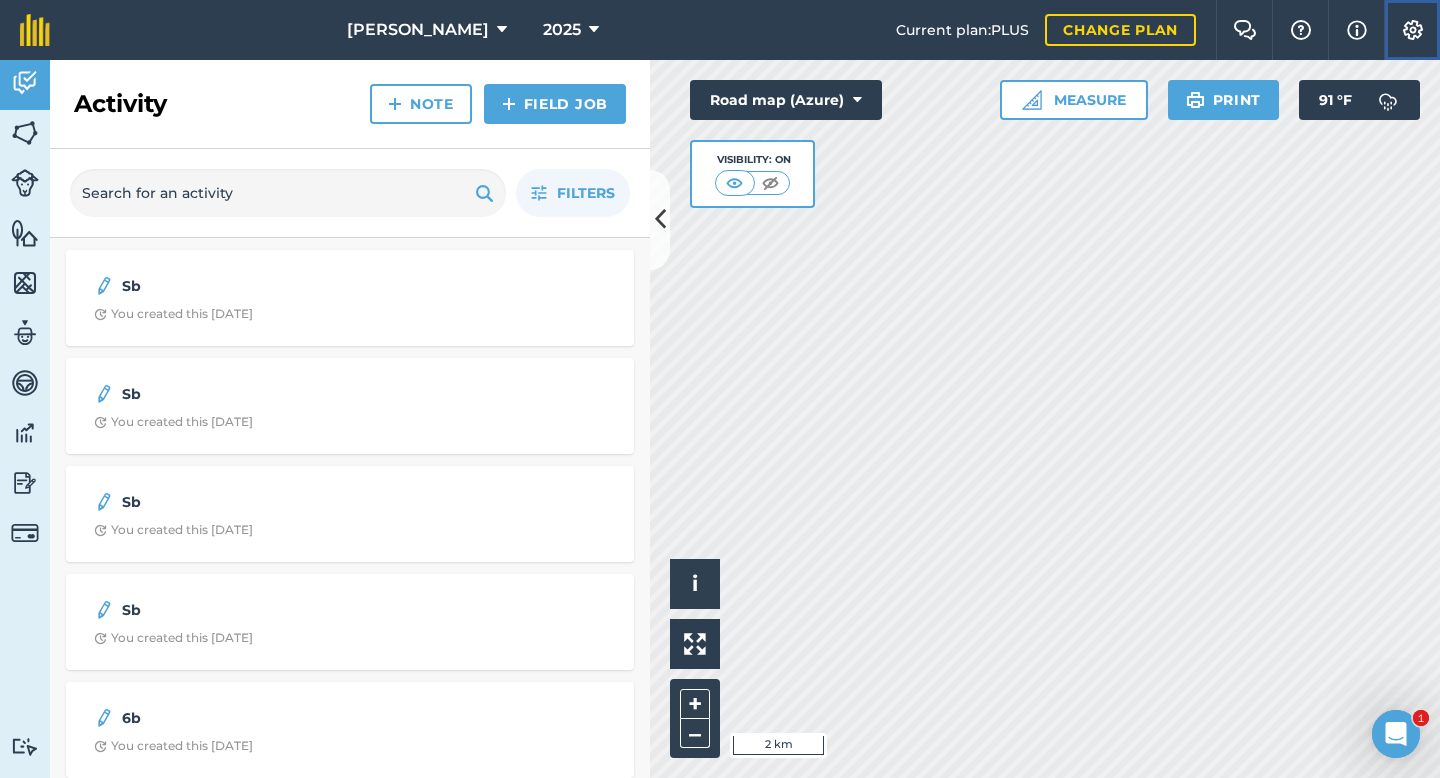 click at bounding box center (1413, 30) 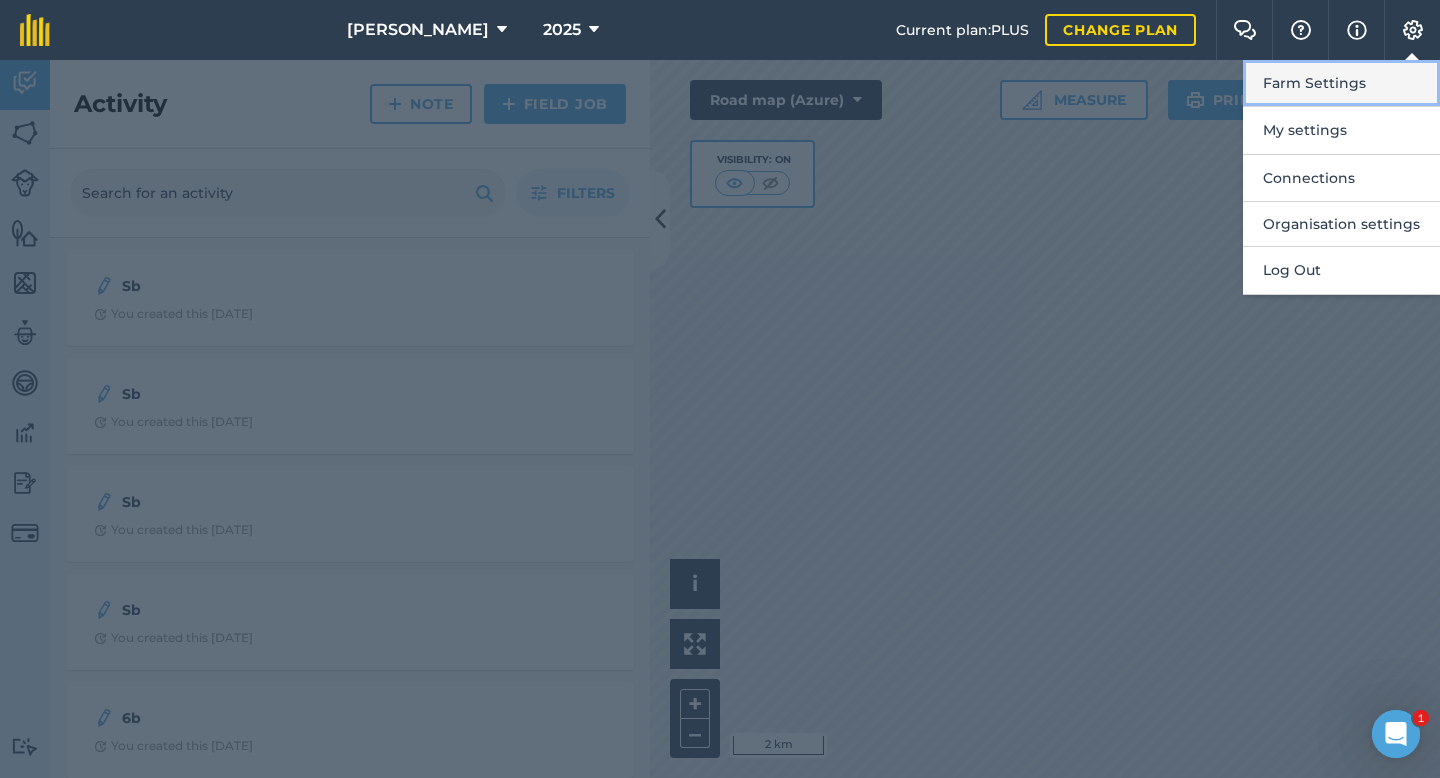 click on "Farm Settings" at bounding box center [1341, 83] 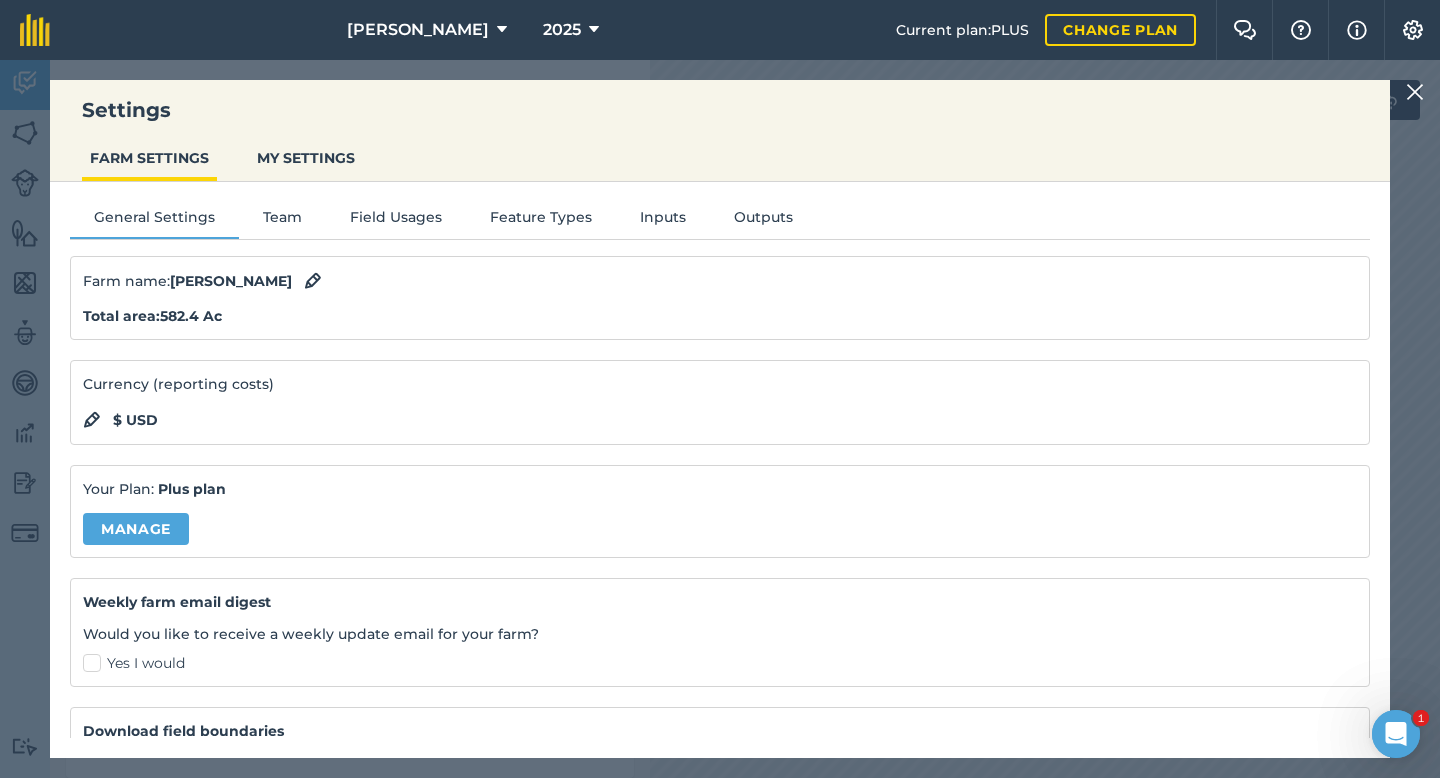click on "General Settings Team Field Usages Feature Types Inputs Outputs Farm name :  [PERSON_NAME]  Total area :  582.4   Ac Currency (reporting costs) $   USD Your Plan:   Plus plan   Manage Weekly farm email digest Would you like to receive a weekly update email for your farm? Yes I would Download field boundaries Download   Delete farm" at bounding box center (720, 460) 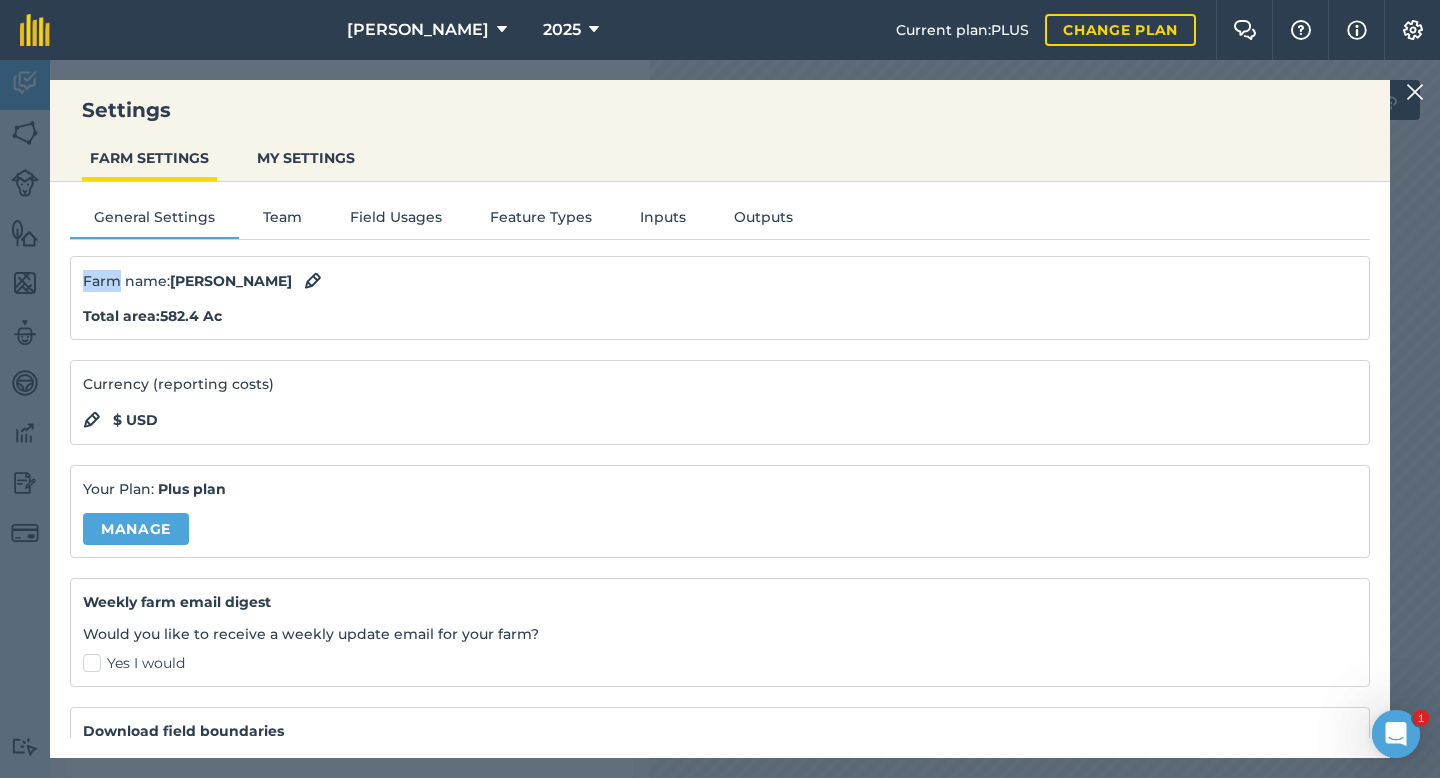 click on "General Settings Team Field Usages Feature Types Inputs Outputs Farm name :  [PERSON_NAME]  Total area :  582.4   Ac Currency (reporting costs) $   USD Your Plan:   Plus plan   Manage Weekly farm email digest Would you like to receive a weekly update email for your farm? Yes I would Download field boundaries Download   Delete farm" at bounding box center (720, 460) 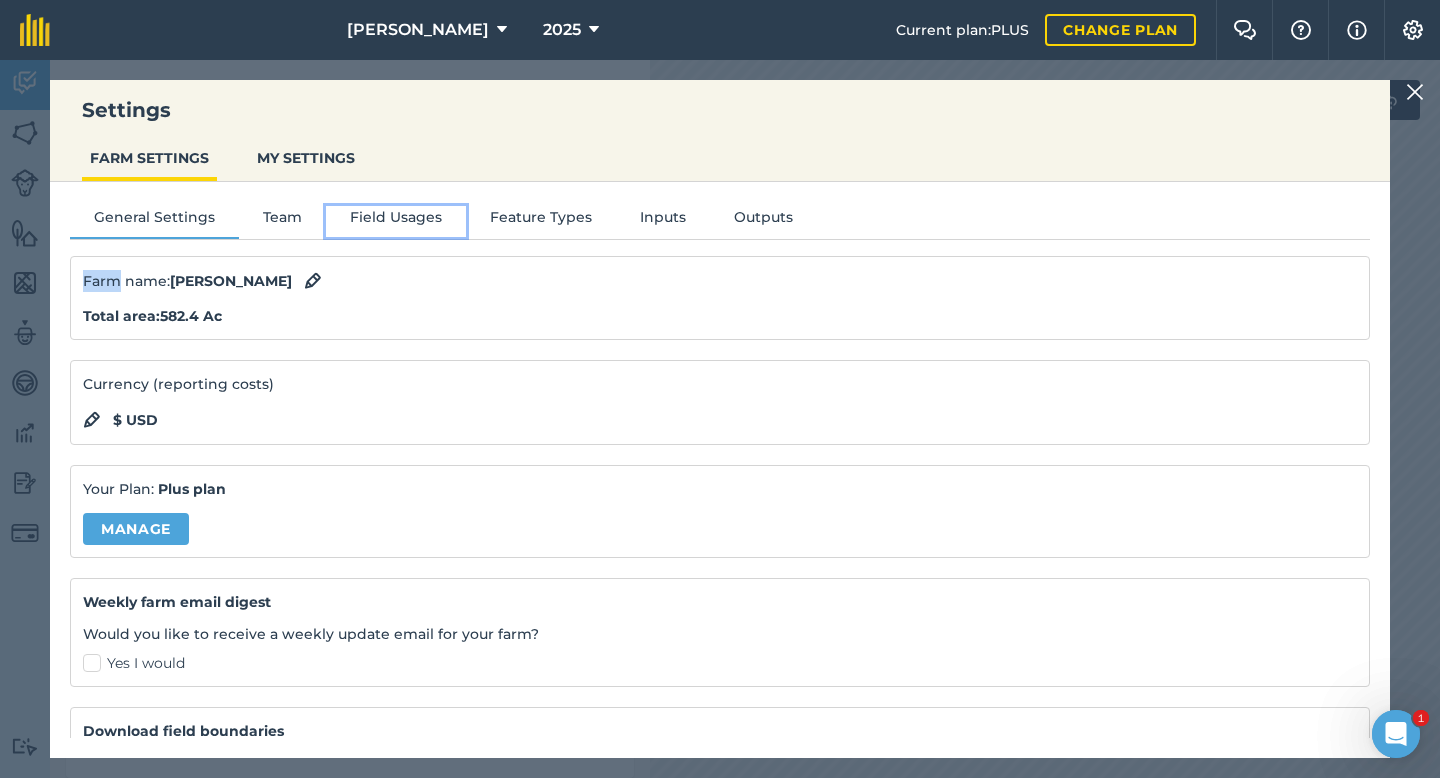 click on "Field Usages" at bounding box center (396, 221) 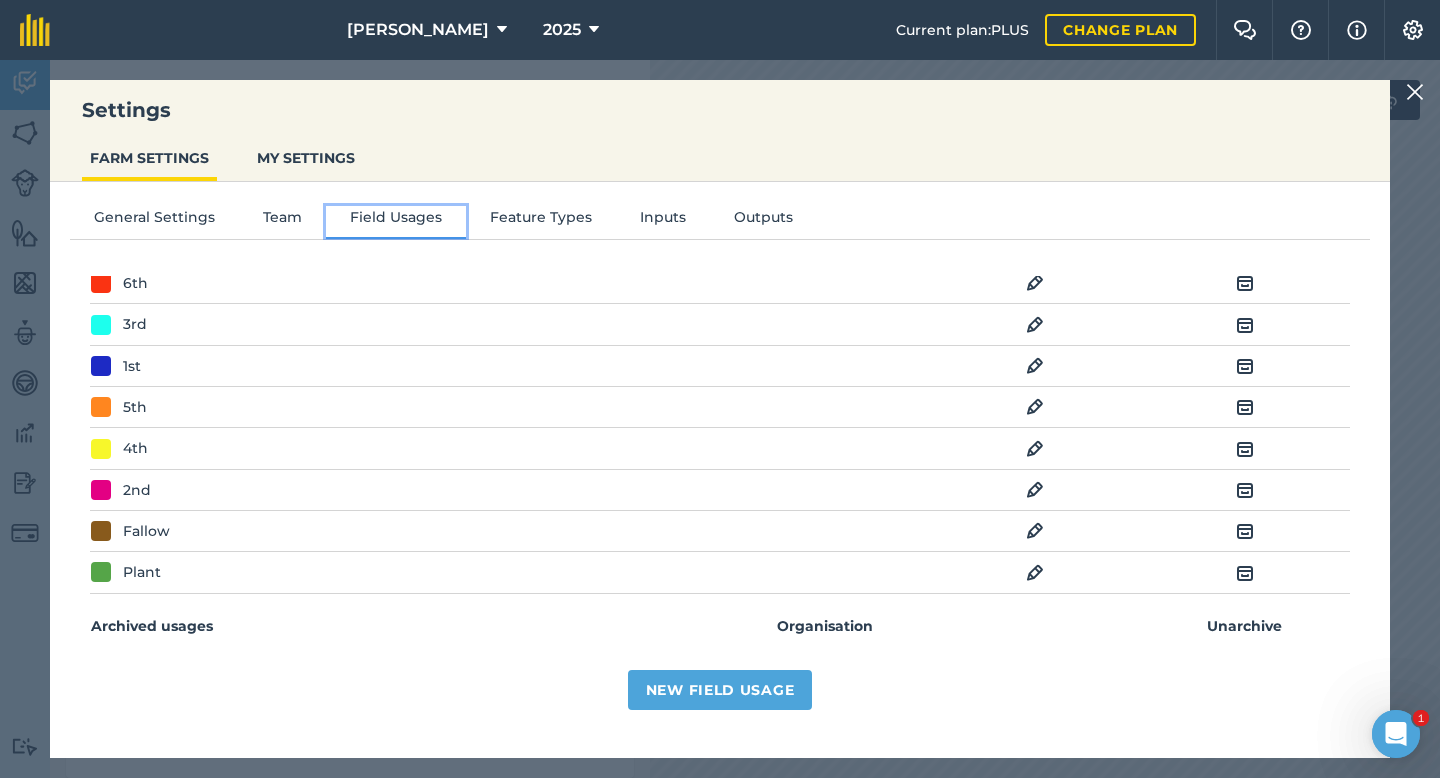 scroll, scrollTop: 0, scrollLeft: 0, axis: both 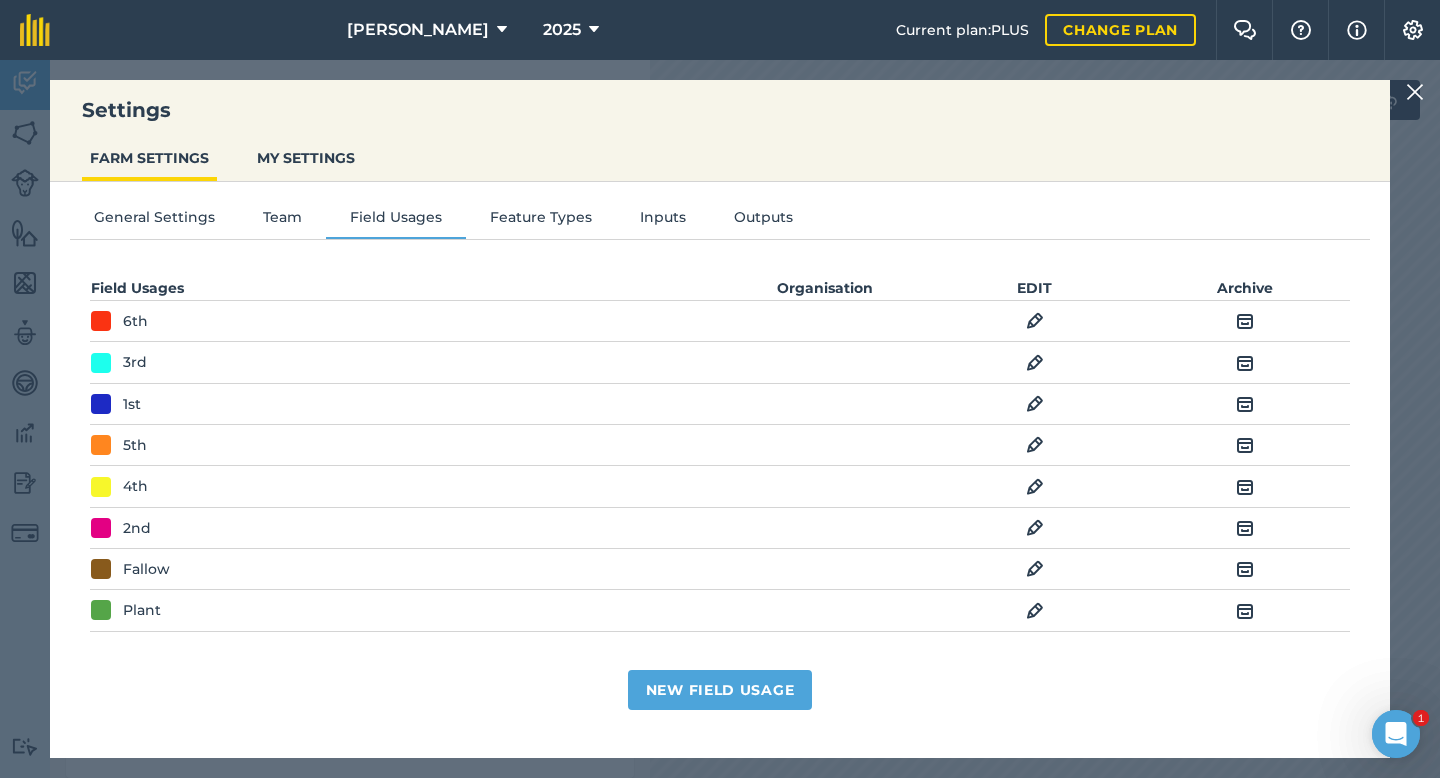 click at bounding box center [1415, 92] 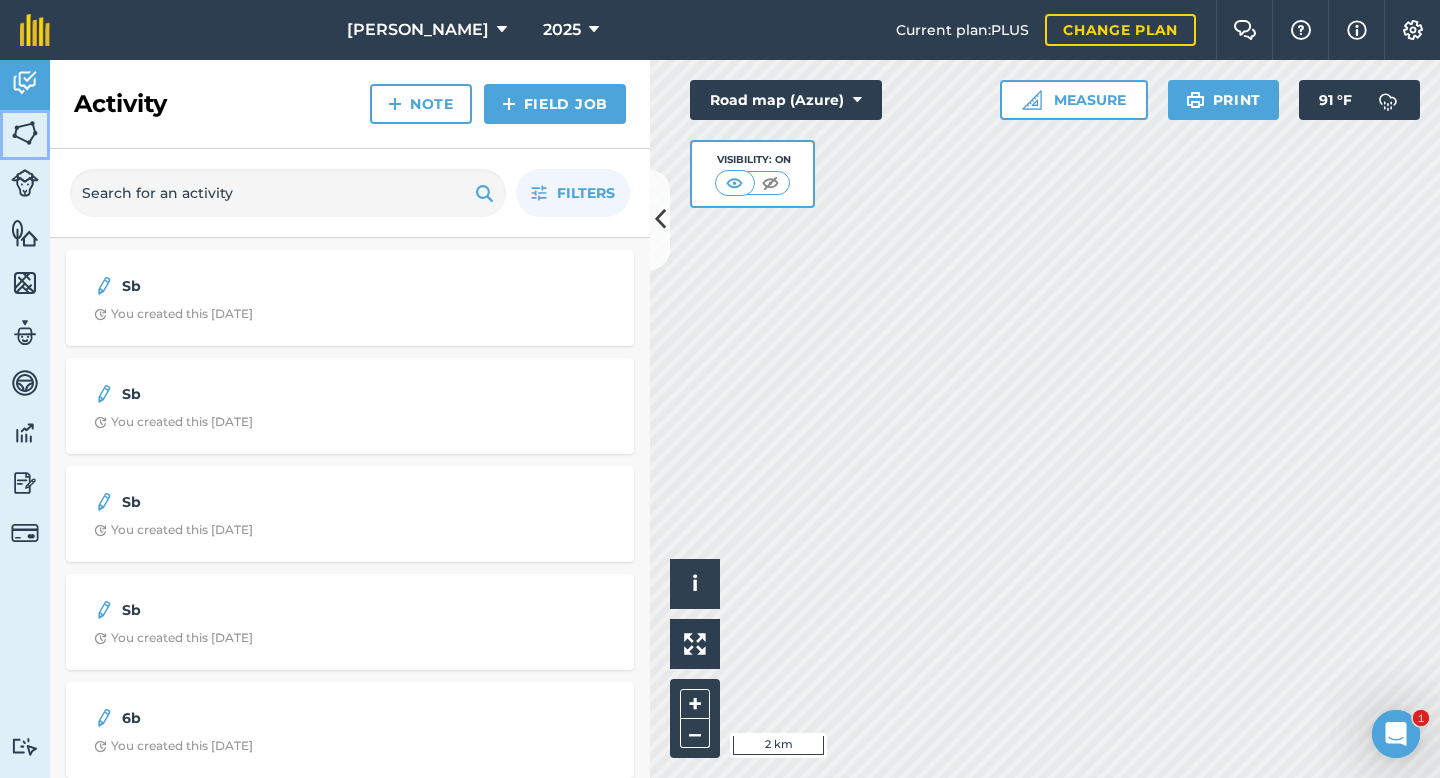click at bounding box center [25, 133] 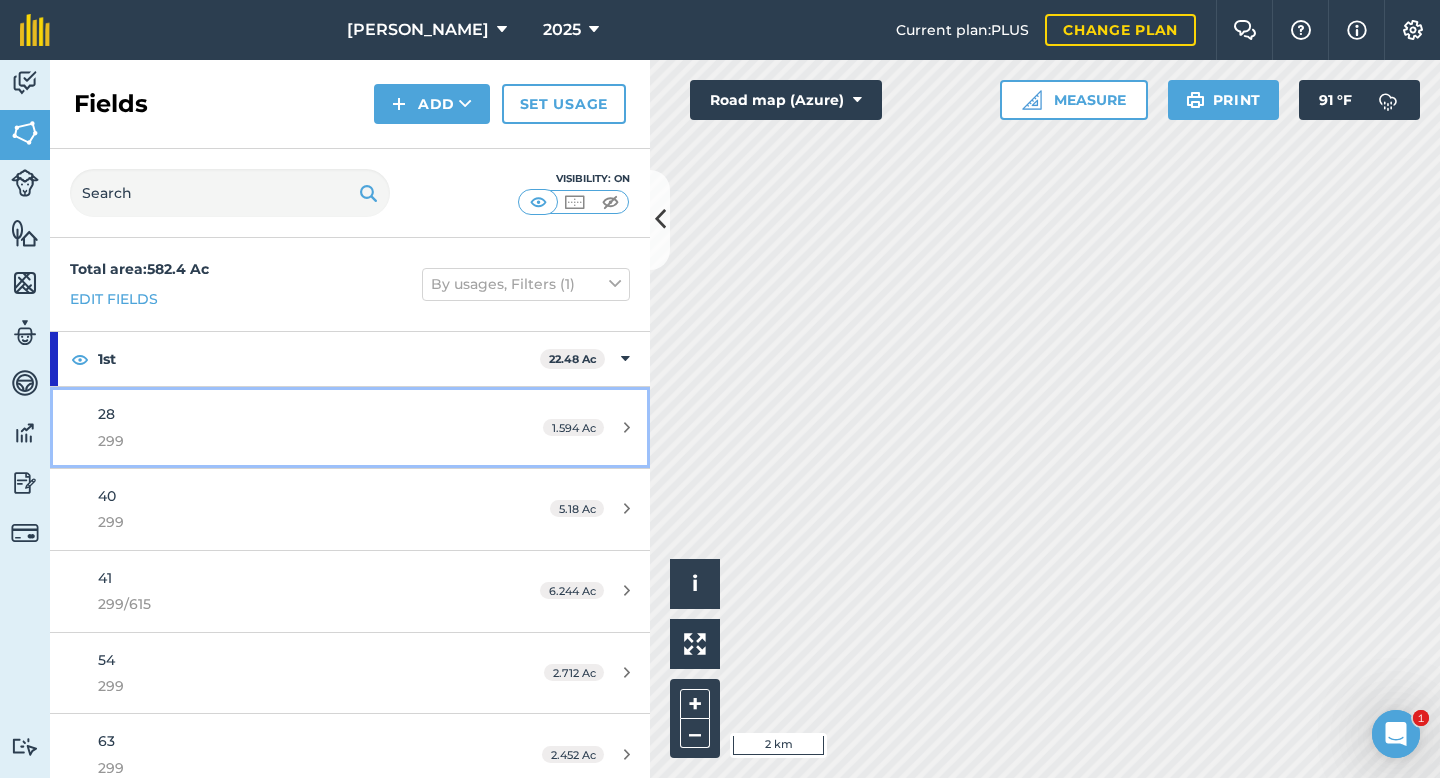 click on "28 299 1.594   Ac" at bounding box center [350, 427] 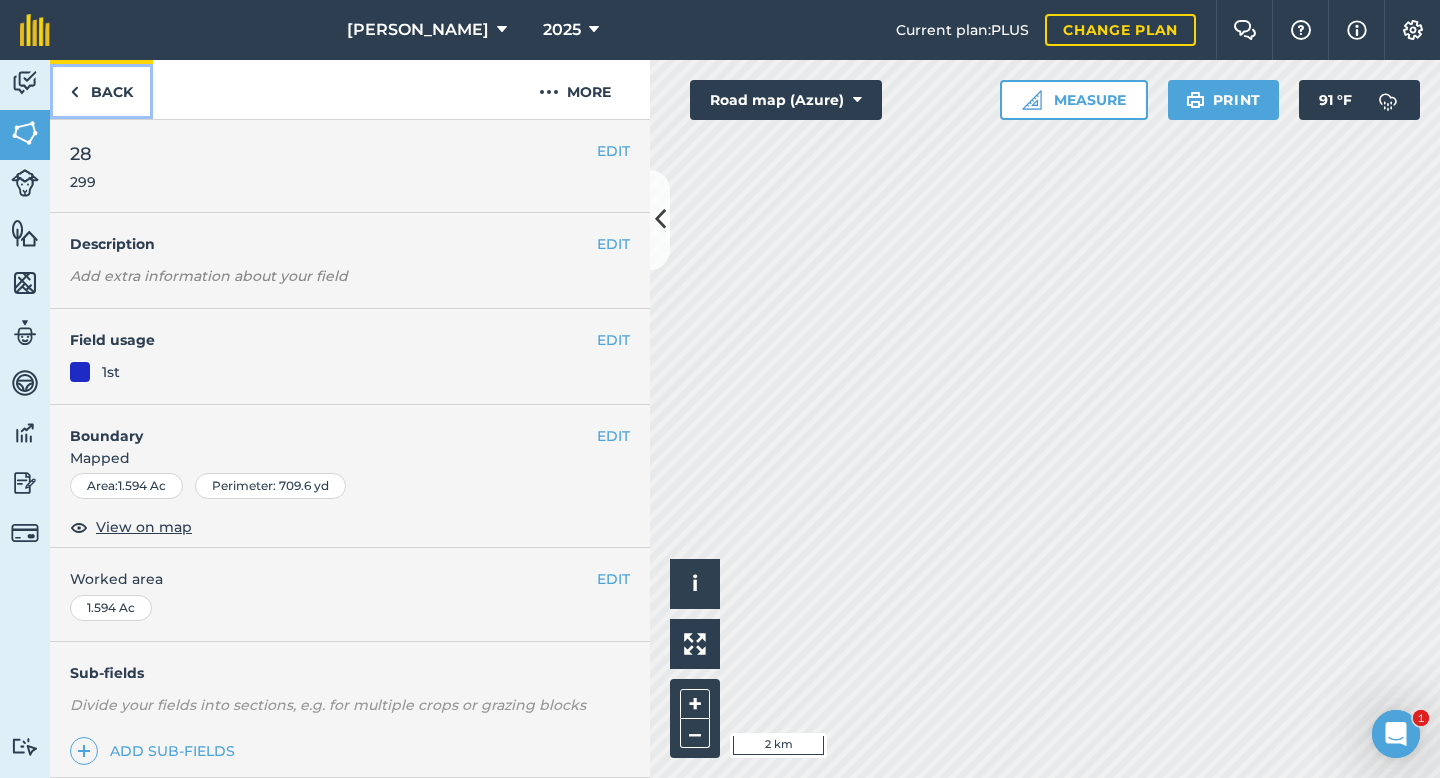 click on "Back" at bounding box center [101, 89] 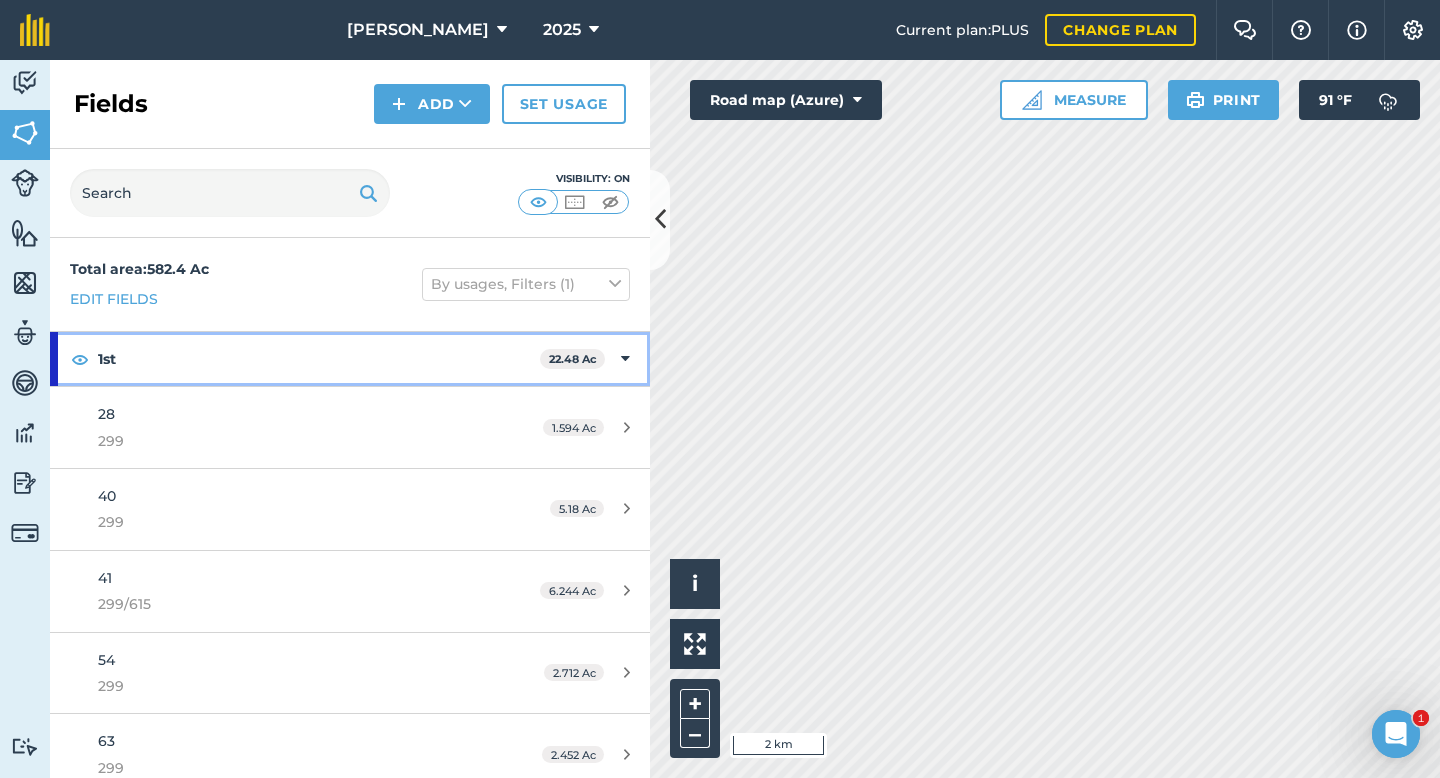 click on "22.48   Ac" at bounding box center (572, 359) 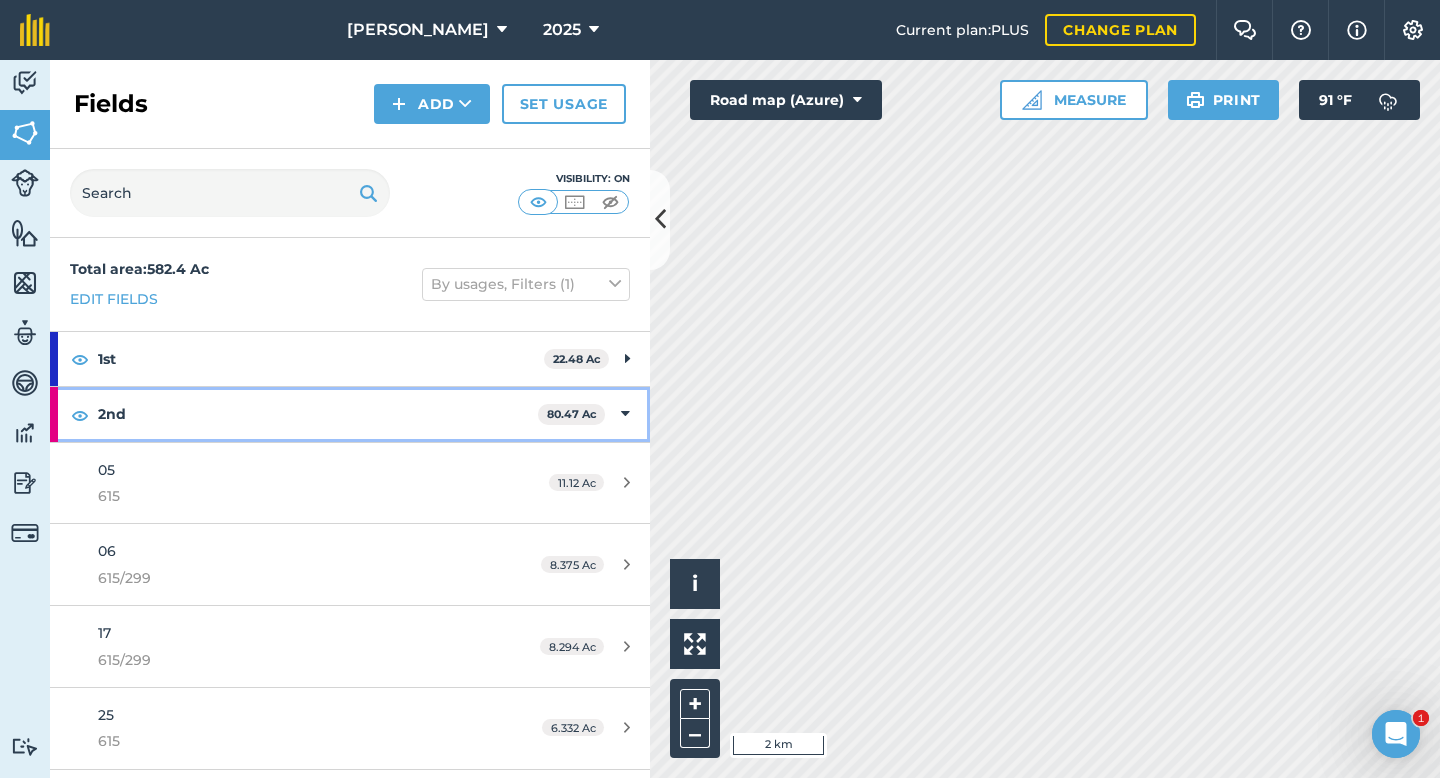 click on "2nd" at bounding box center (318, 414) 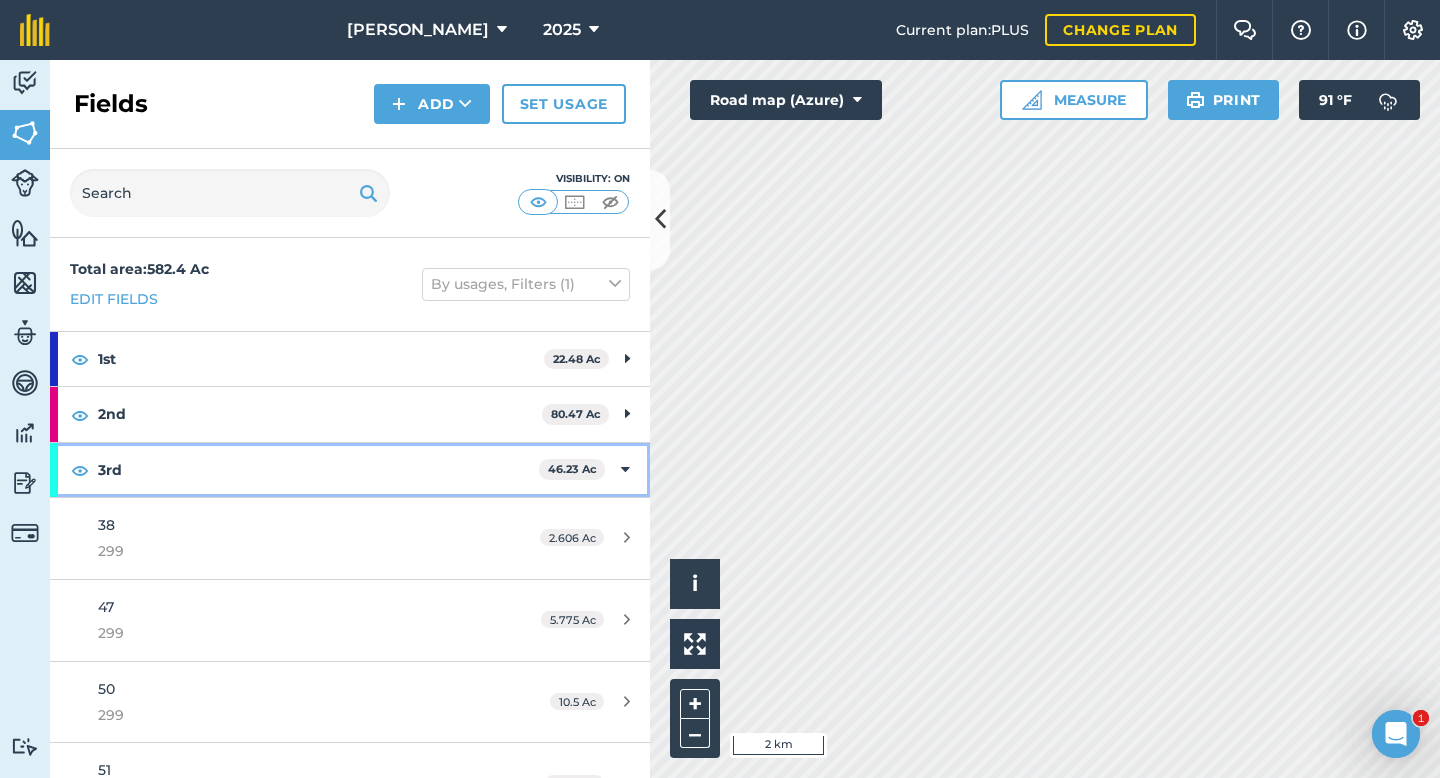 click on "3rd" at bounding box center [318, 470] 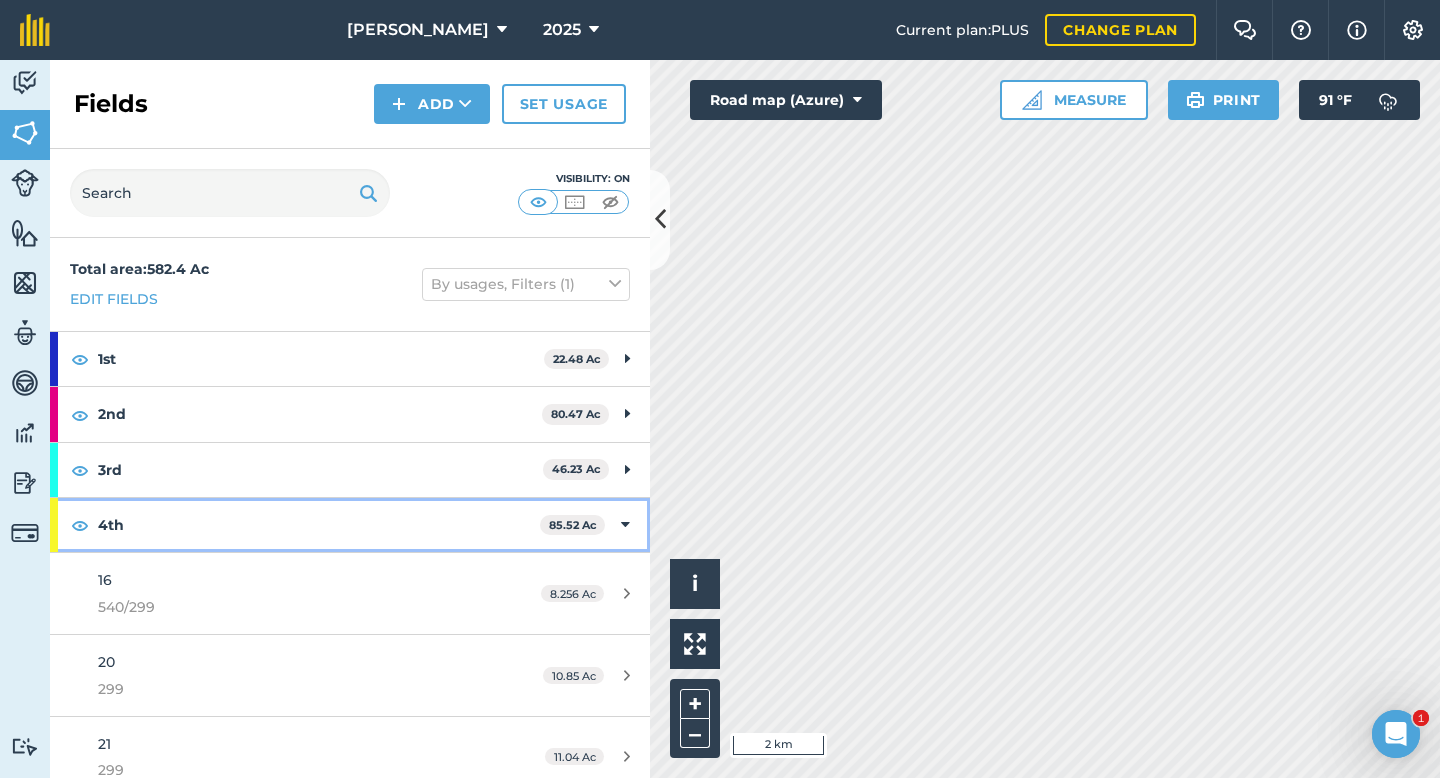 click on "4th" at bounding box center (319, 525) 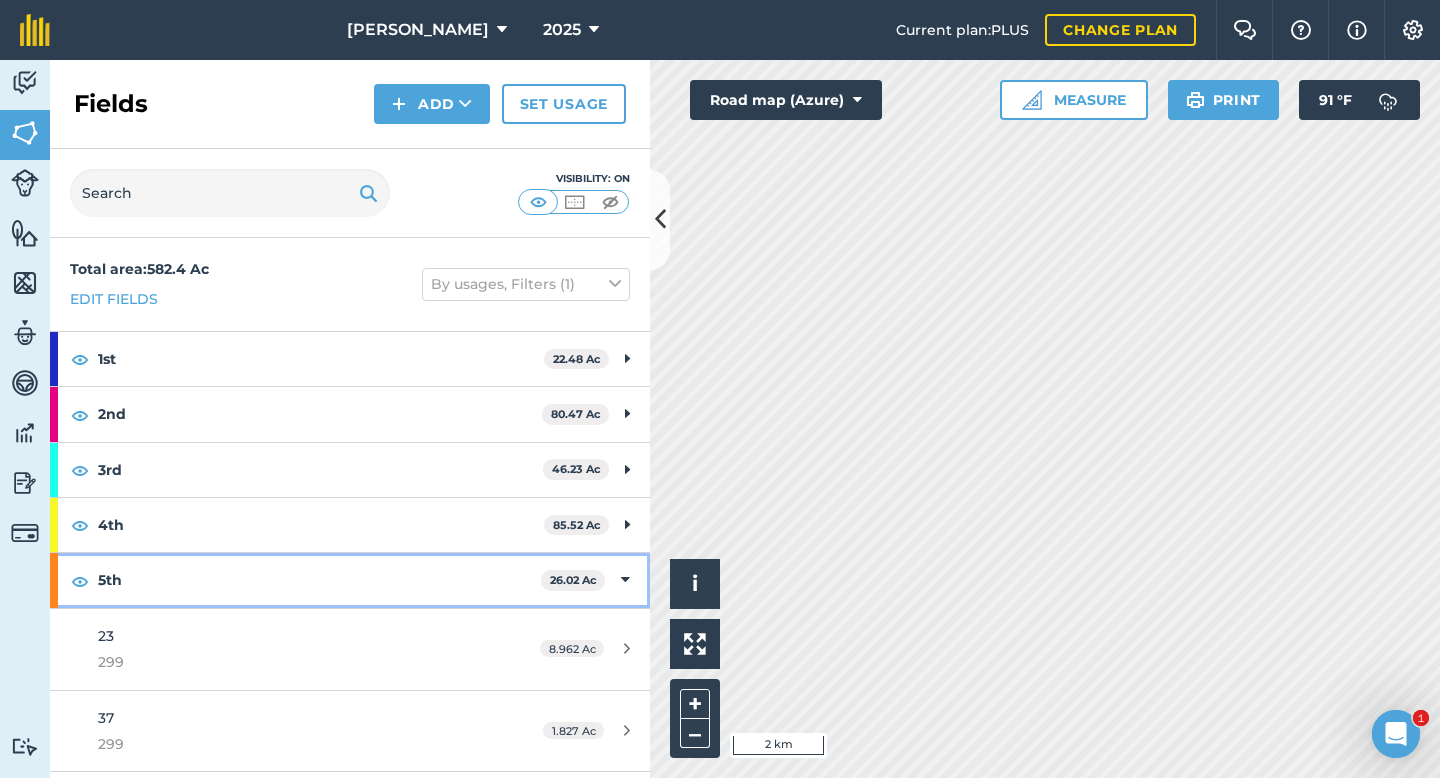 click on "5th" at bounding box center (319, 580) 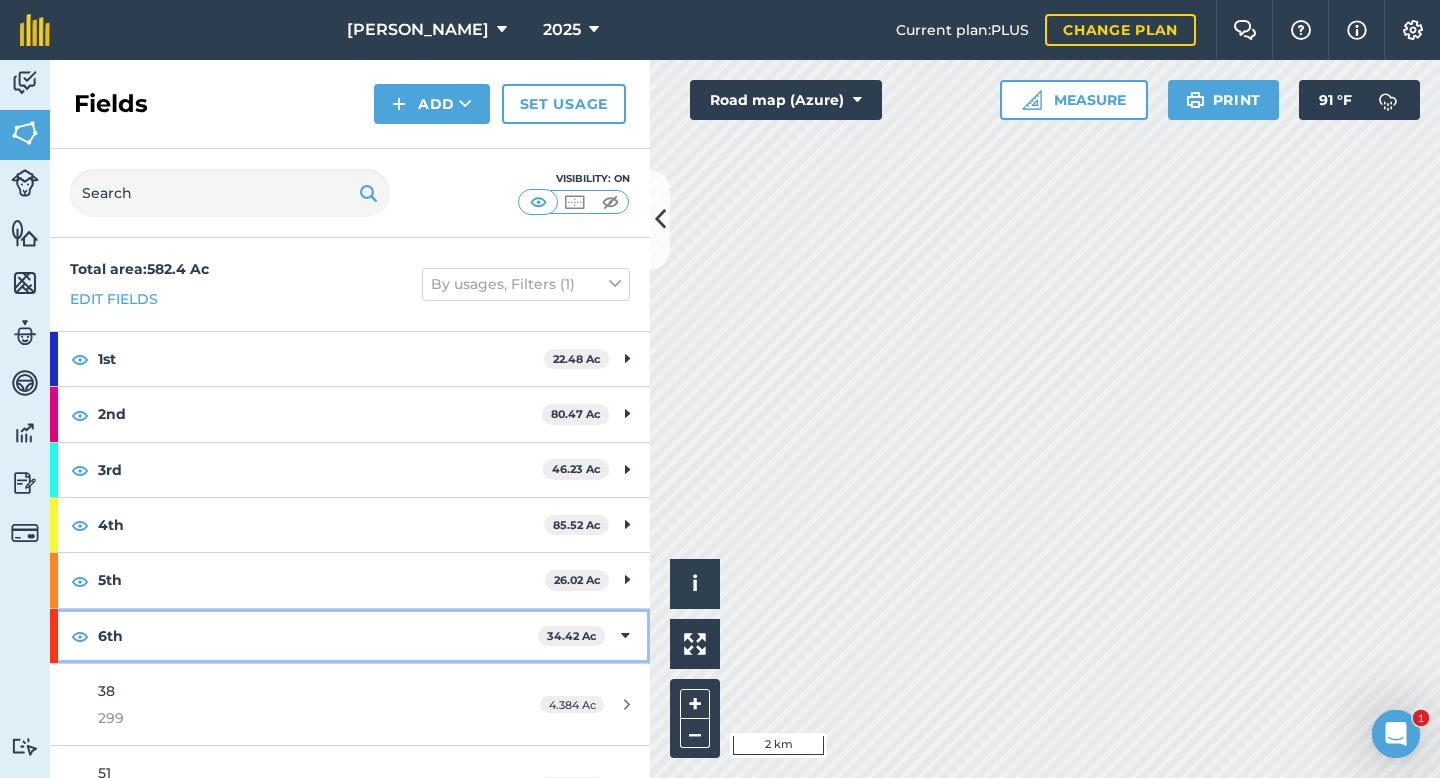 click on "6th" at bounding box center (318, 636) 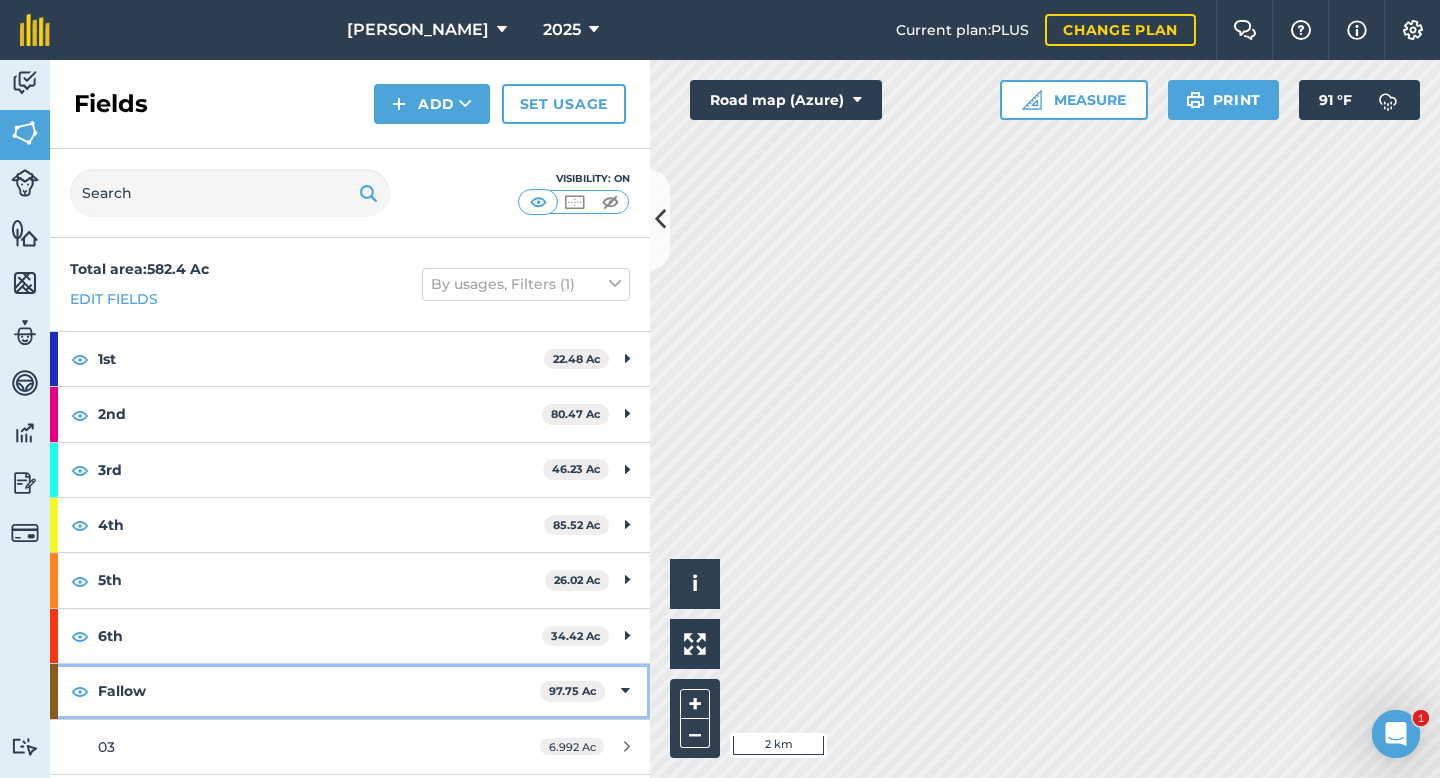 click on "Fallow" at bounding box center [319, 691] 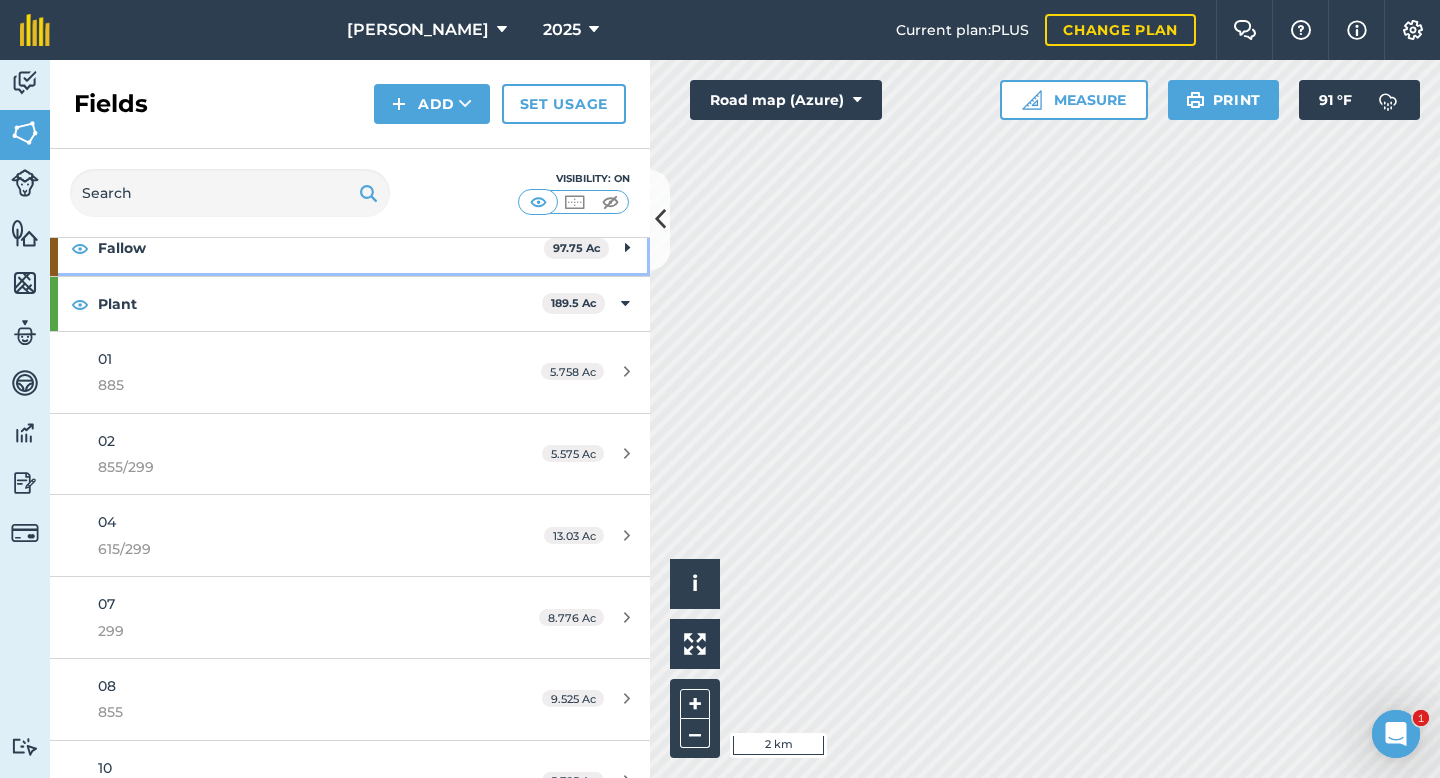 scroll, scrollTop: 450, scrollLeft: 0, axis: vertical 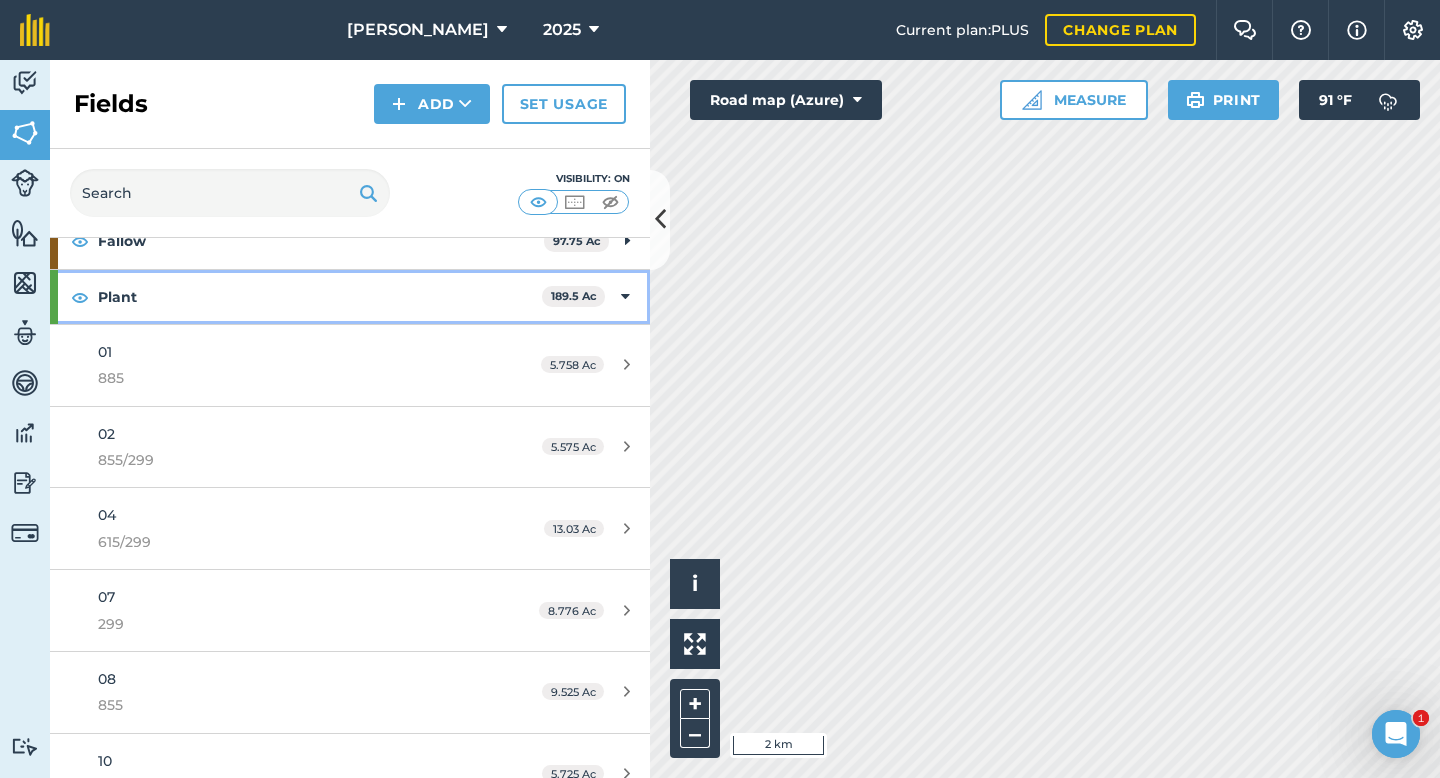 click on "Plant" at bounding box center (320, 297) 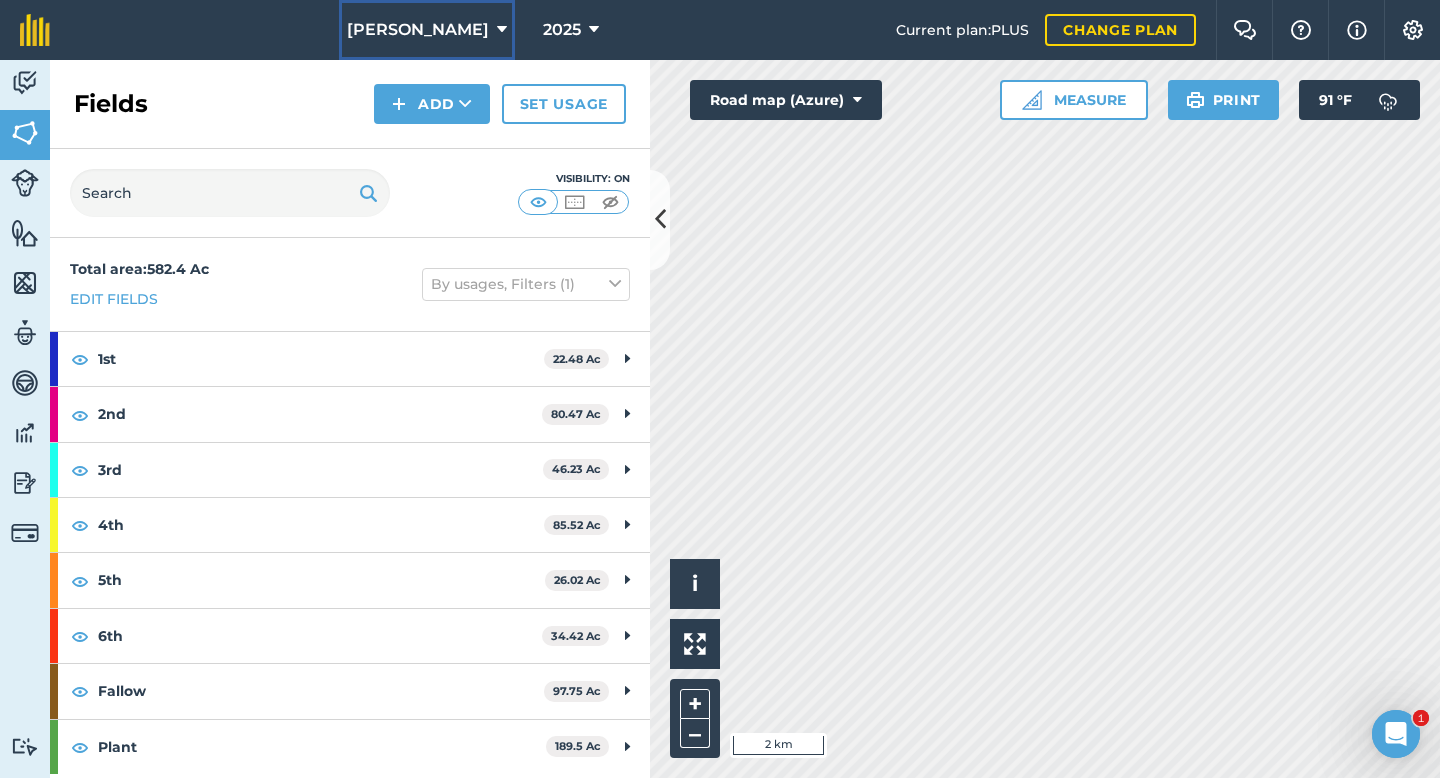 click on "[PERSON_NAME]" at bounding box center (418, 30) 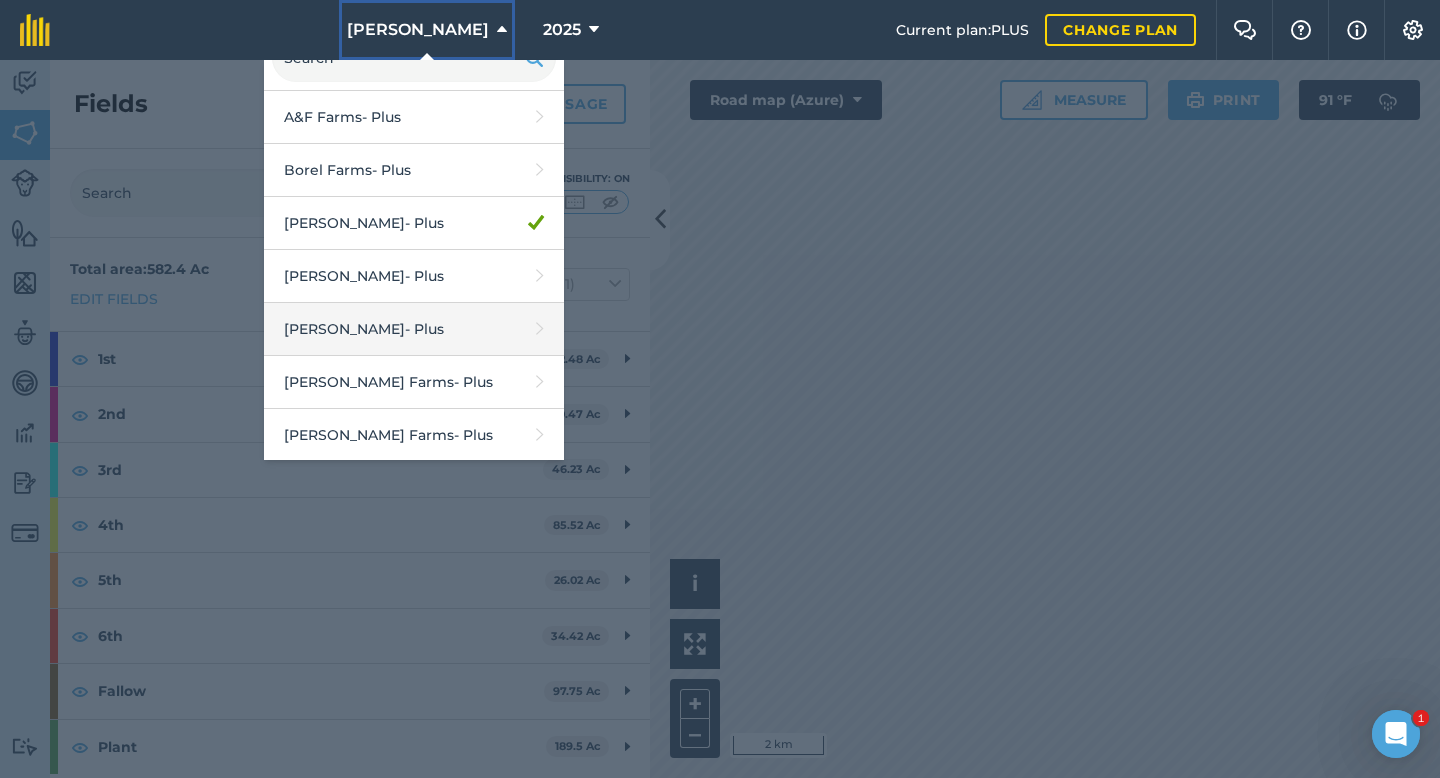 scroll, scrollTop: 80, scrollLeft: 0, axis: vertical 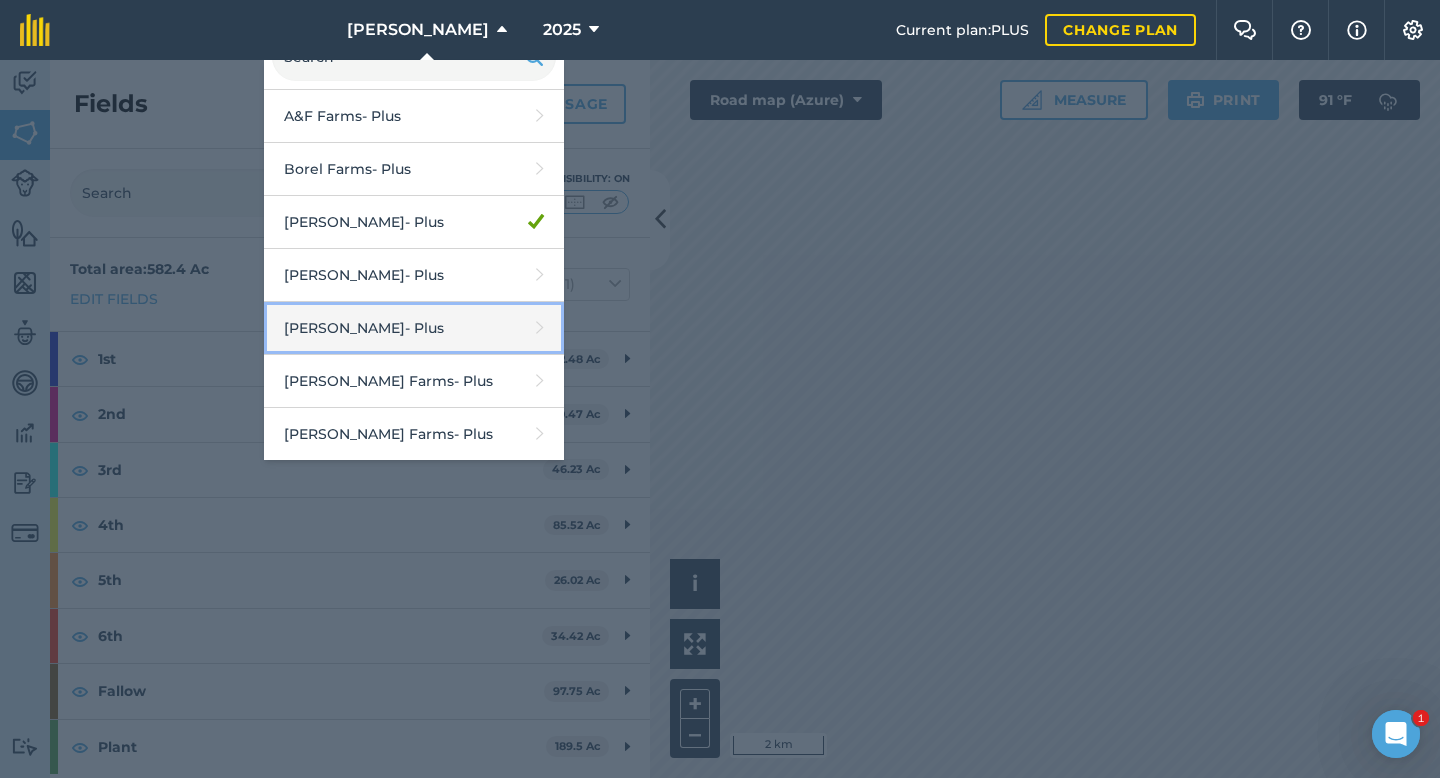 click on "[PERSON_NAME]  - Plus" at bounding box center [414, 328] 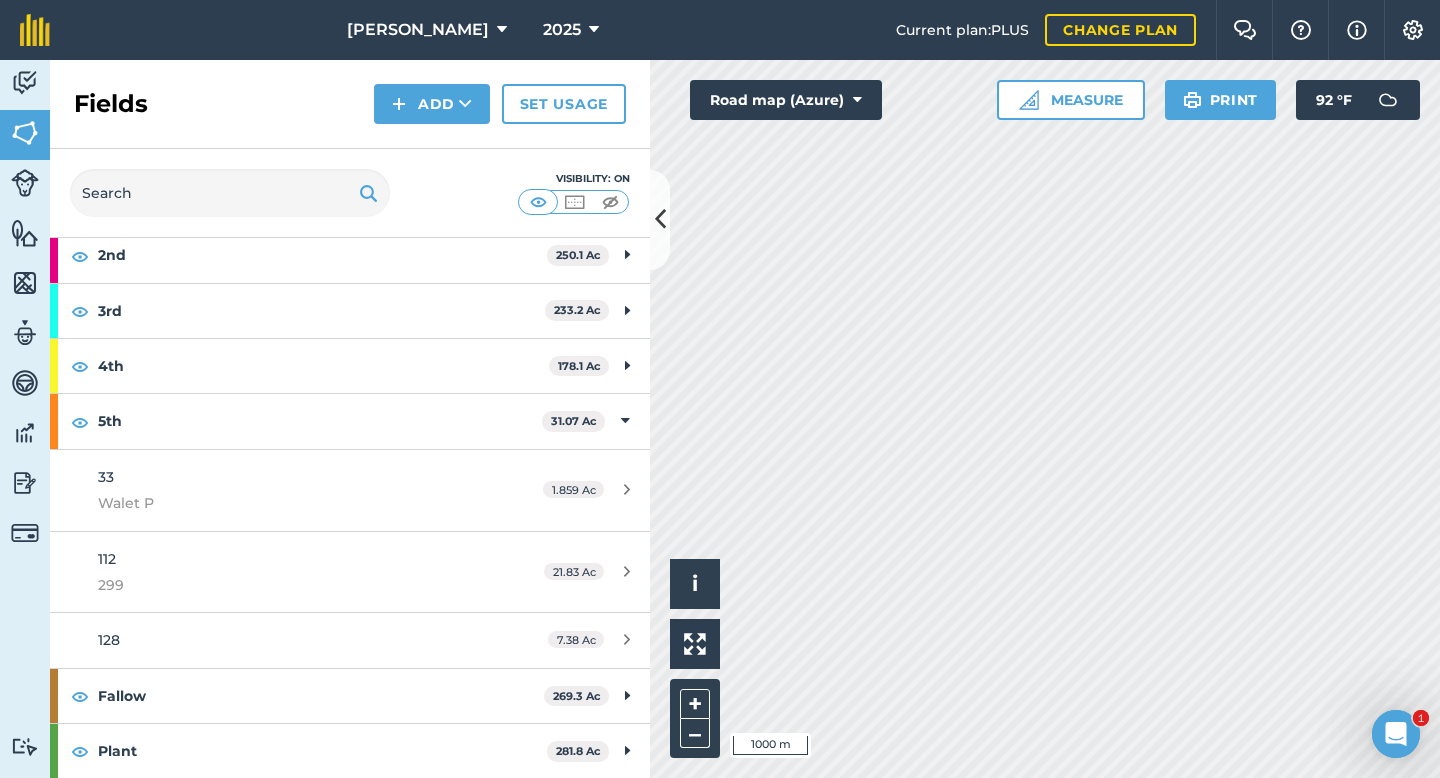 scroll, scrollTop: 0, scrollLeft: 0, axis: both 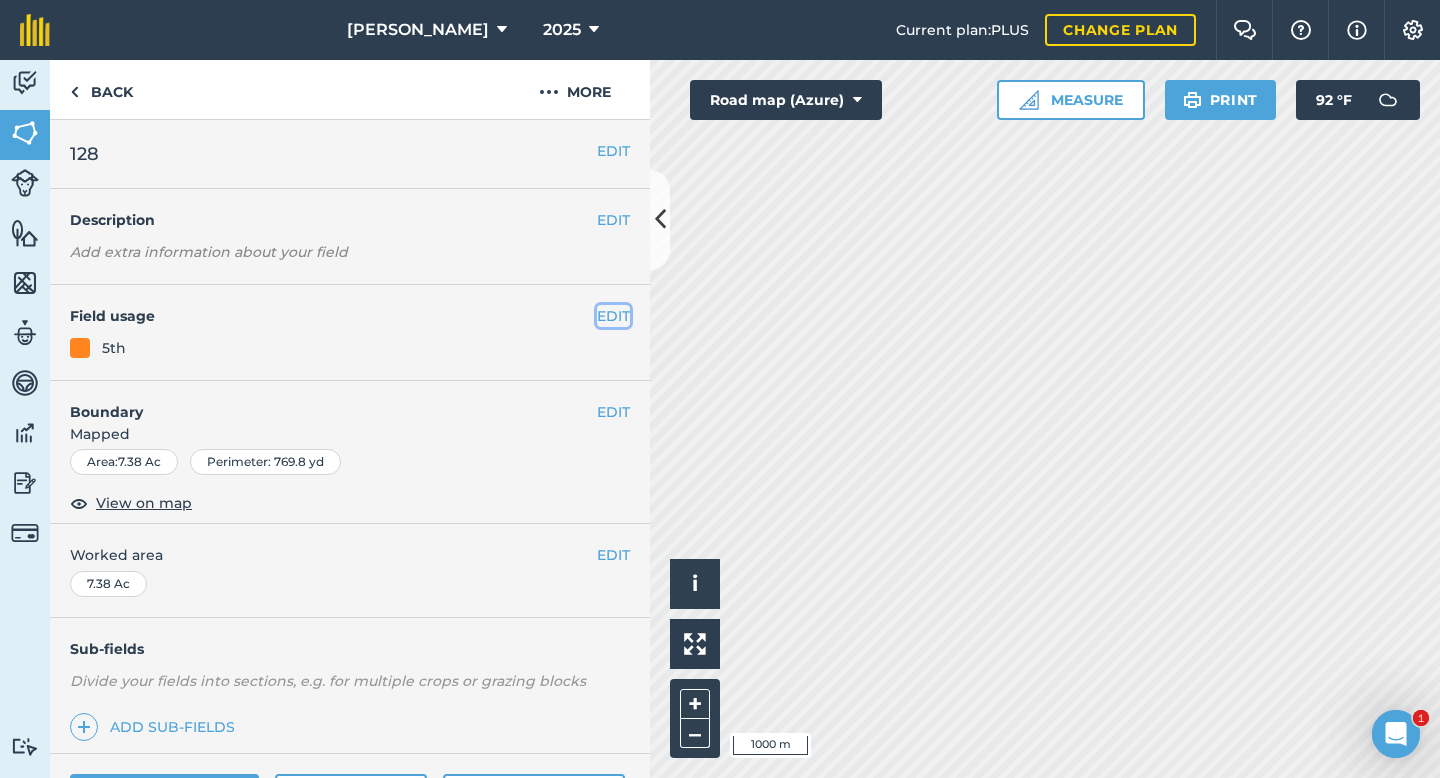 click on "EDIT" at bounding box center [613, 316] 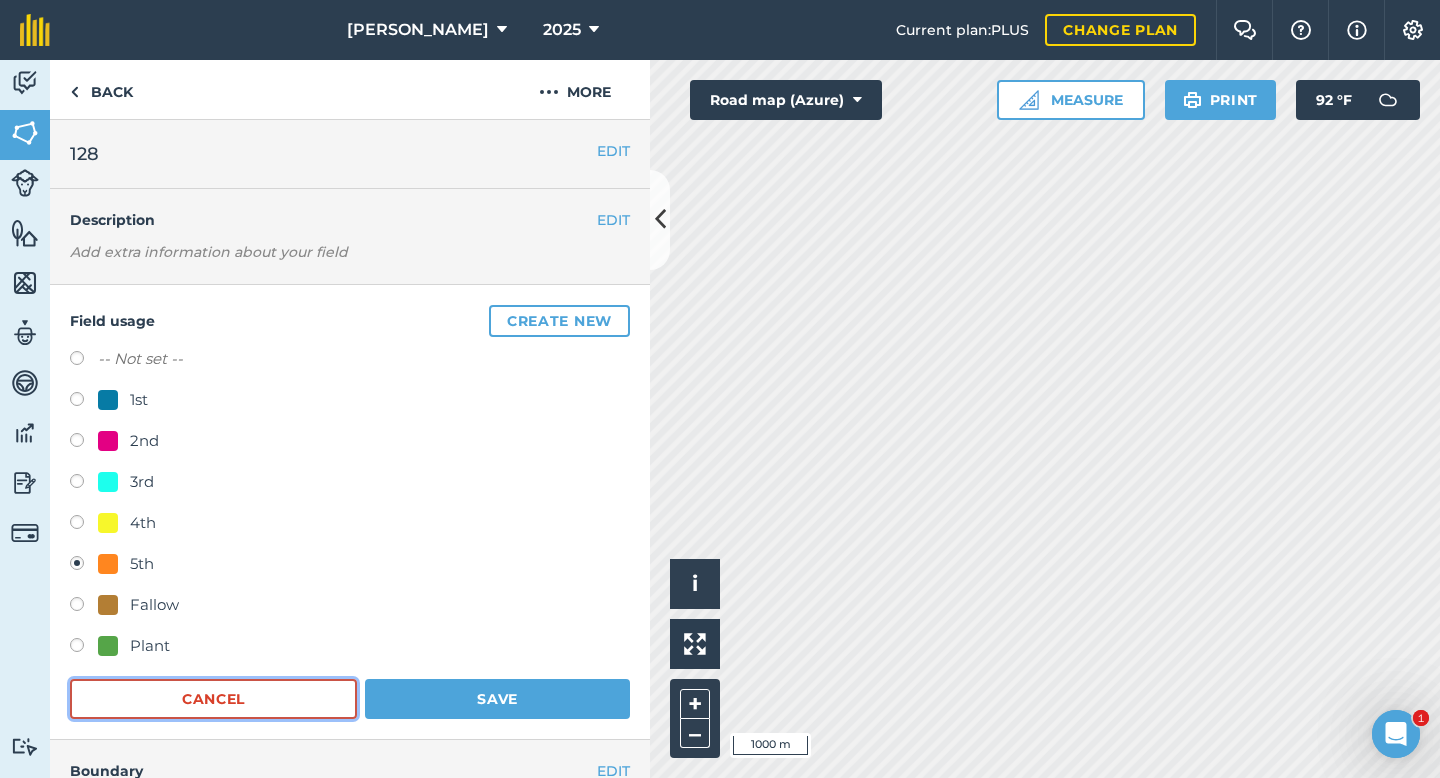 click on "Cancel" at bounding box center (213, 699) 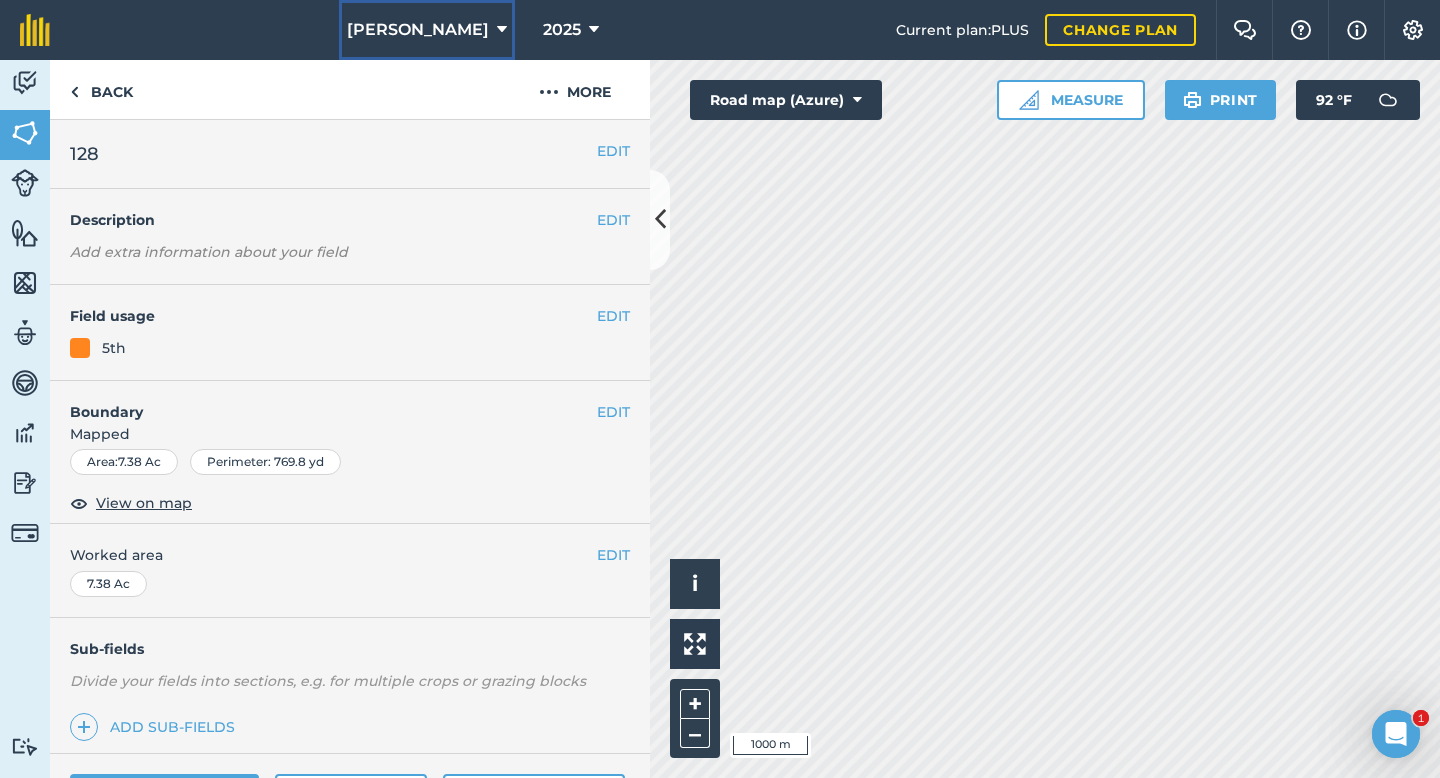 click on "[PERSON_NAME]" at bounding box center [418, 30] 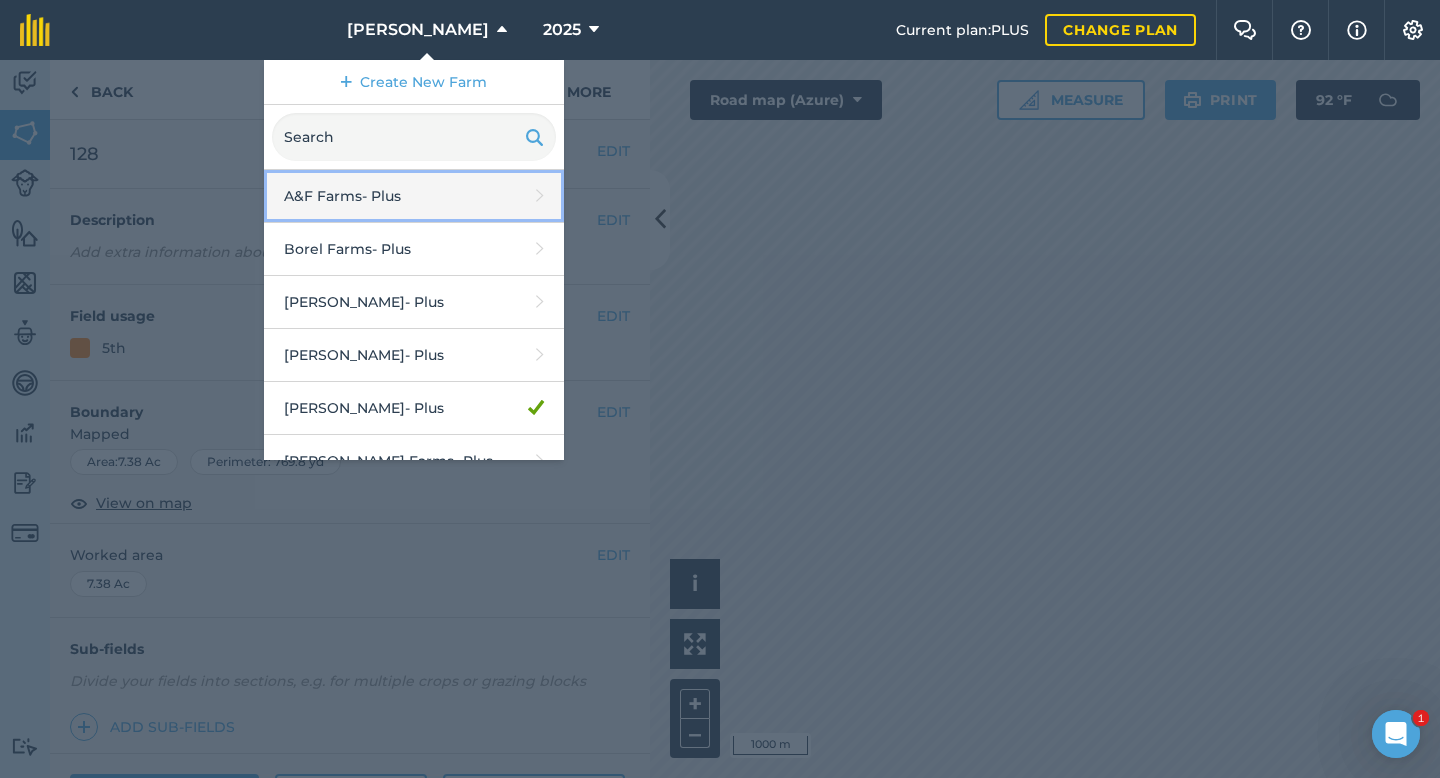click on "A&F Farms  - Plus" at bounding box center (414, 196) 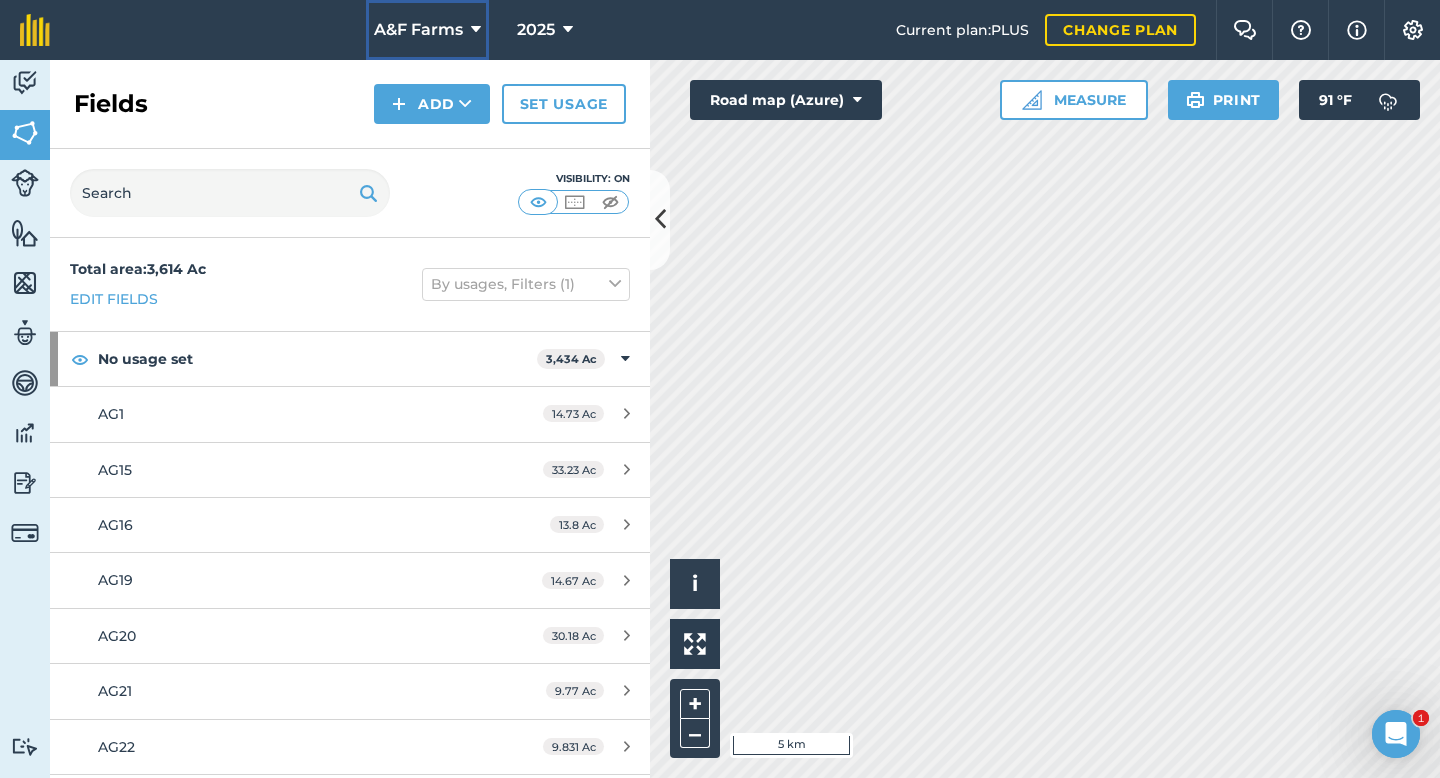 click on "A&F Farms" at bounding box center (427, 30) 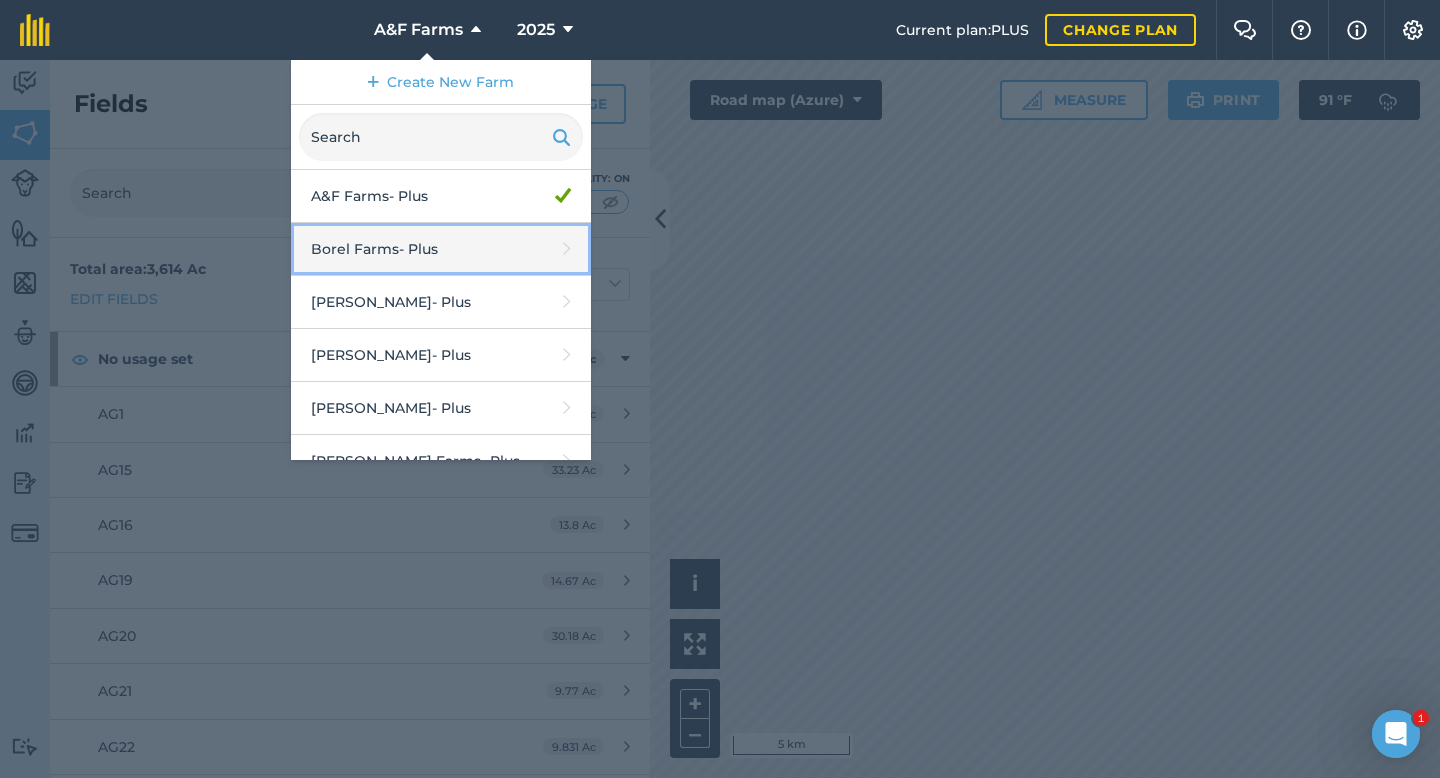 click on "Borel Farms  - Plus" at bounding box center (441, 249) 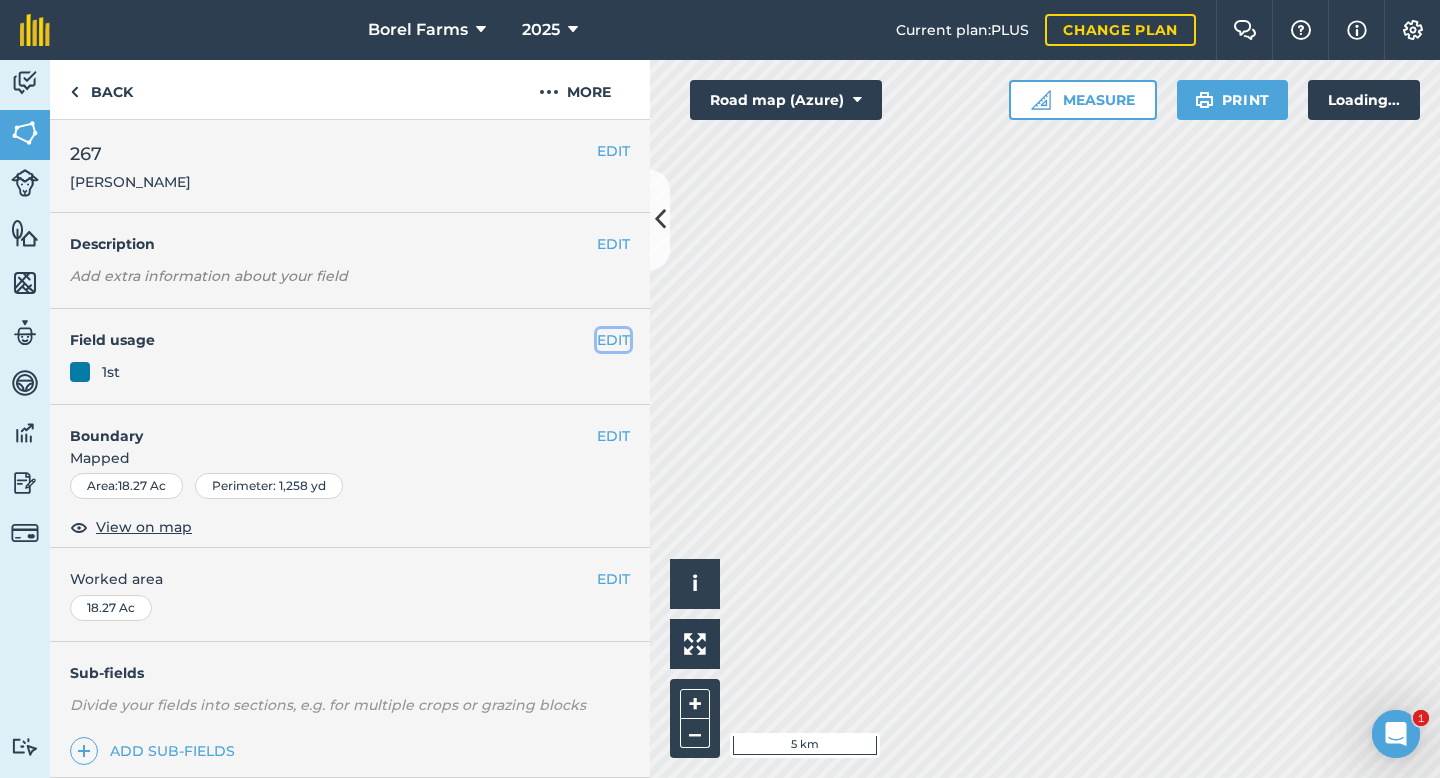 click on "EDIT" at bounding box center (613, 340) 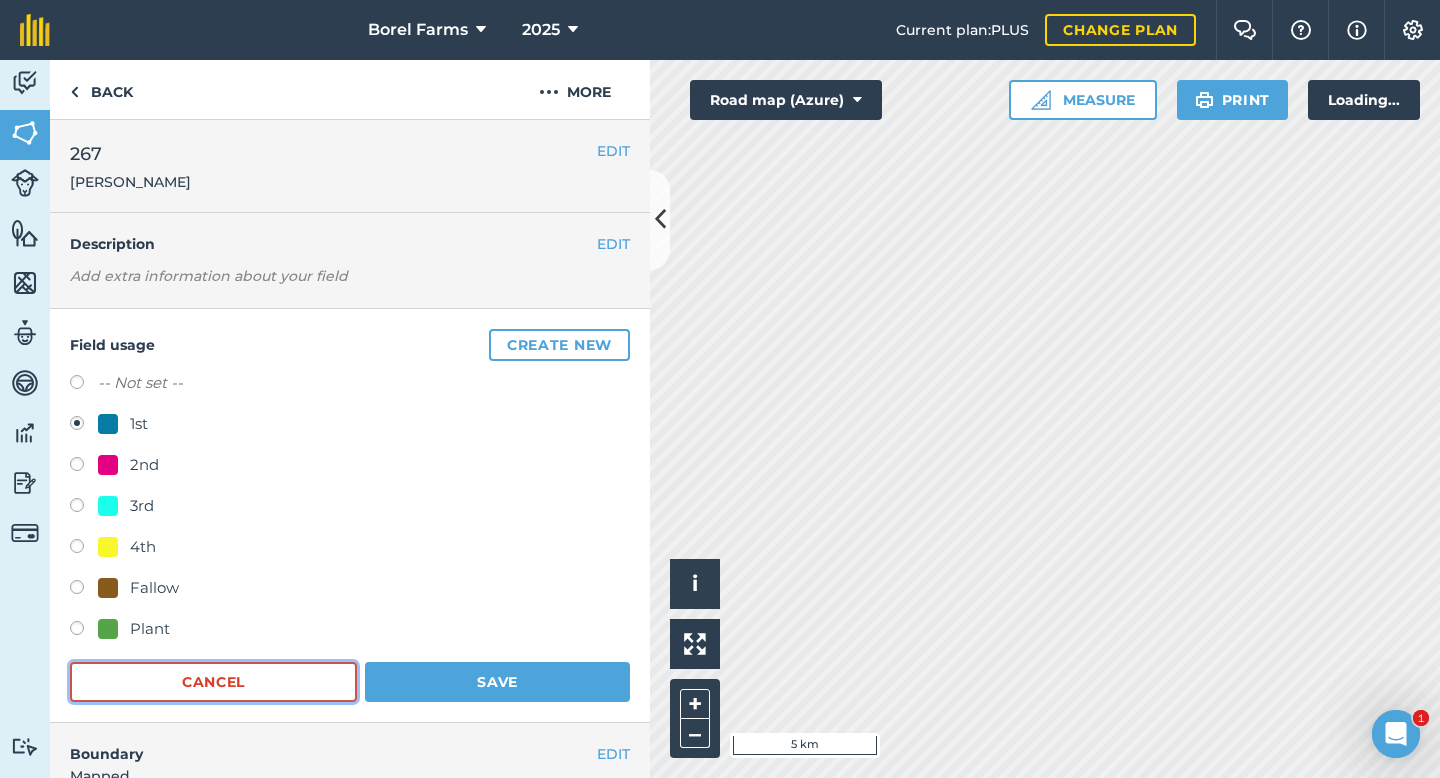 click on "Cancel" at bounding box center [213, 682] 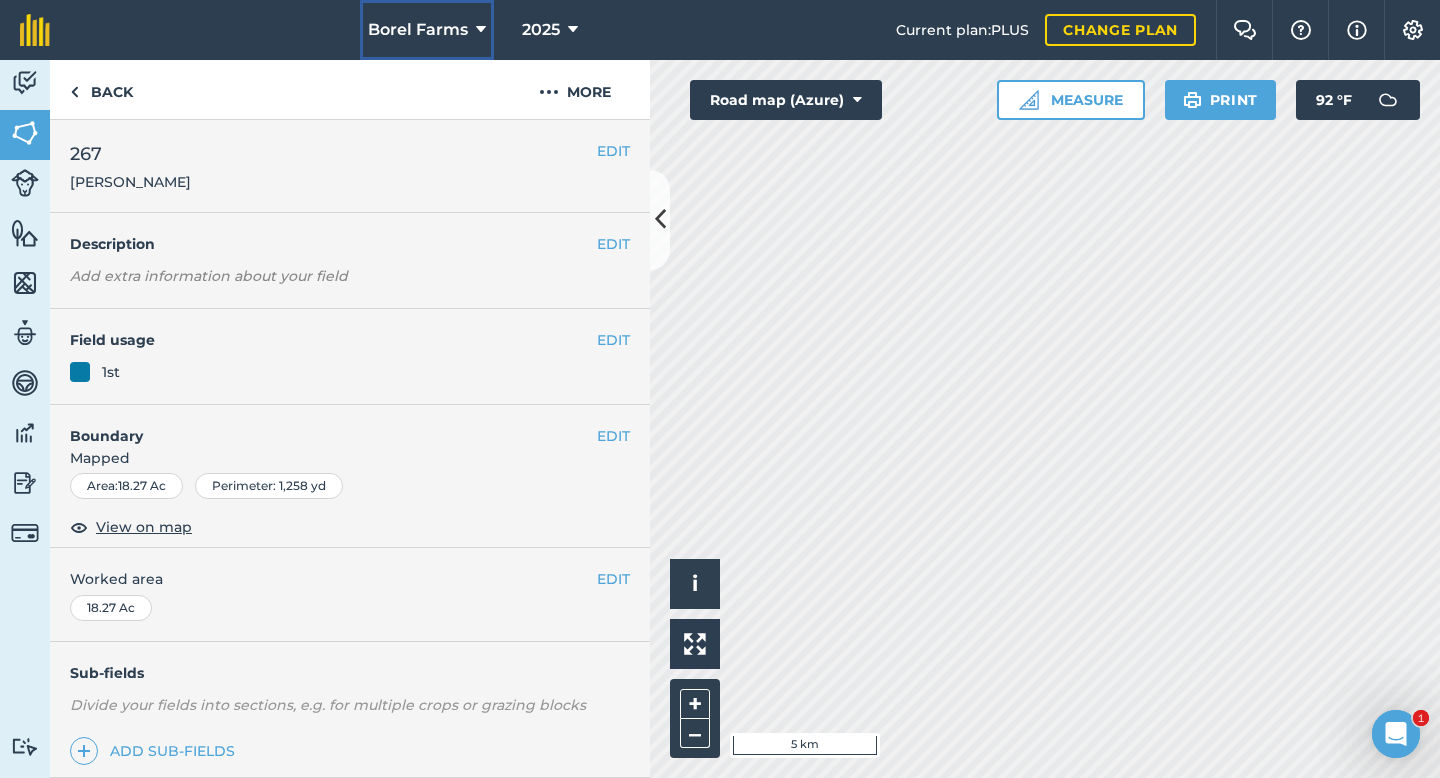 click on "Borel Farms" at bounding box center [418, 30] 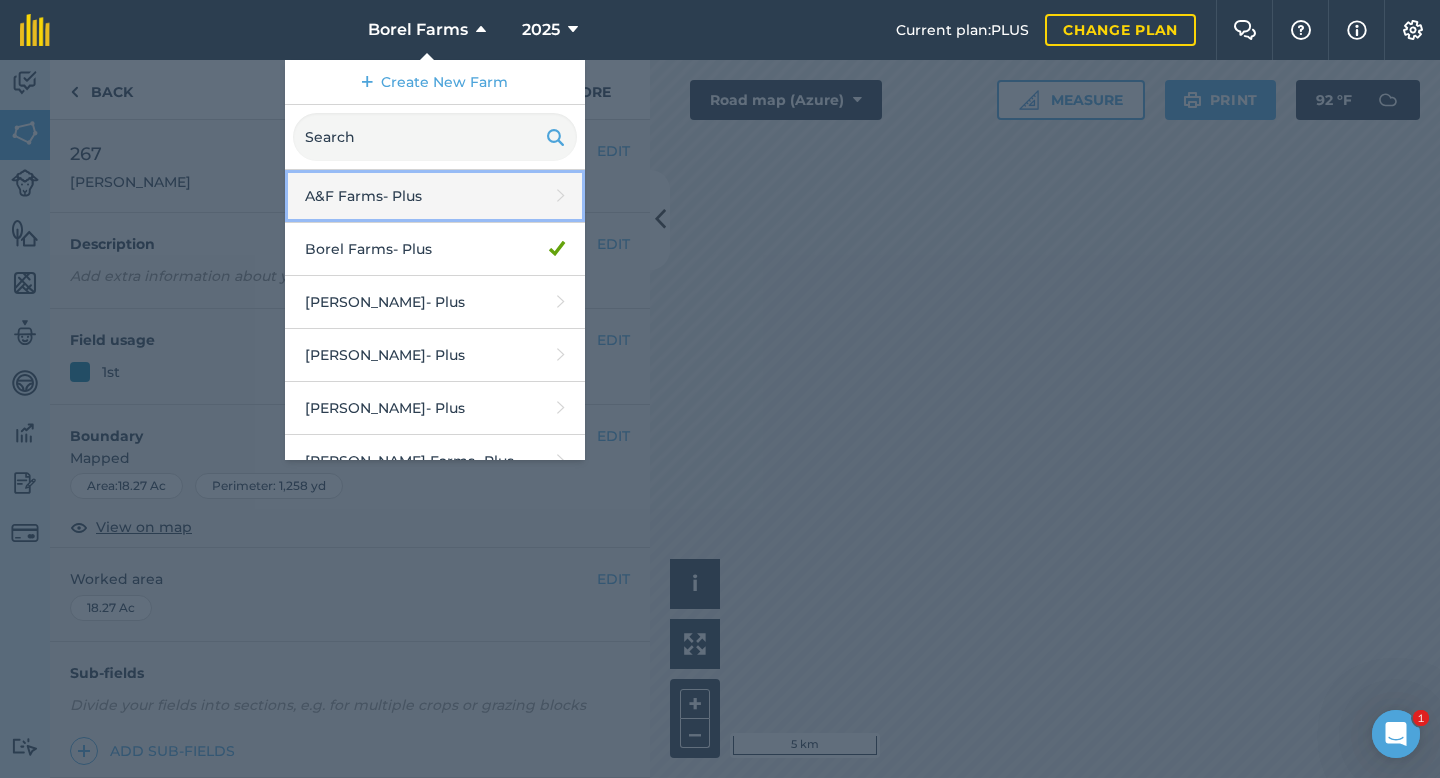 click on "A&F Farms  - Plus" at bounding box center [435, 196] 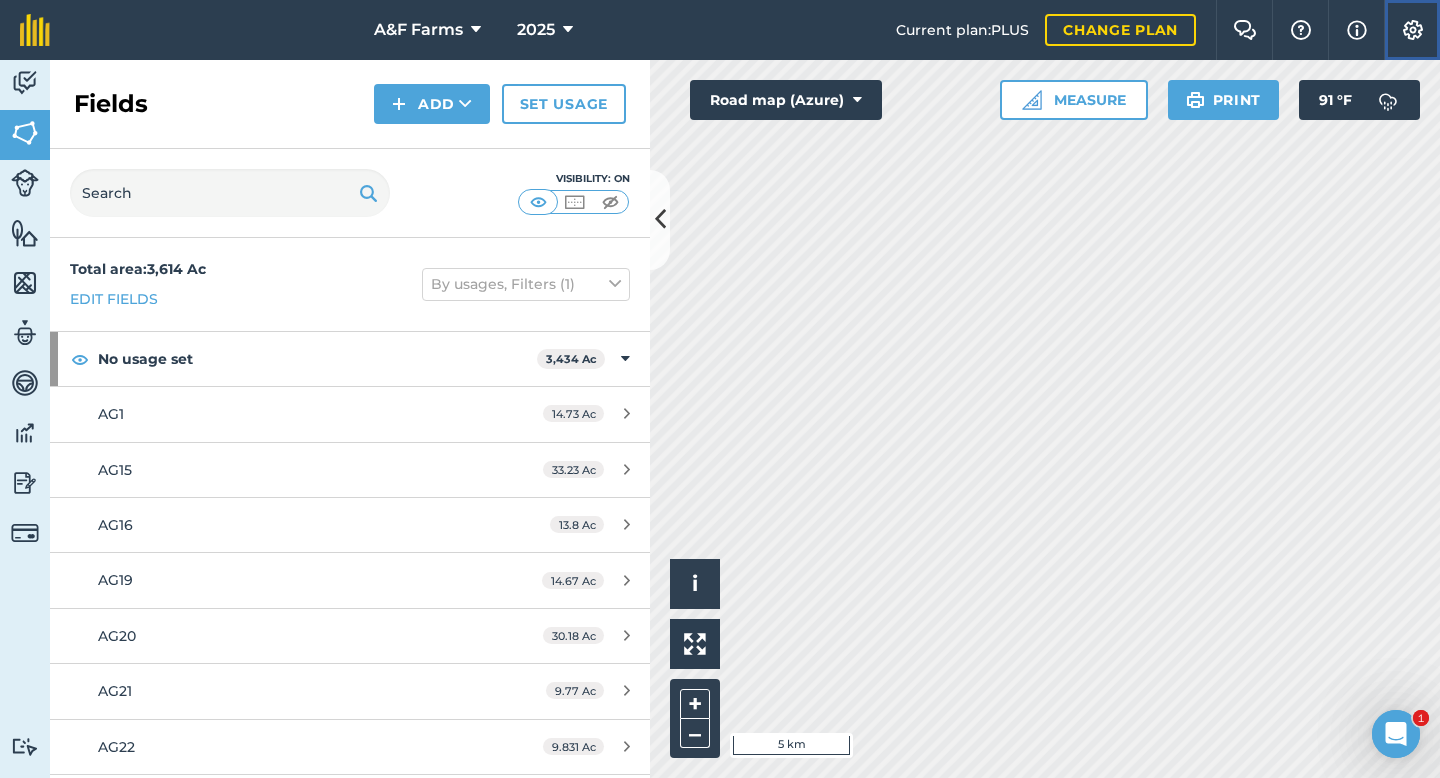 click at bounding box center (1413, 30) 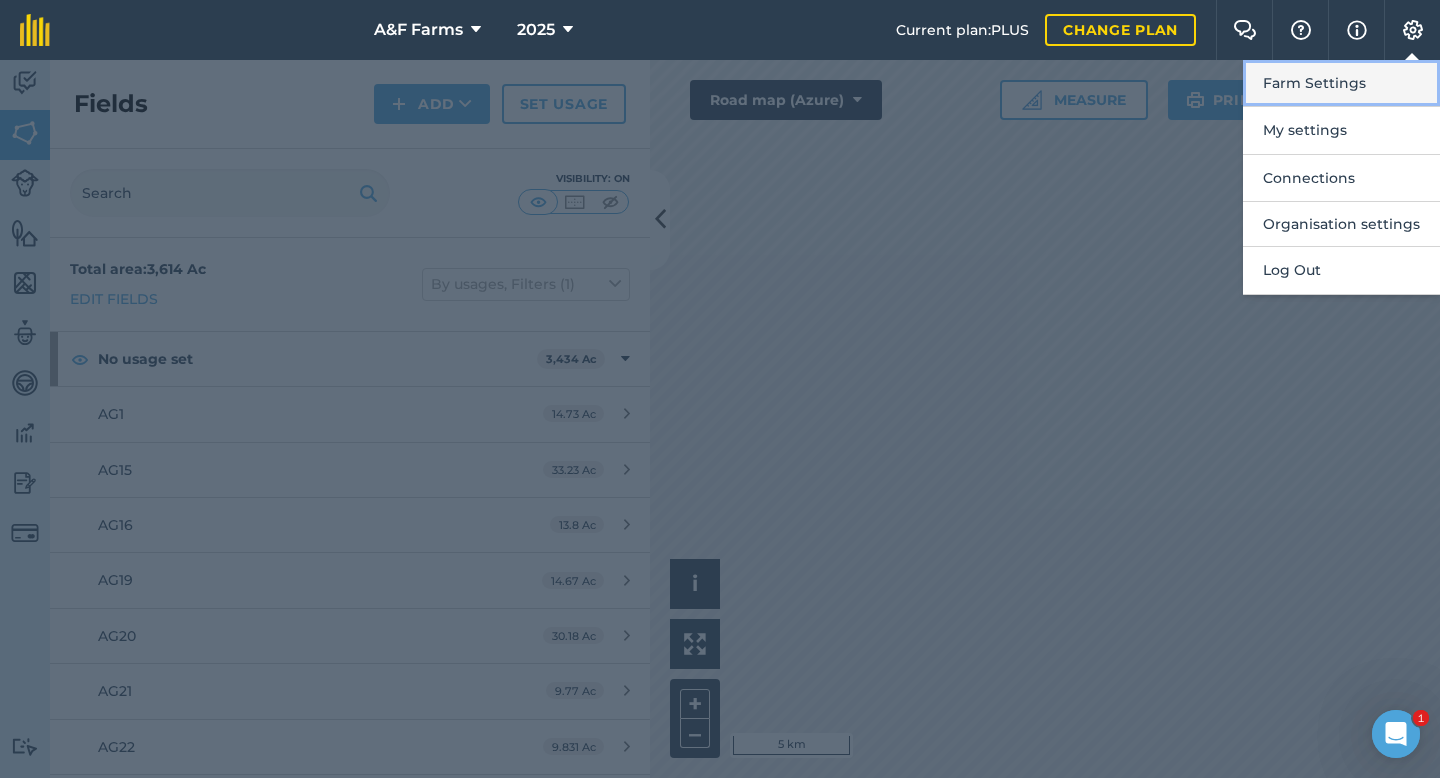 click on "Farm Settings" at bounding box center (1341, 83) 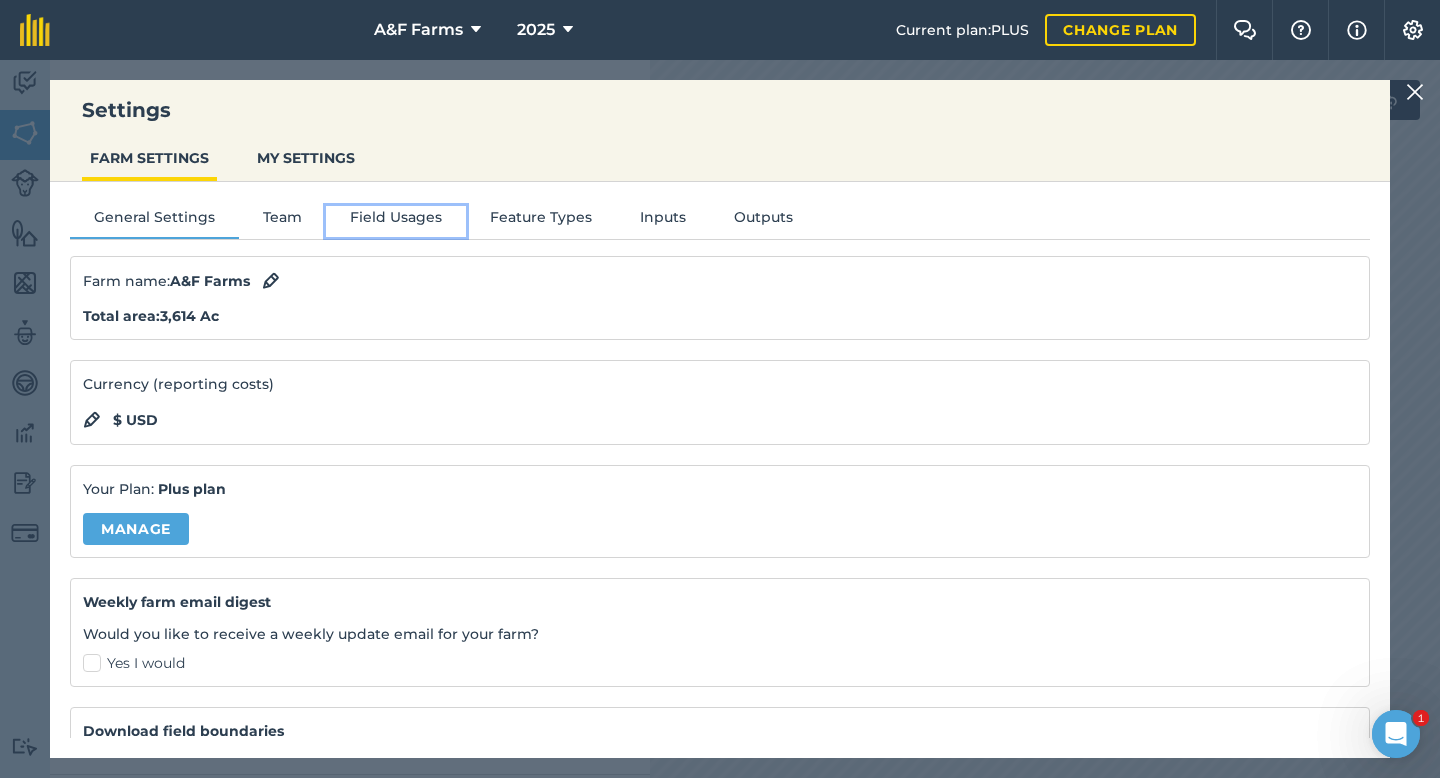 click on "Field Usages" at bounding box center [396, 221] 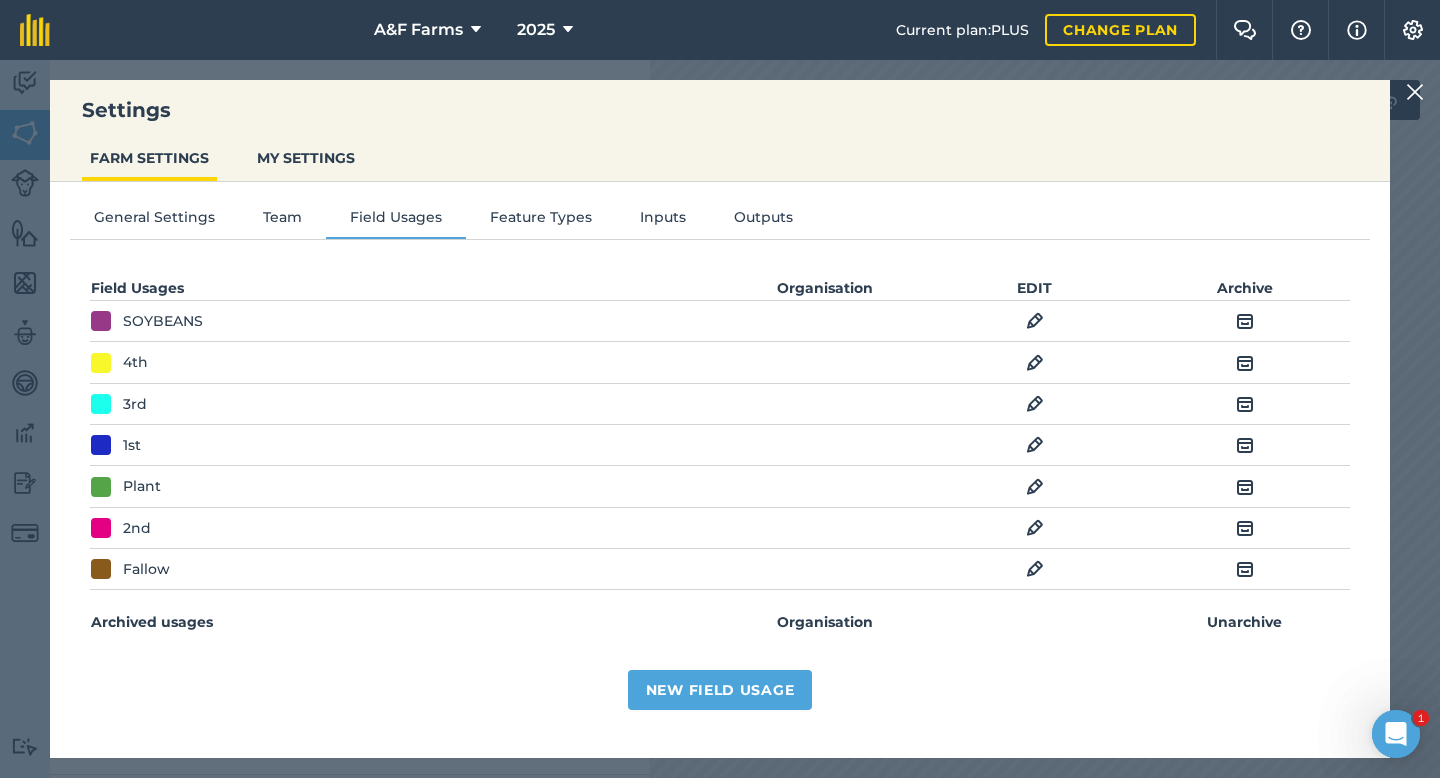 click at bounding box center [1245, 569] 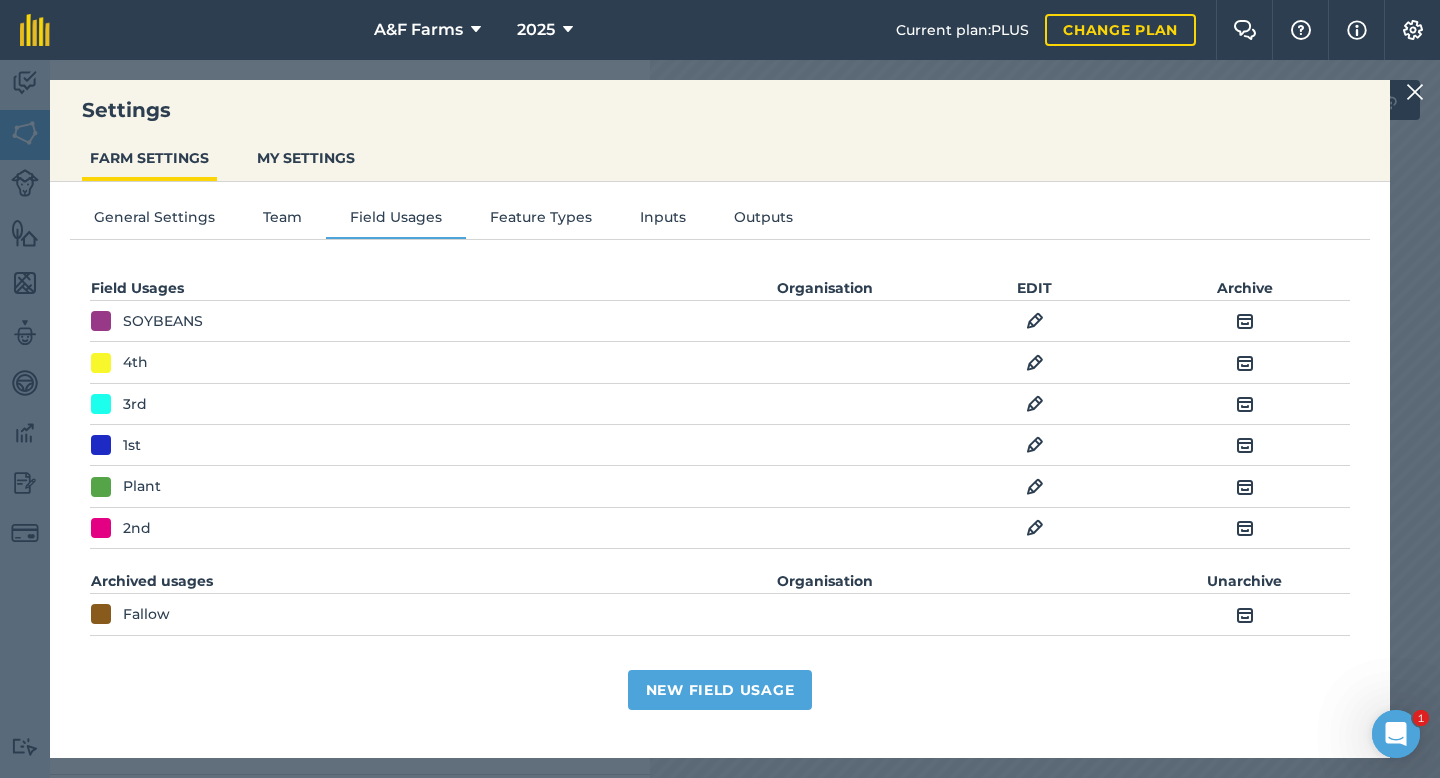 click at bounding box center (1245, 615) 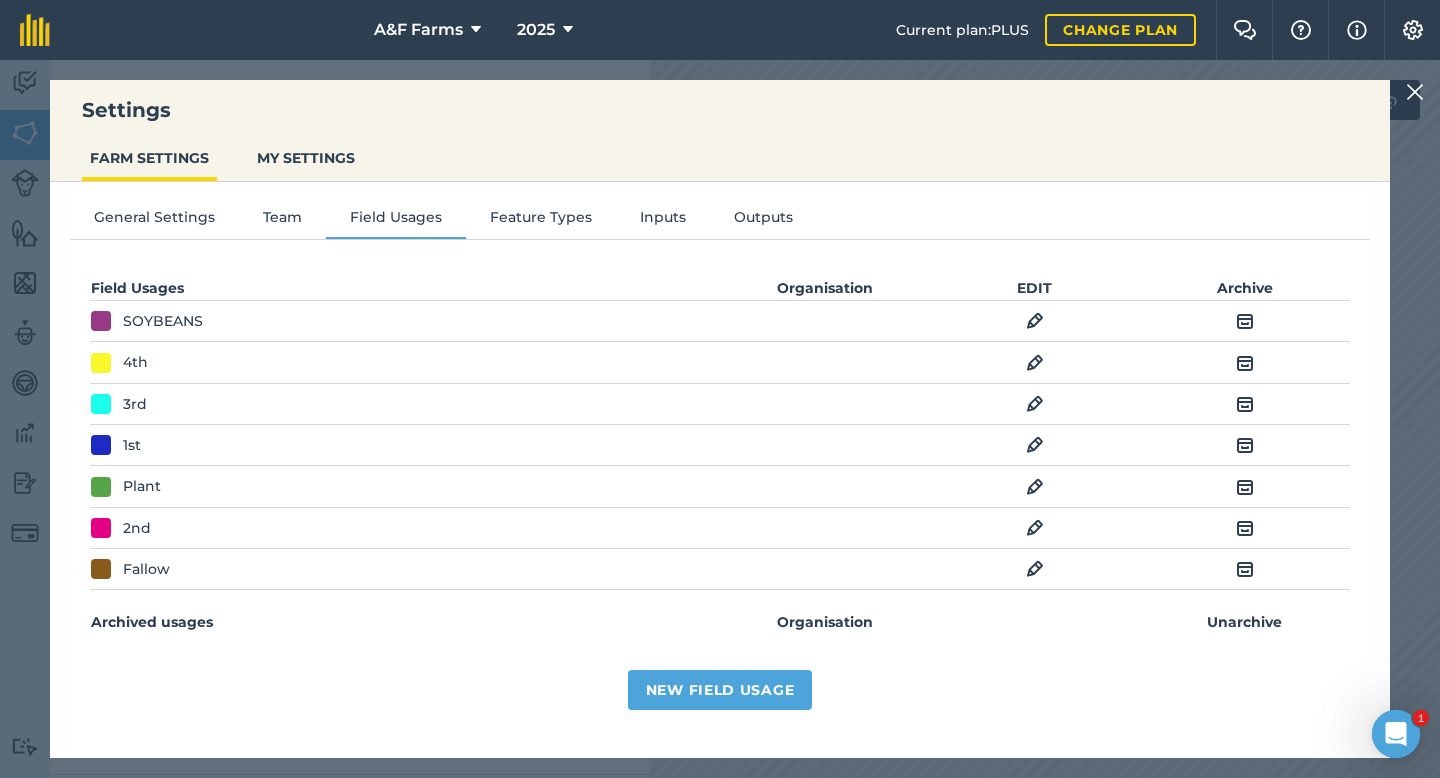 click at bounding box center [1035, 569] 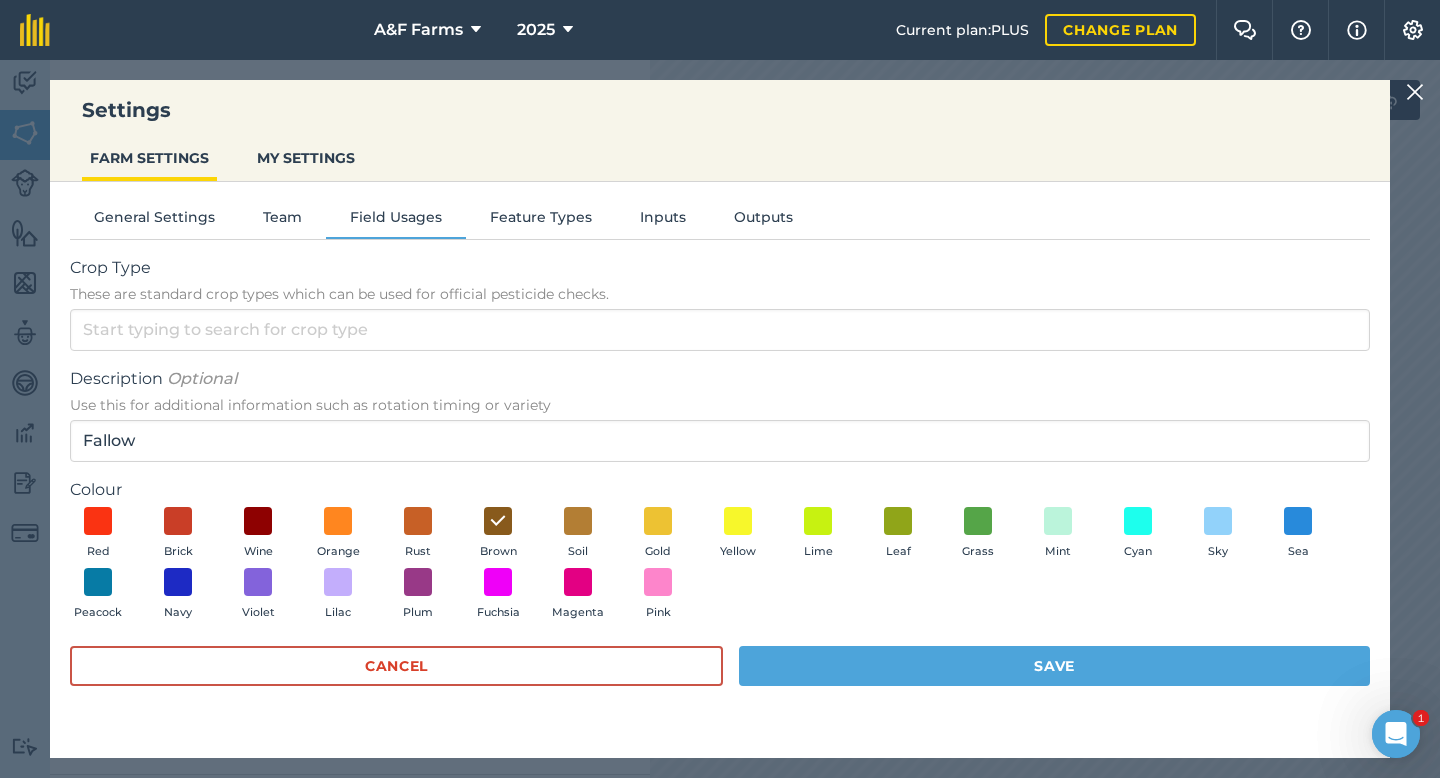 click at bounding box center (1415, 92) 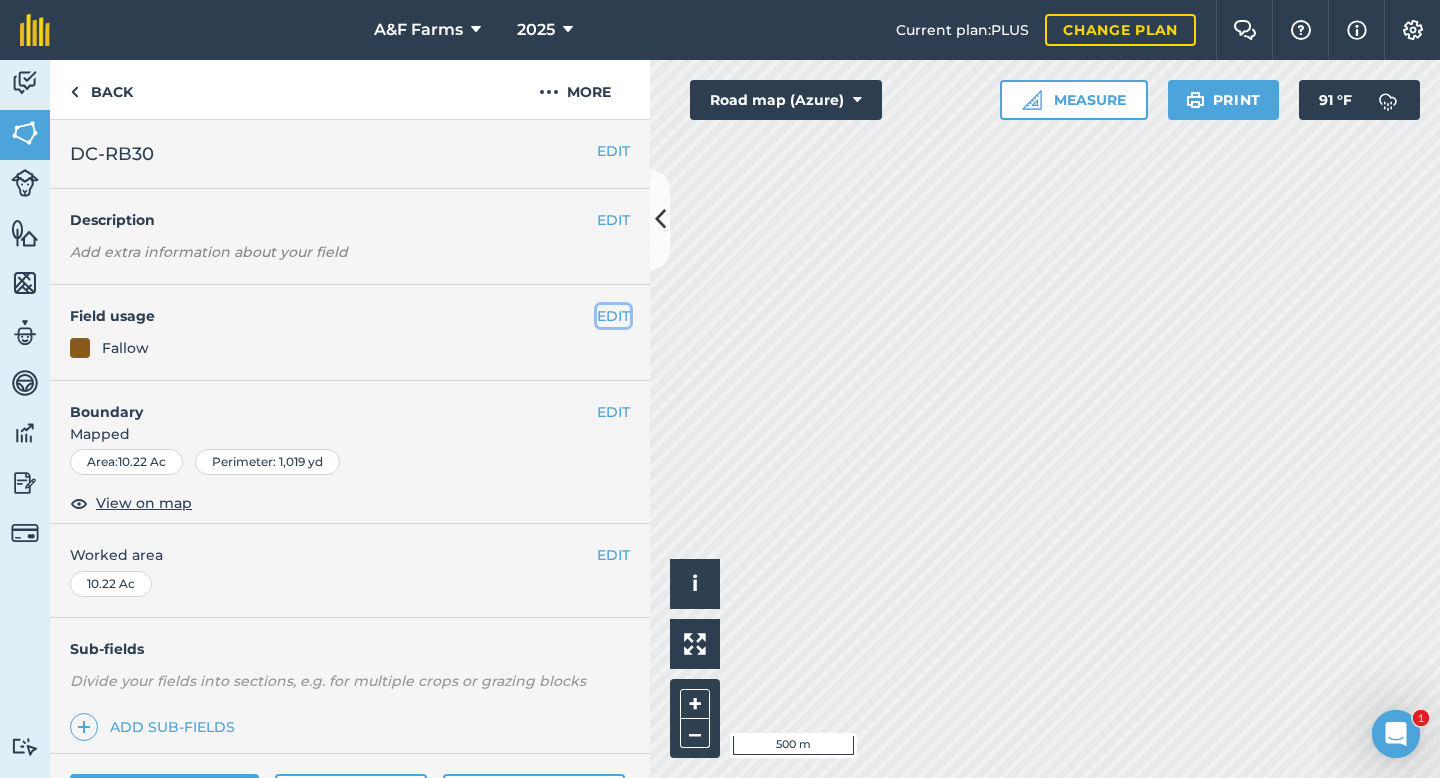click on "EDIT" at bounding box center (613, 316) 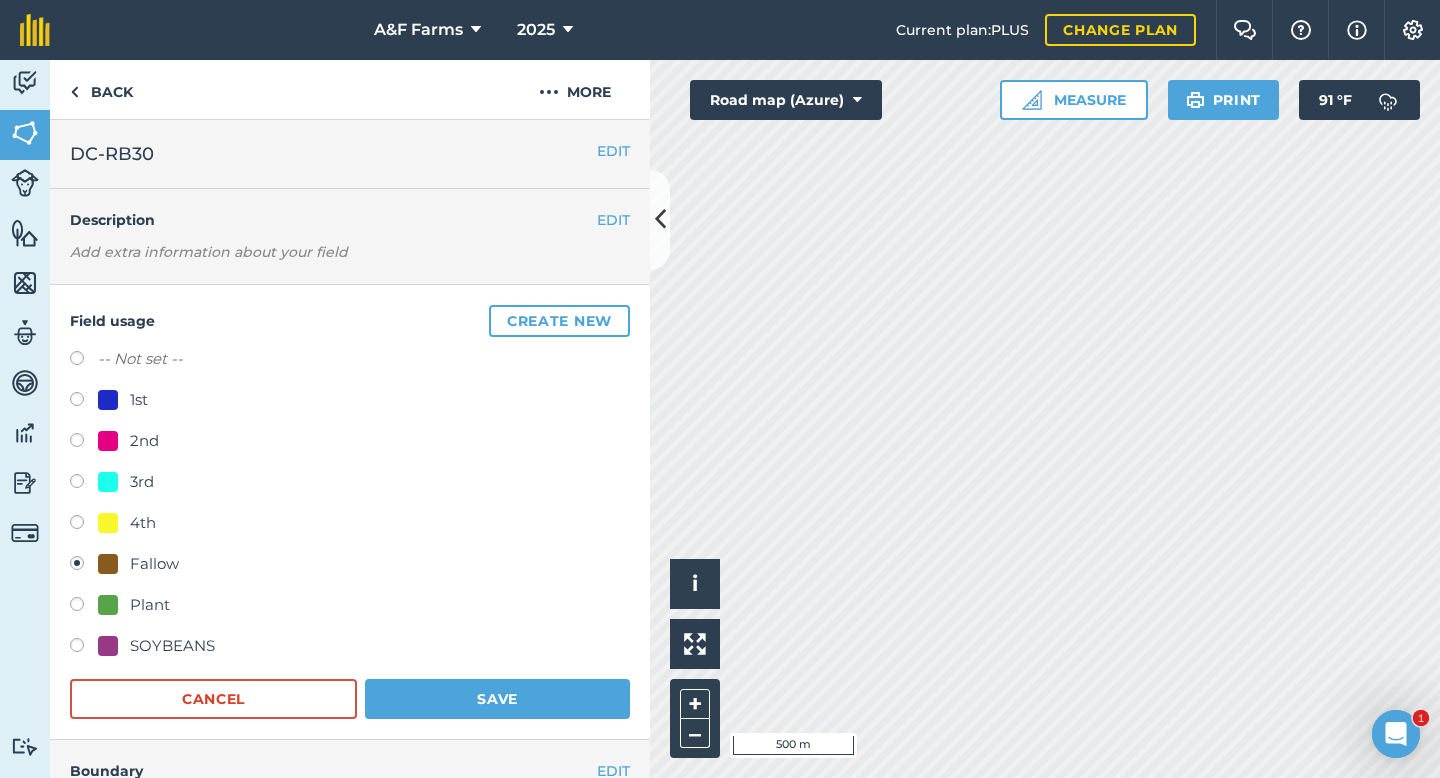 click on "-- Not set --" at bounding box center (140, 359) 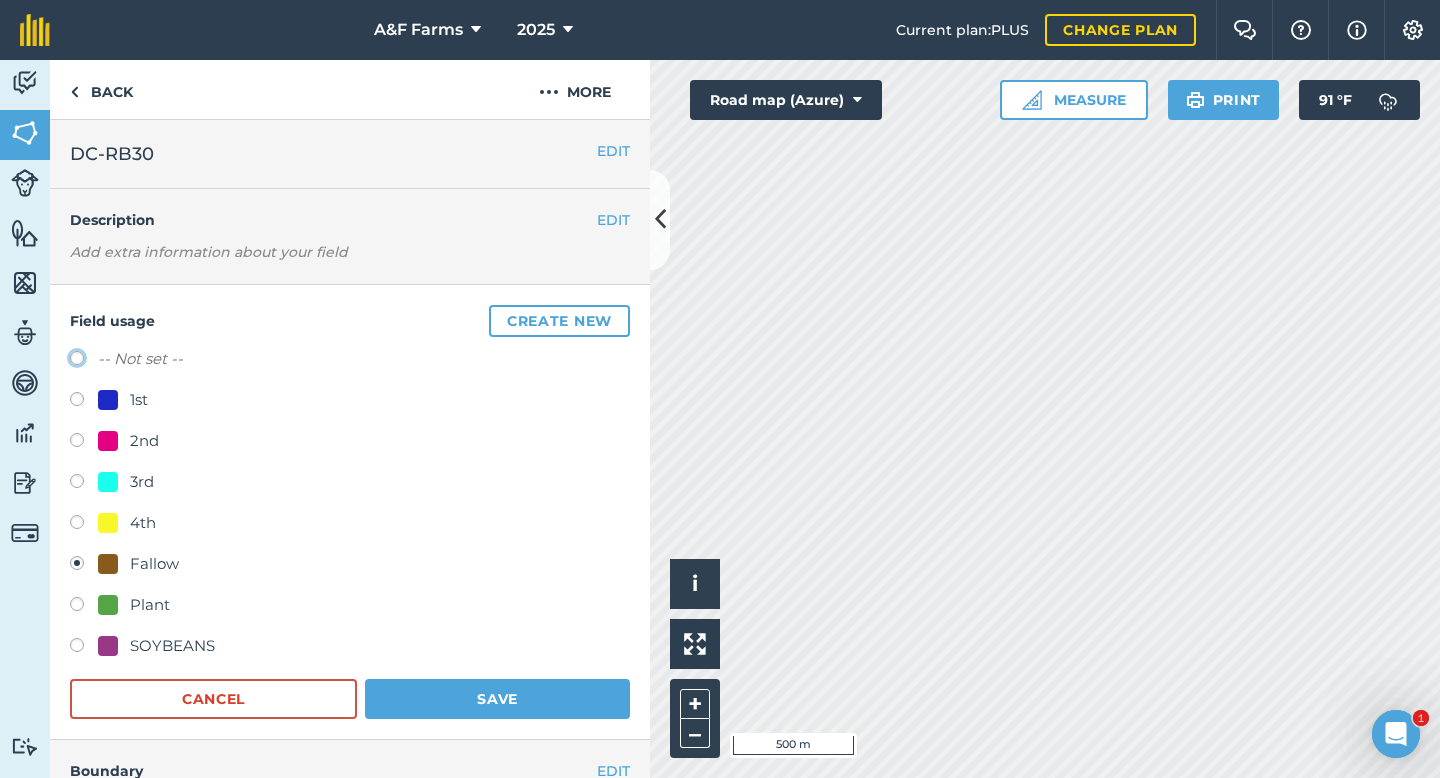 click on "-- Not set --" at bounding box center [-9923, 357] 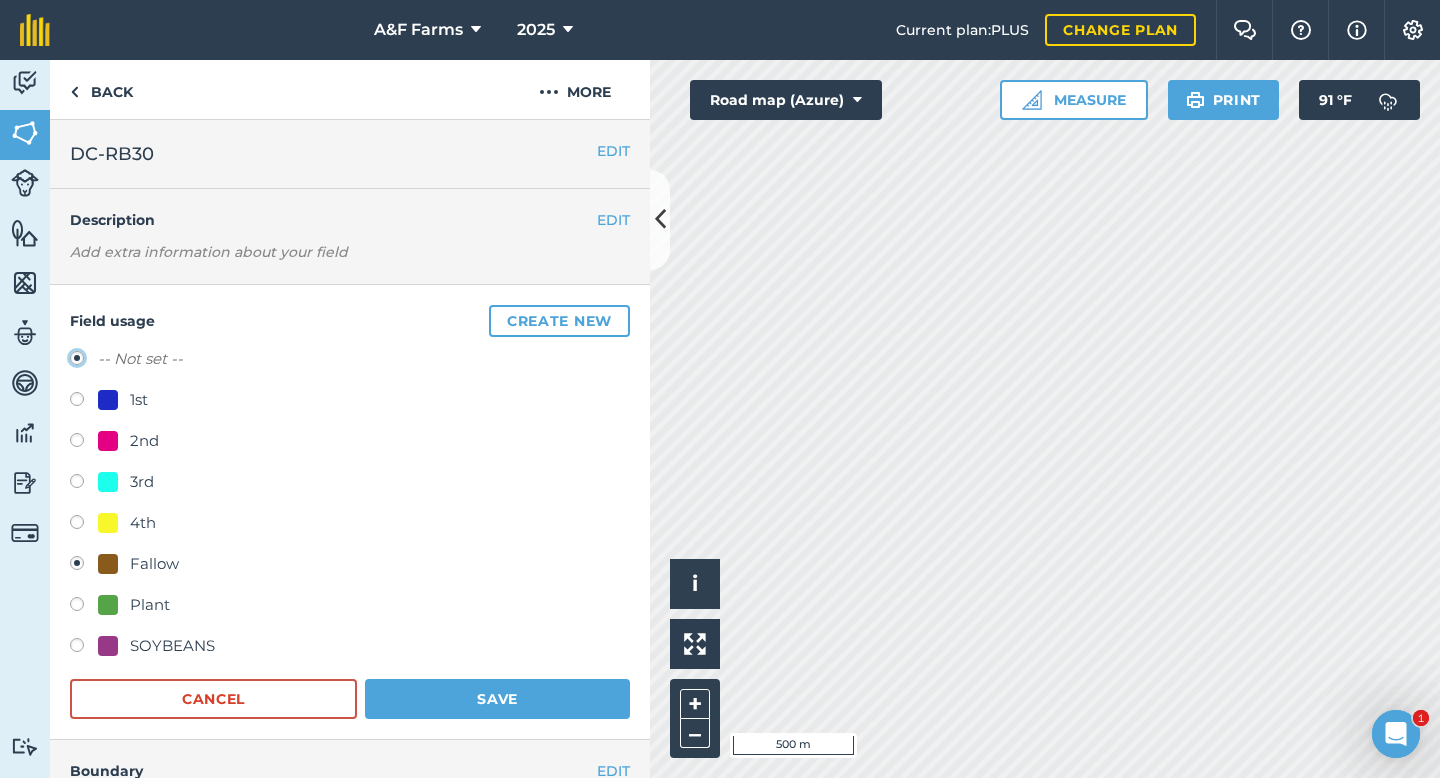 radio on "true" 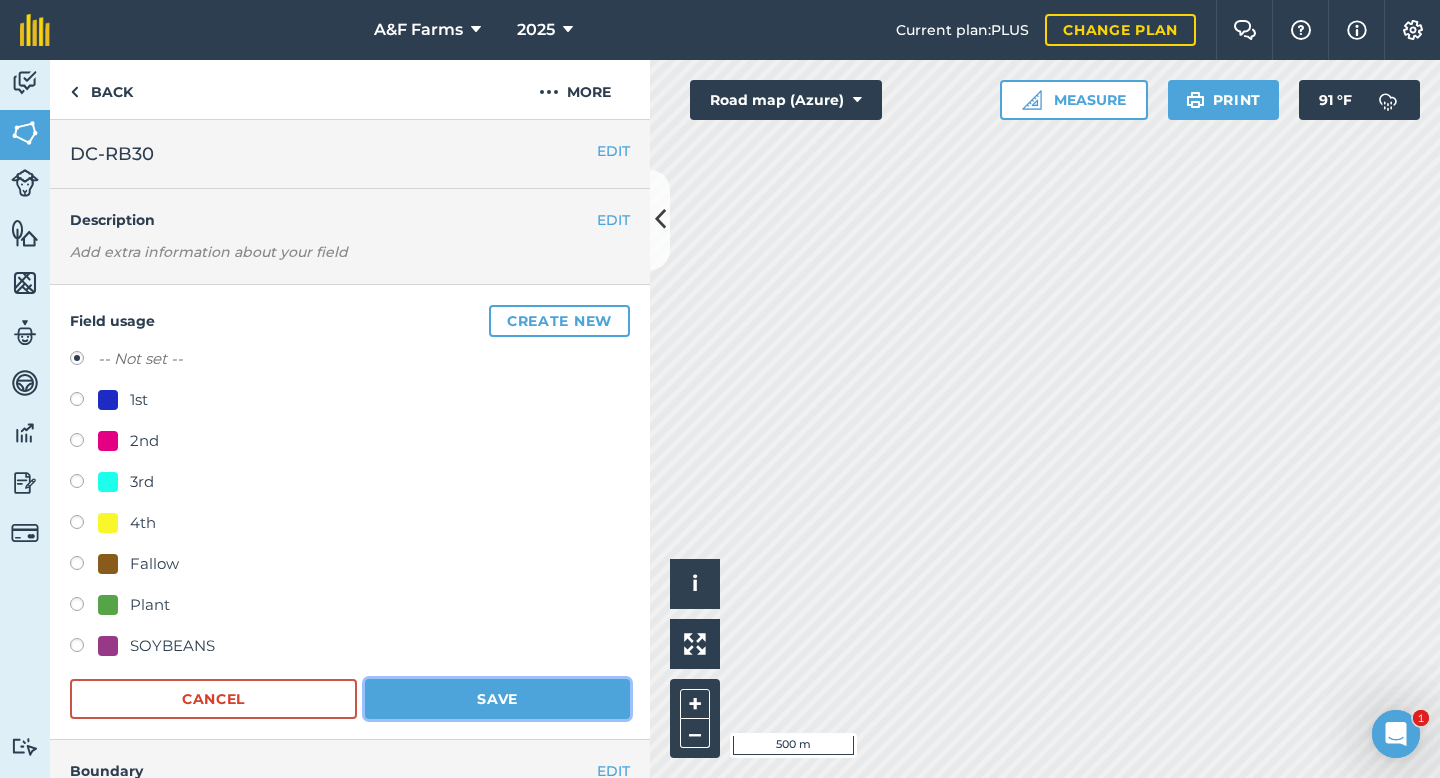 click on "Save" at bounding box center [497, 699] 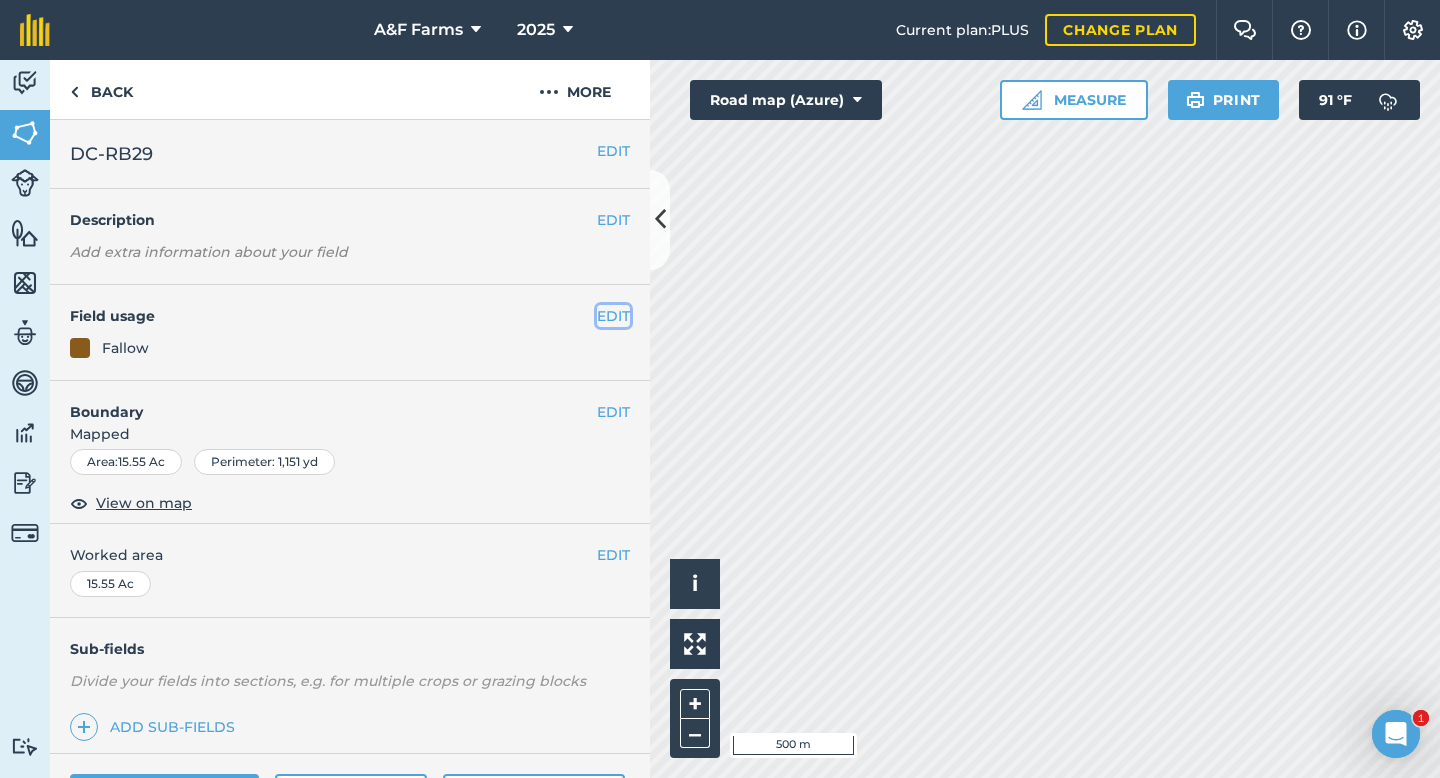 click on "EDIT" at bounding box center (613, 316) 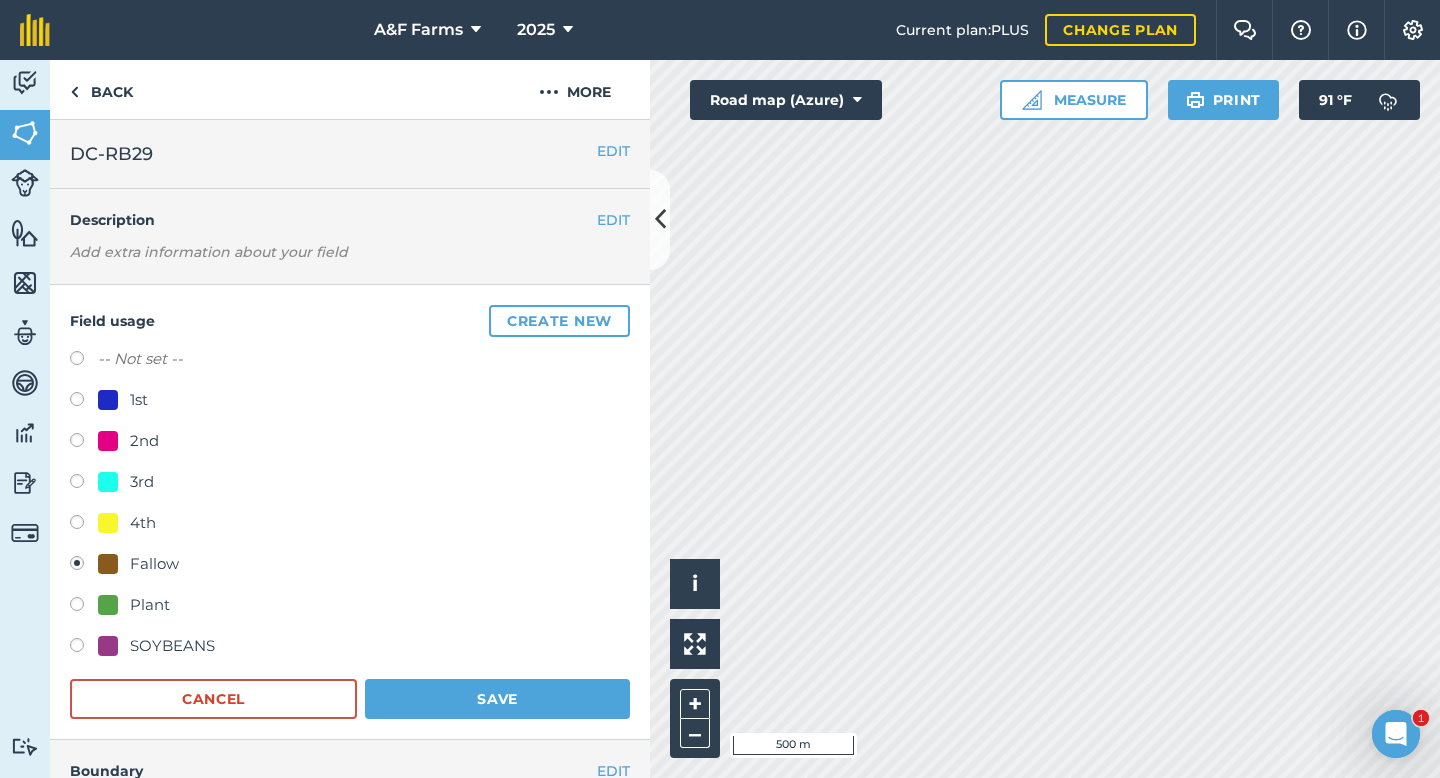 click on "-- Not set --" at bounding box center (140, 359) 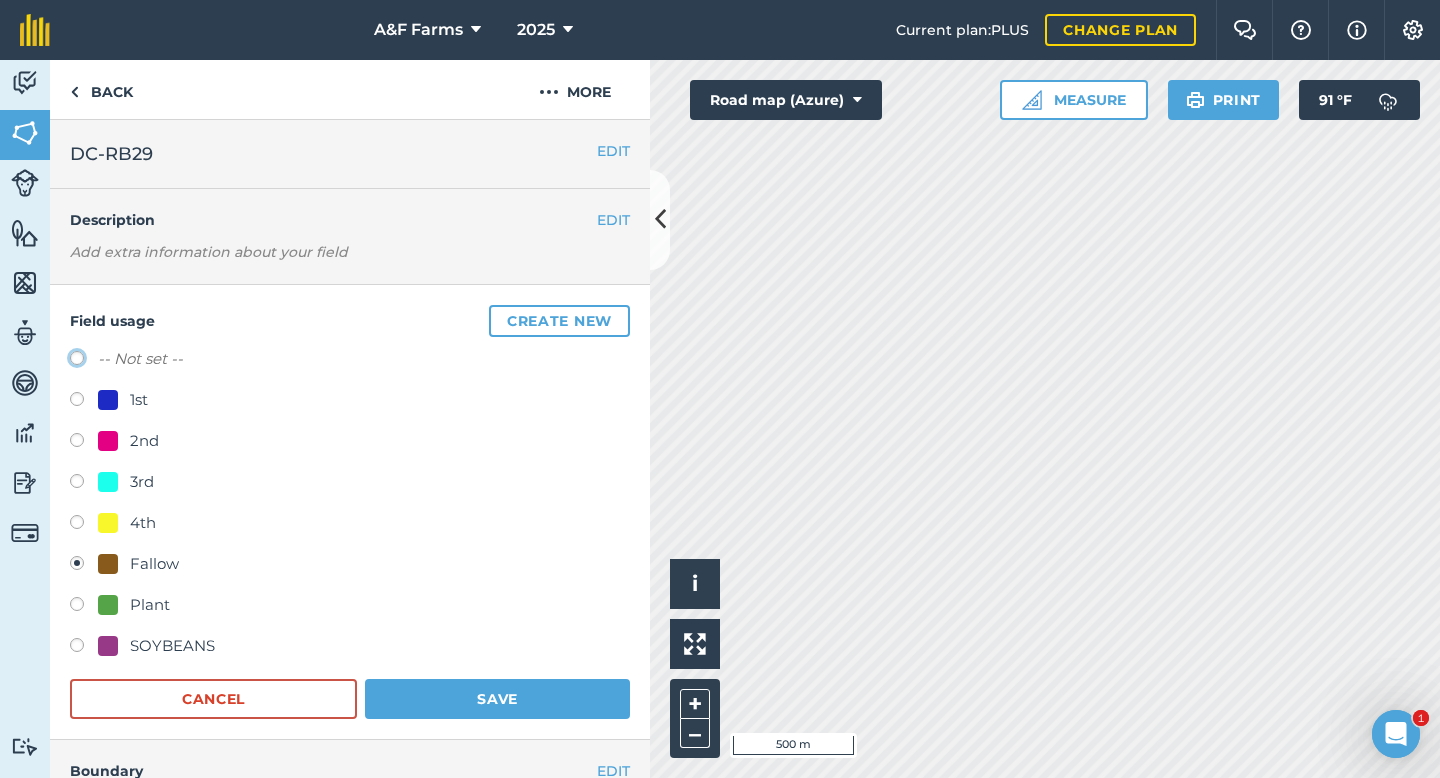 click on "-- Not set --" at bounding box center (-9923, 357) 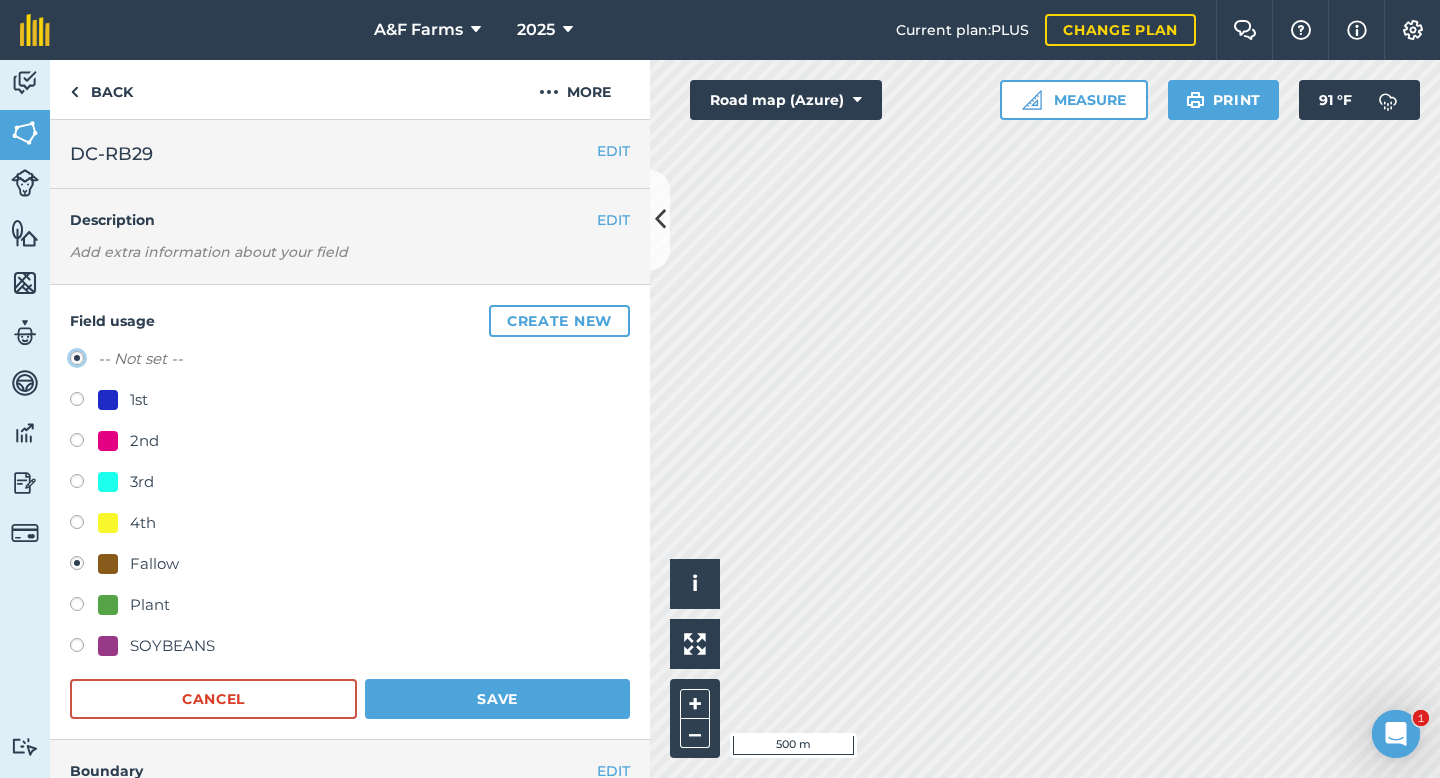 radio on "true" 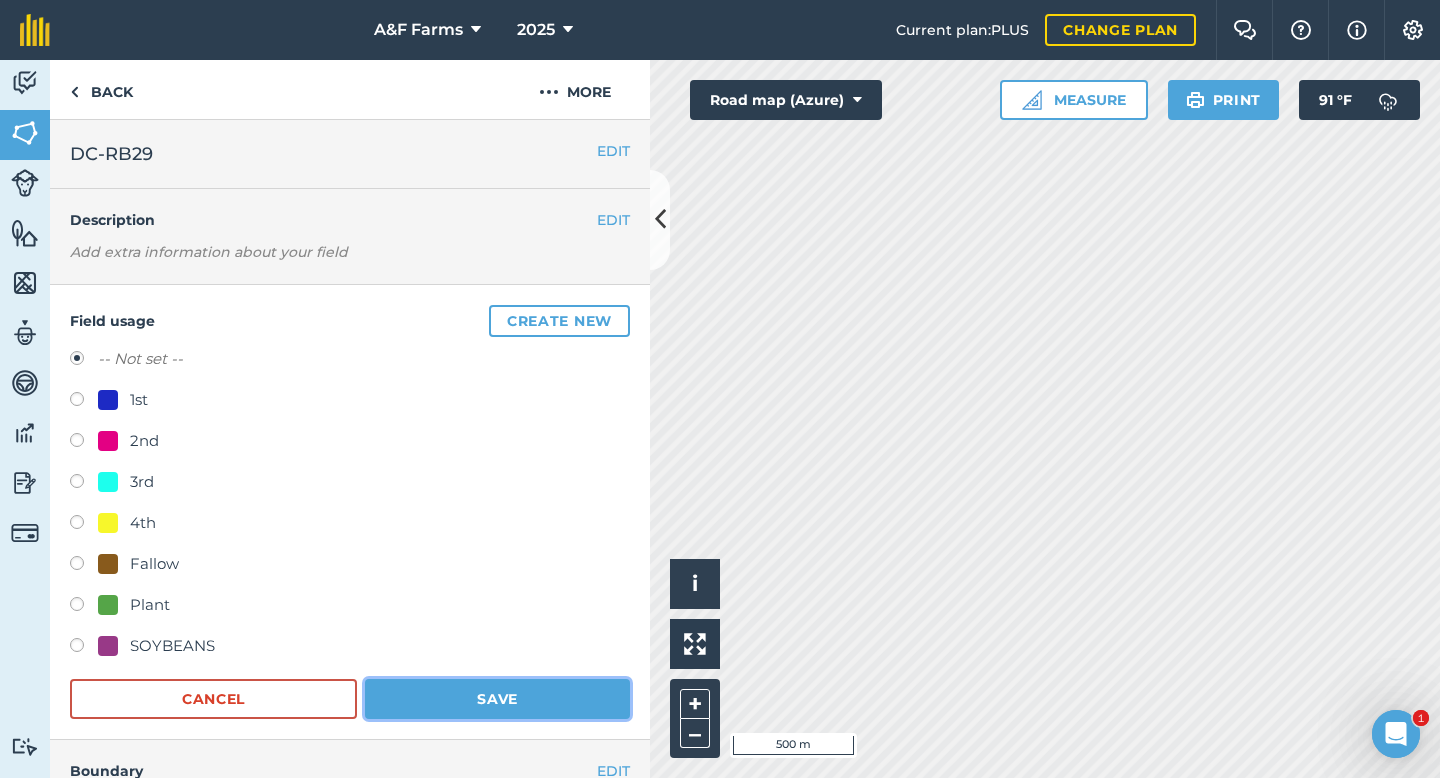 click on "Save" at bounding box center [497, 699] 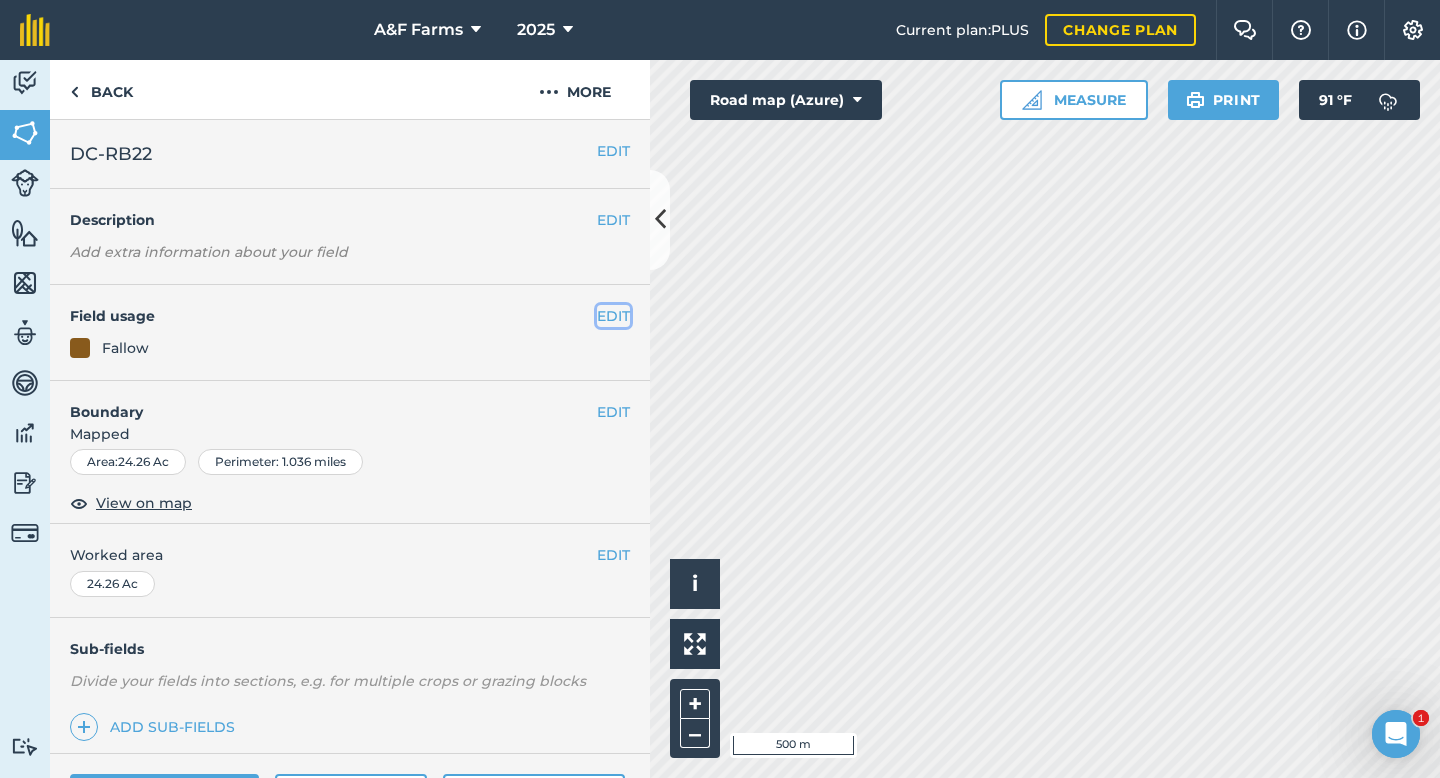 click on "EDIT" at bounding box center [613, 316] 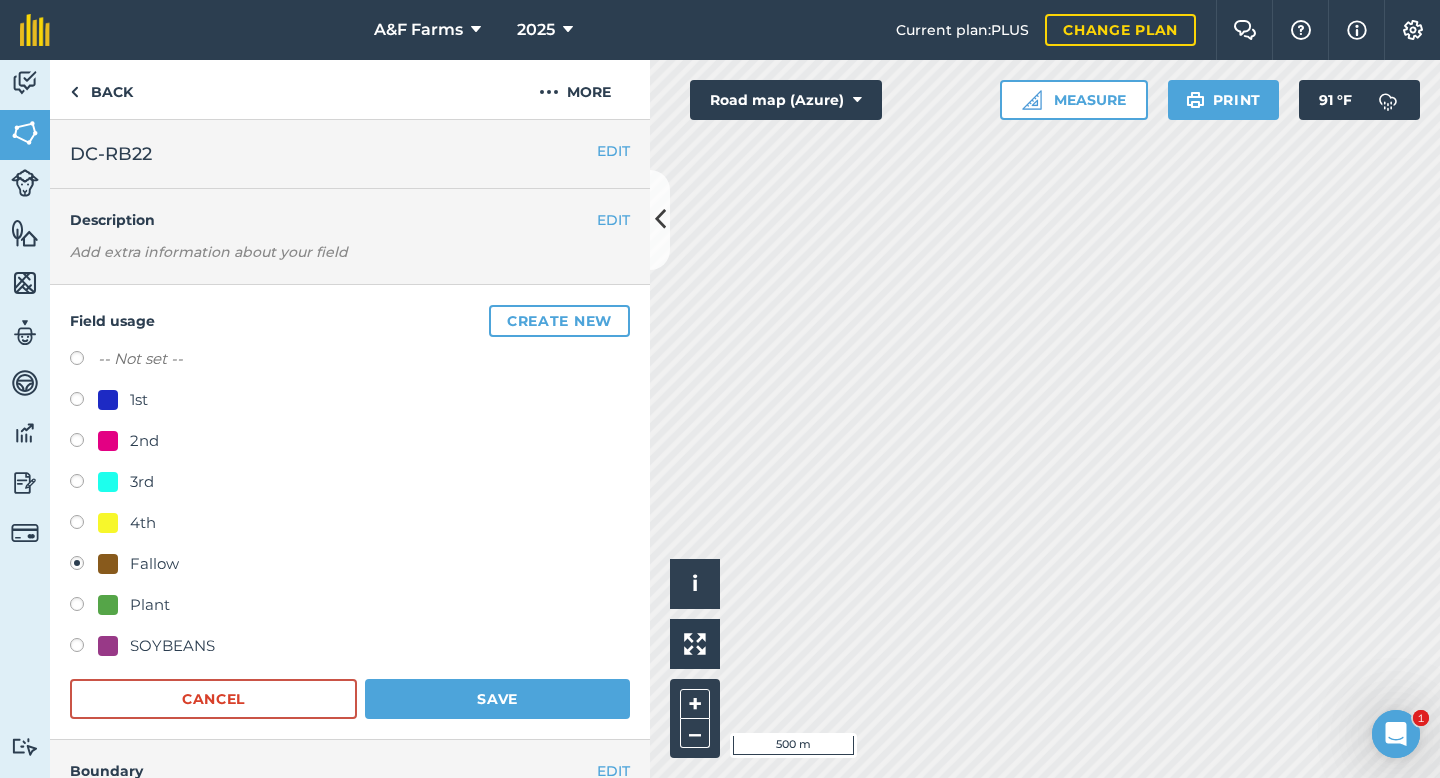 click on "-- Not set --" at bounding box center (350, 361) 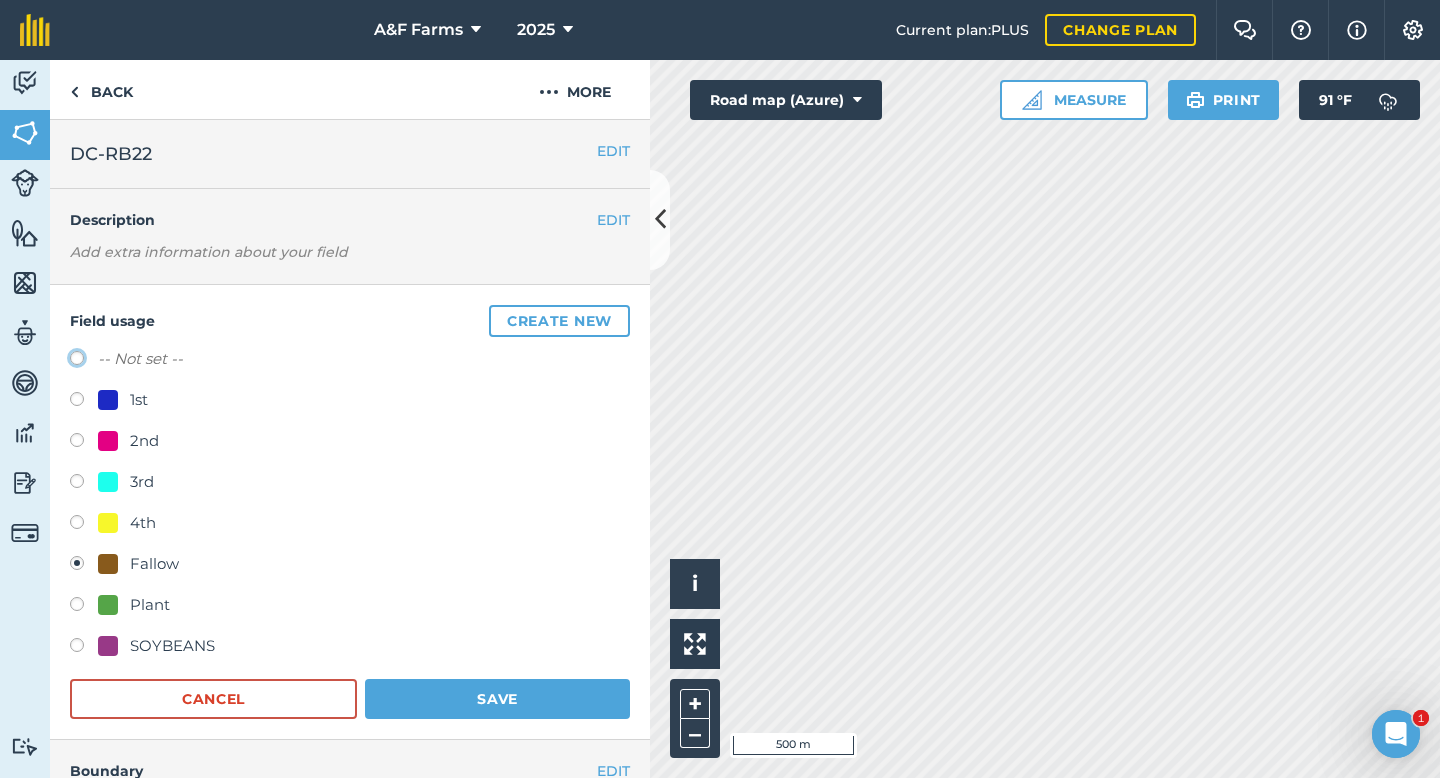 click on "-- Not set --" at bounding box center (-9923, 357) 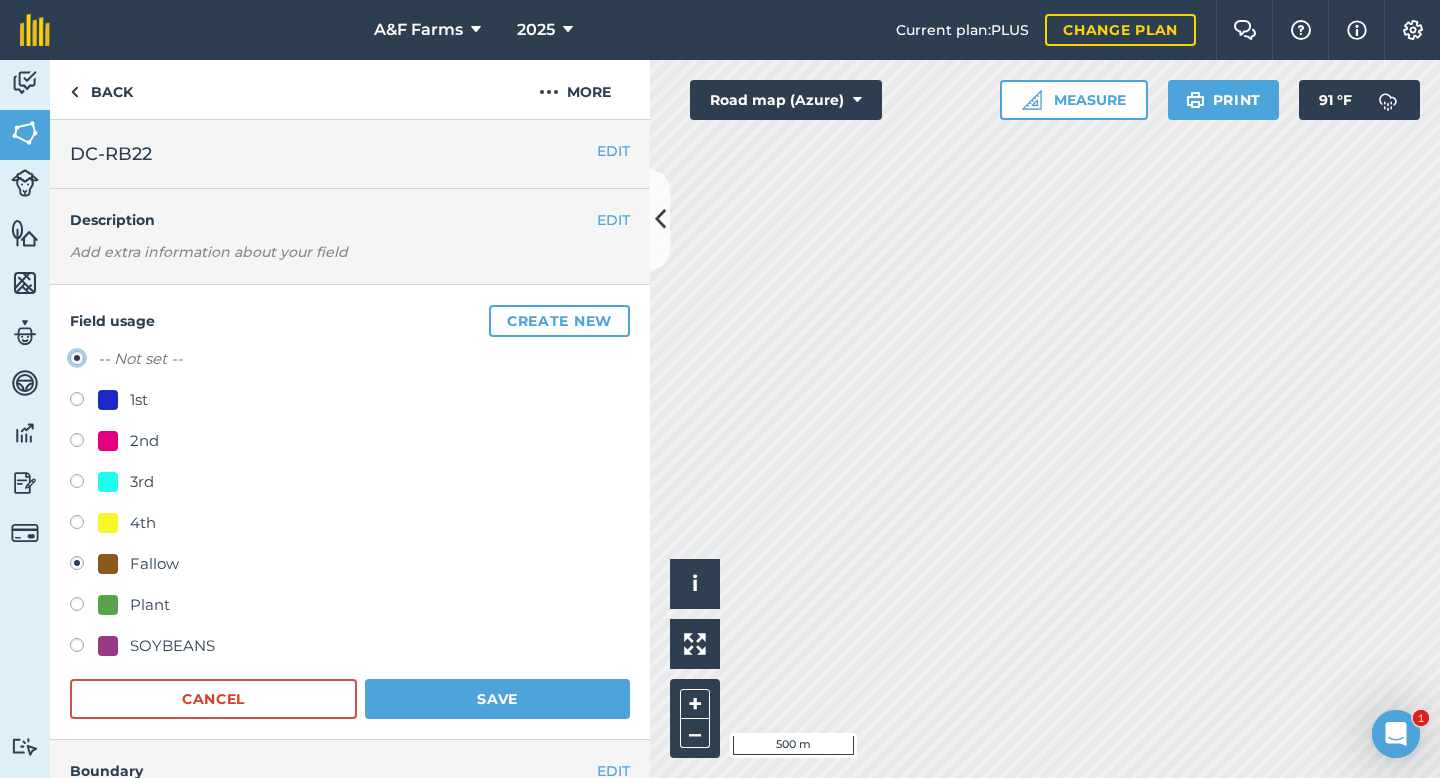 radio on "true" 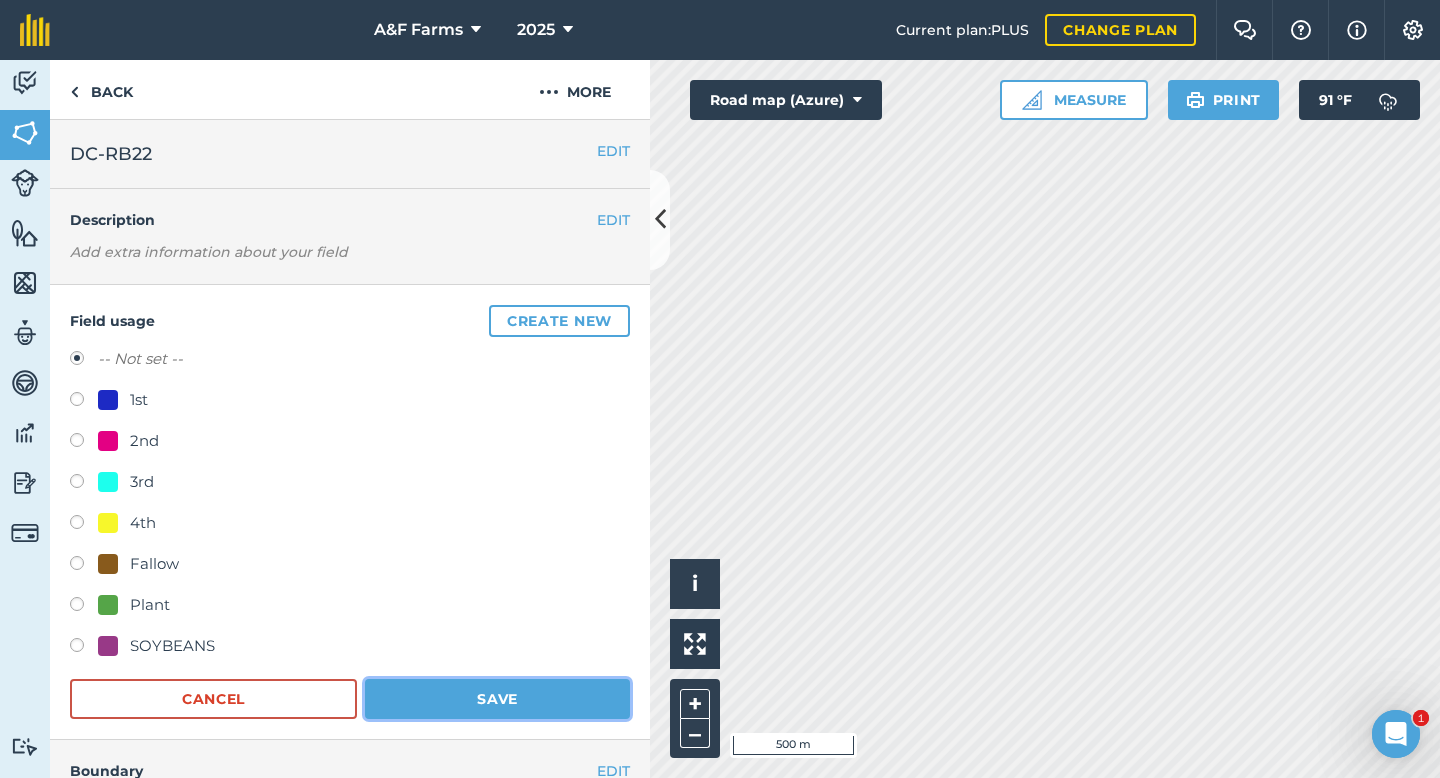 click on "Save" at bounding box center [497, 699] 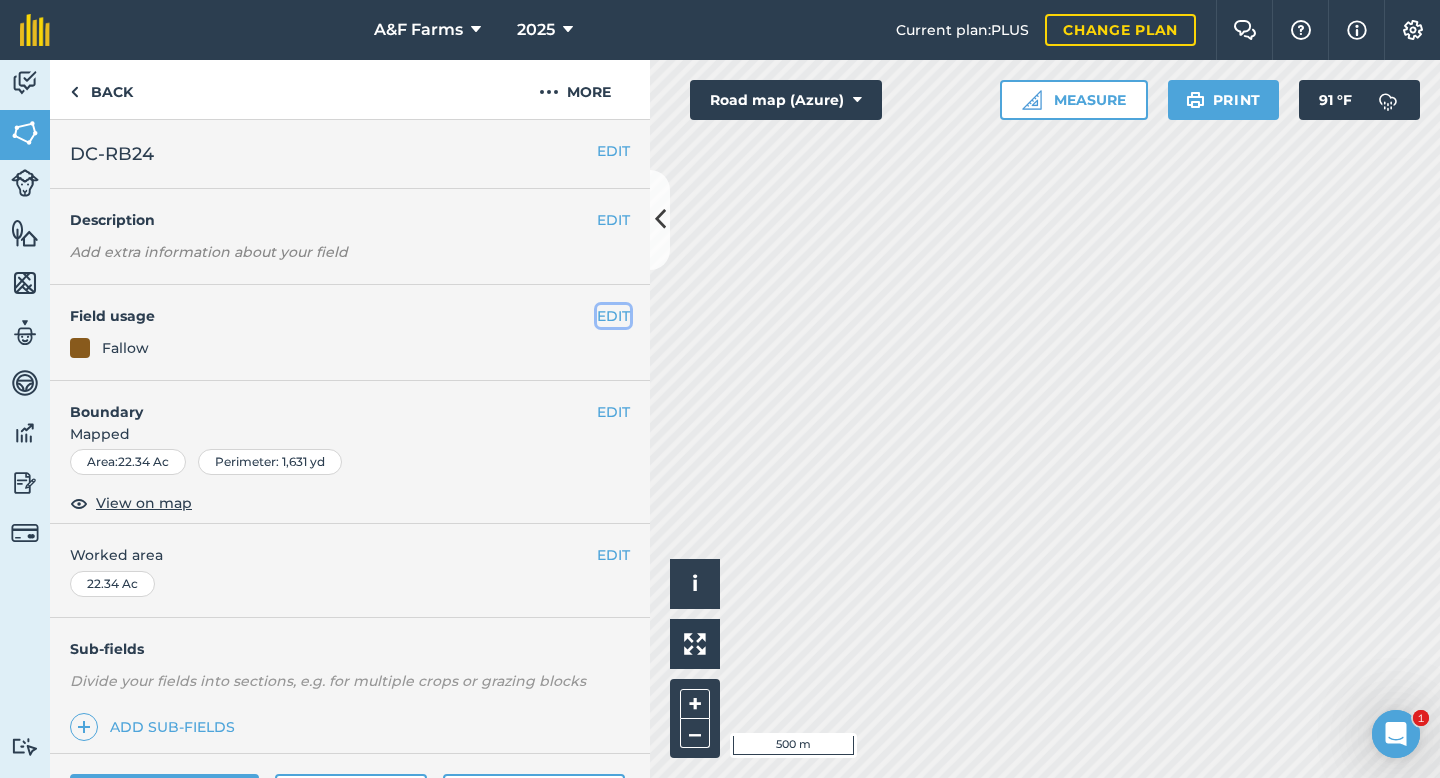 click on "EDIT" at bounding box center [613, 316] 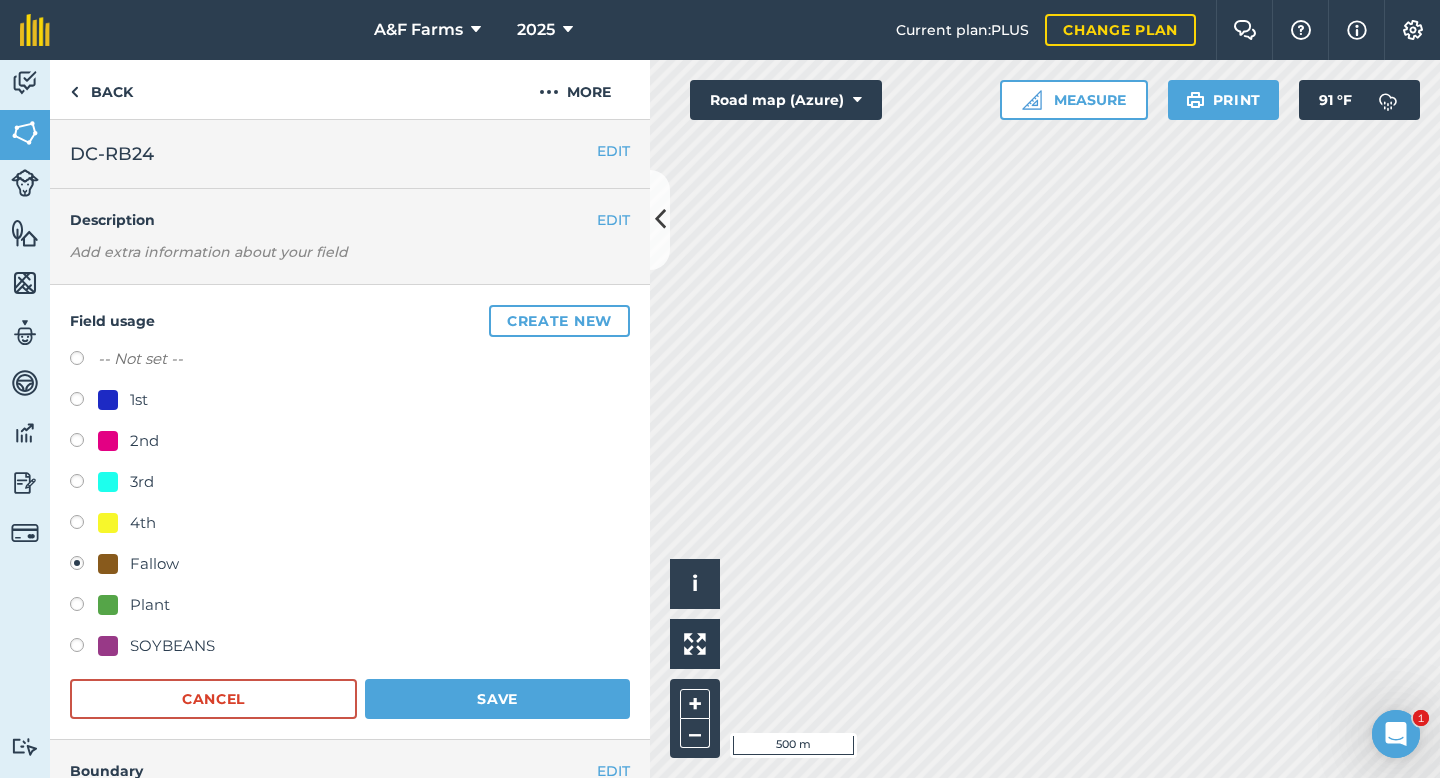 click on "-- Not set --" at bounding box center (140, 359) 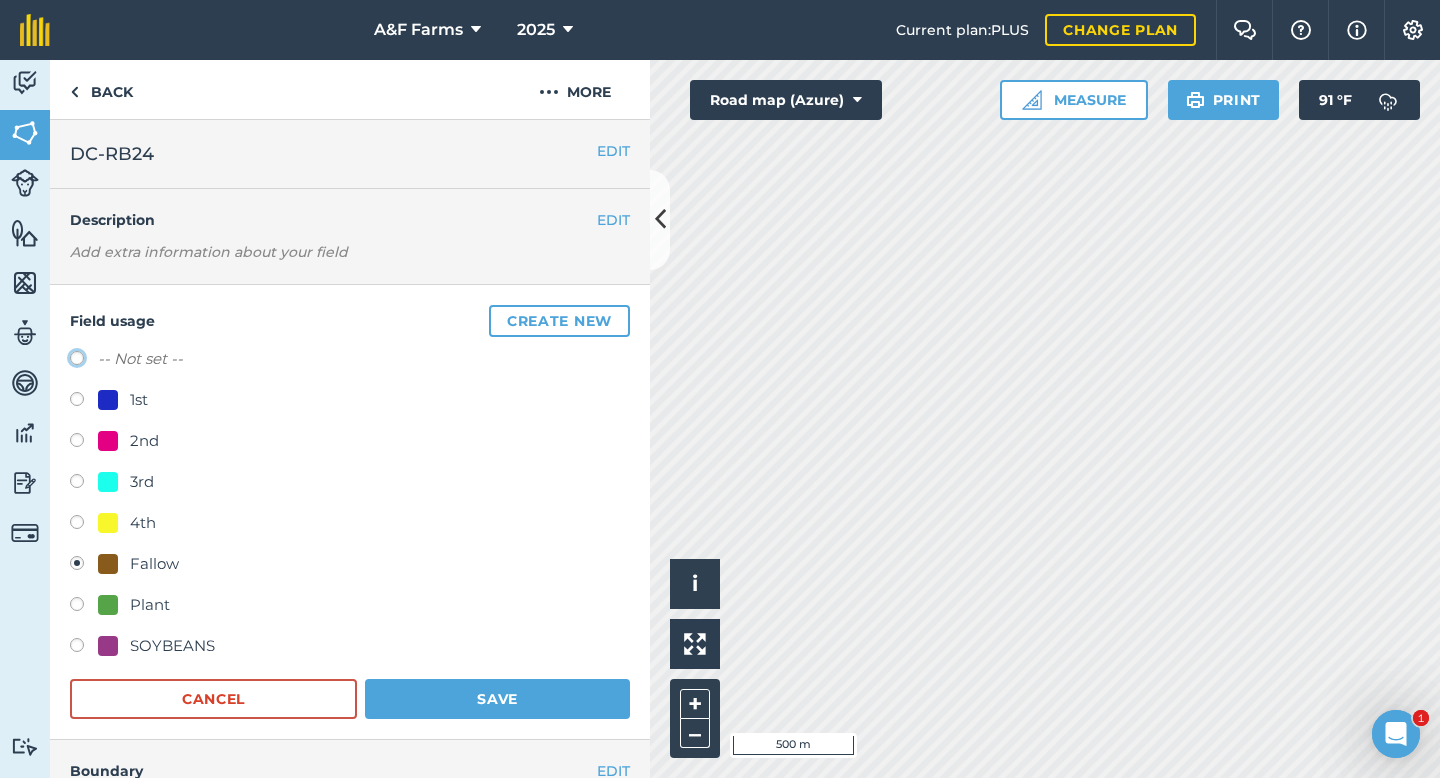 click on "-- Not set --" at bounding box center (-9923, 357) 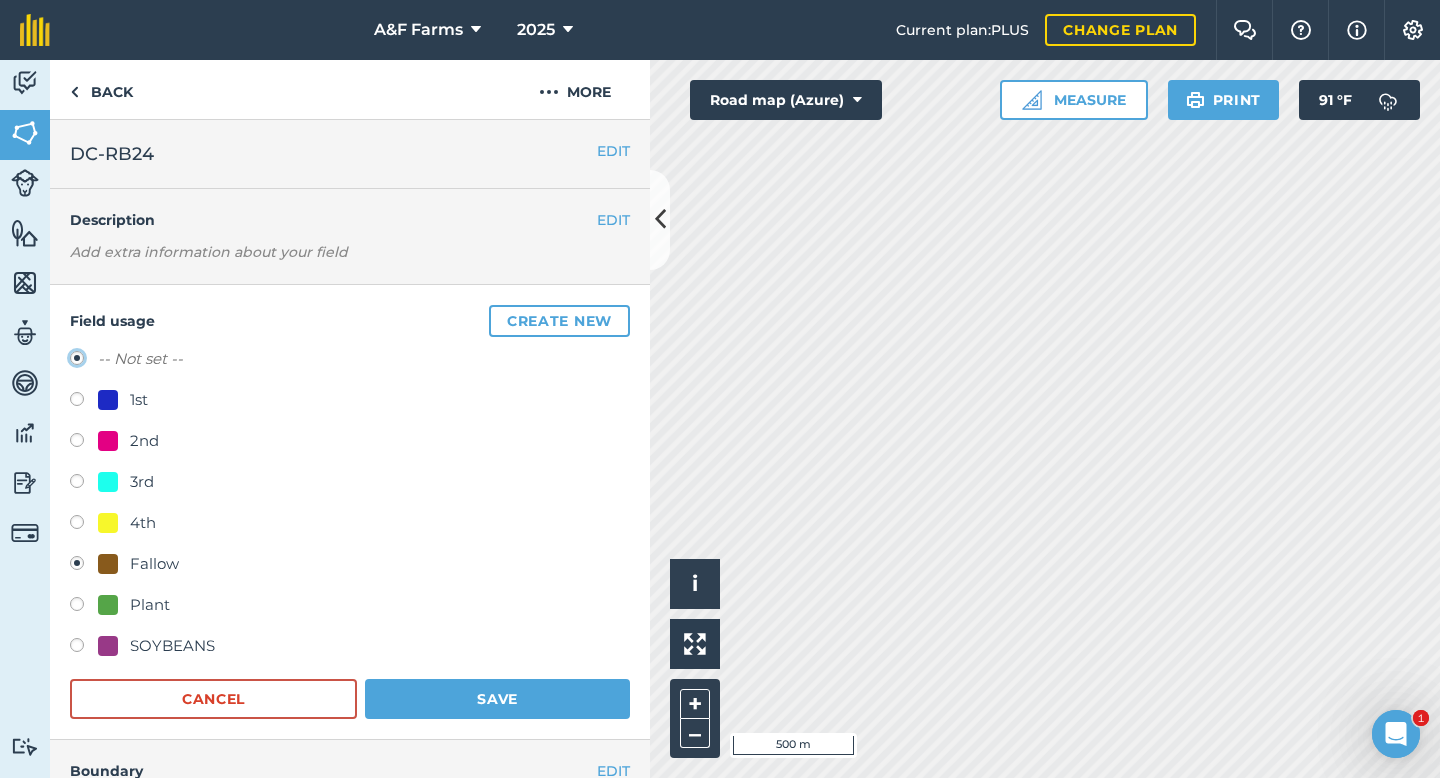 radio on "true" 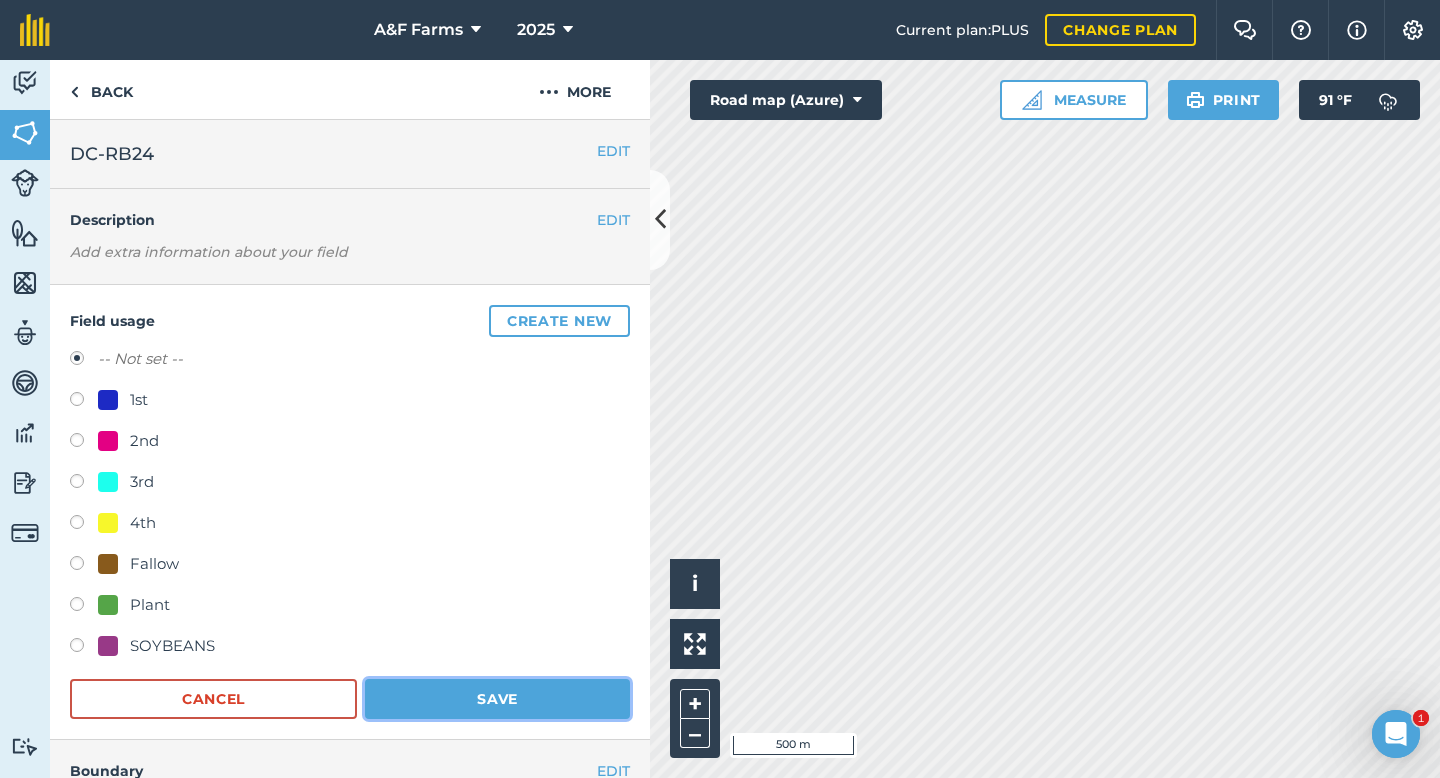 click on "Save" at bounding box center [497, 699] 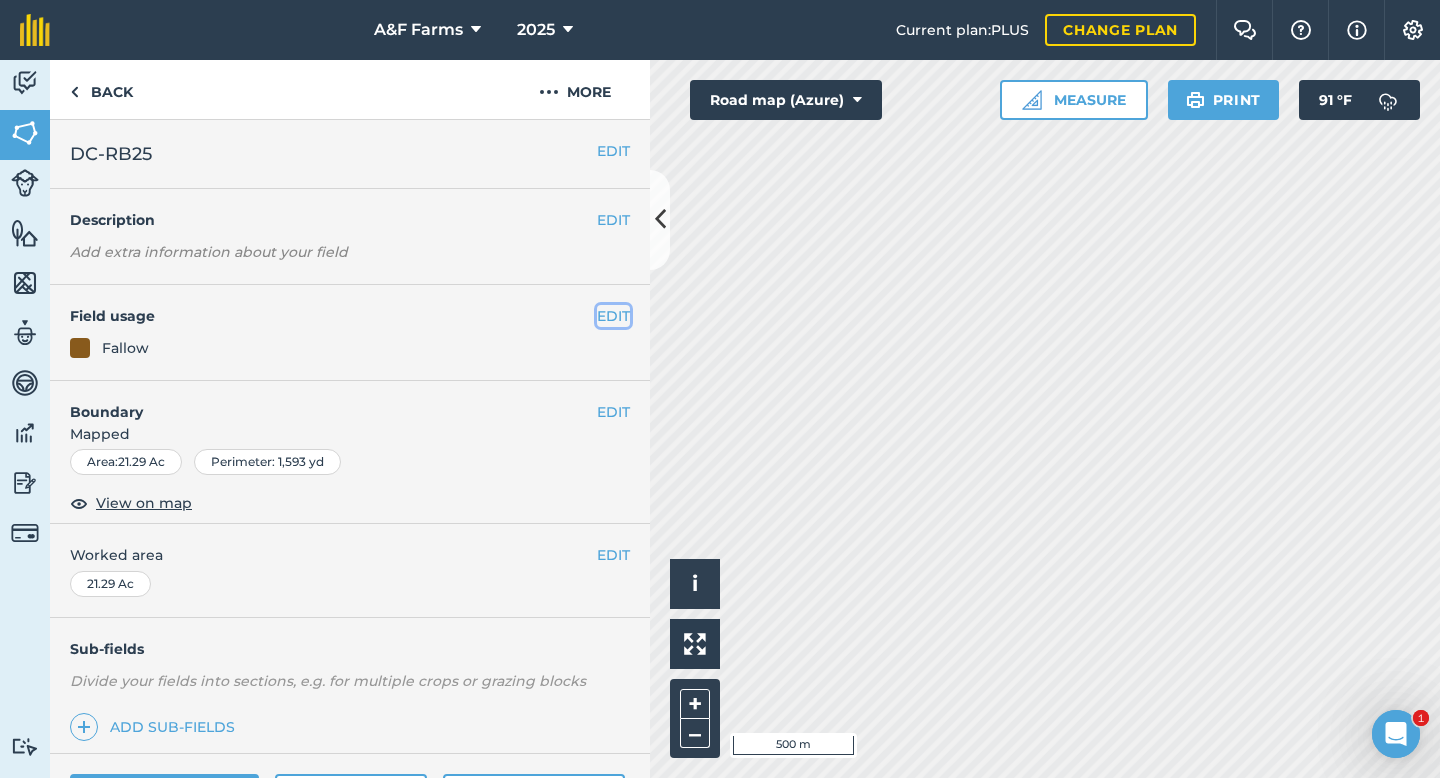 click on "EDIT" at bounding box center [613, 316] 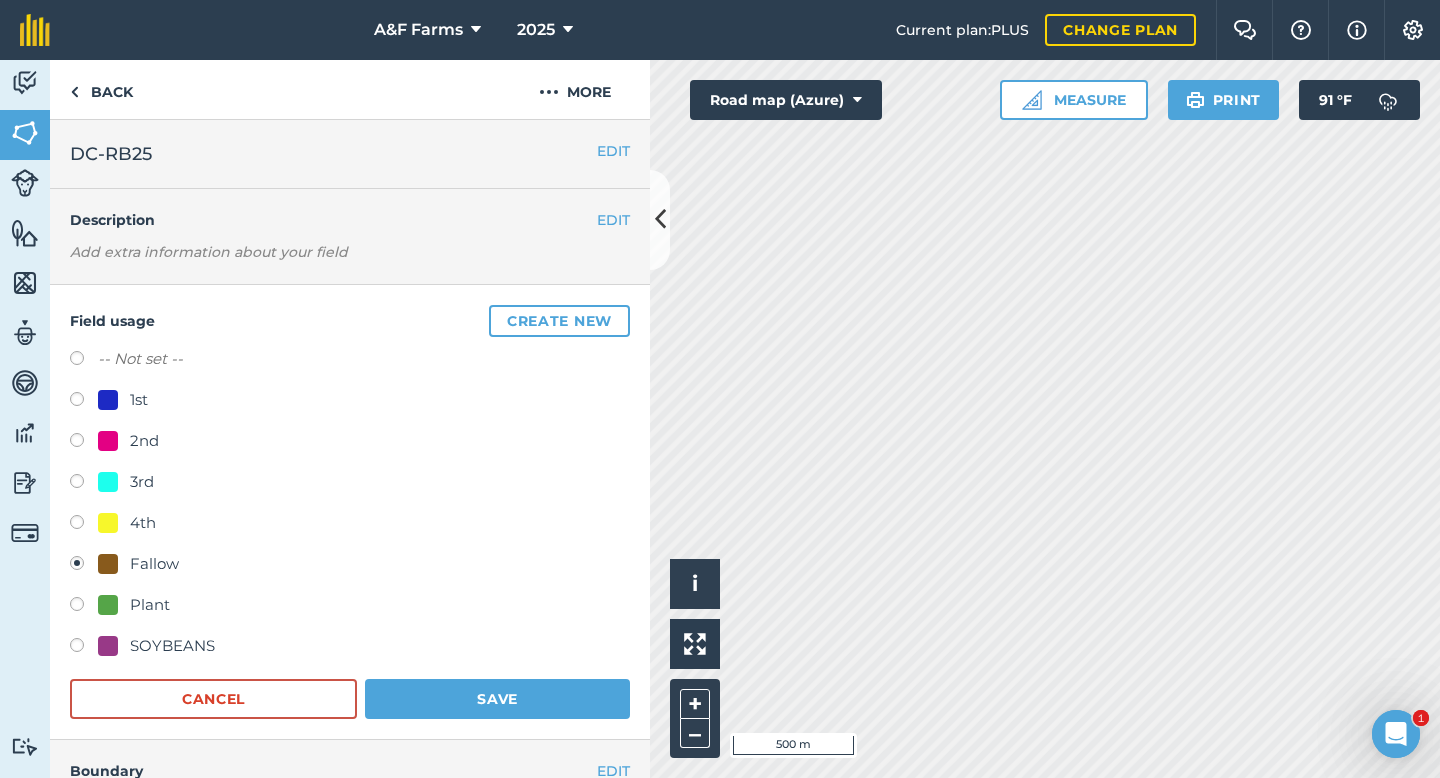 click on "-- Not set --" at bounding box center [140, 359] 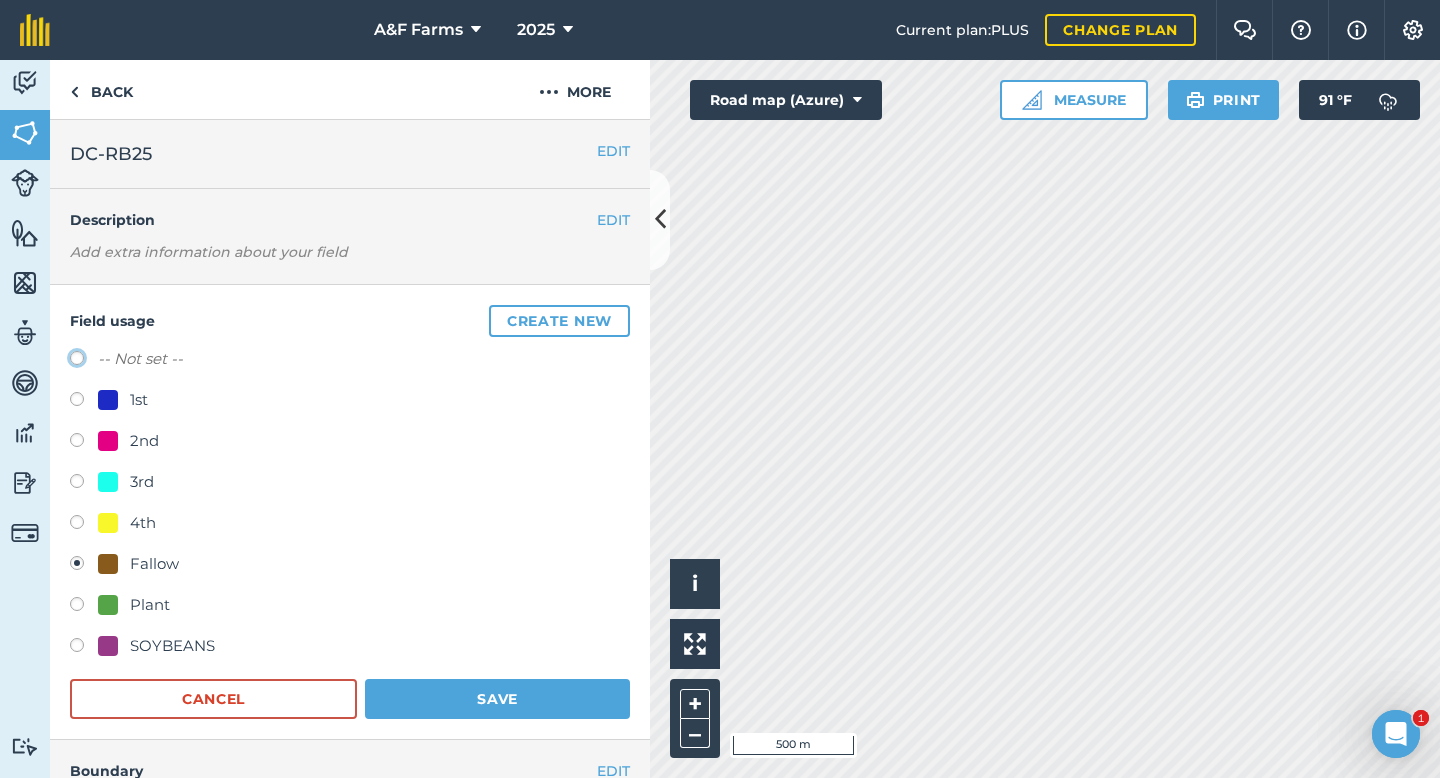 click on "-- Not set --" at bounding box center (-9923, 357) 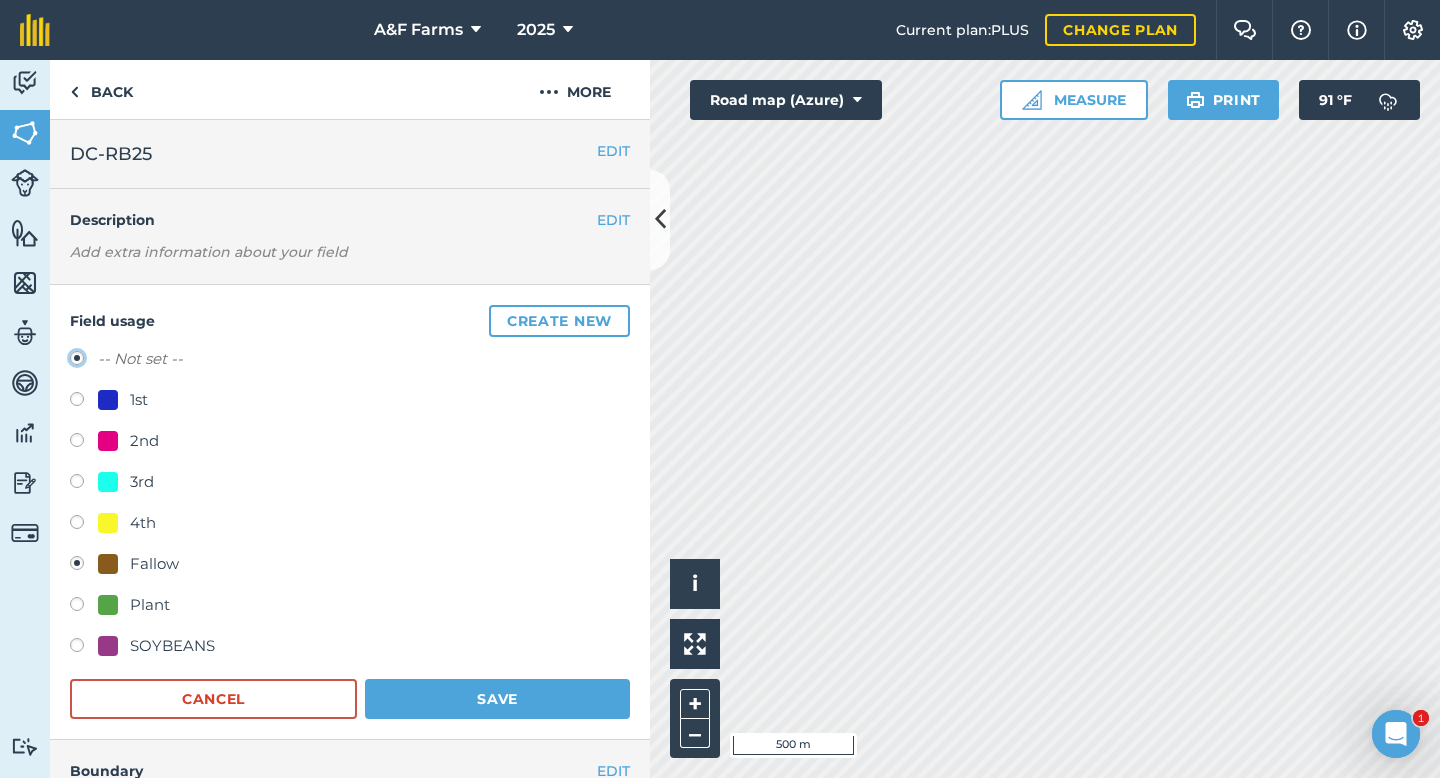 radio on "true" 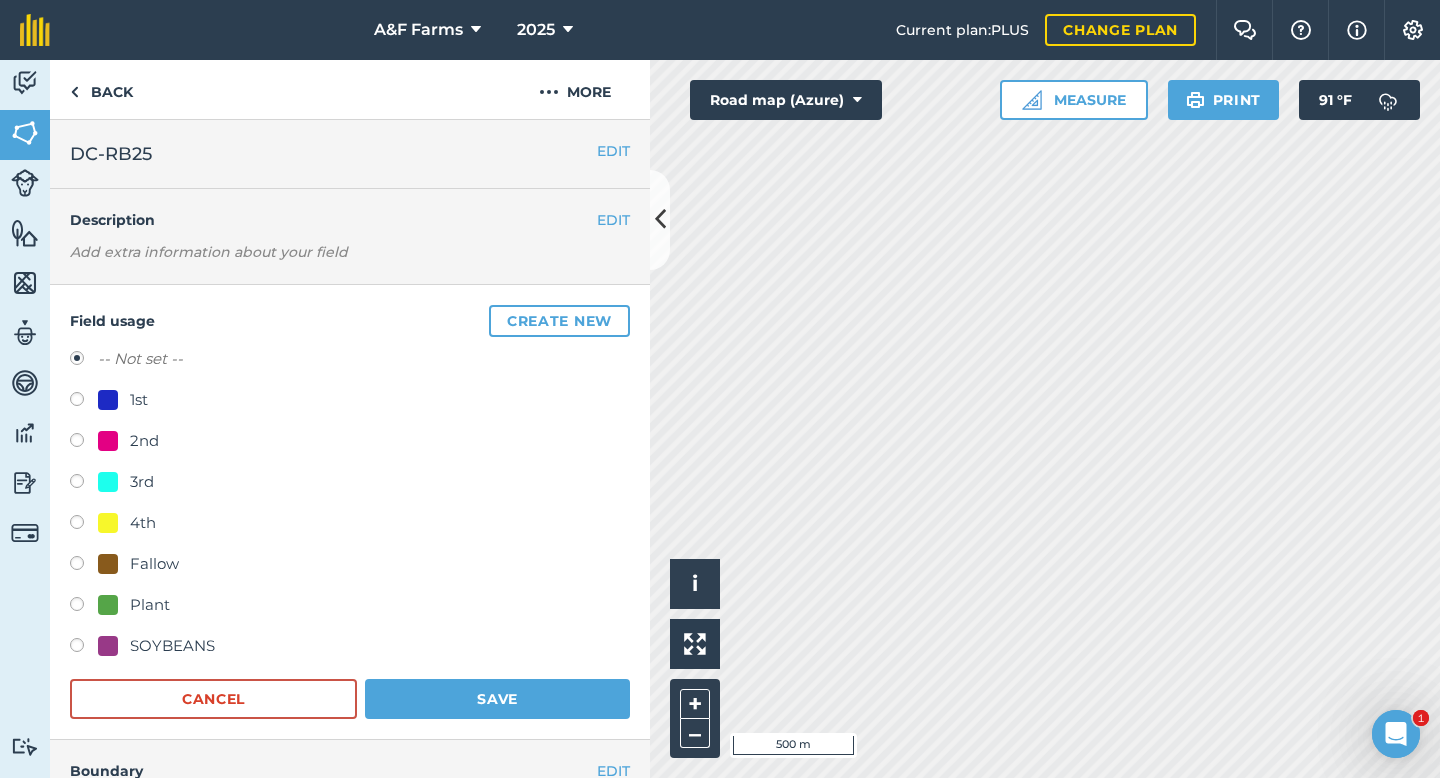 click on "-- Not set -- 1st 2nd 3rd 4th Fallow Plant SOYBEANS Cancel Save" at bounding box center [350, 533] 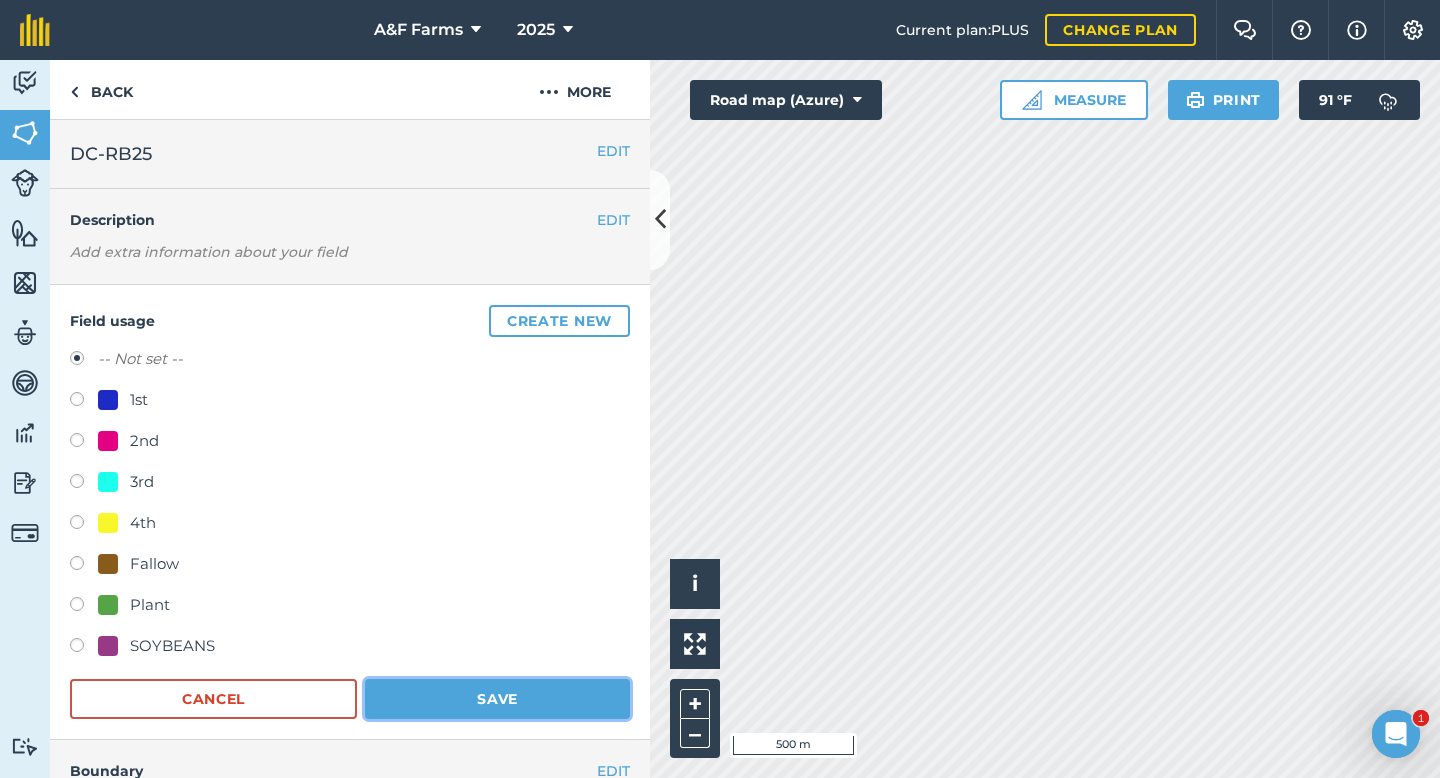 click on "Save" at bounding box center [497, 699] 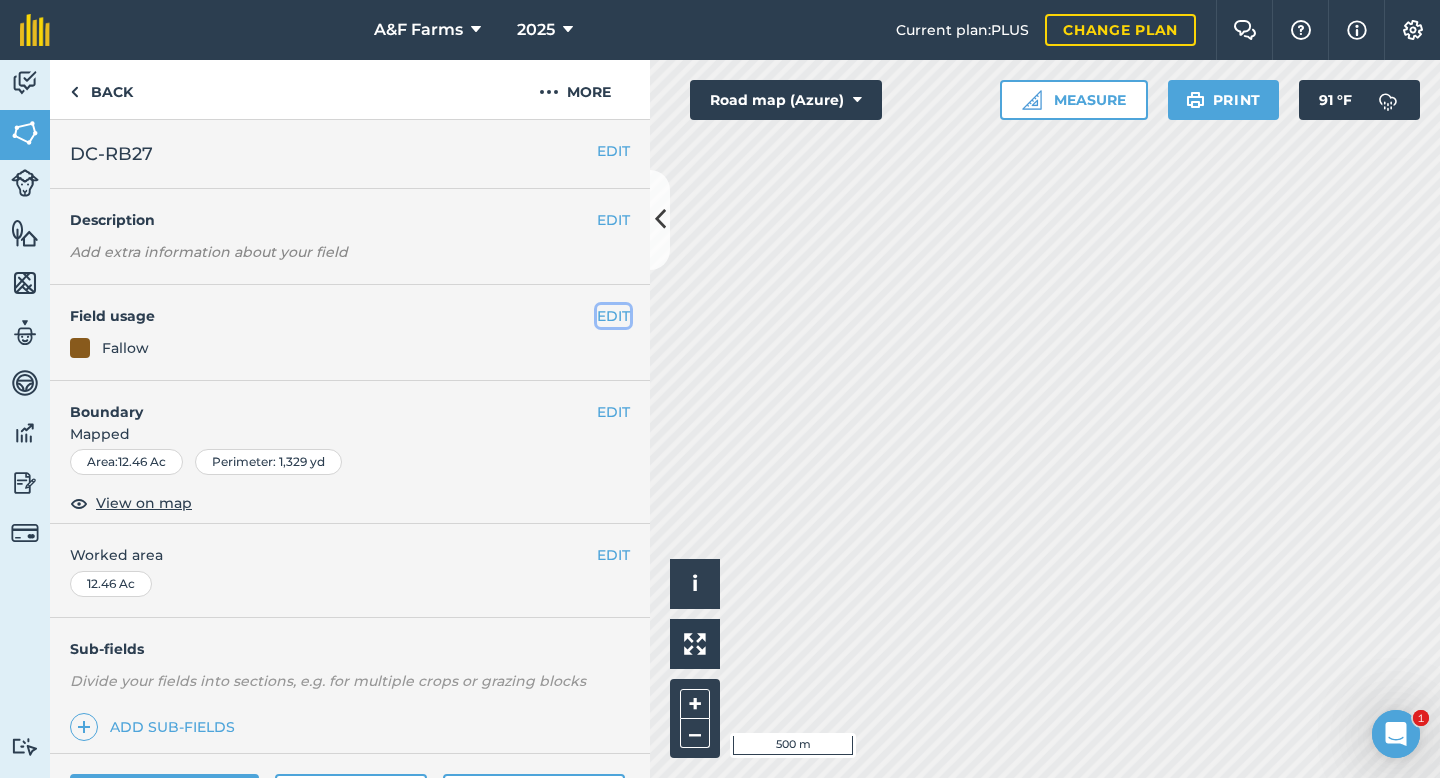 click on "EDIT" at bounding box center (613, 316) 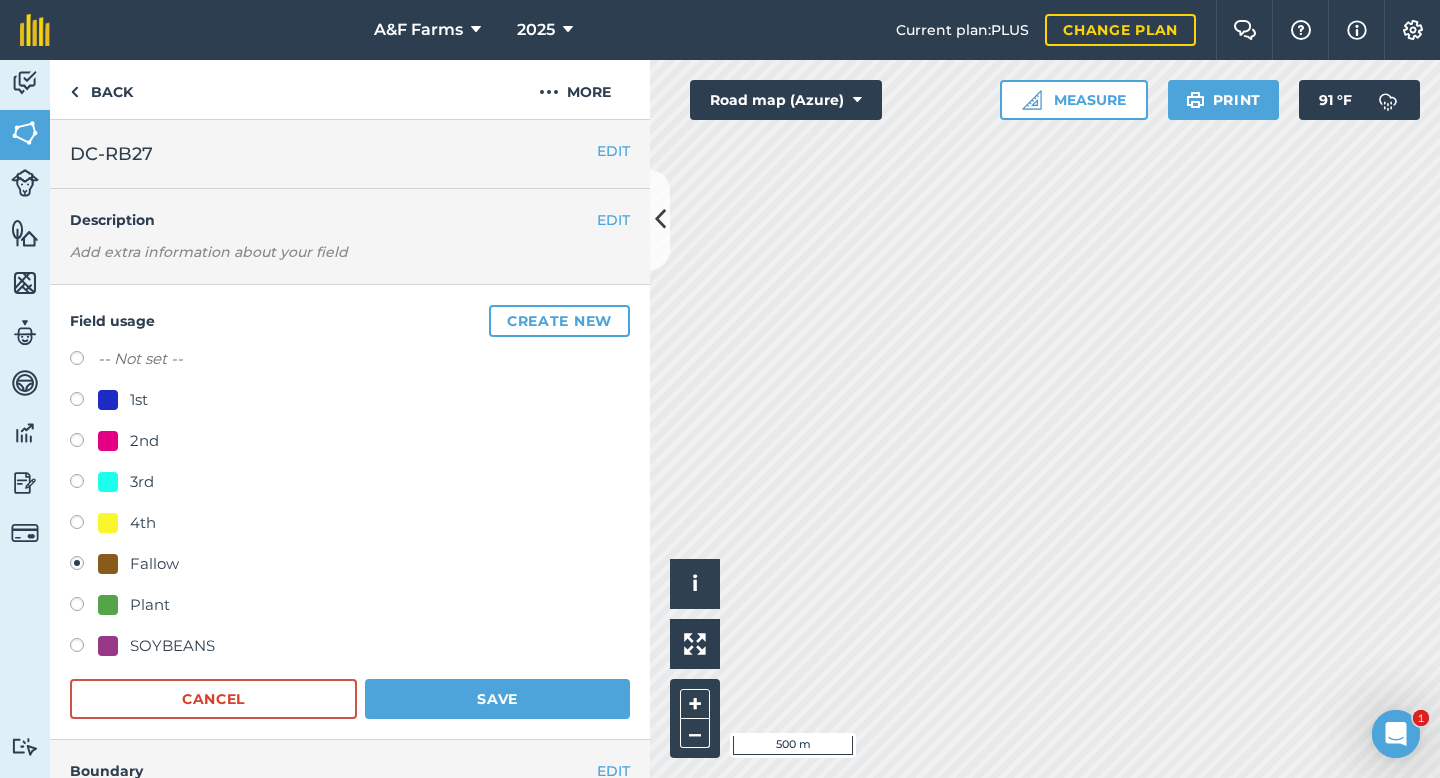 click on "-- Not set --" at bounding box center [140, 359] 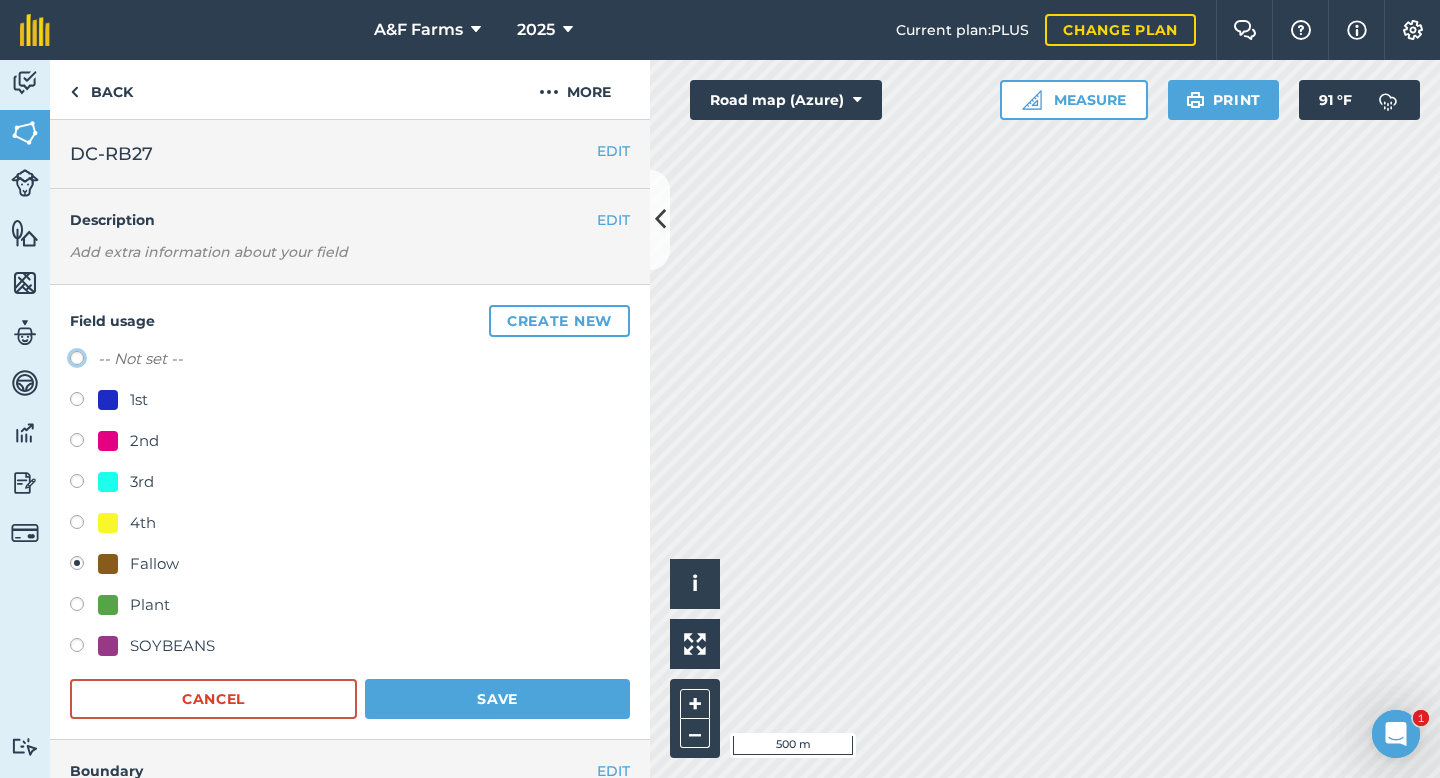 click on "-- Not set --" at bounding box center [-9923, 357] 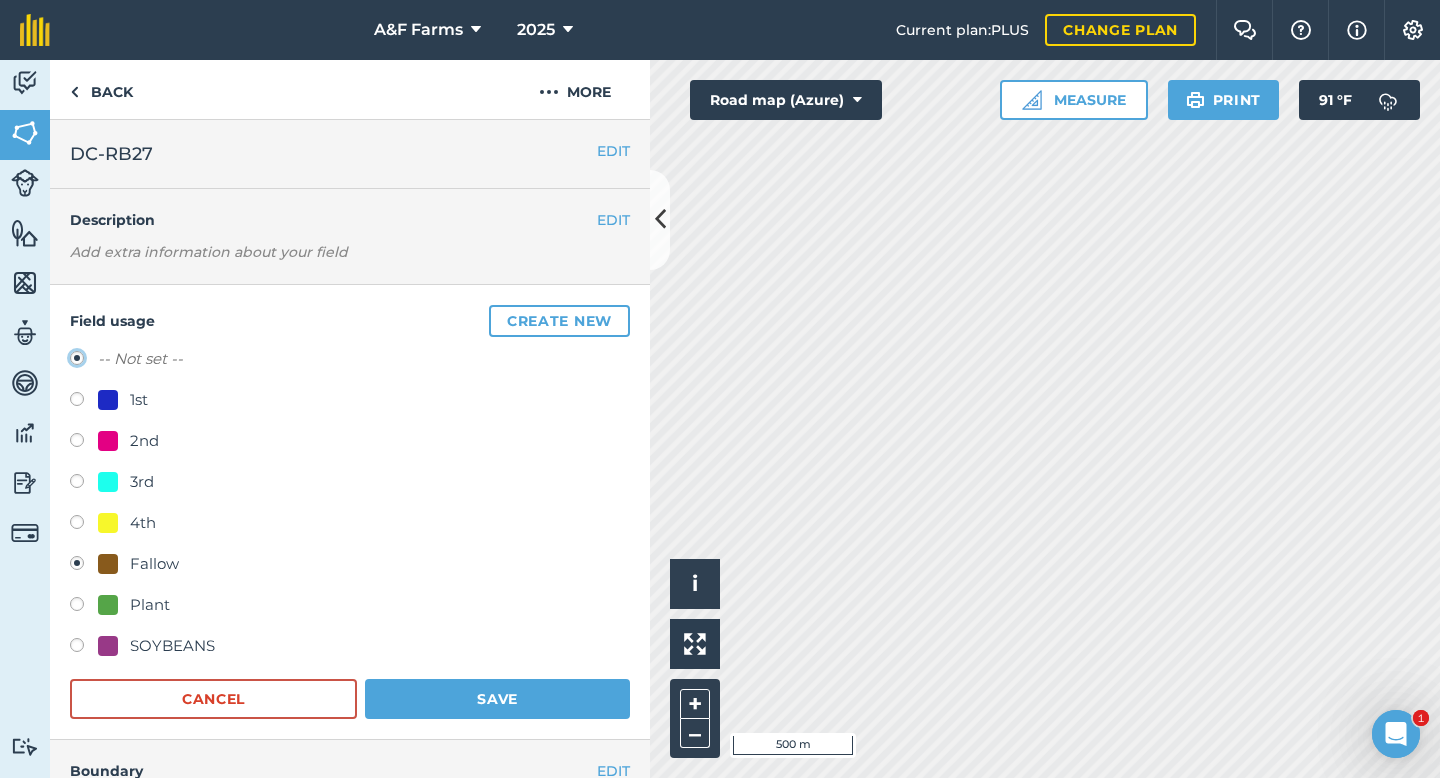 radio on "true" 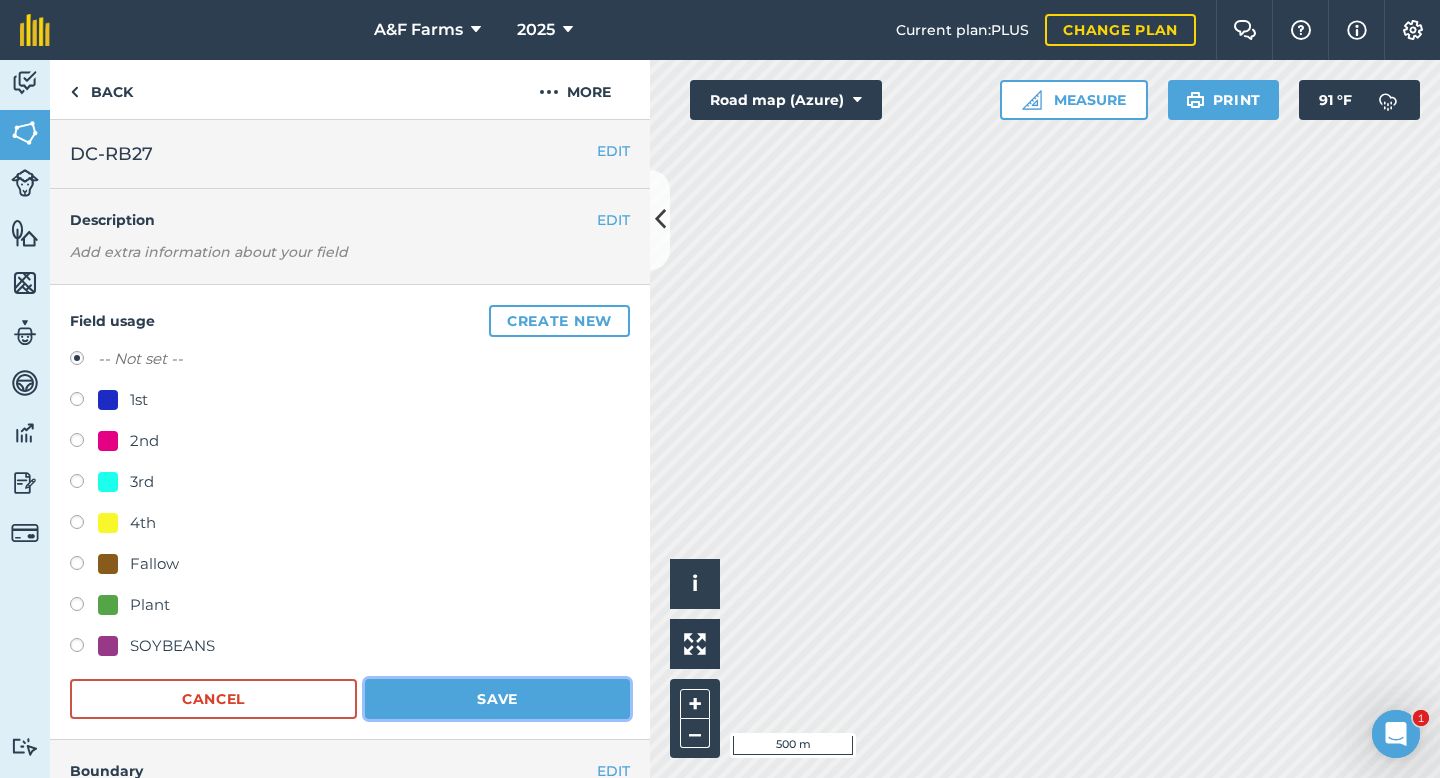click on "Save" at bounding box center [497, 699] 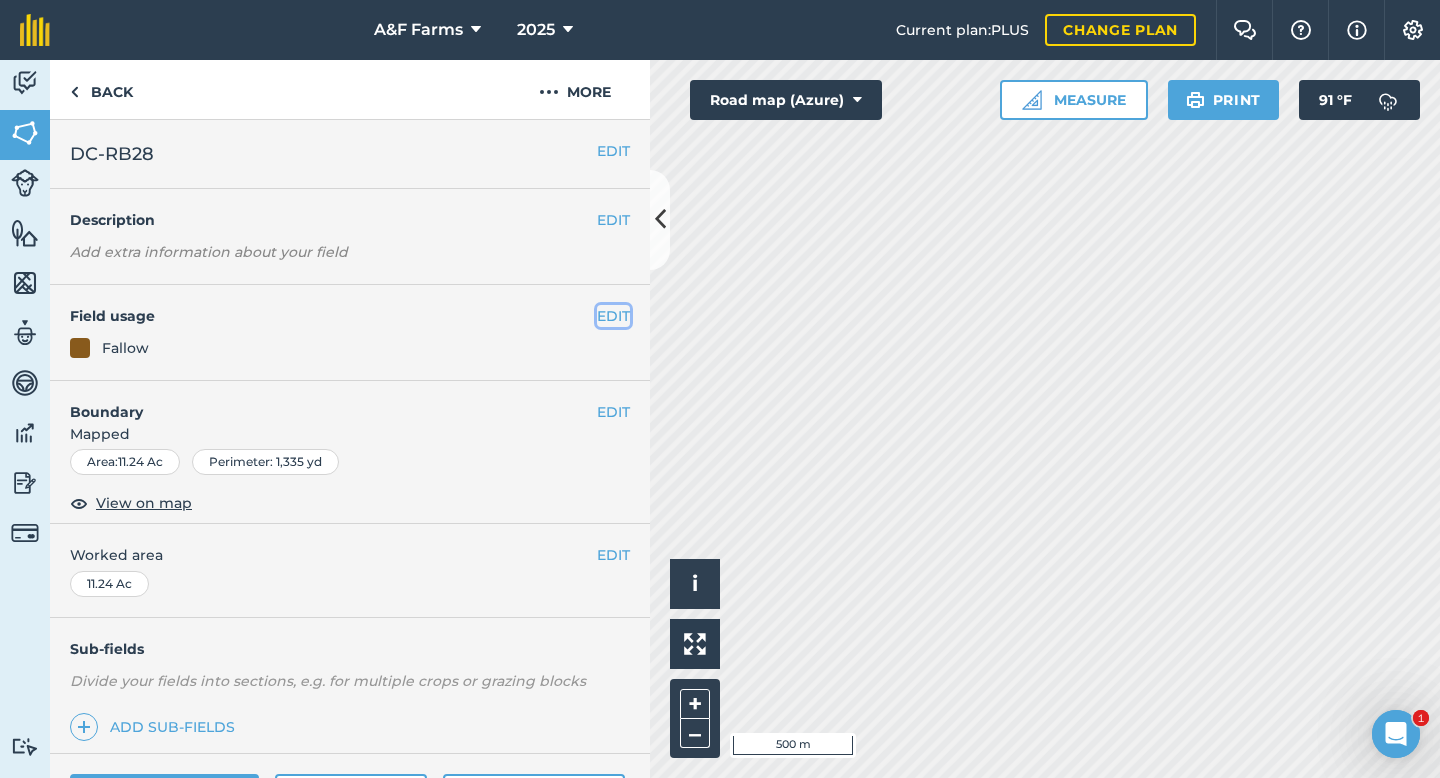 click on "EDIT" at bounding box center [613, 316] 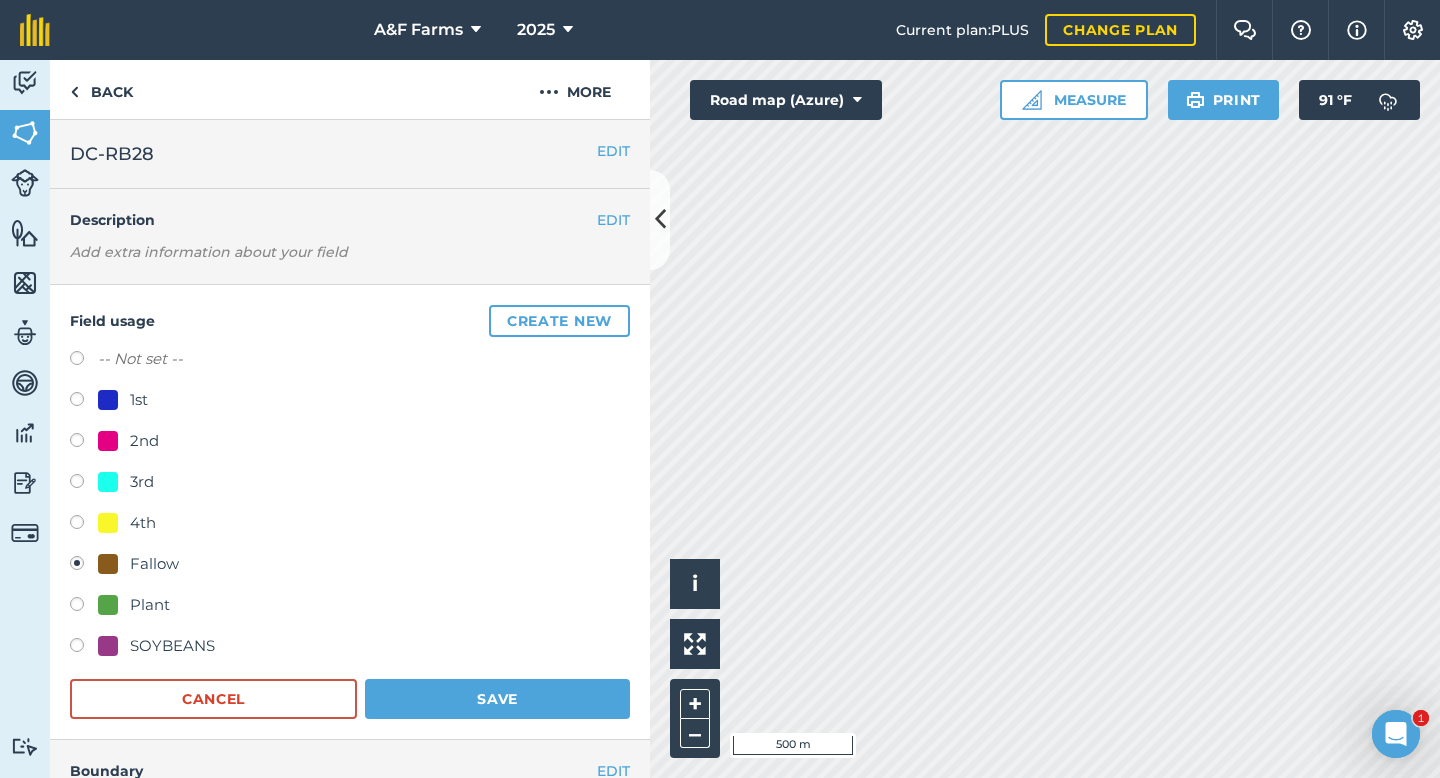 click on "-- Not set --" at bounding box center [140, 359] 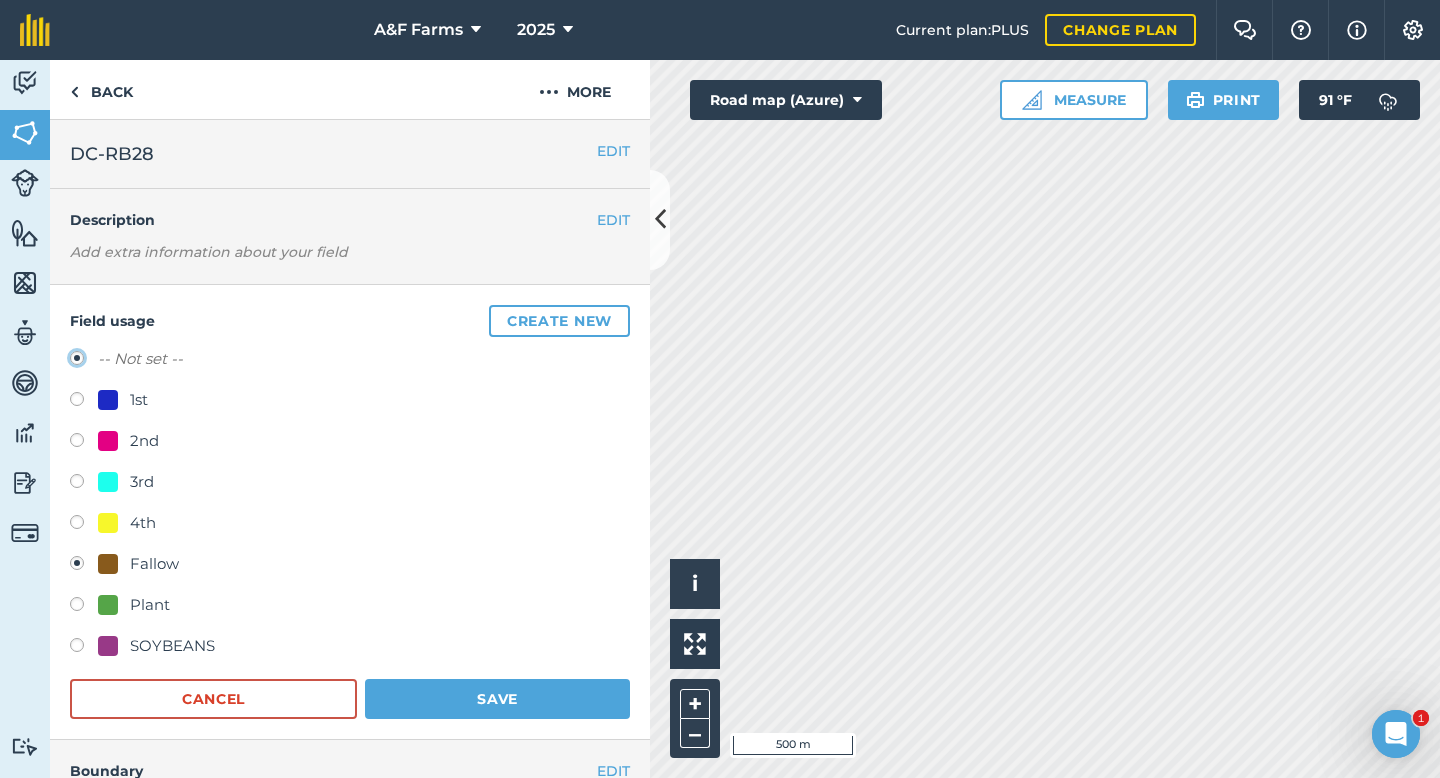 radio on "true" 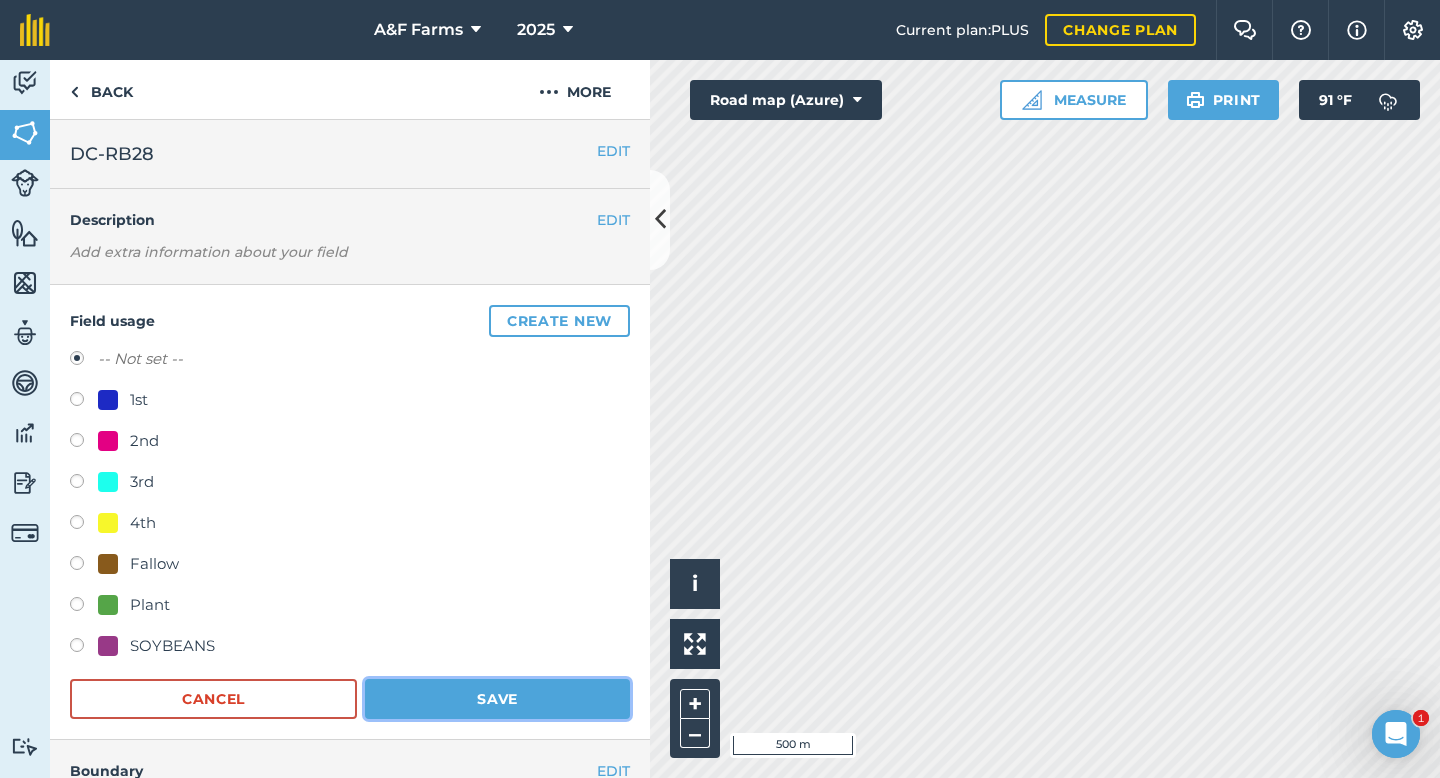 click on "Save" at bounding box center (497, 699) 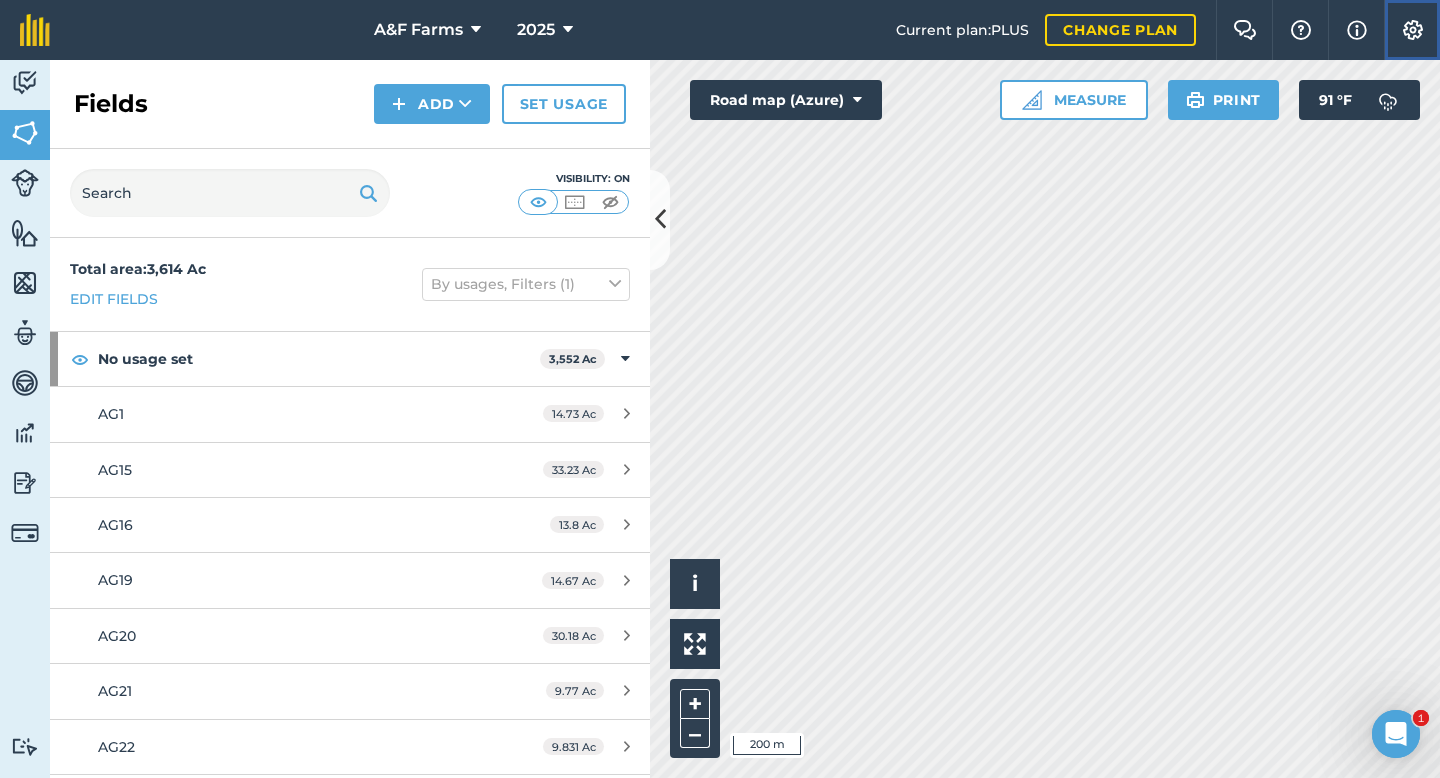 click on "Settings" at bounding box center [1412, 30] 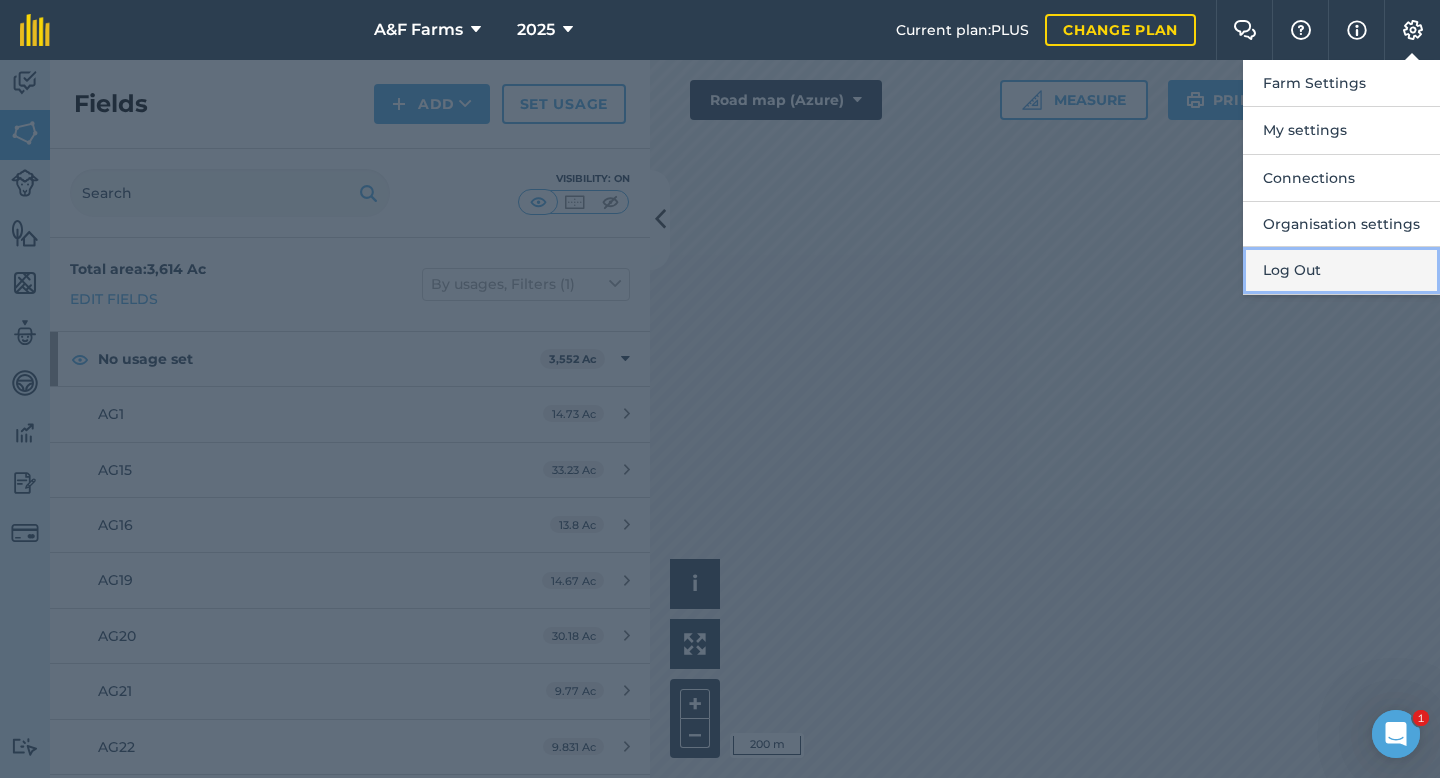 click on "Log Out" at bounding box center [1341, 270] 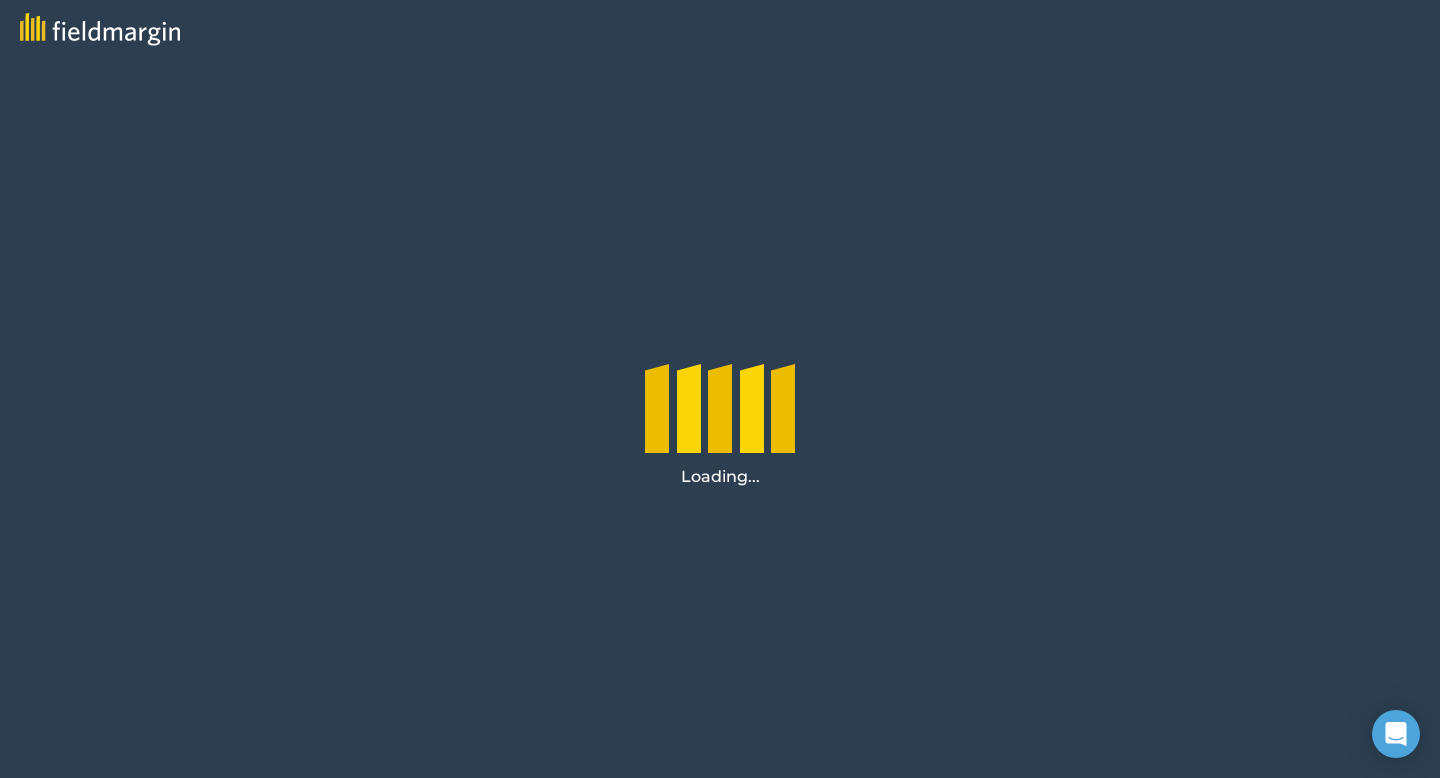 scroll, scrollTop: 0, scrollLeft: 0, axis: both 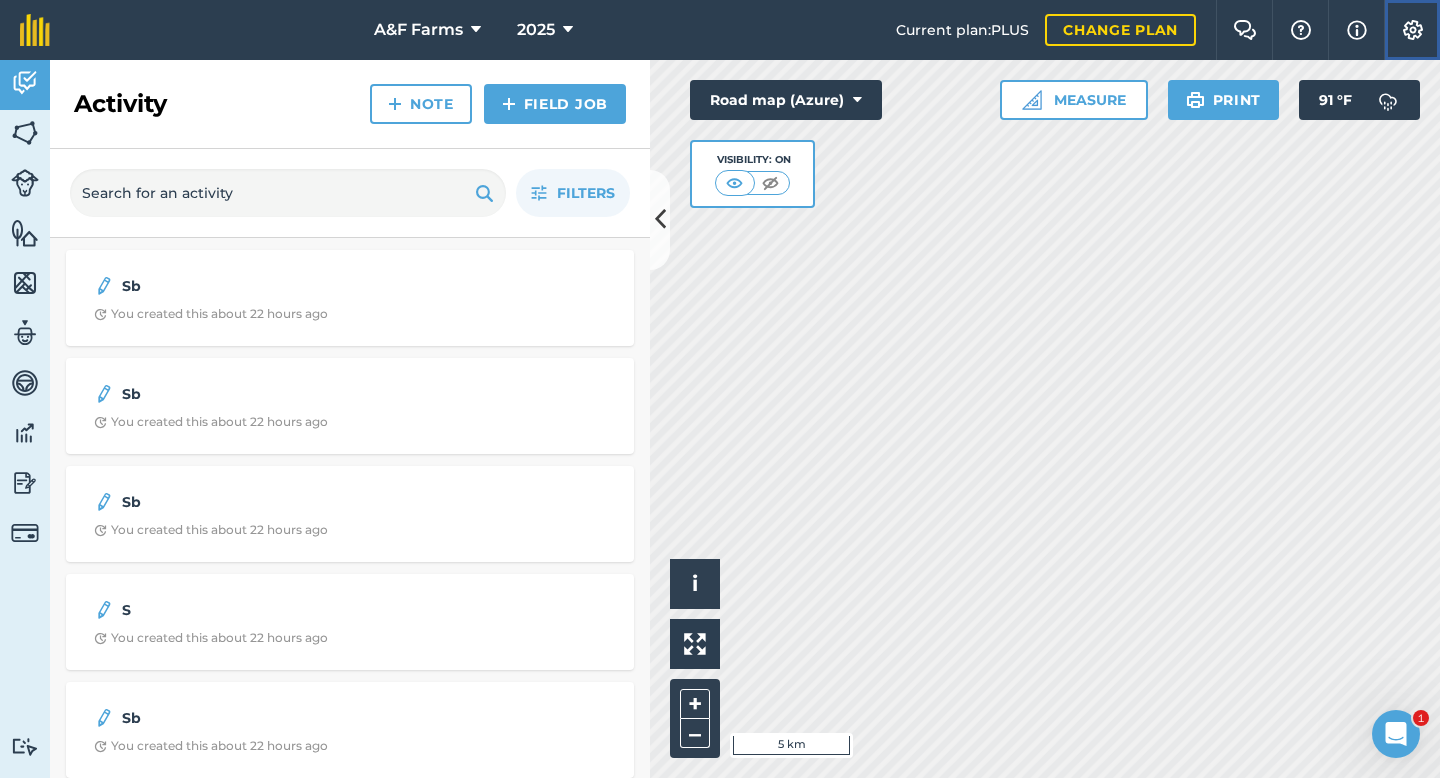 click on "Settings" at bounding box center [1412, 30] 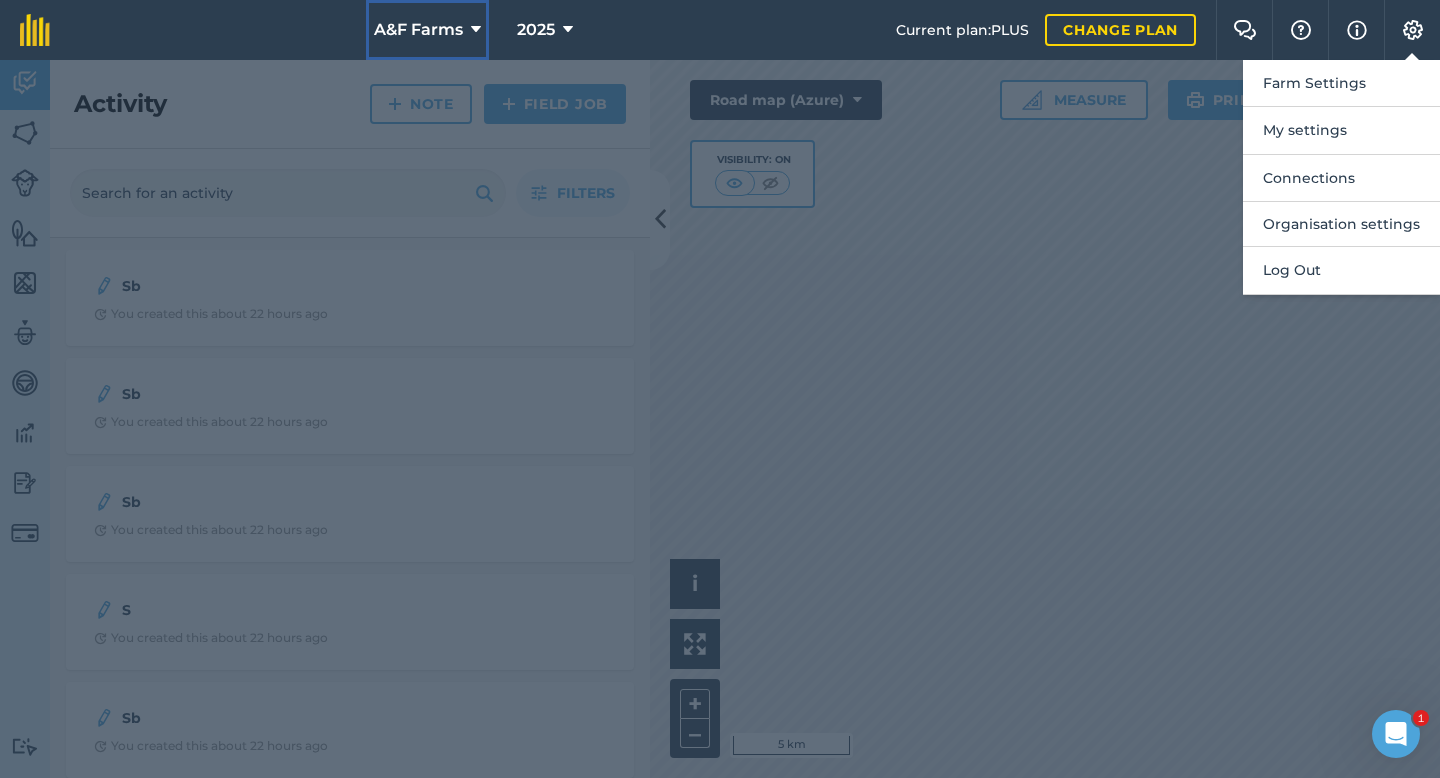 click on "A&F Farms" at bounding box center (427, 30) 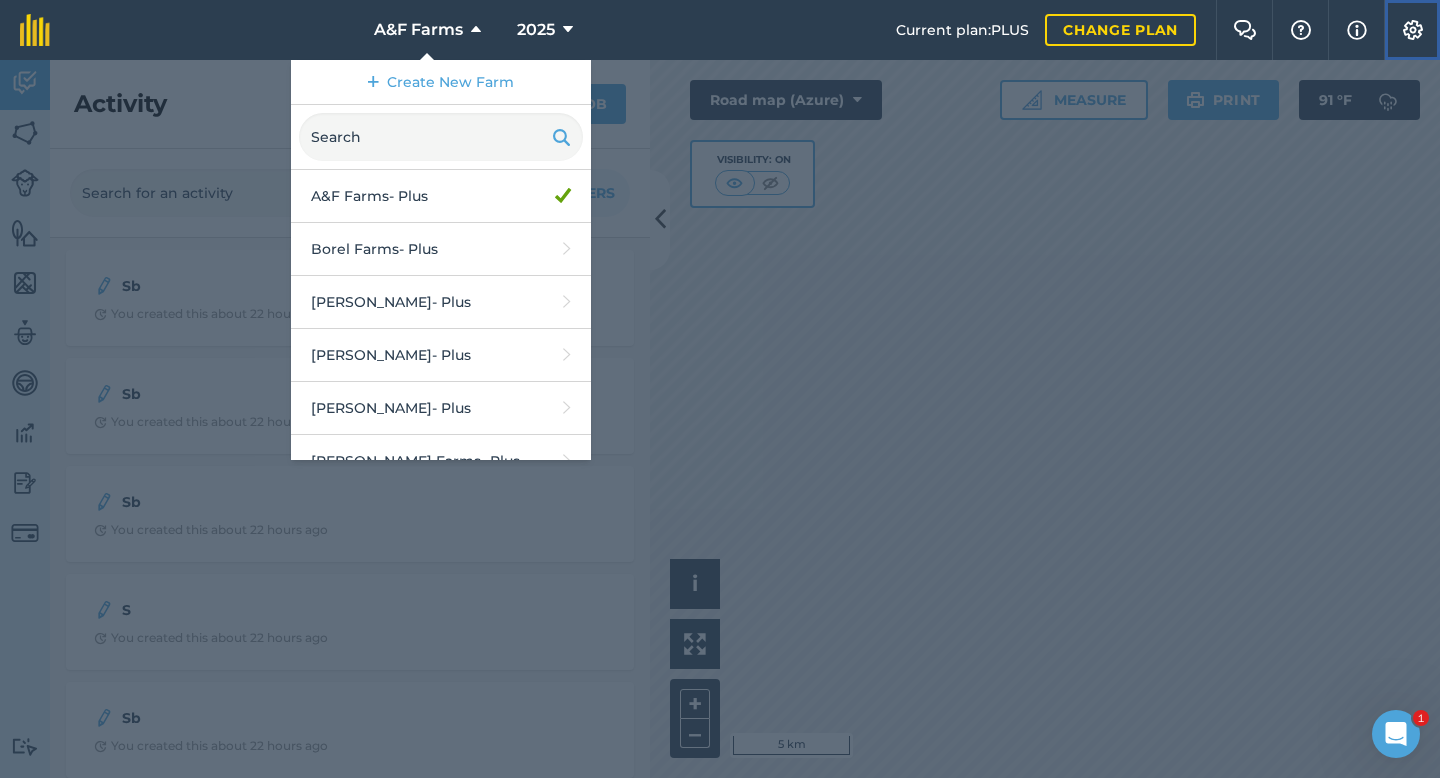 click at bounding box center (1413, 30) 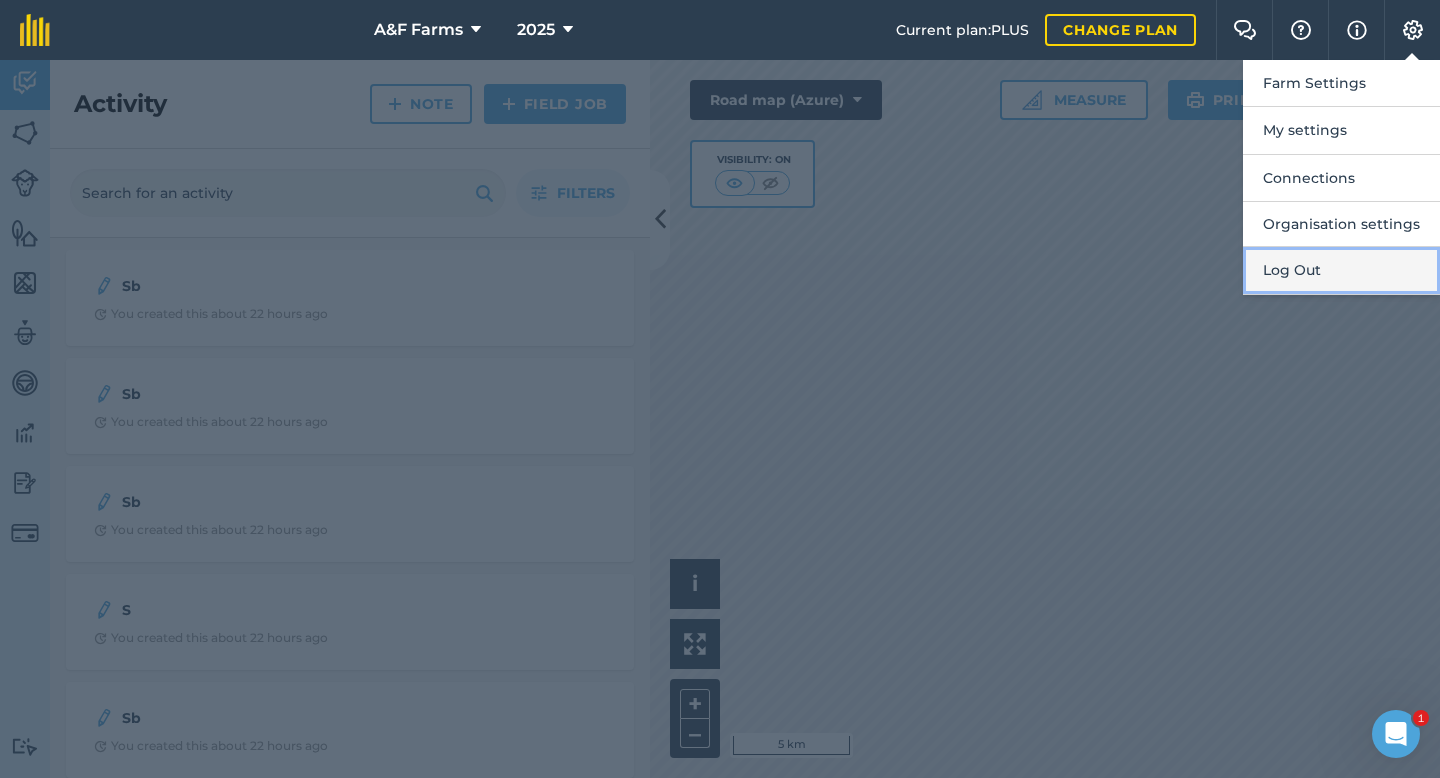 click on "Log Out" at bounding box center (1341, 270) 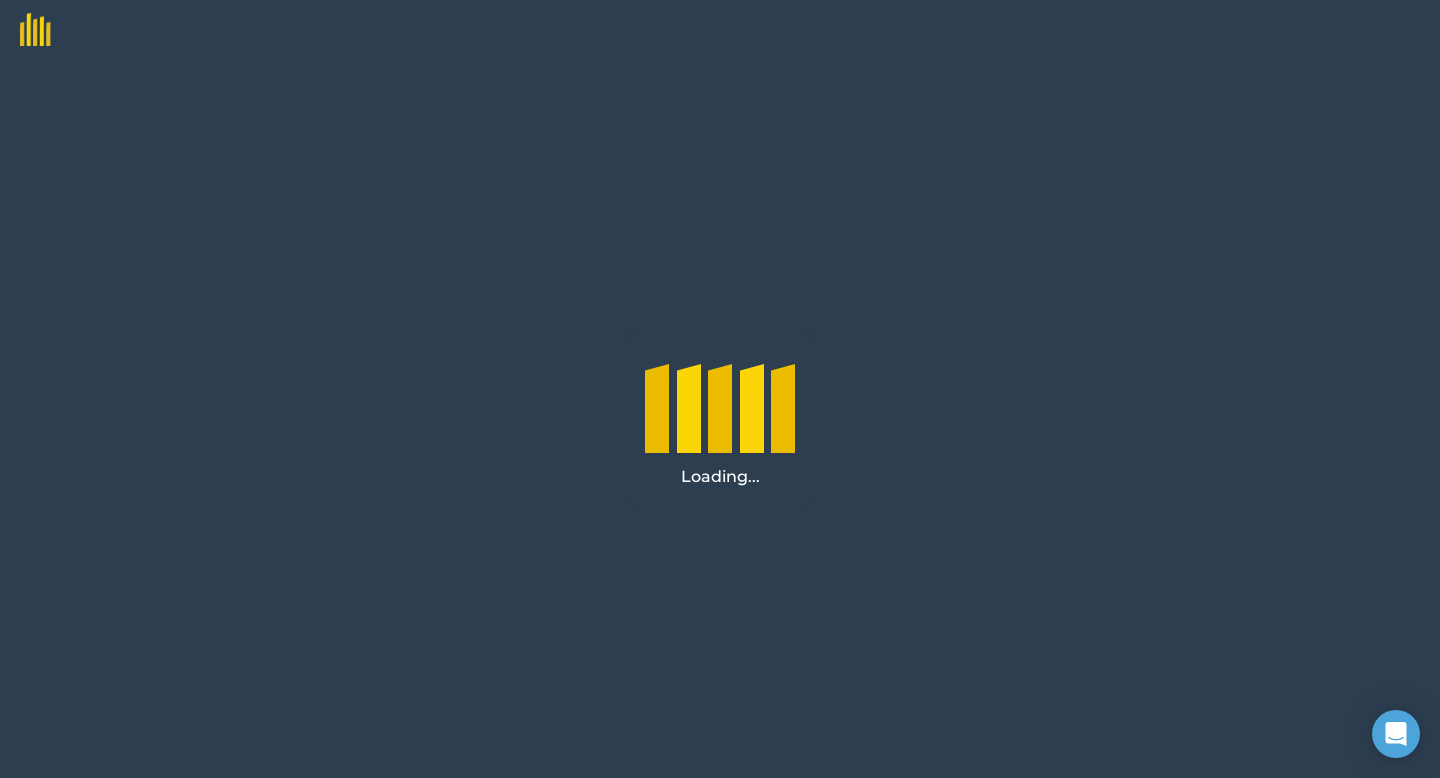 scroll, scrollTop: 0, scrollLeft: 0, axis: both 